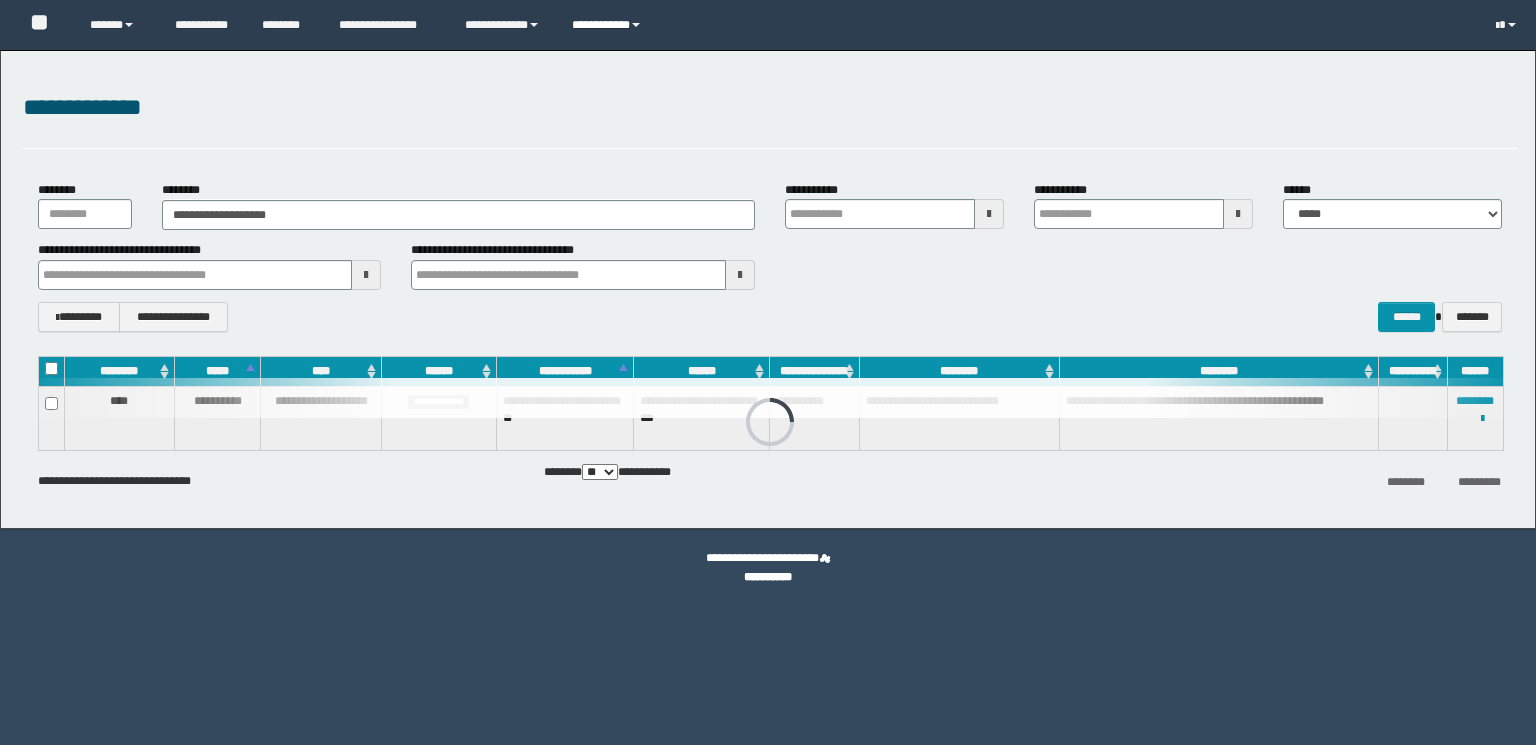 scroll, scrollTop: 0, scrollLeft: 0, axis: both 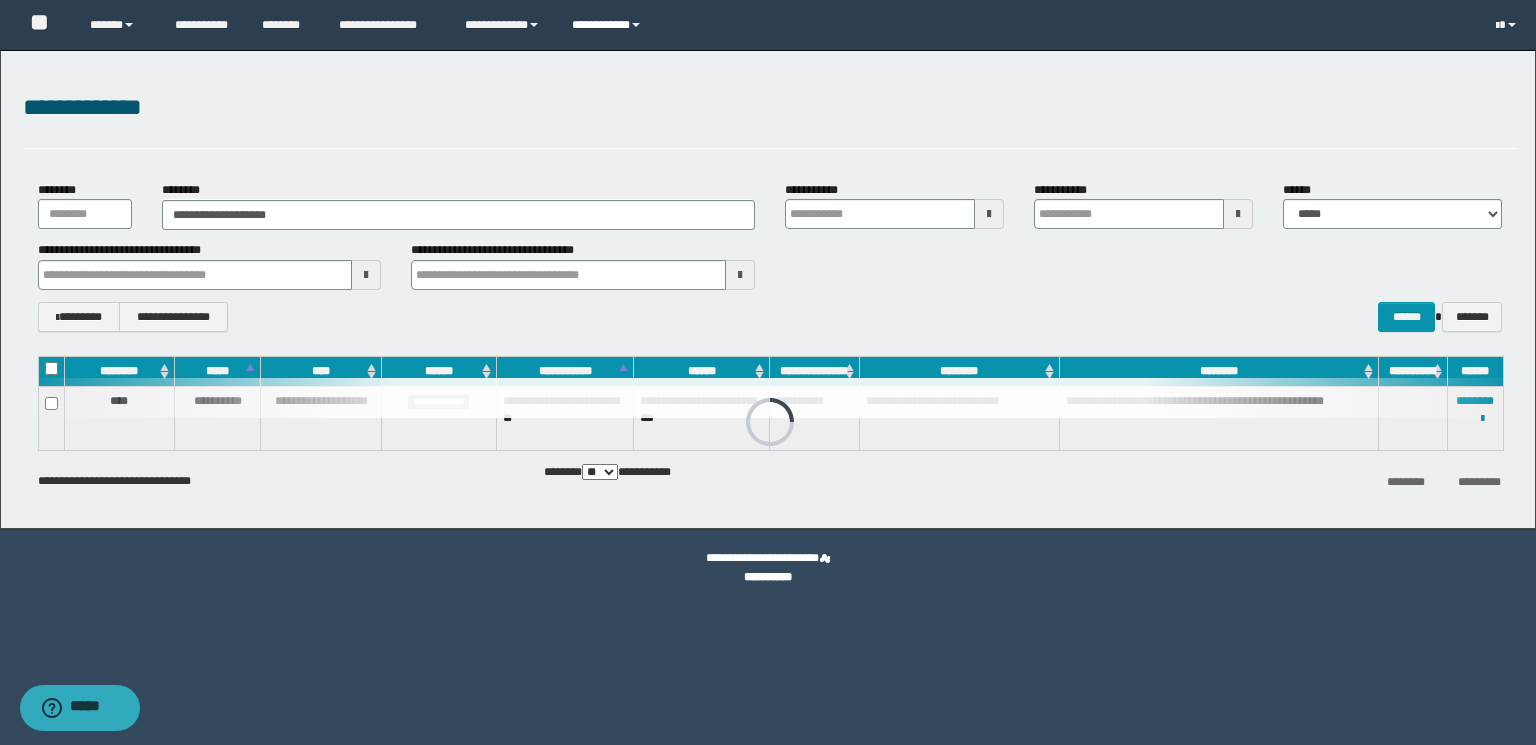 click on "**********" at bounding box center (609, 25) 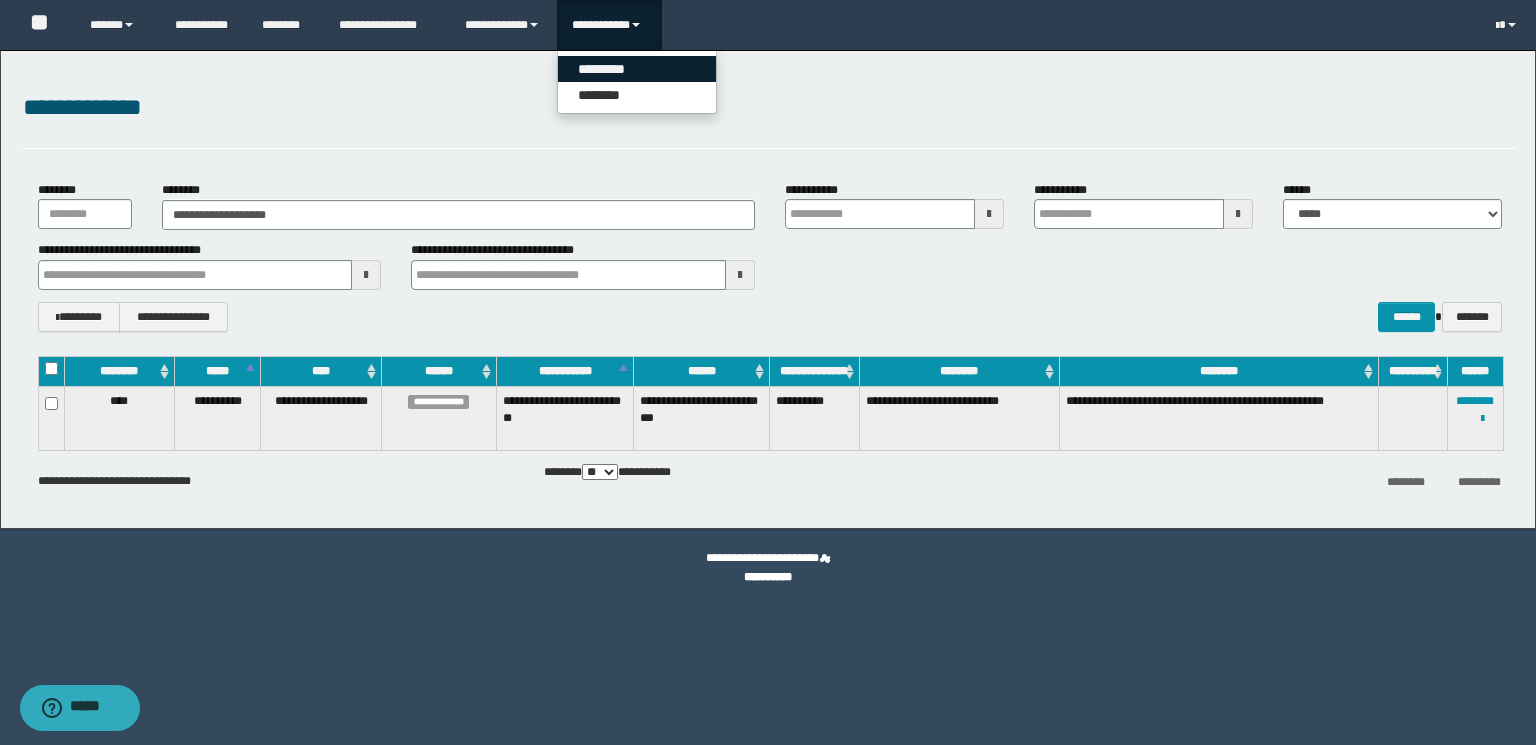click on "*********" at bounding box center [637, 69] 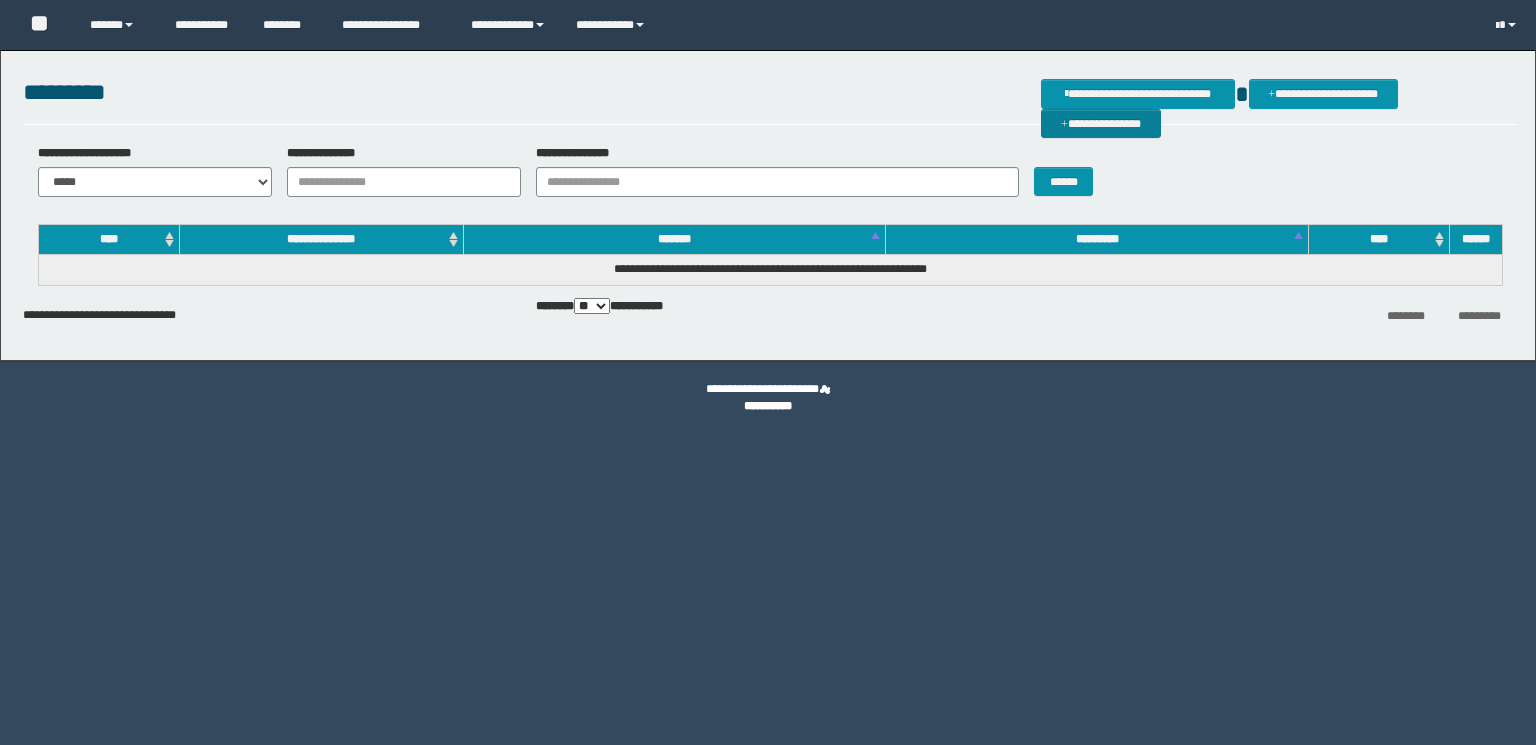 scroll, scrollTop: 0, scrollLeft: 0, axis: both 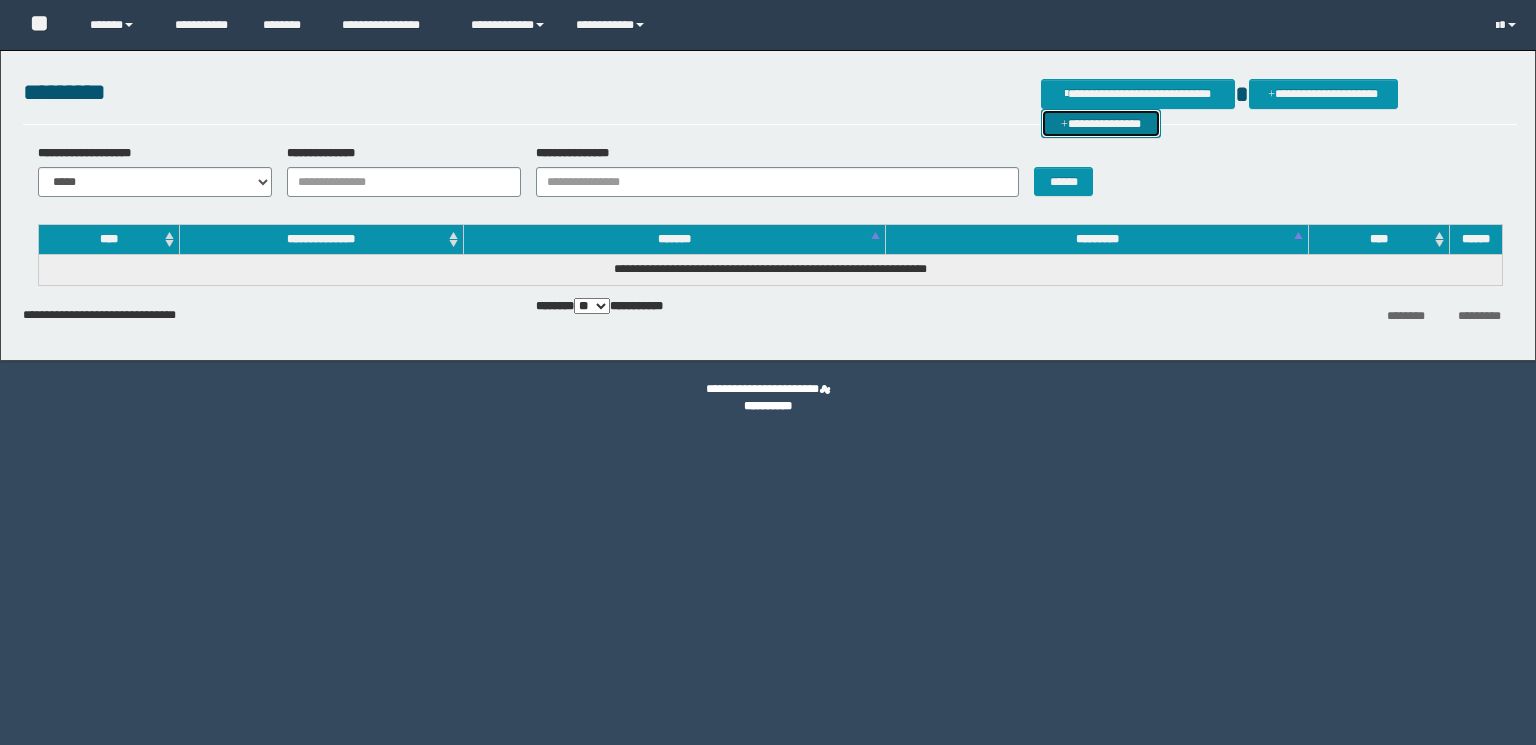 click on "**********" at bounding box center (1101, 124) 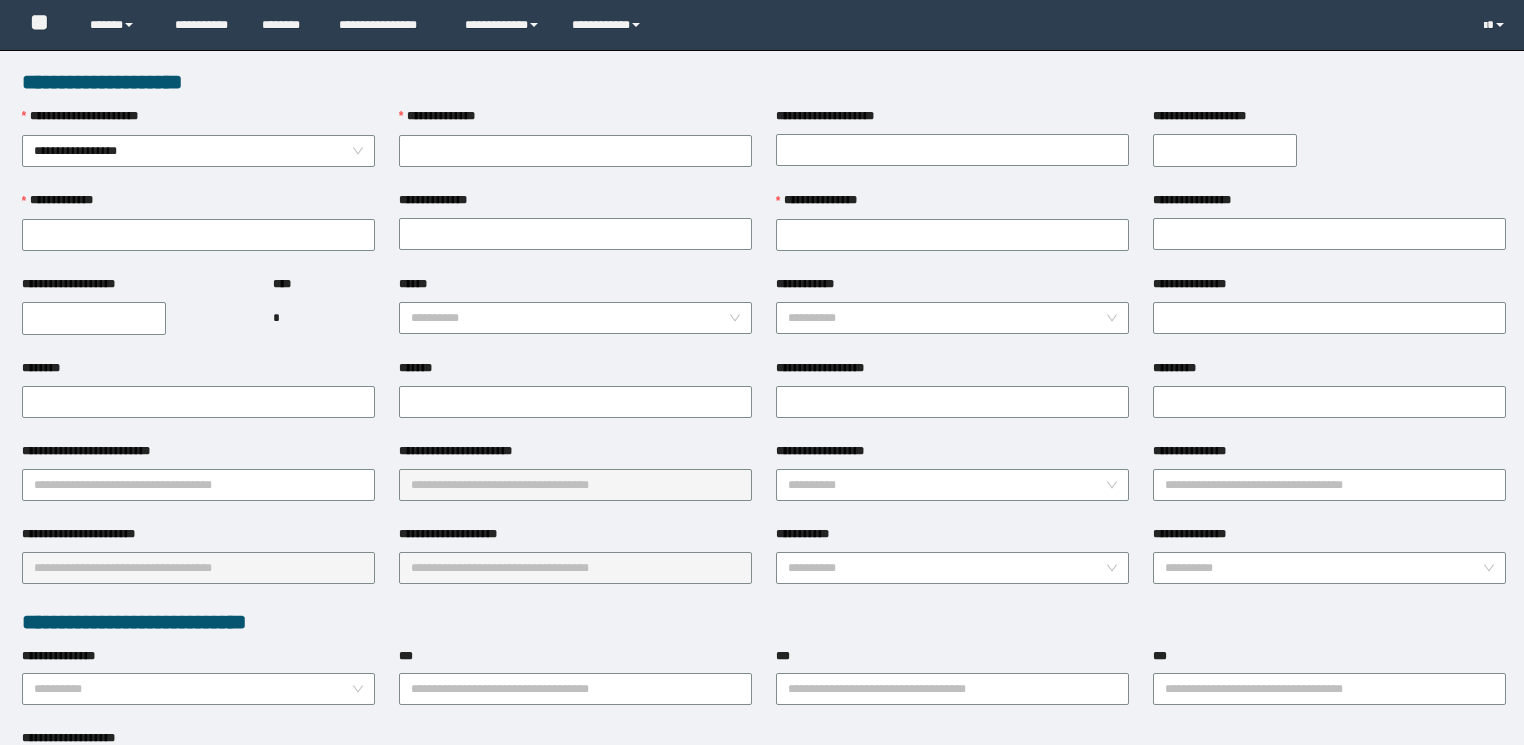 scroll, scrollTop: 0, scrollLeft: 0, axis: both 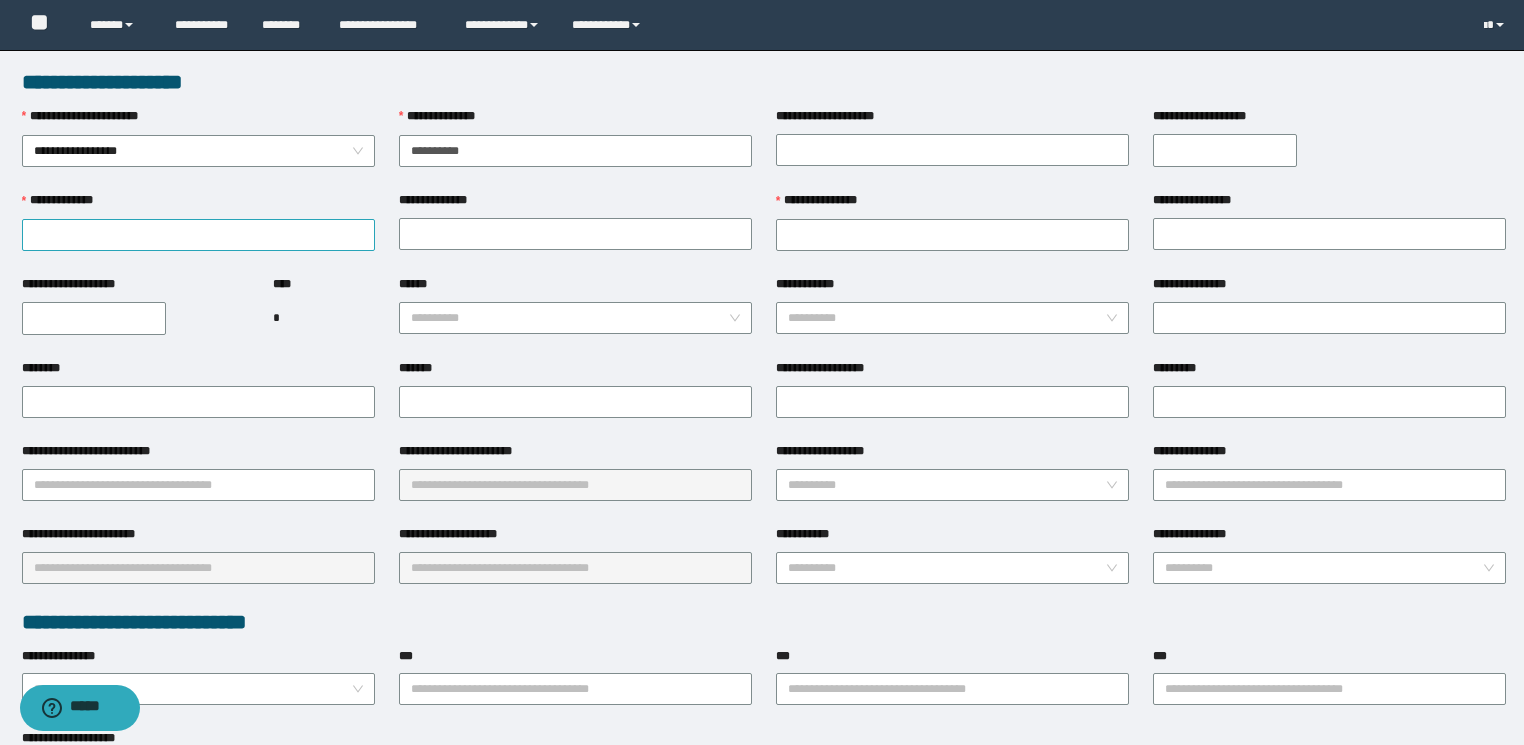 type on "**********" 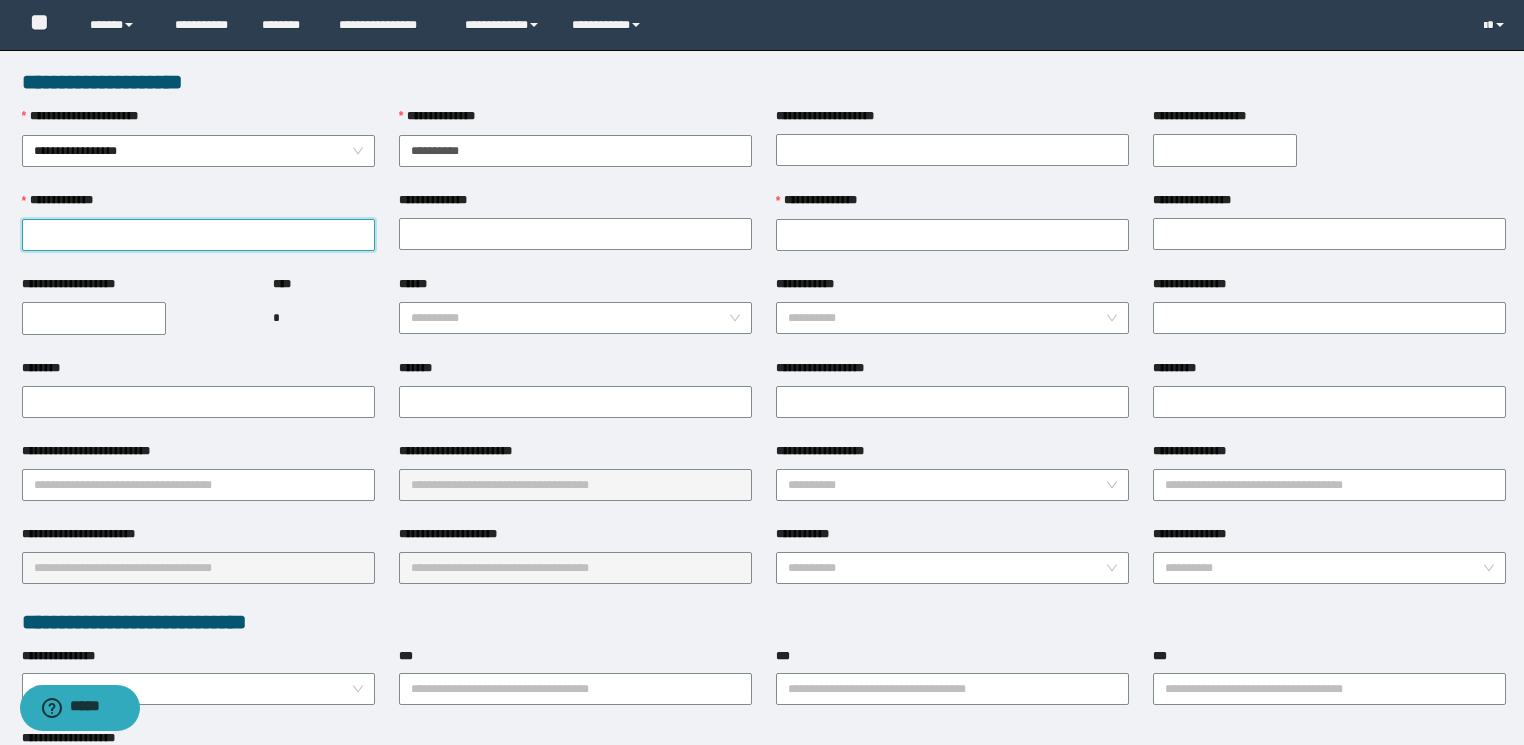 click on "**********" at bounding box center (198, 235) 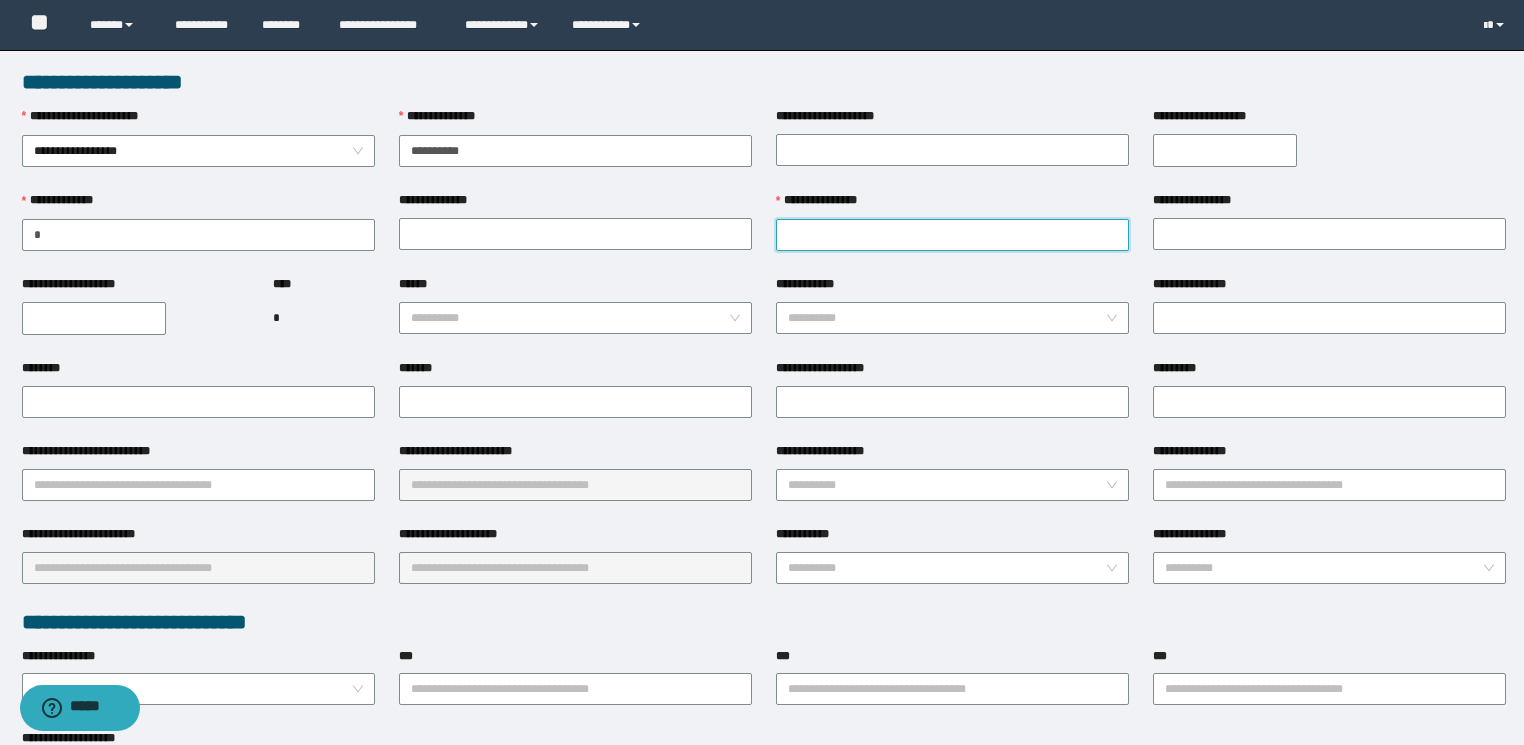 click on "**********" at bounding box center (952, 235) 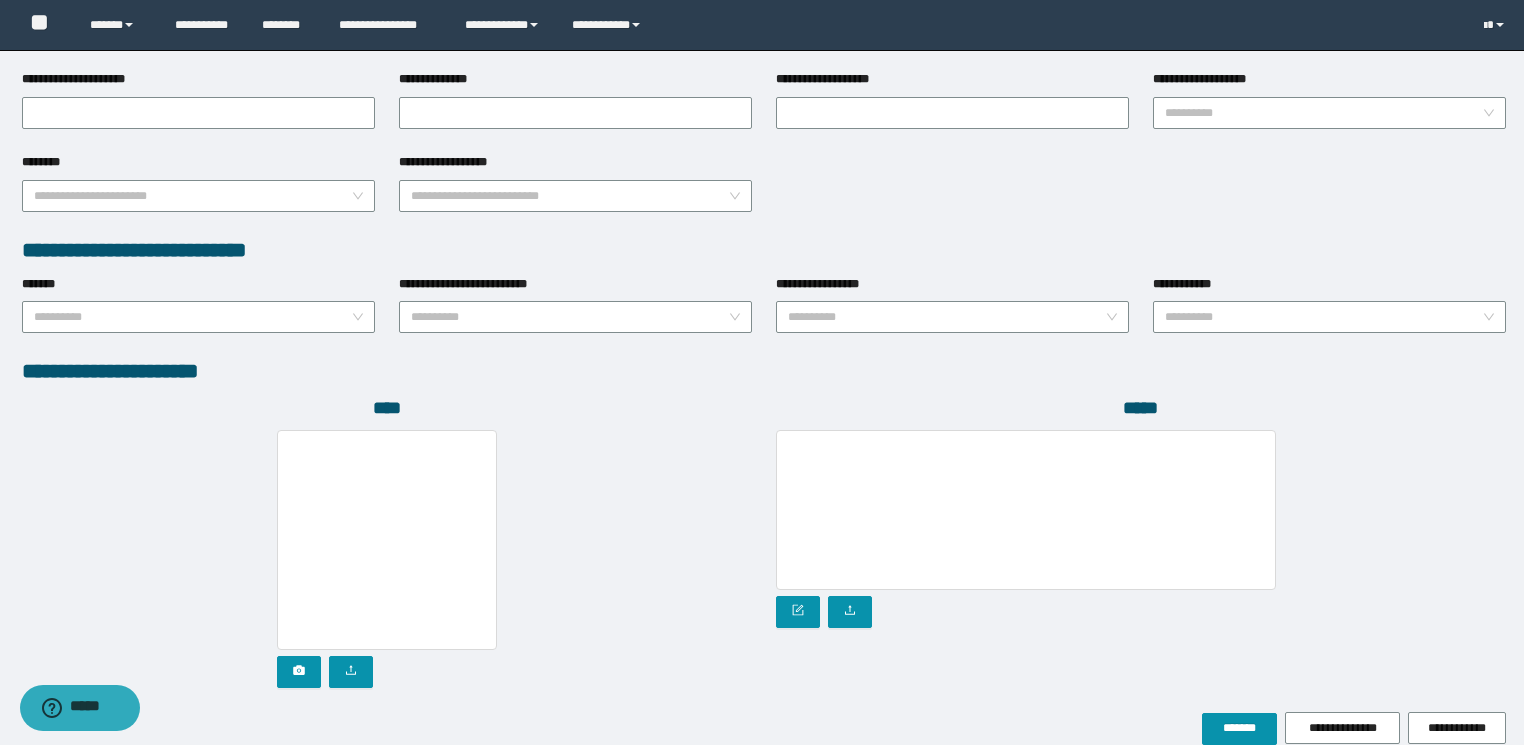 scroll, scrollTop: 880, scrollLeft: 0, axis: vertical 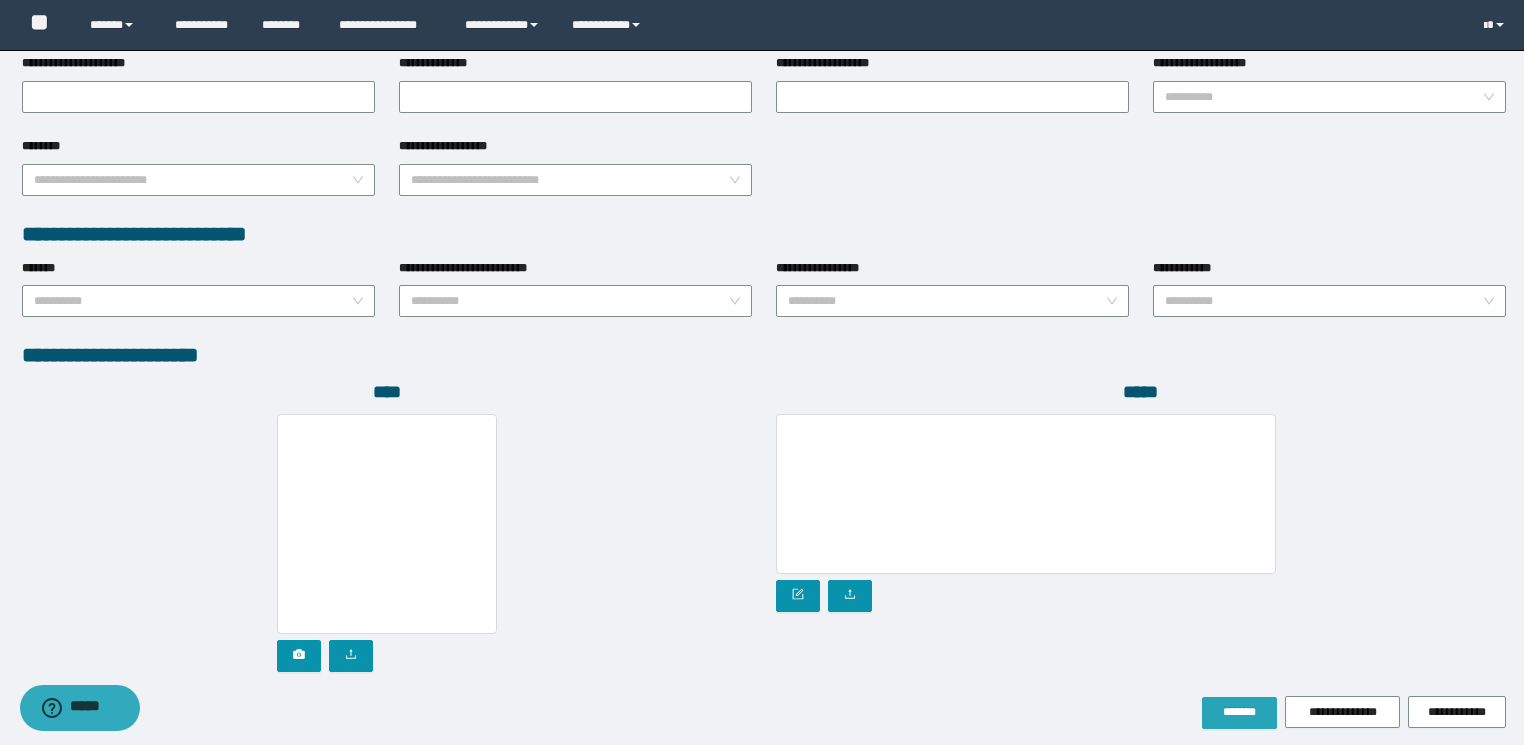 click on "*******" at bounding box center [1239, 713] 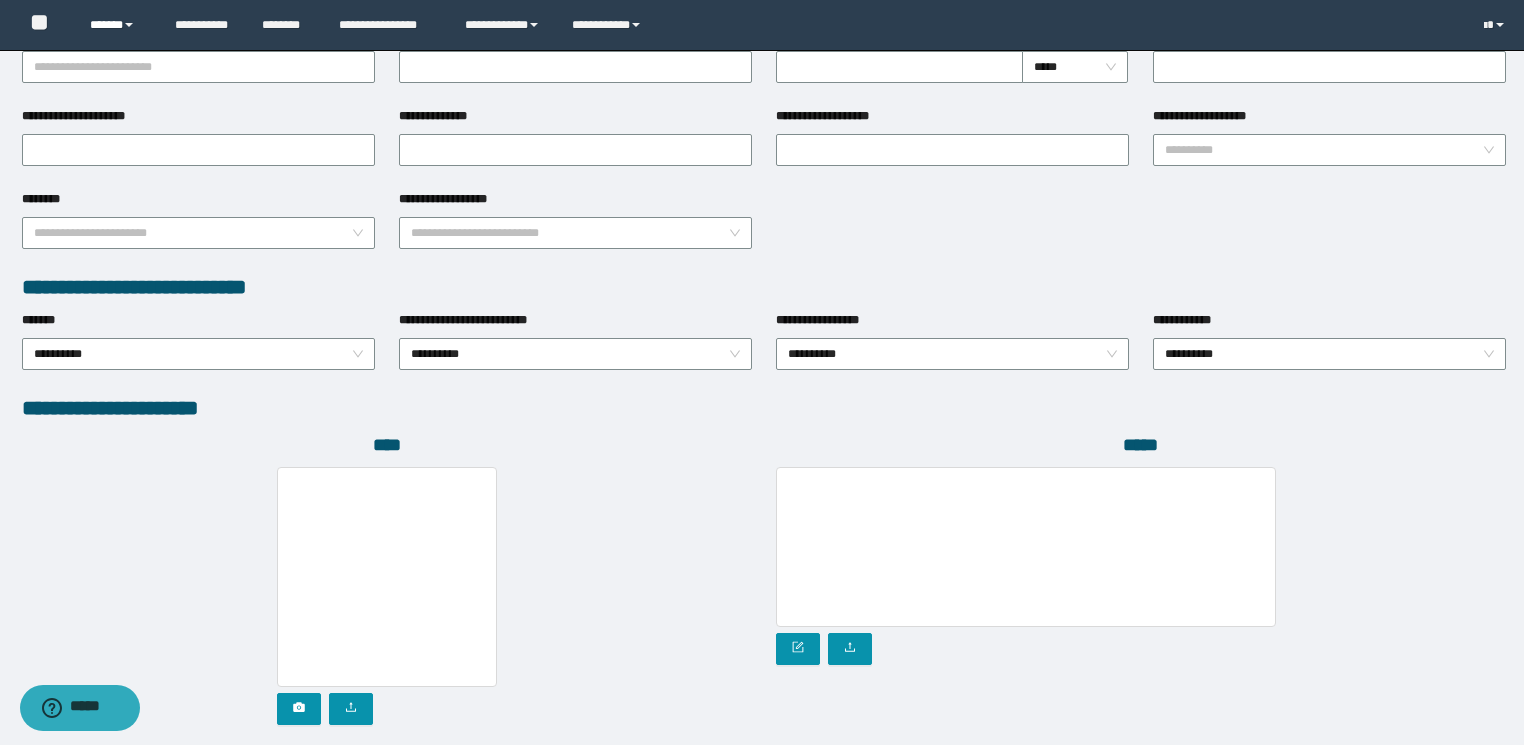 scroll, scrollTop: 932, scrollLeft: 0, axis: vertical 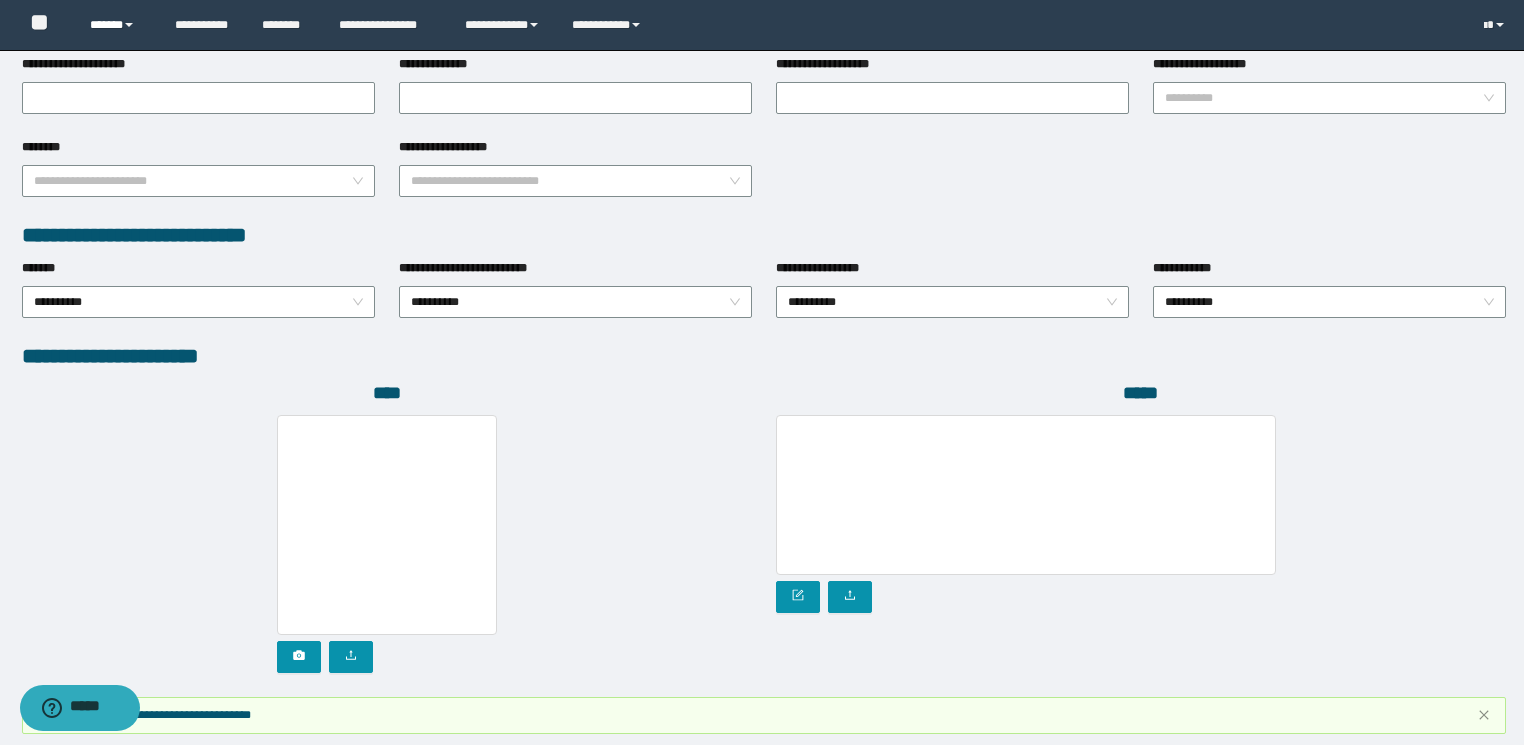 click on "******" at bounding box center (117, 25) 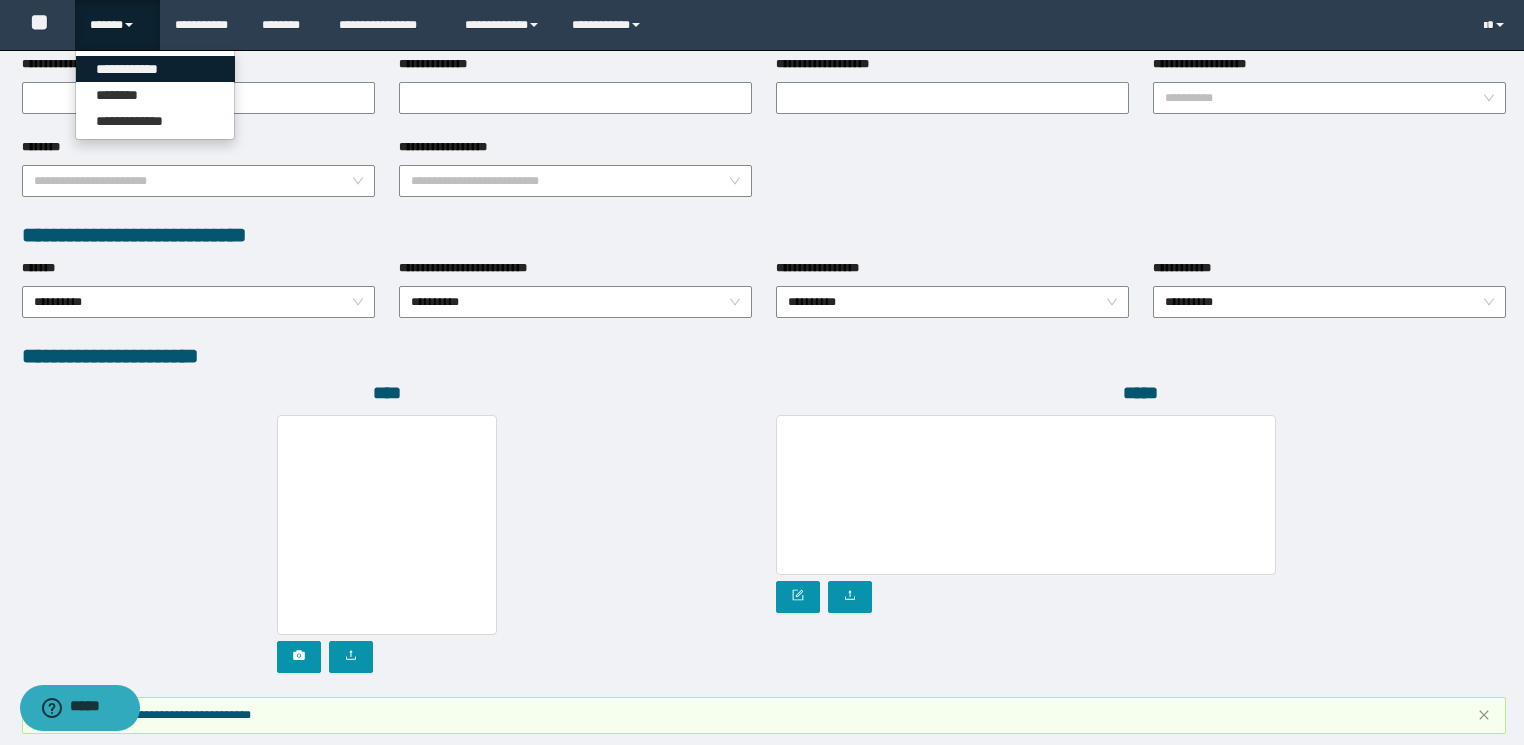 click on "**********" at bounding box center (155, 69) 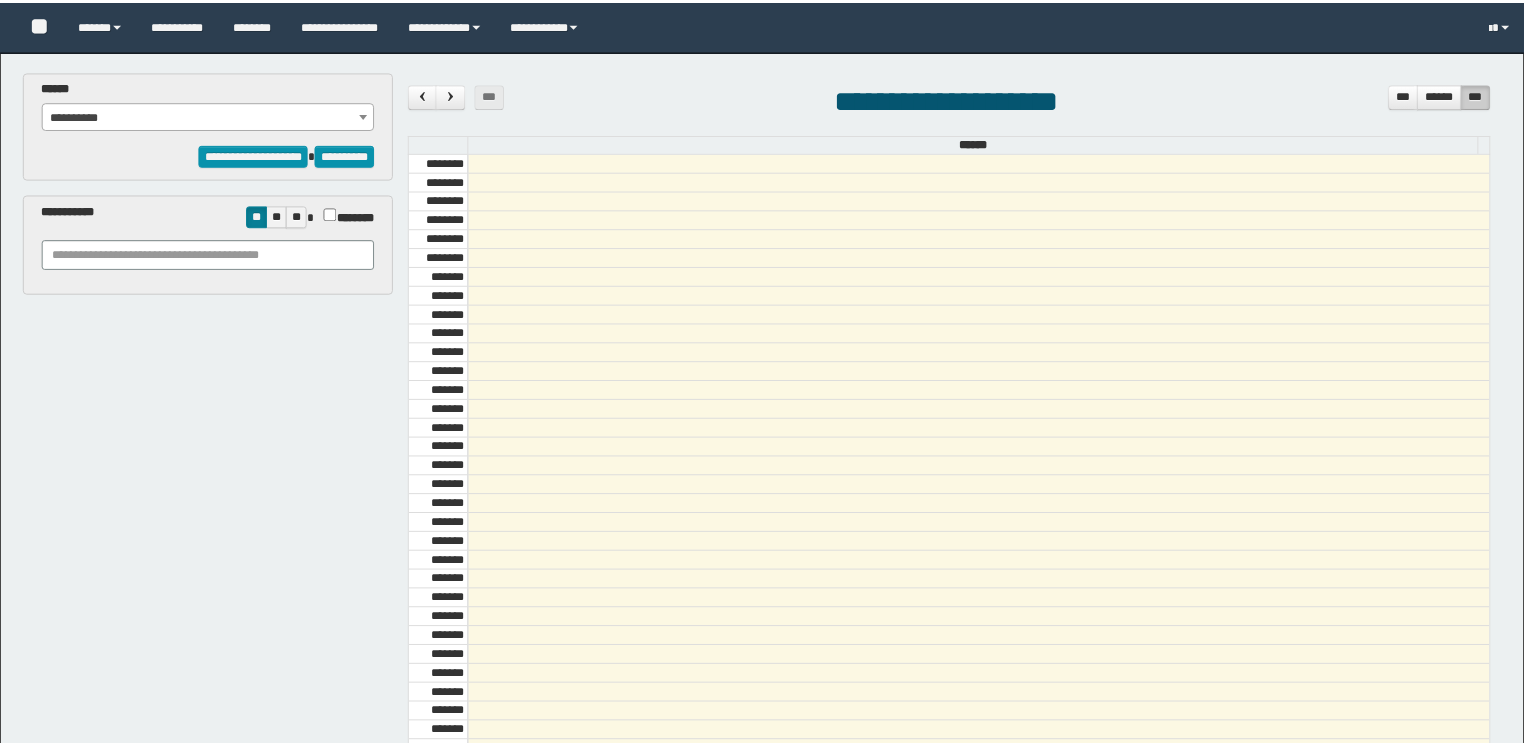 scroll, scrollTop: 0, scrollLeft: 0, axis: both 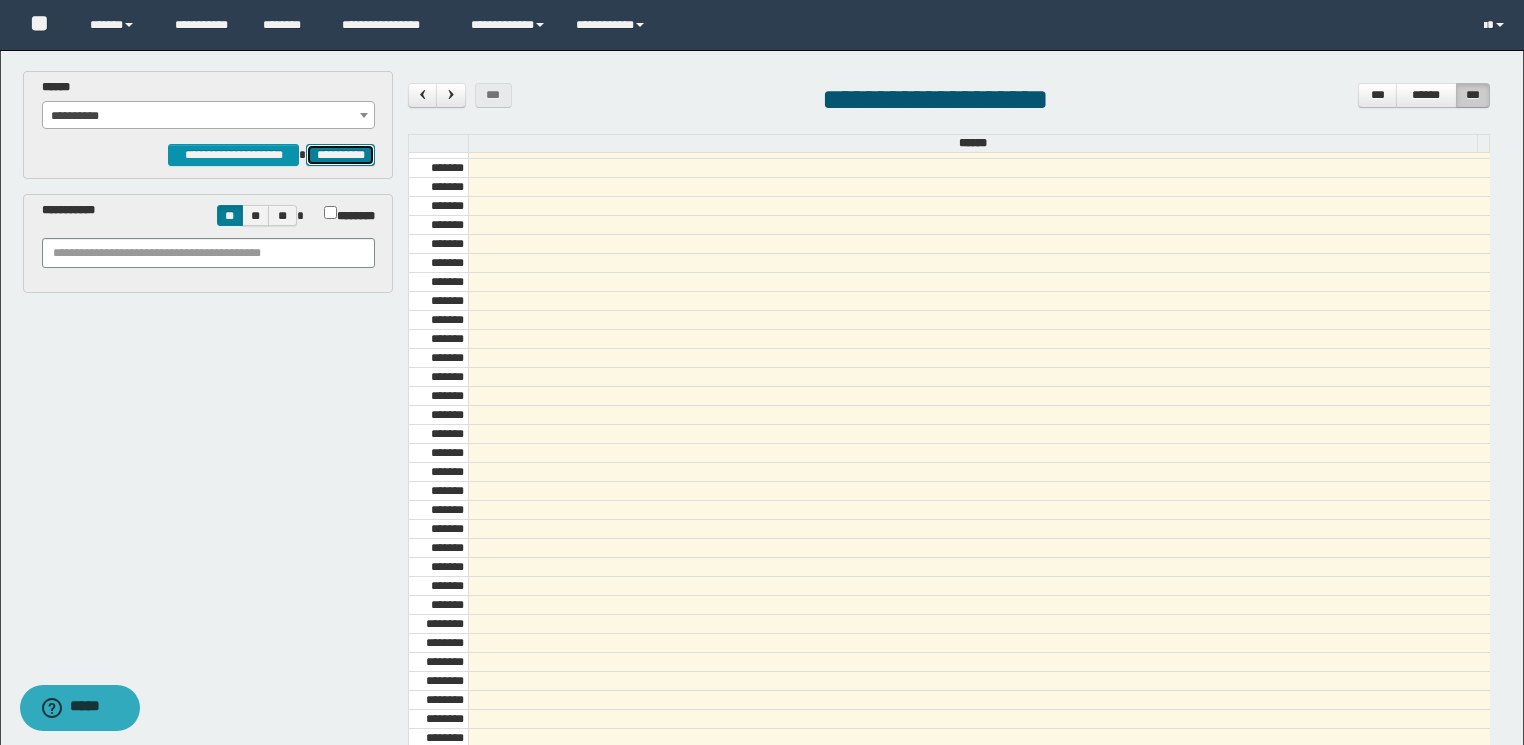 click on "**********" at bounding box center [340, 155] 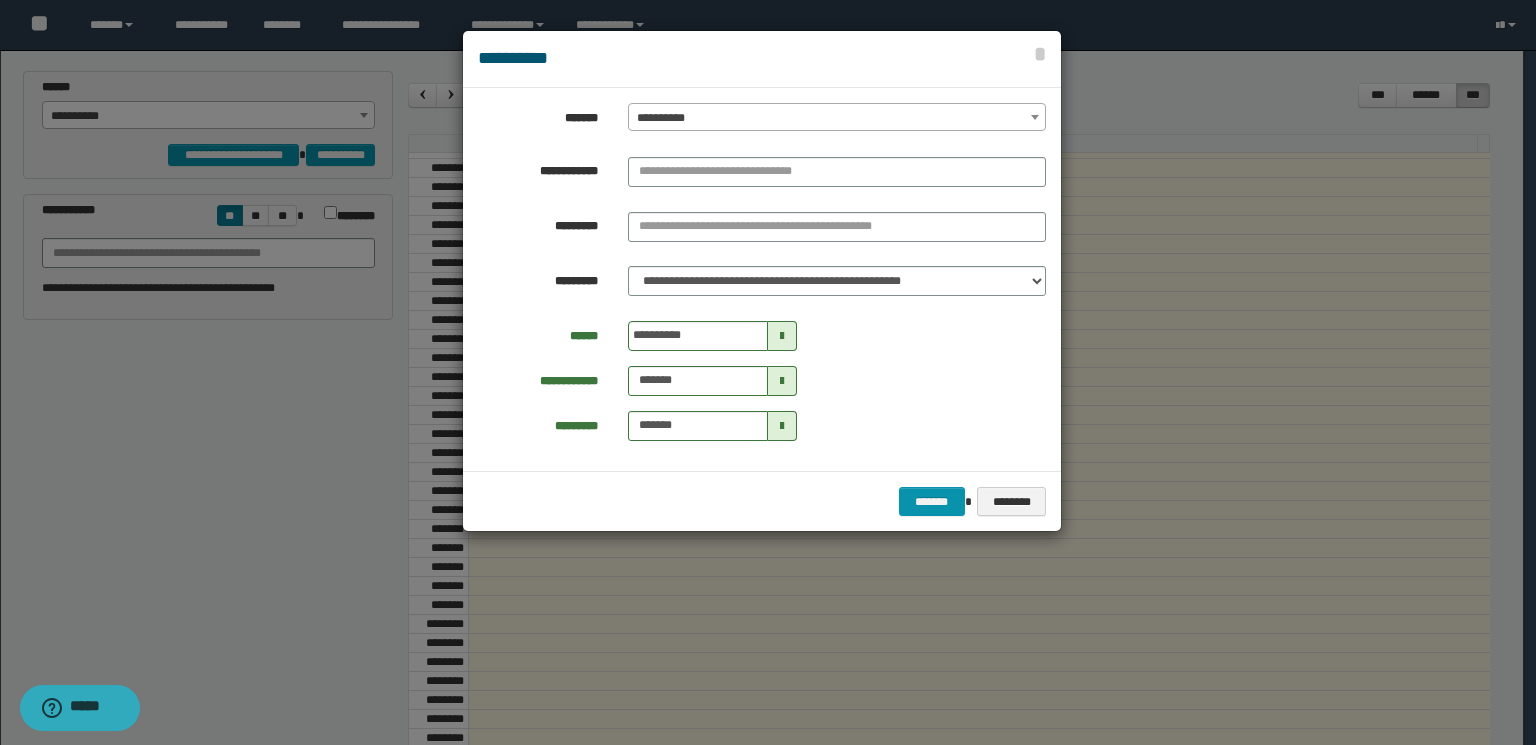 click on "**********" at bounding box center [837, 118] 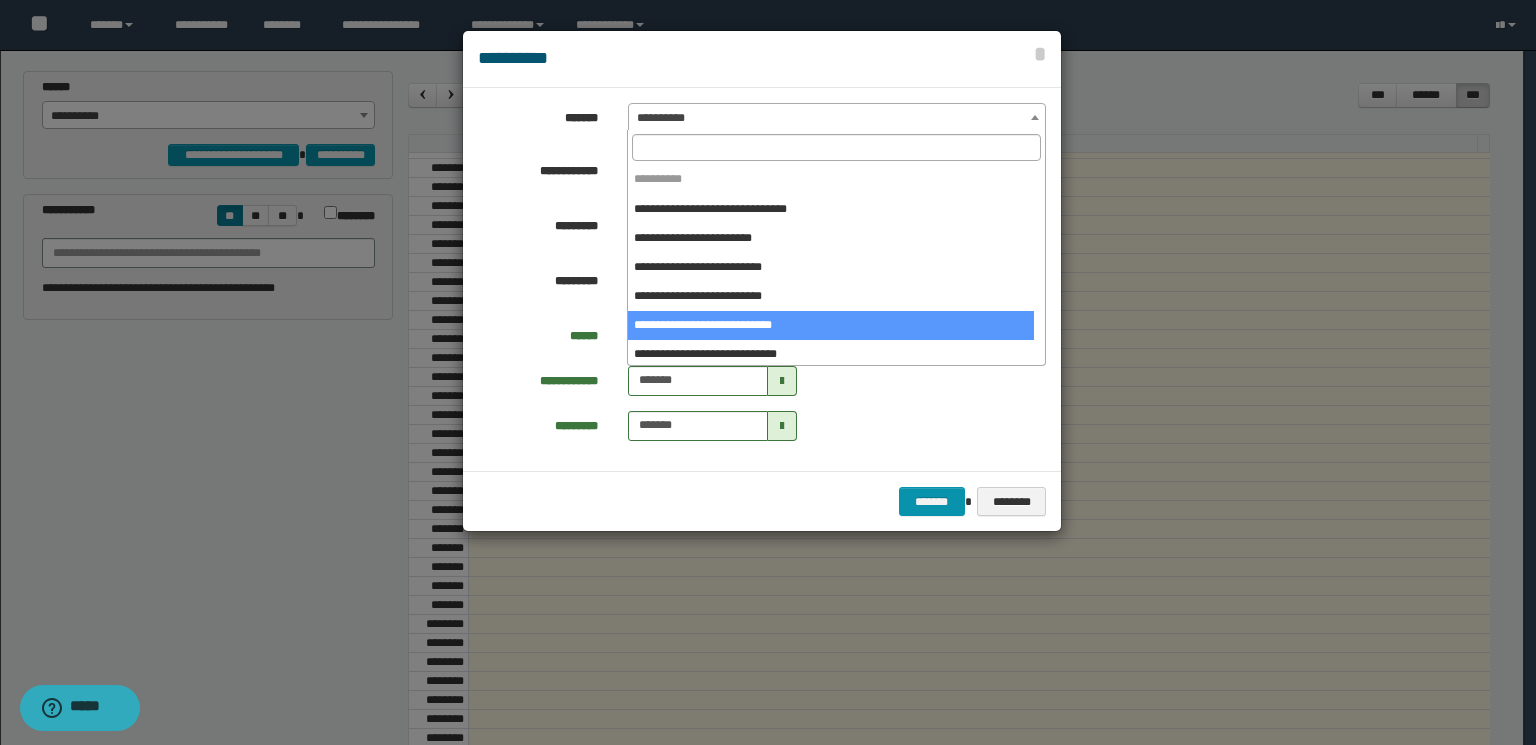 select on "*****" 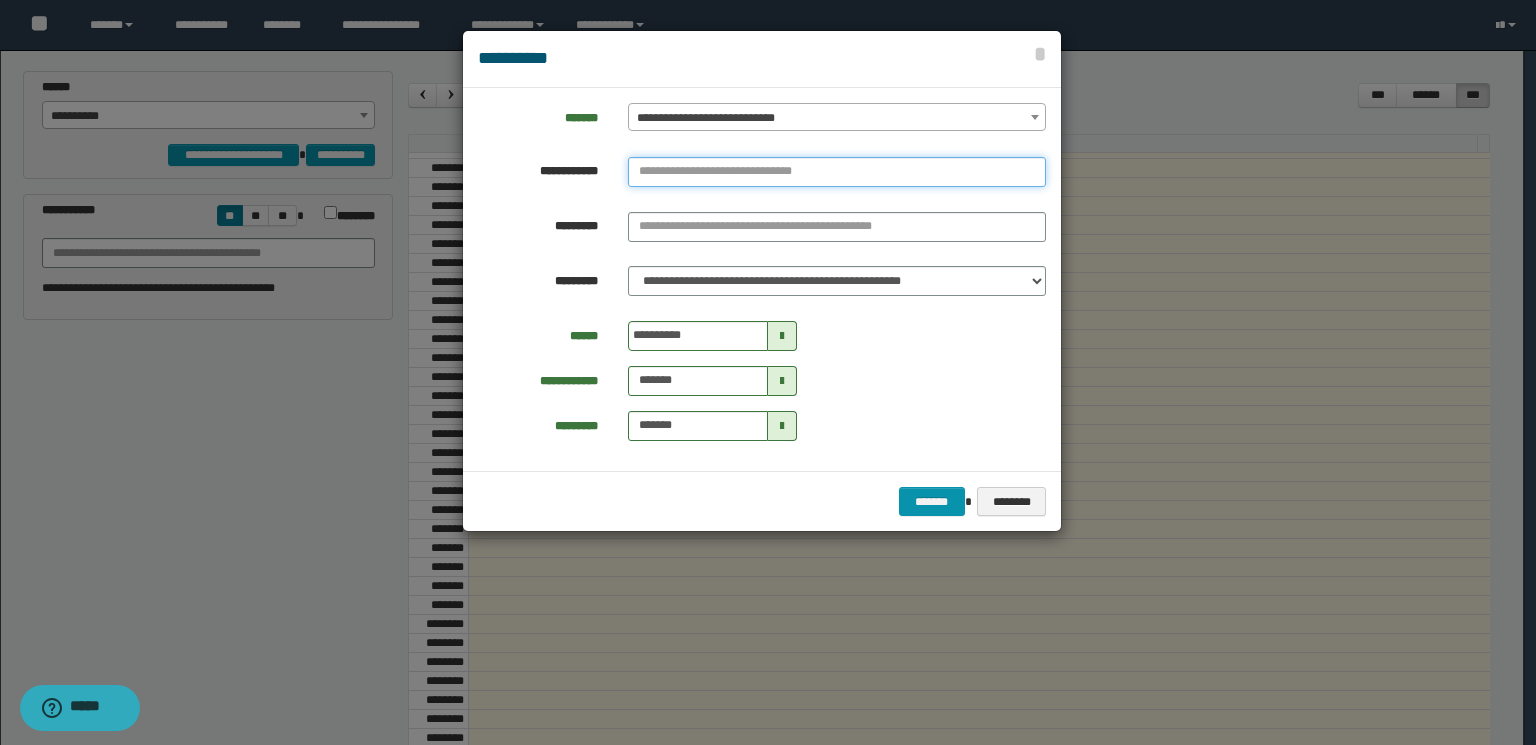click at bounding box center (837, 172) 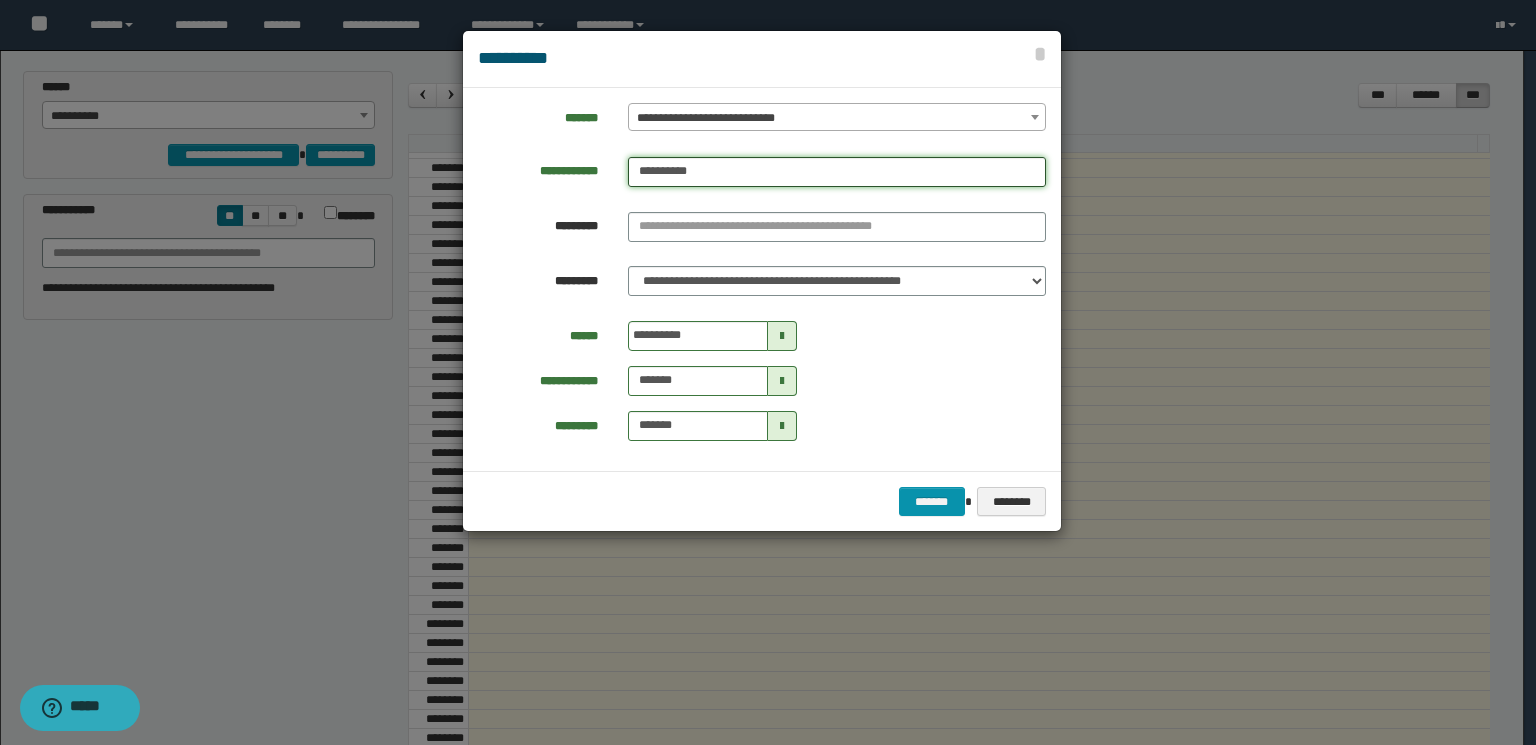 type on "**********" 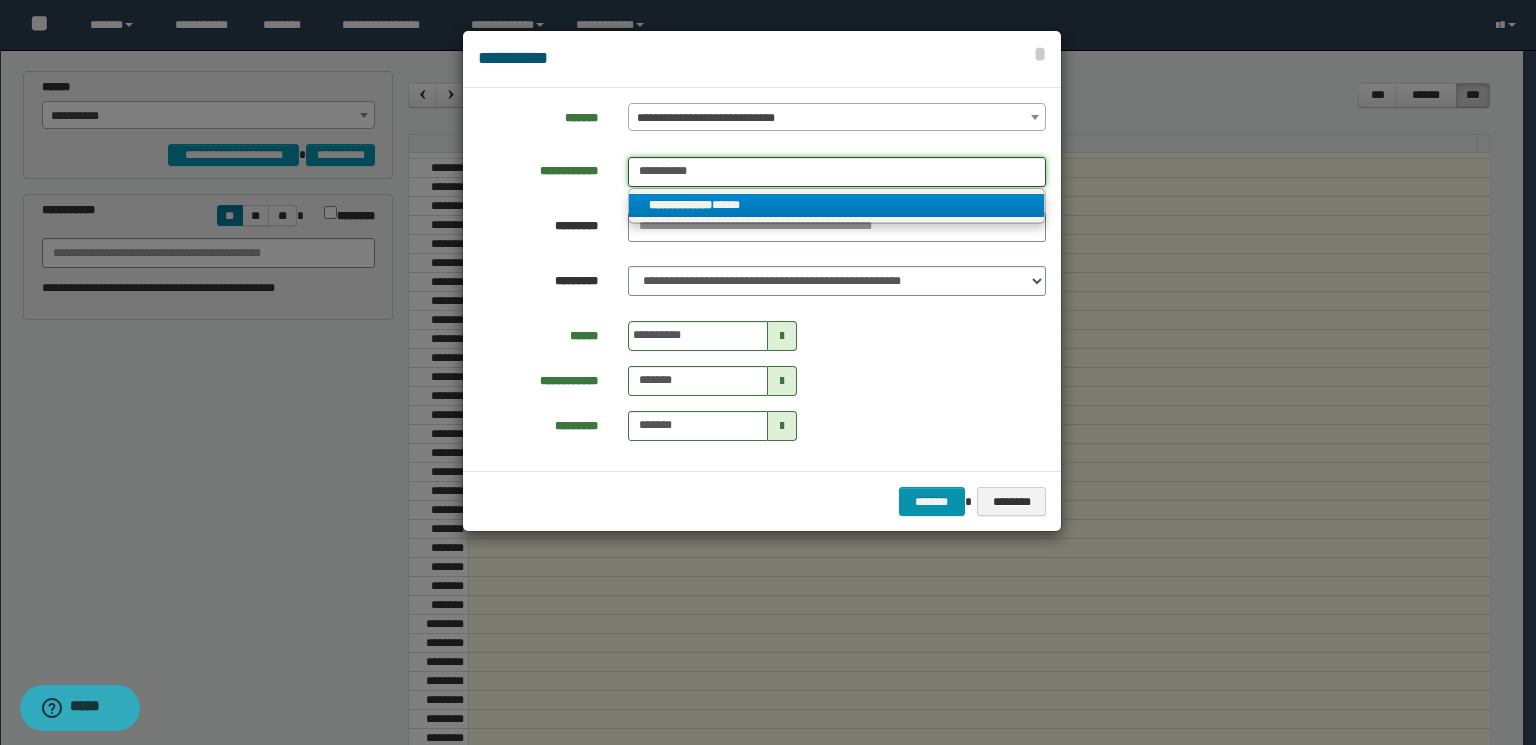 type on "**********" 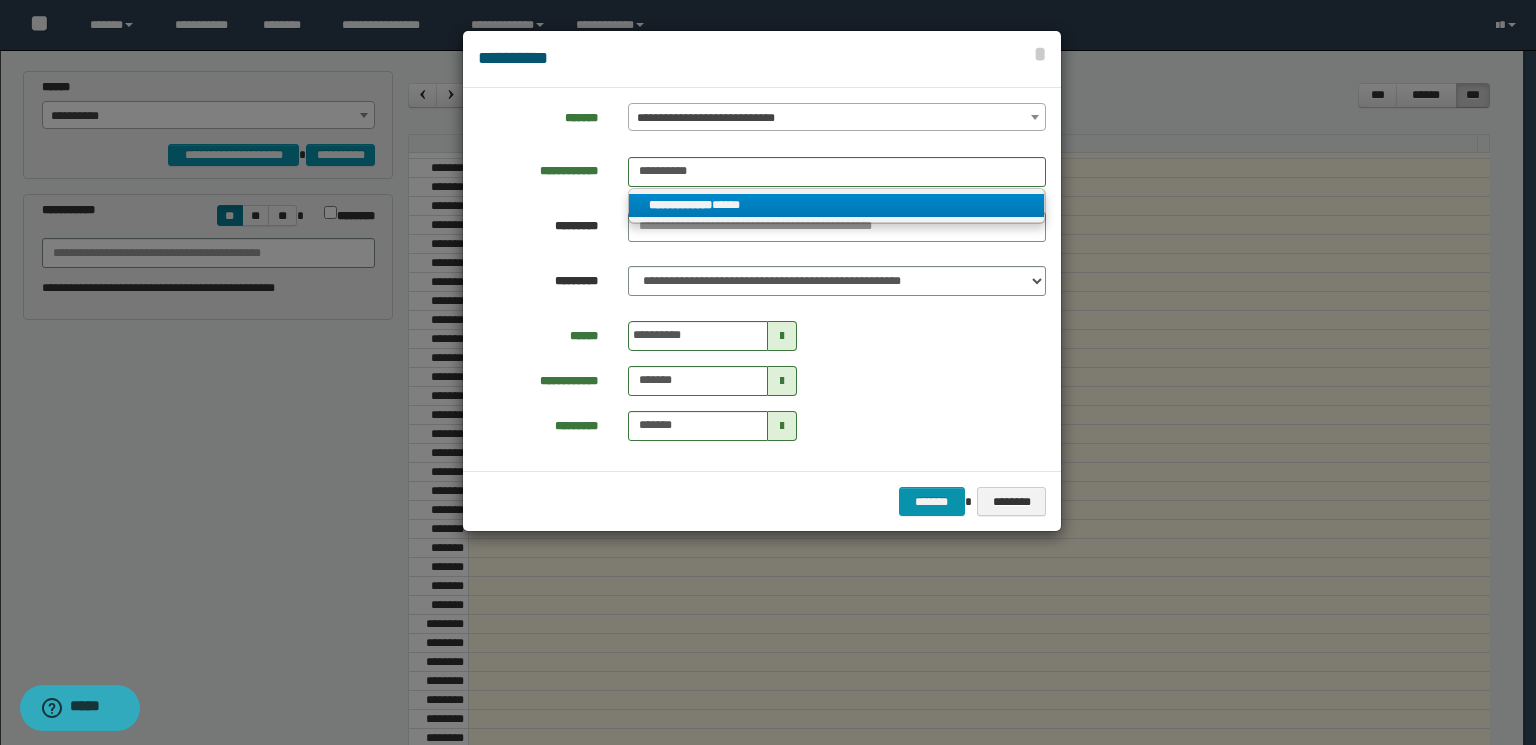 click on "**********" at bounding box center [837, 205] 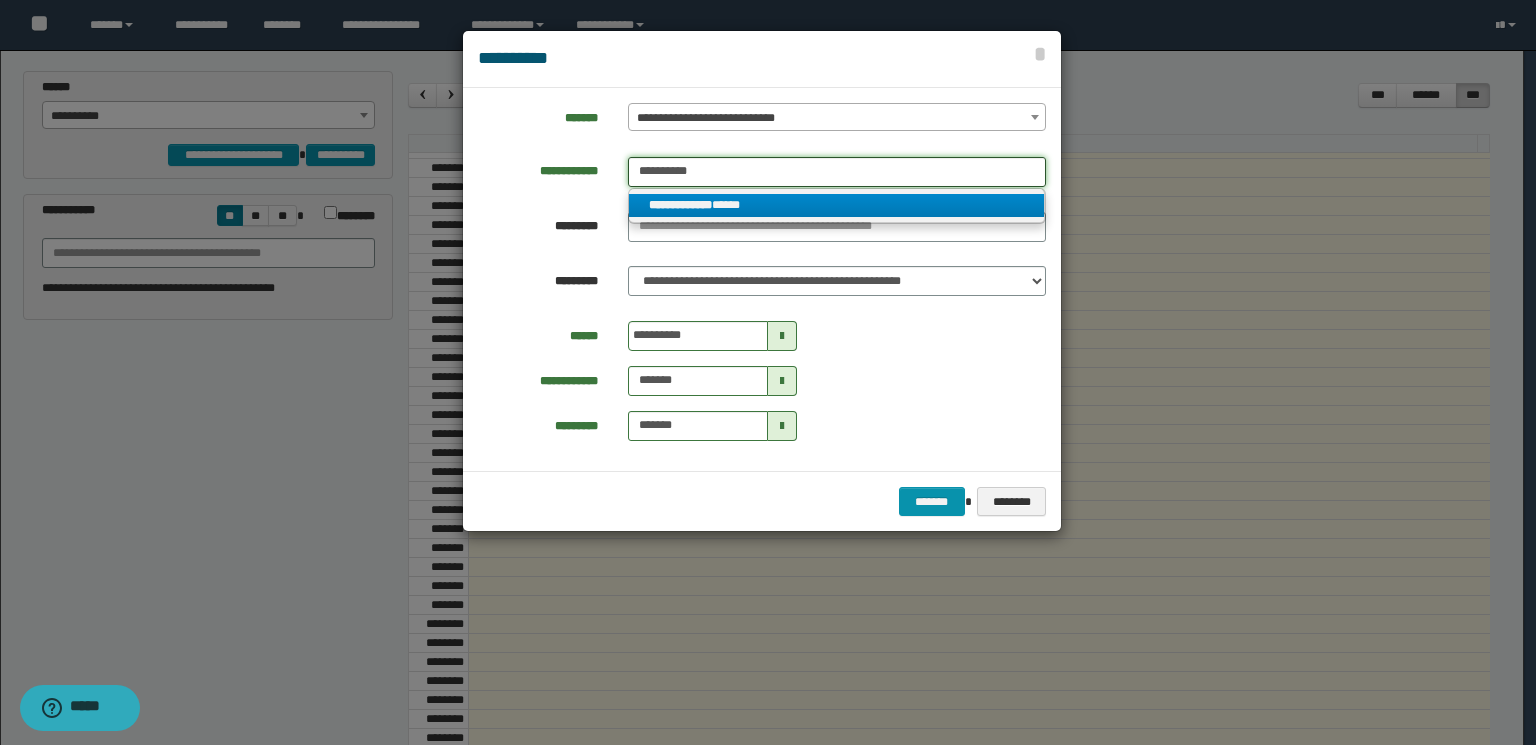 type 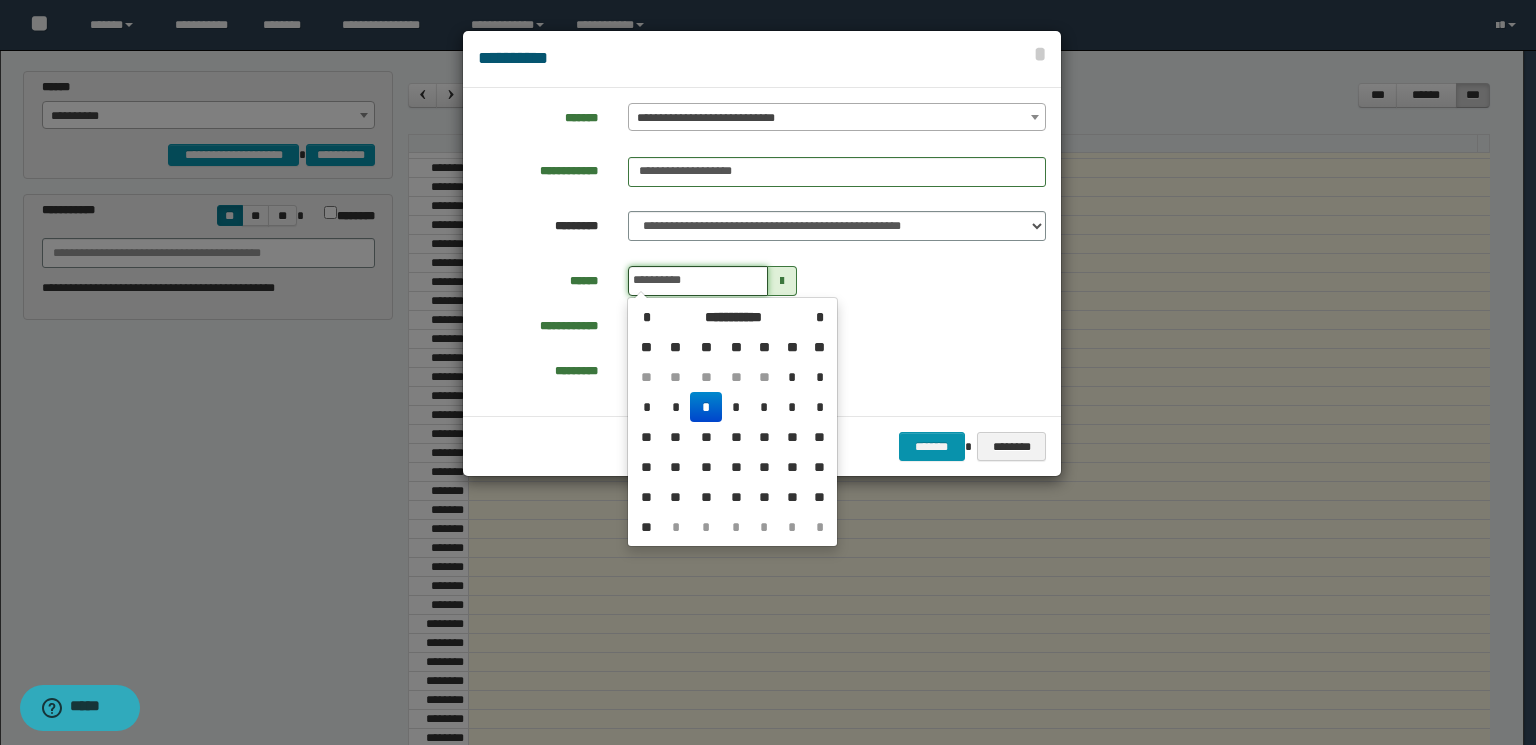 drag, startPoint x: 644, startPoint y: 276, endPoint x: 625, endPoint y: 274, distance: 19.104973 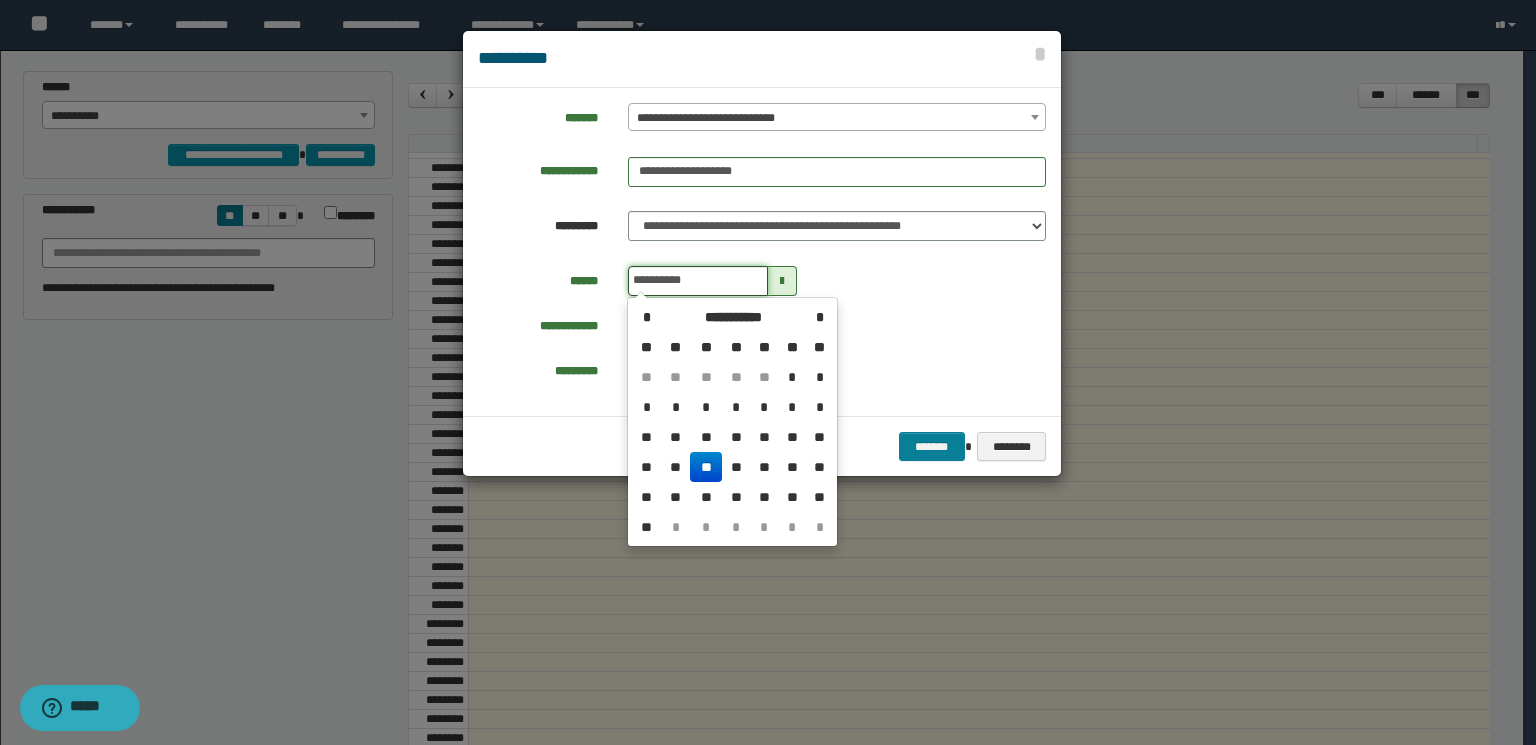 type on "**********" 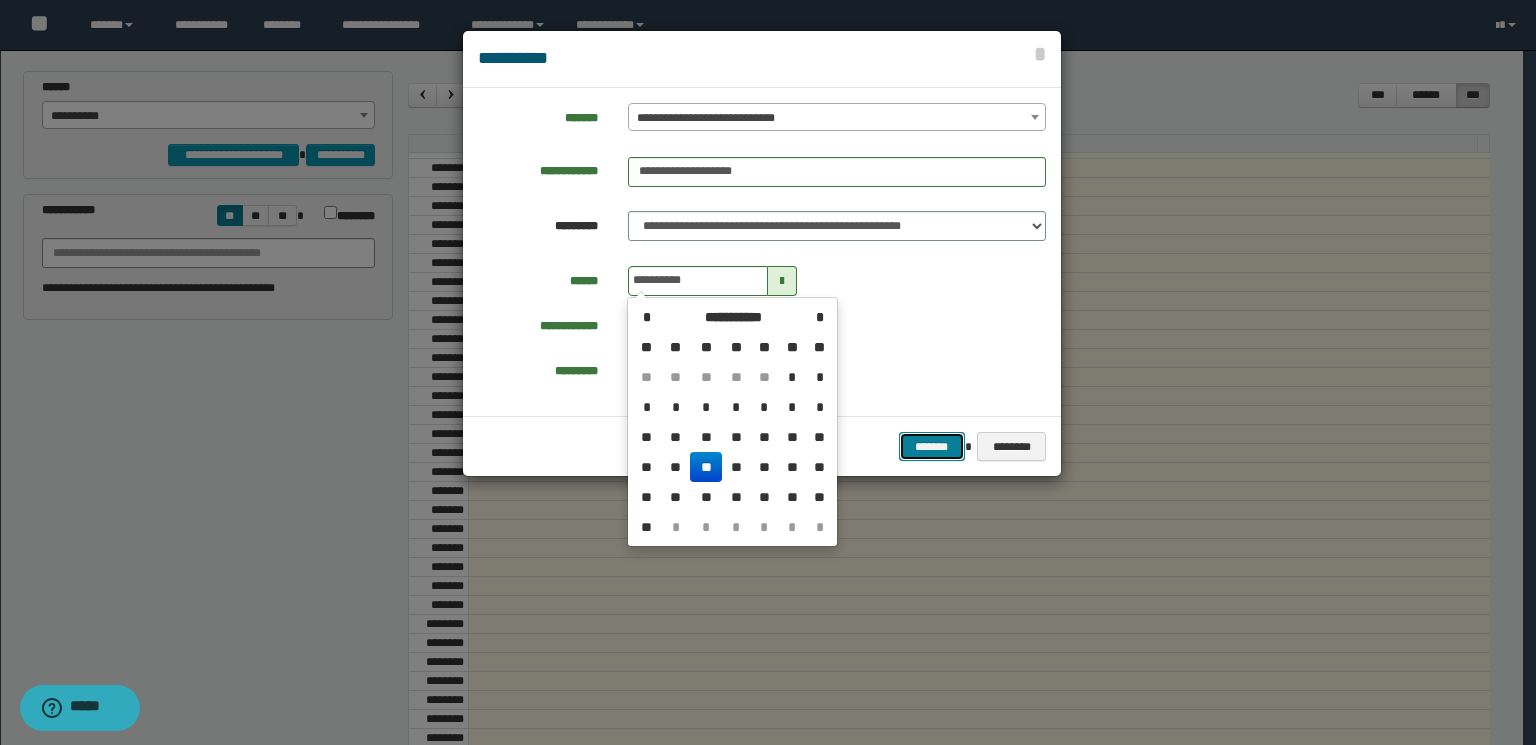 click on "*******" at bounding box center [932, 447] 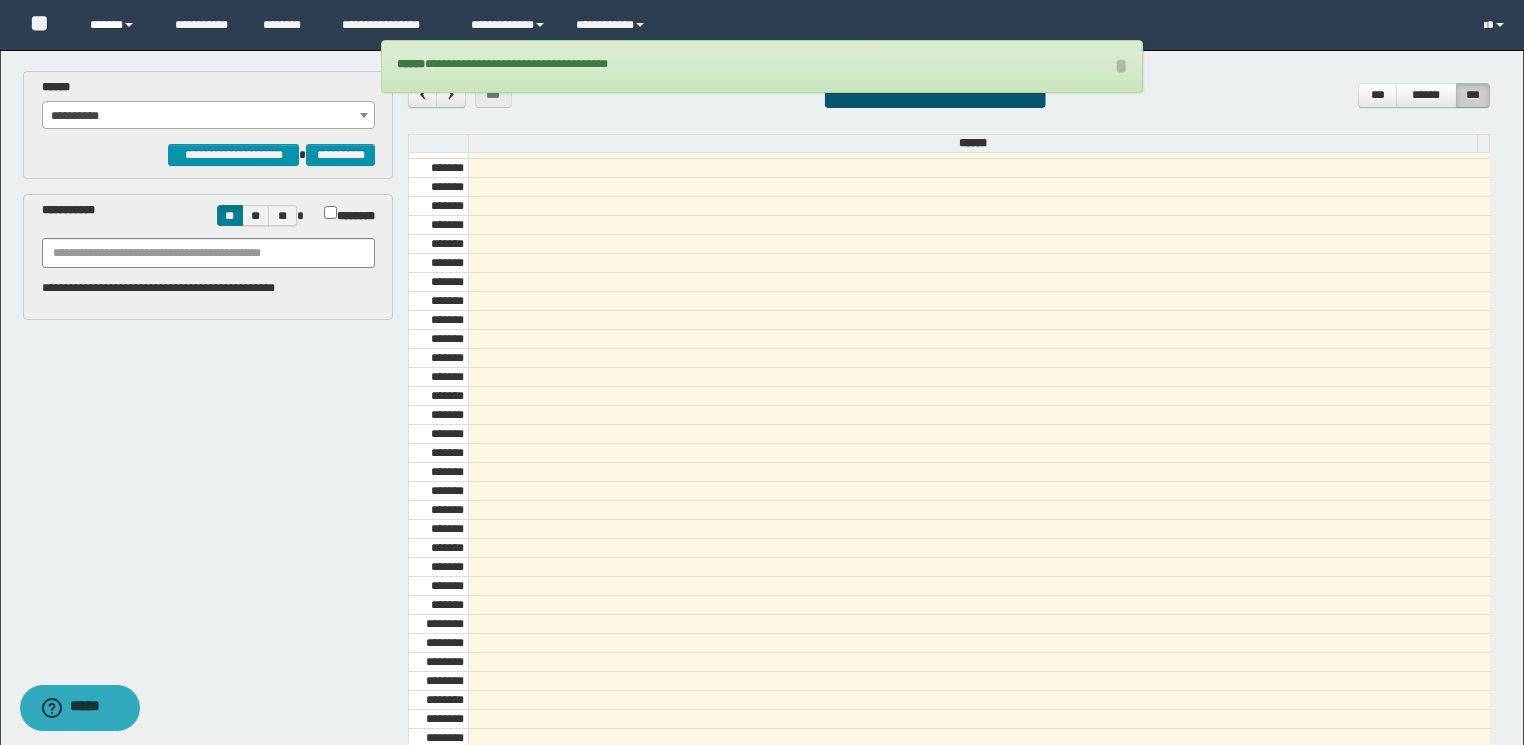 click on "******" at bounding box center [117, 25] 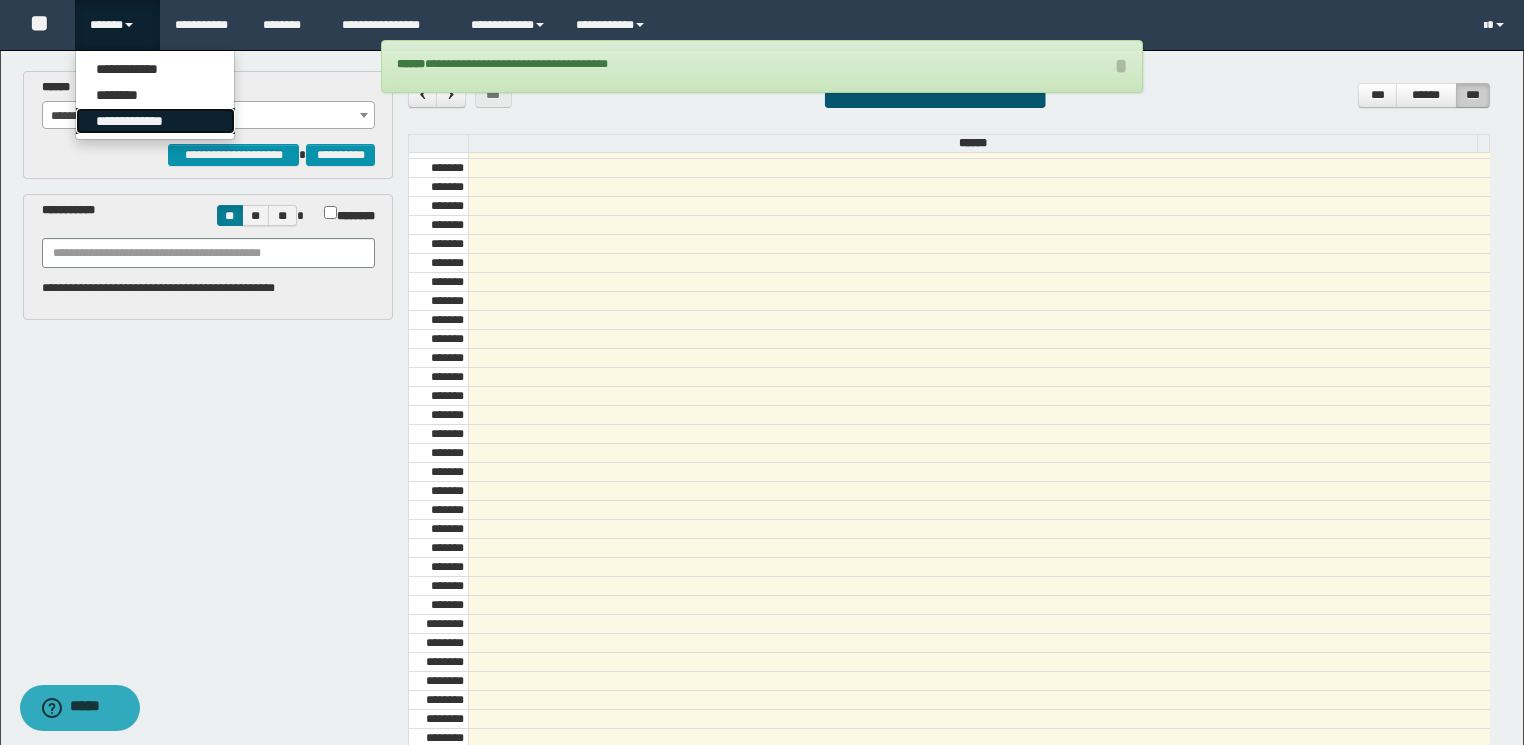click on "**********" at bounding box center (155, 121) 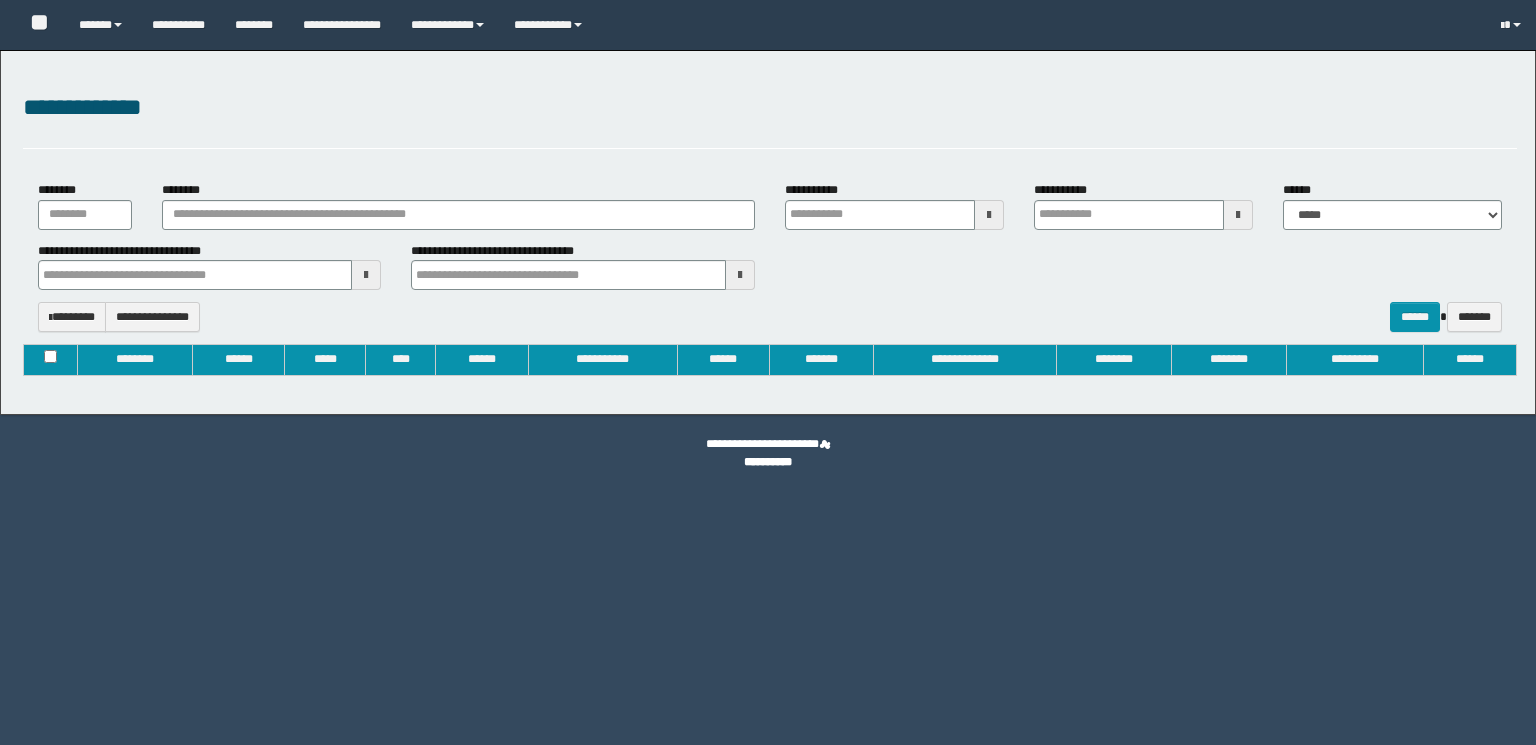 type on "**********" 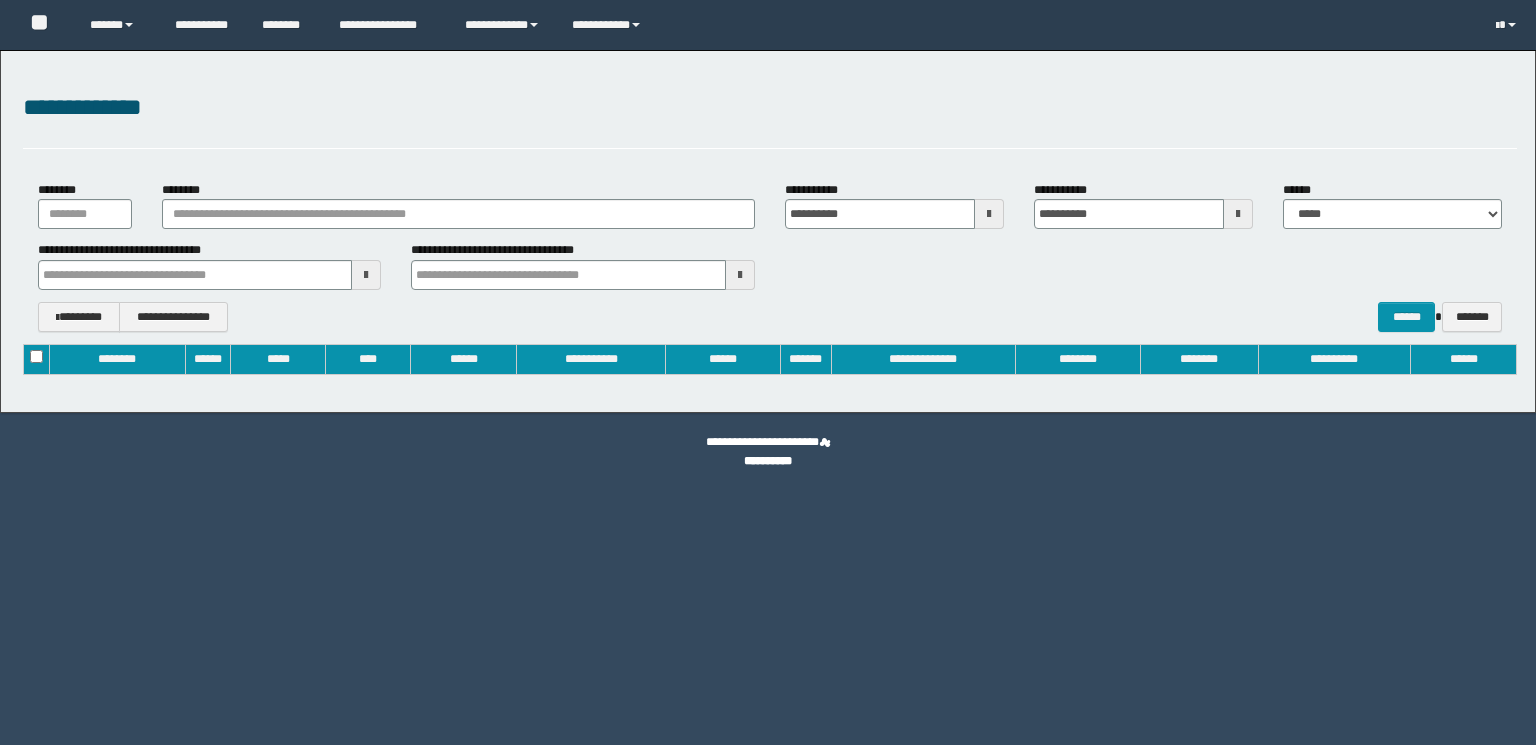 scroll, scrollTop: 0, scrollLeft: 0, axis: both 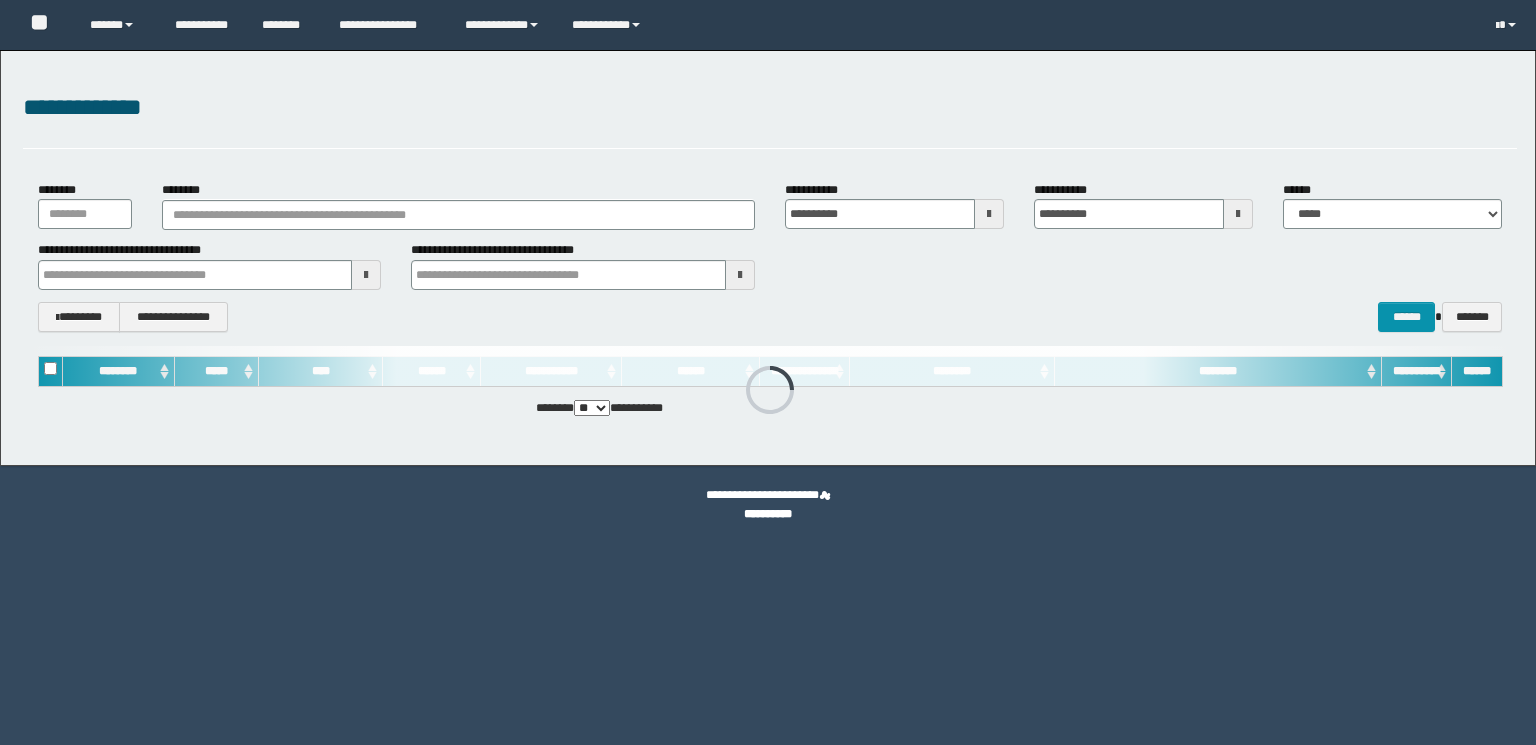 click on "********" at bounding box center (458, 205) 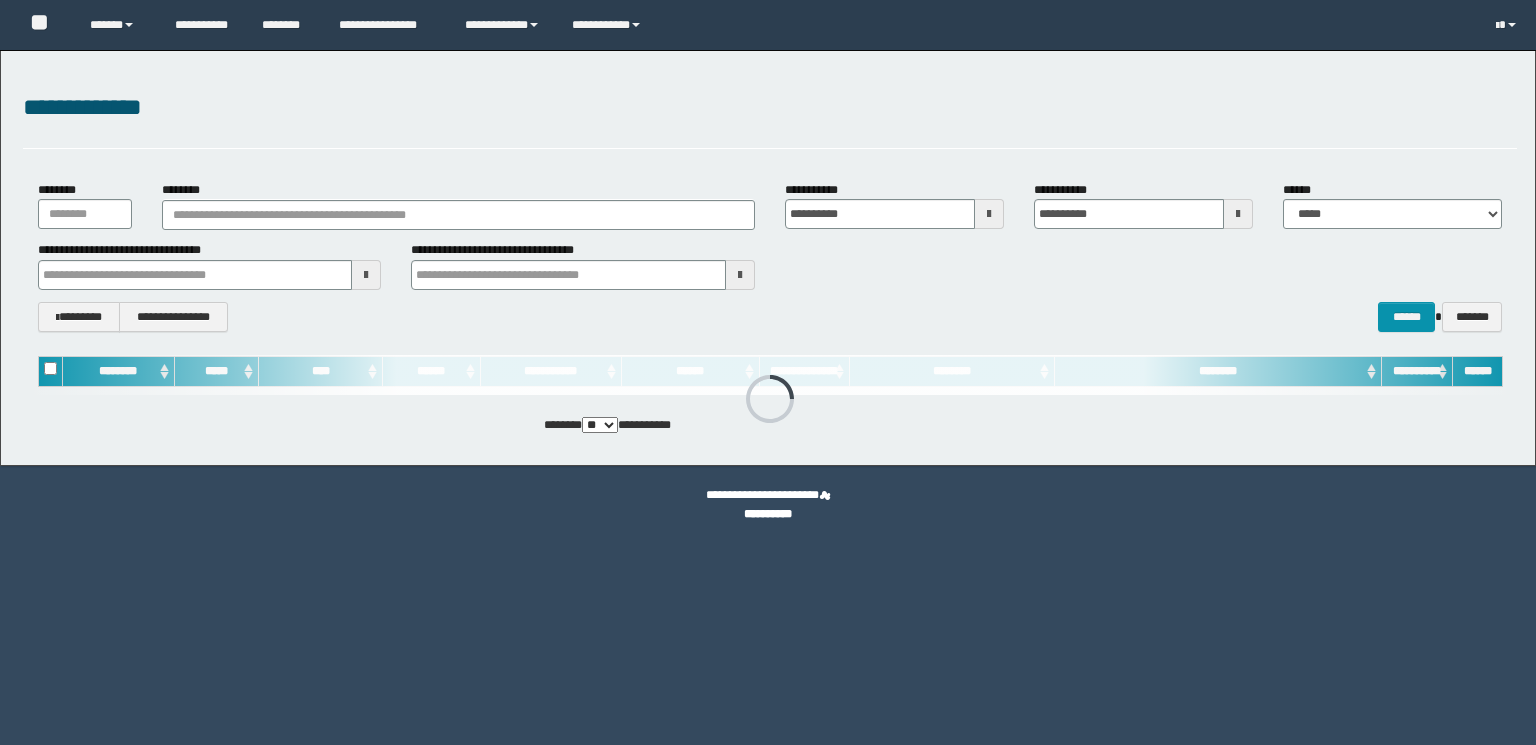 scroll, scrollTop: 0, scrollLeft: 0, axis: both 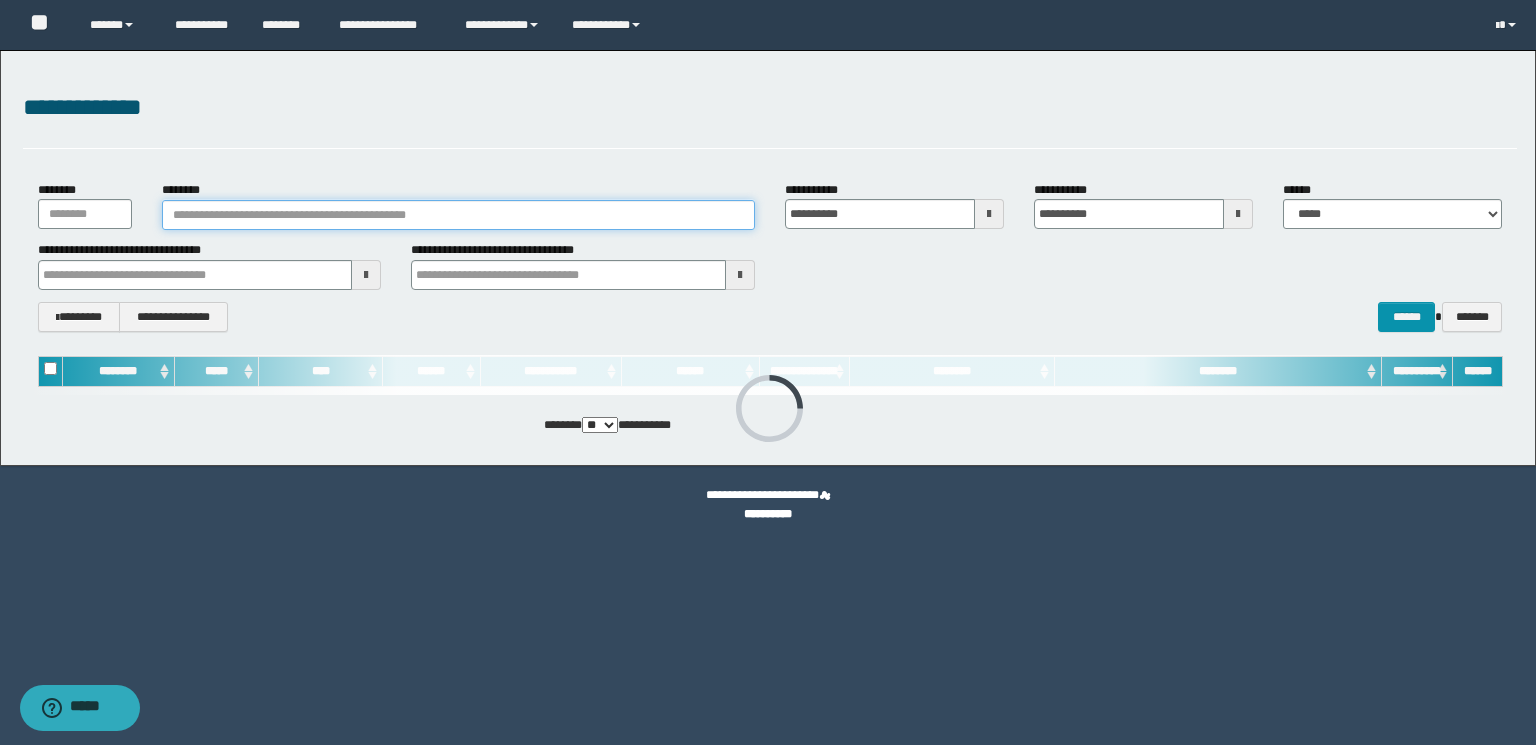 click on "********" at bounding box center (458, 215) 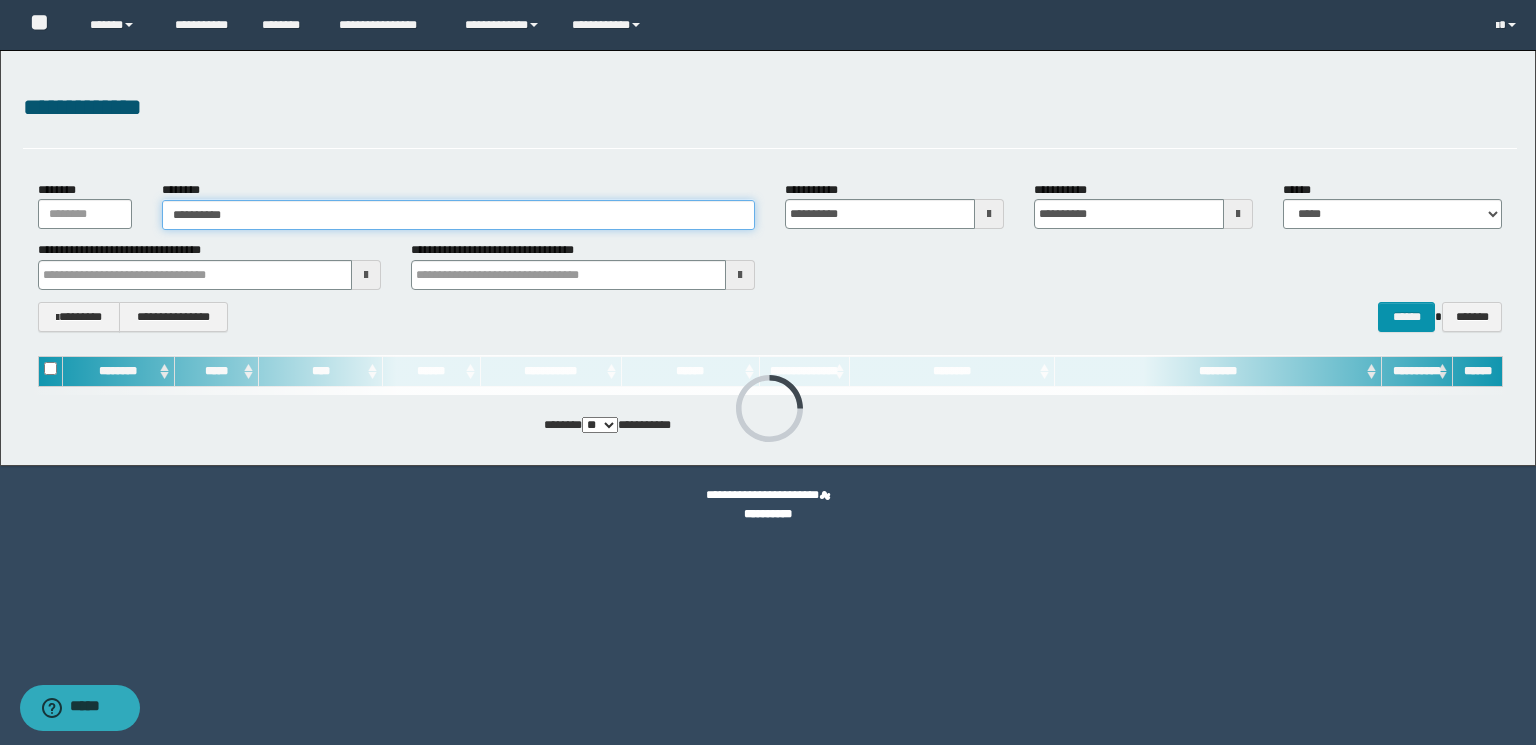type on "**********" 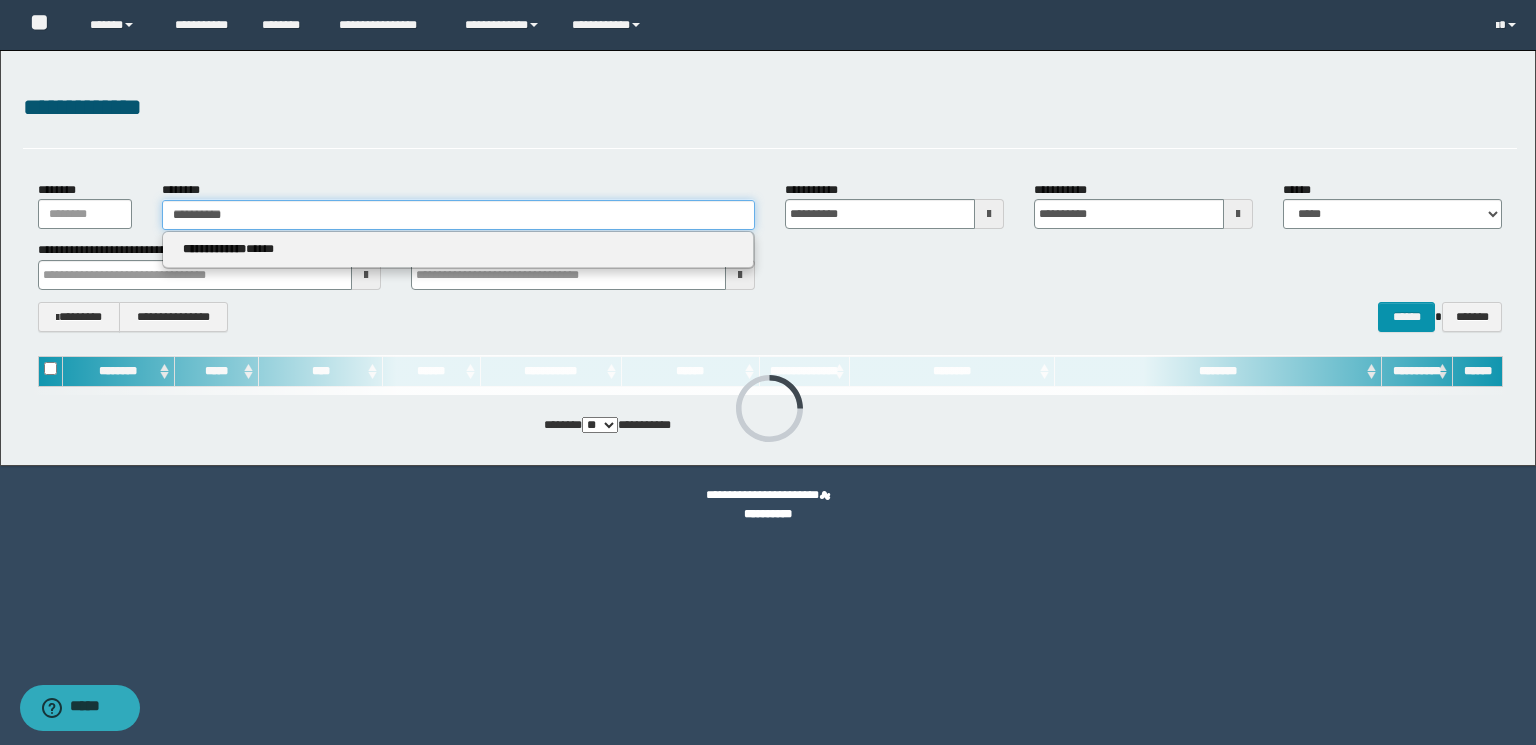 type on "**********" 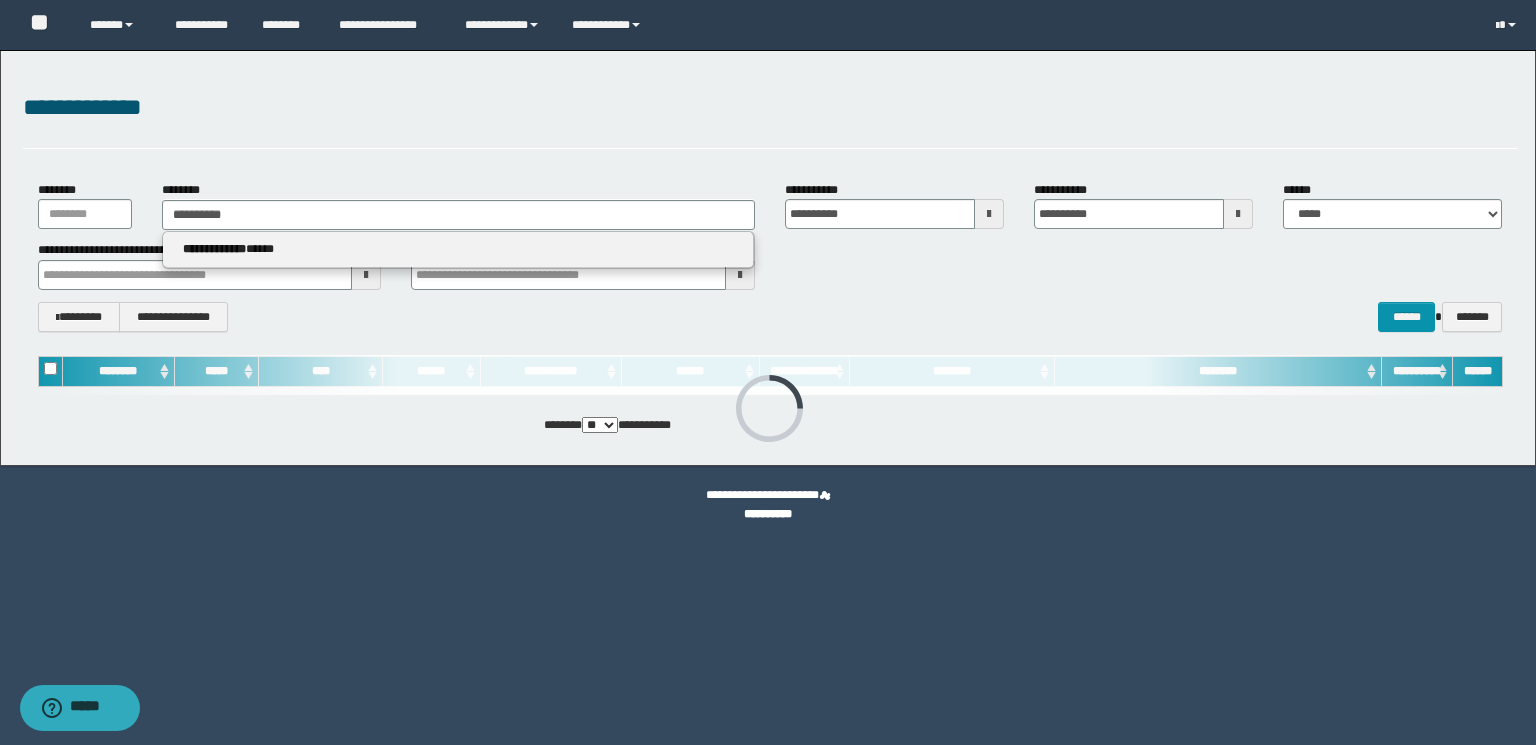 click on "**********" at bounding box center [458, 250] 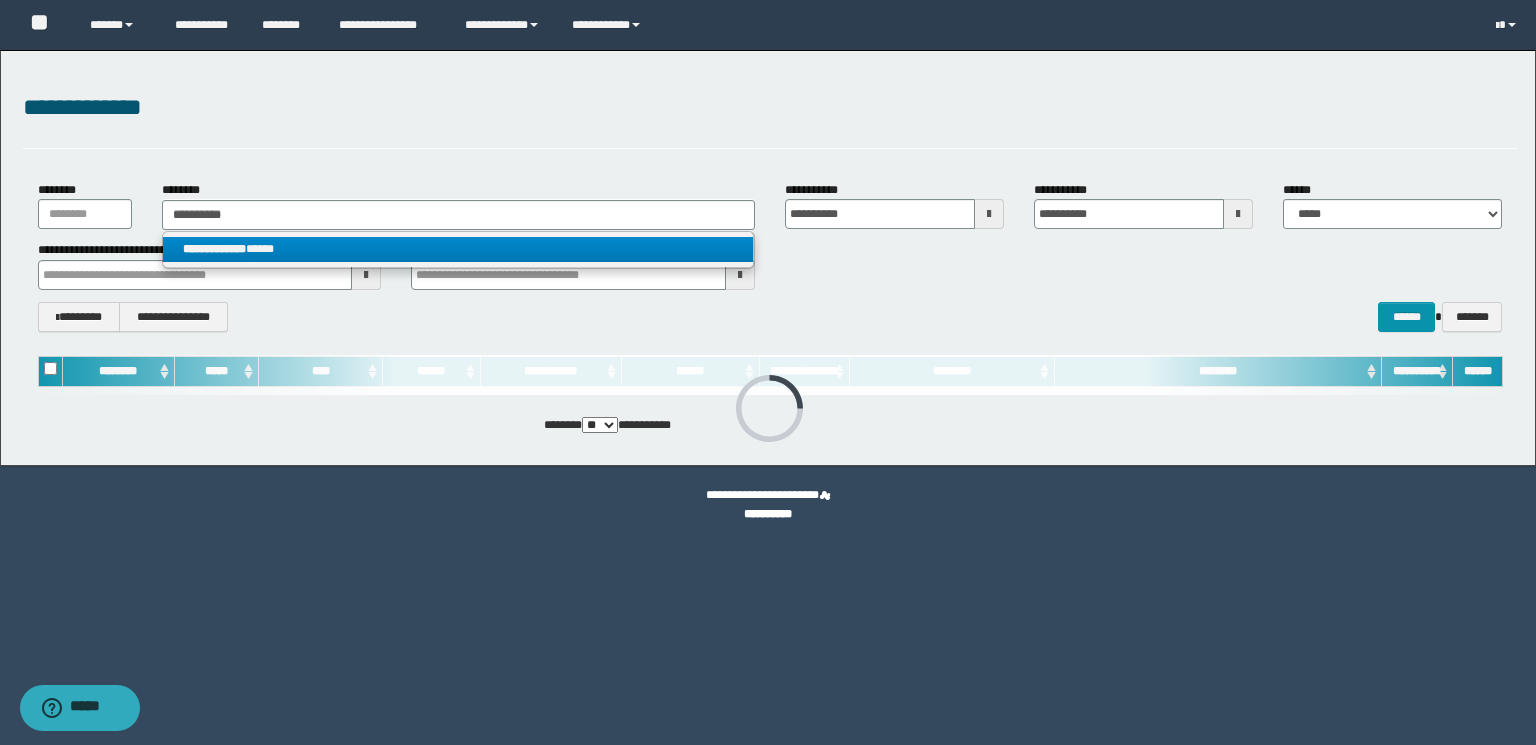 click on "**********" at bounding box center [458, 249] 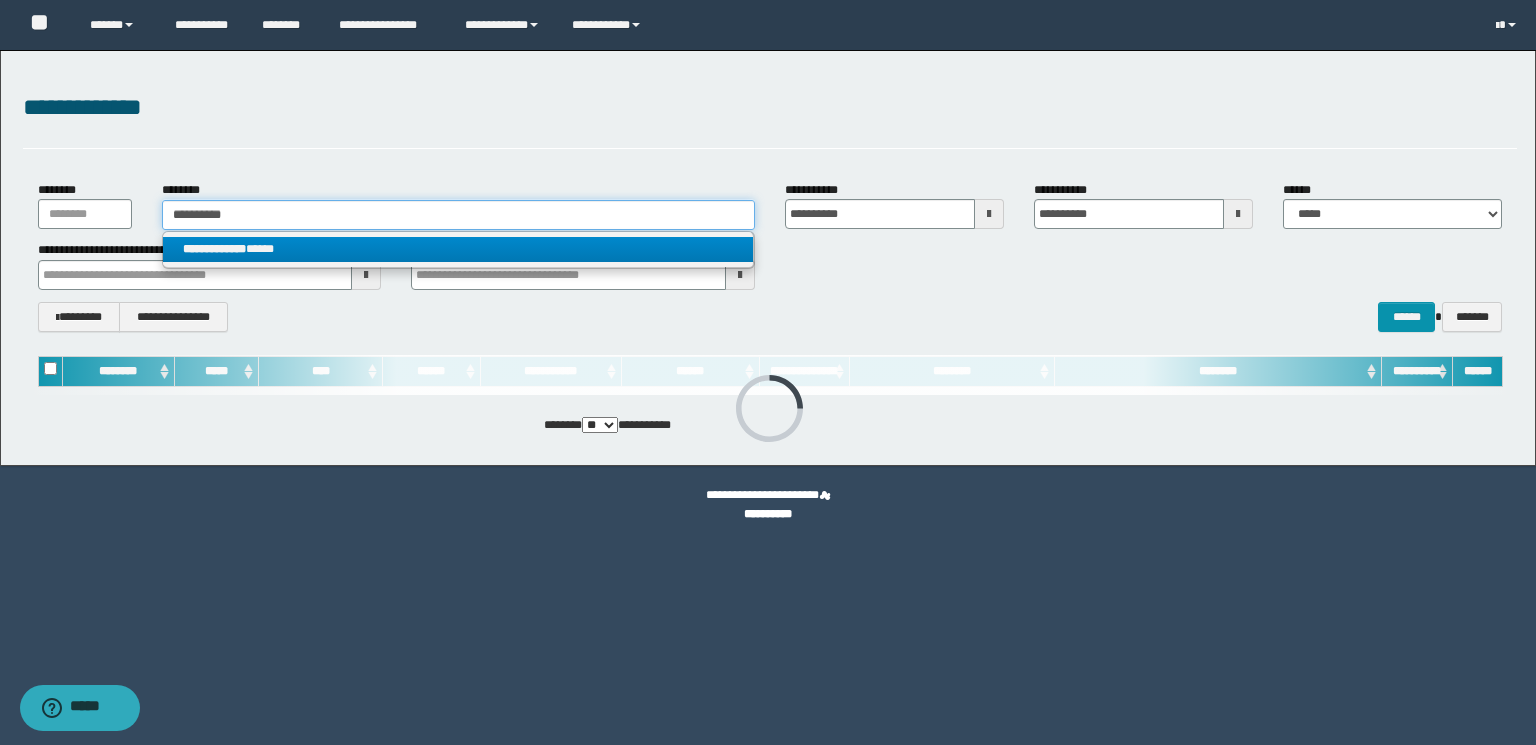 type 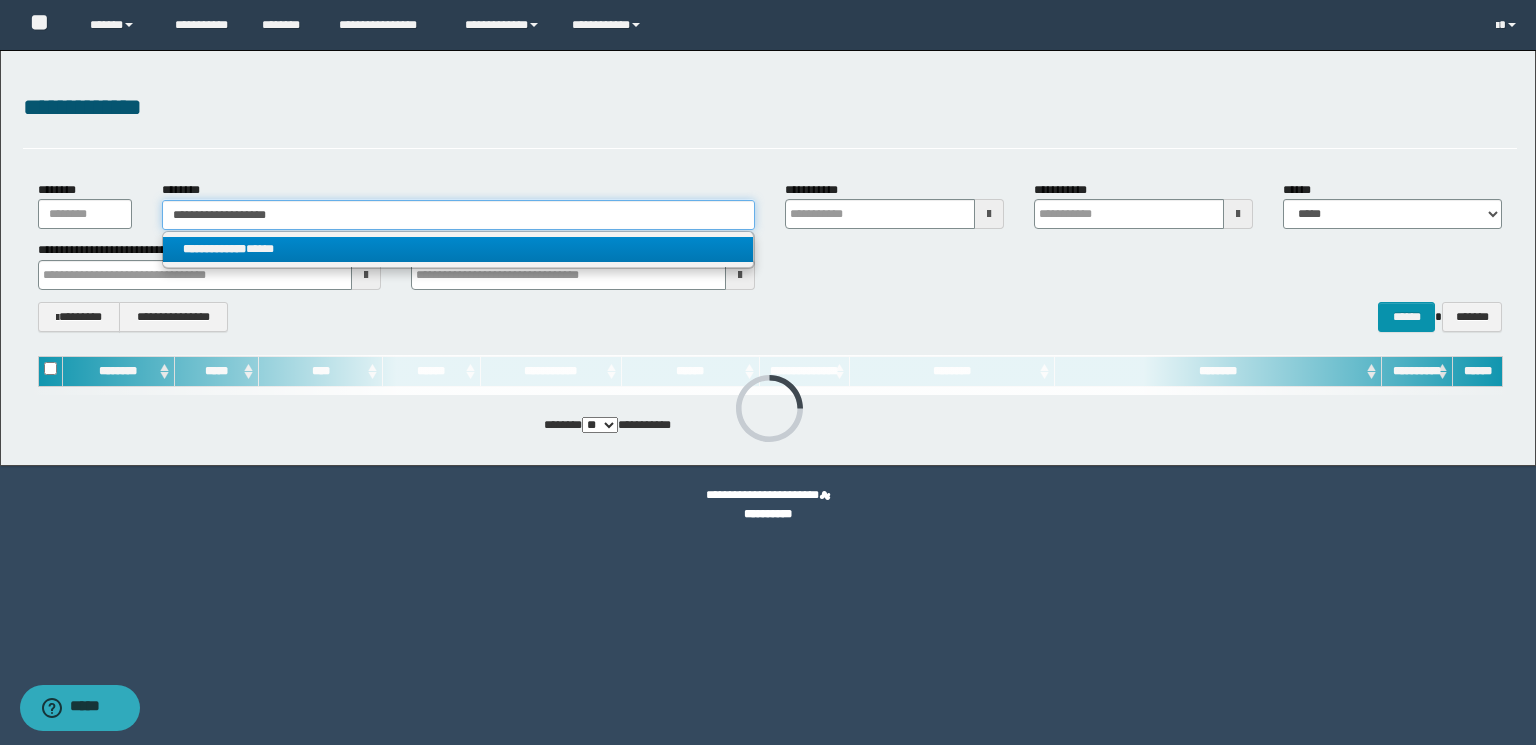 type 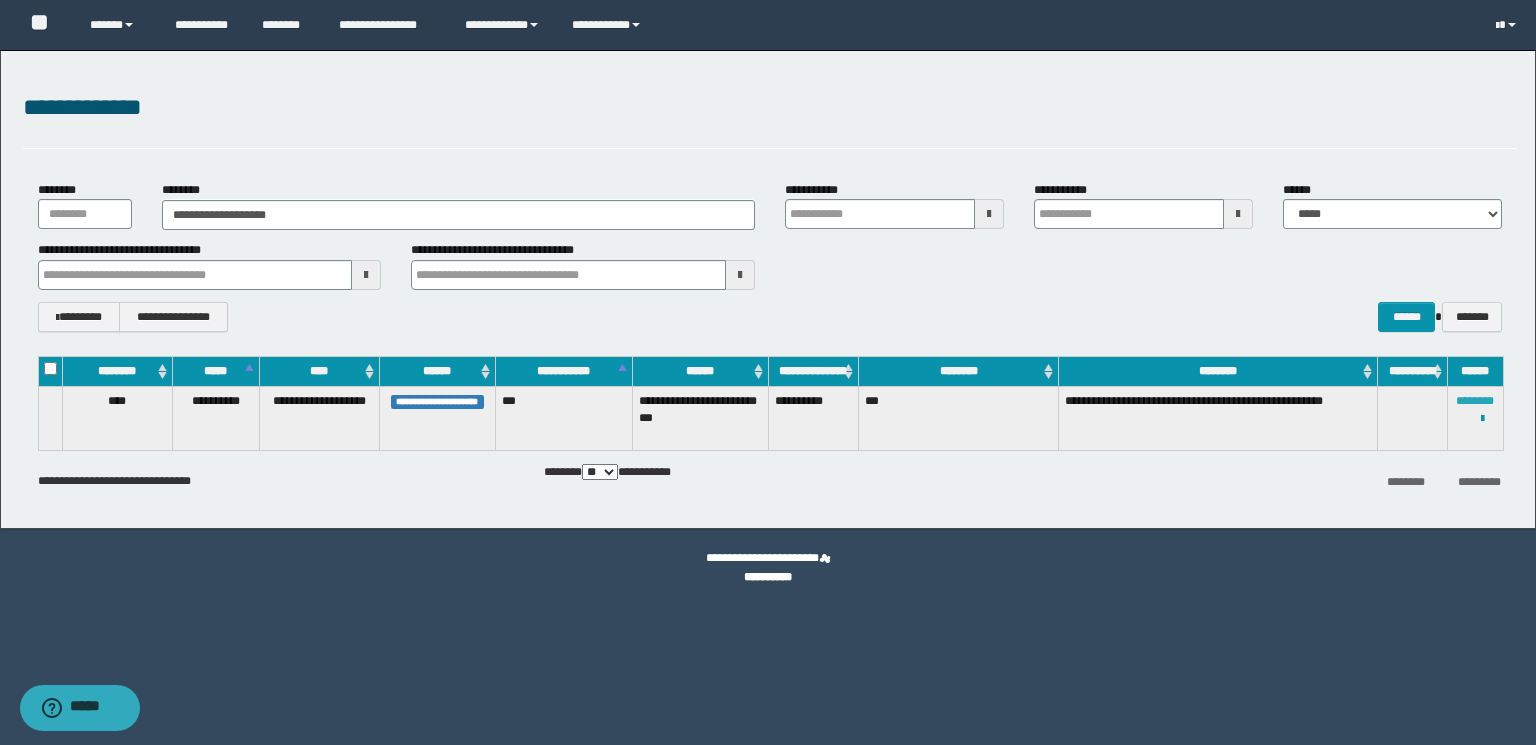 click on "********" at bounding box center (1475, 401) 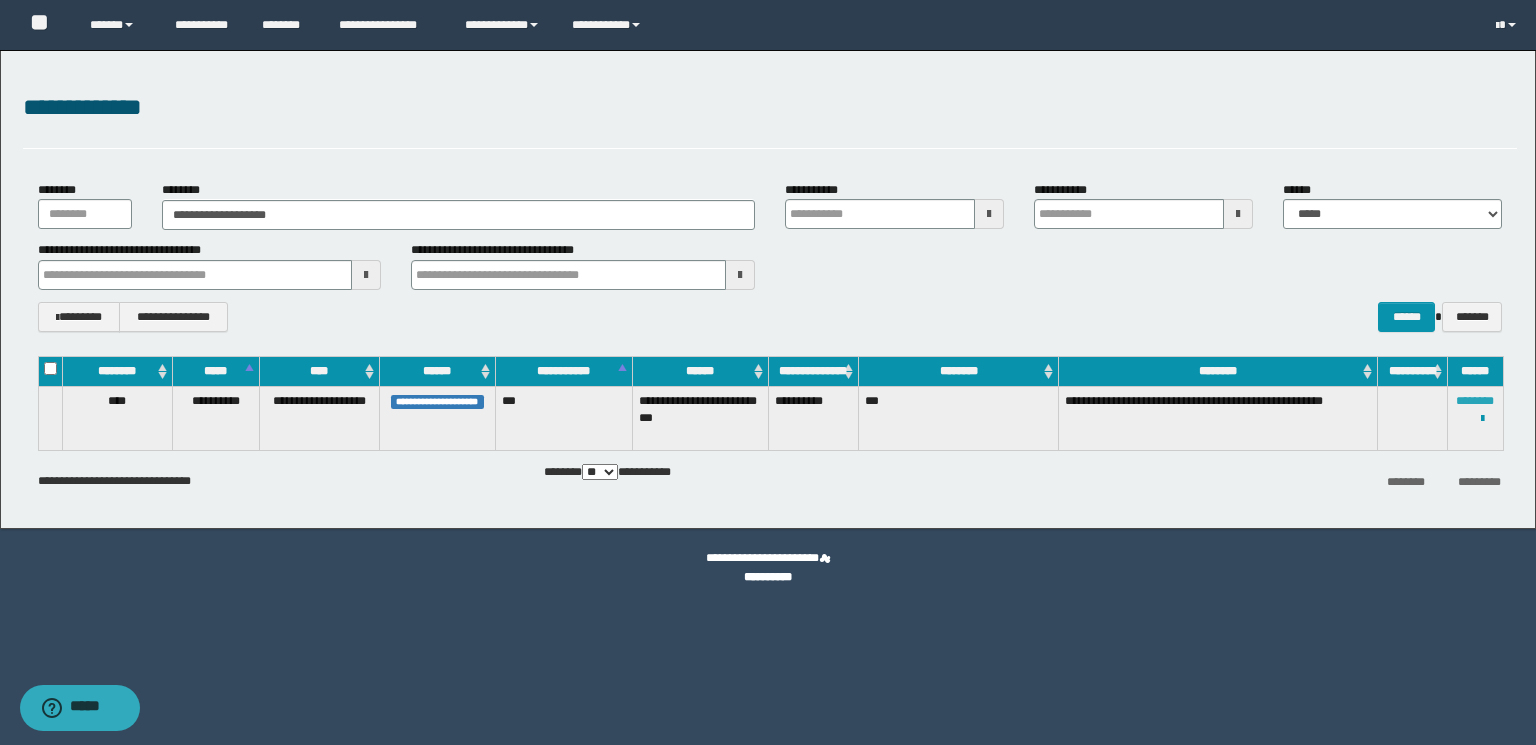 type 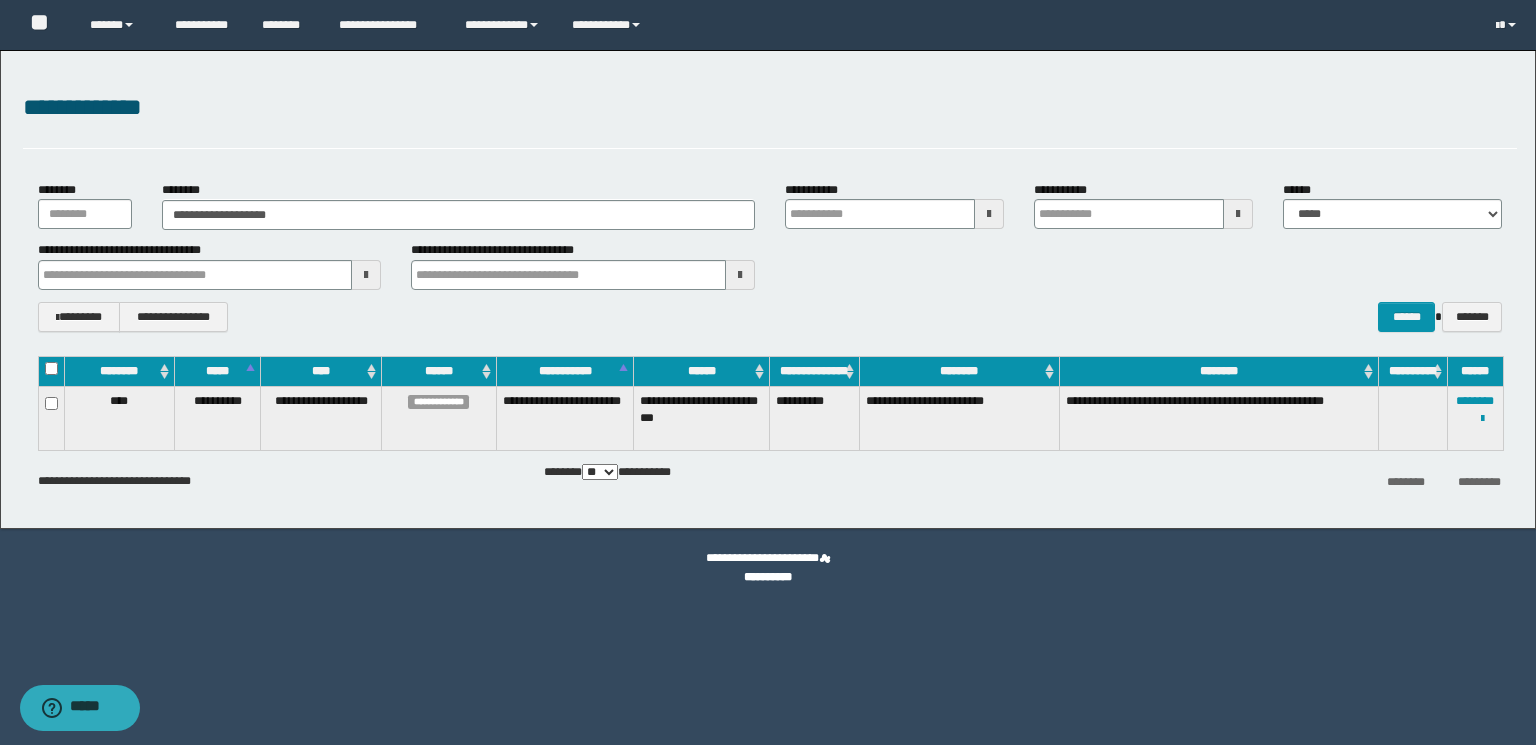 type 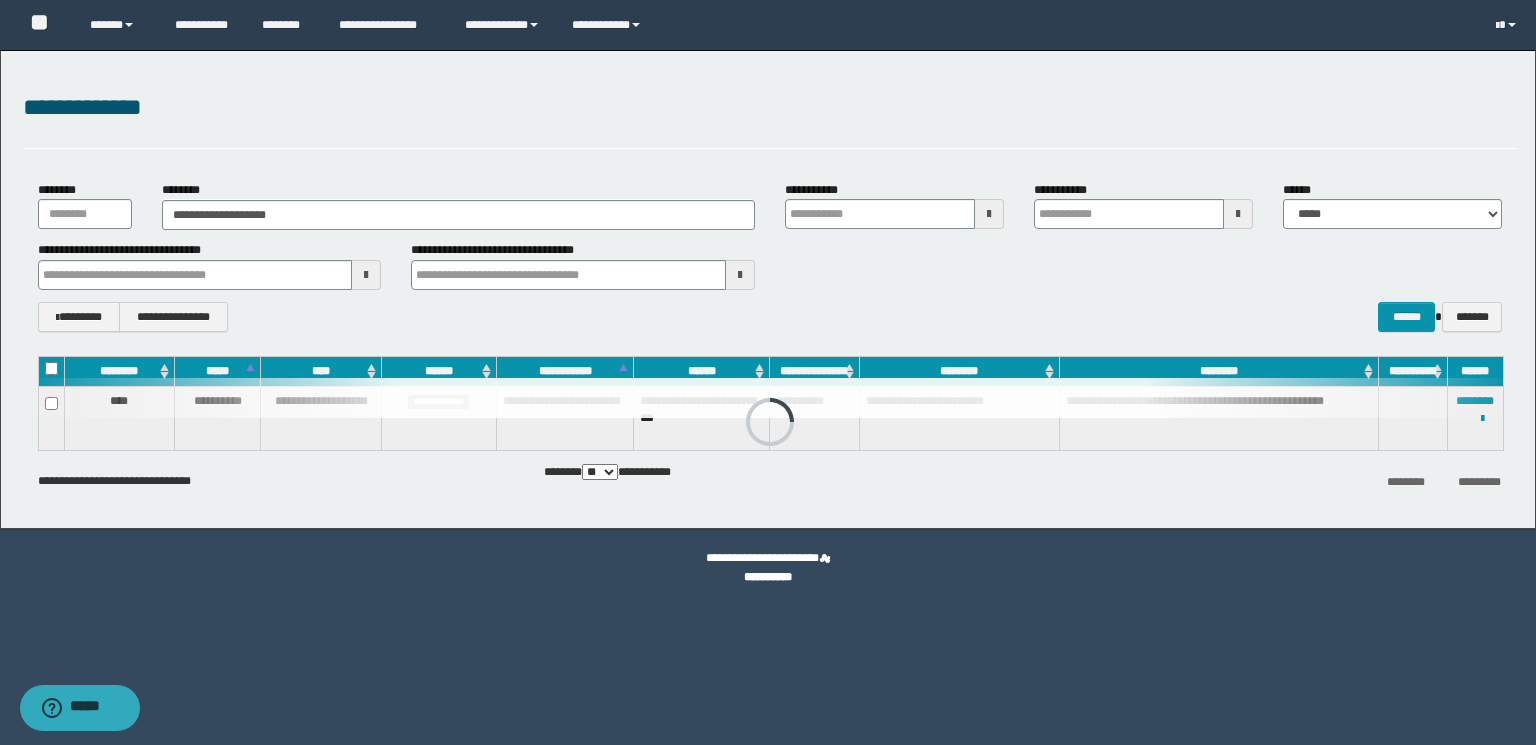 drag, startPoint x: 732, startPoint y: 724, endPoint x: 476, endPoint y: 669, distance: 261.84155 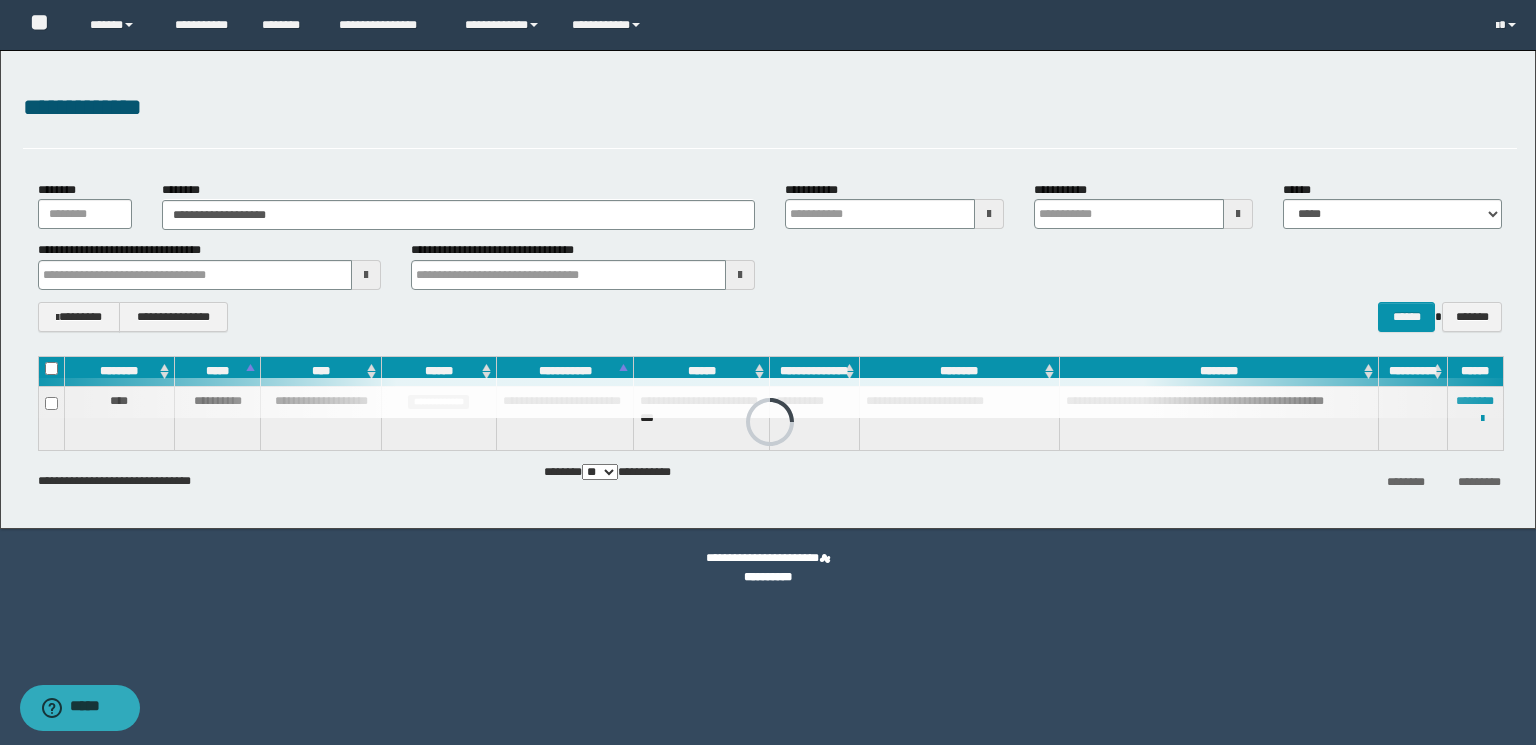 click on "**********" at bounding box center (768, 372) 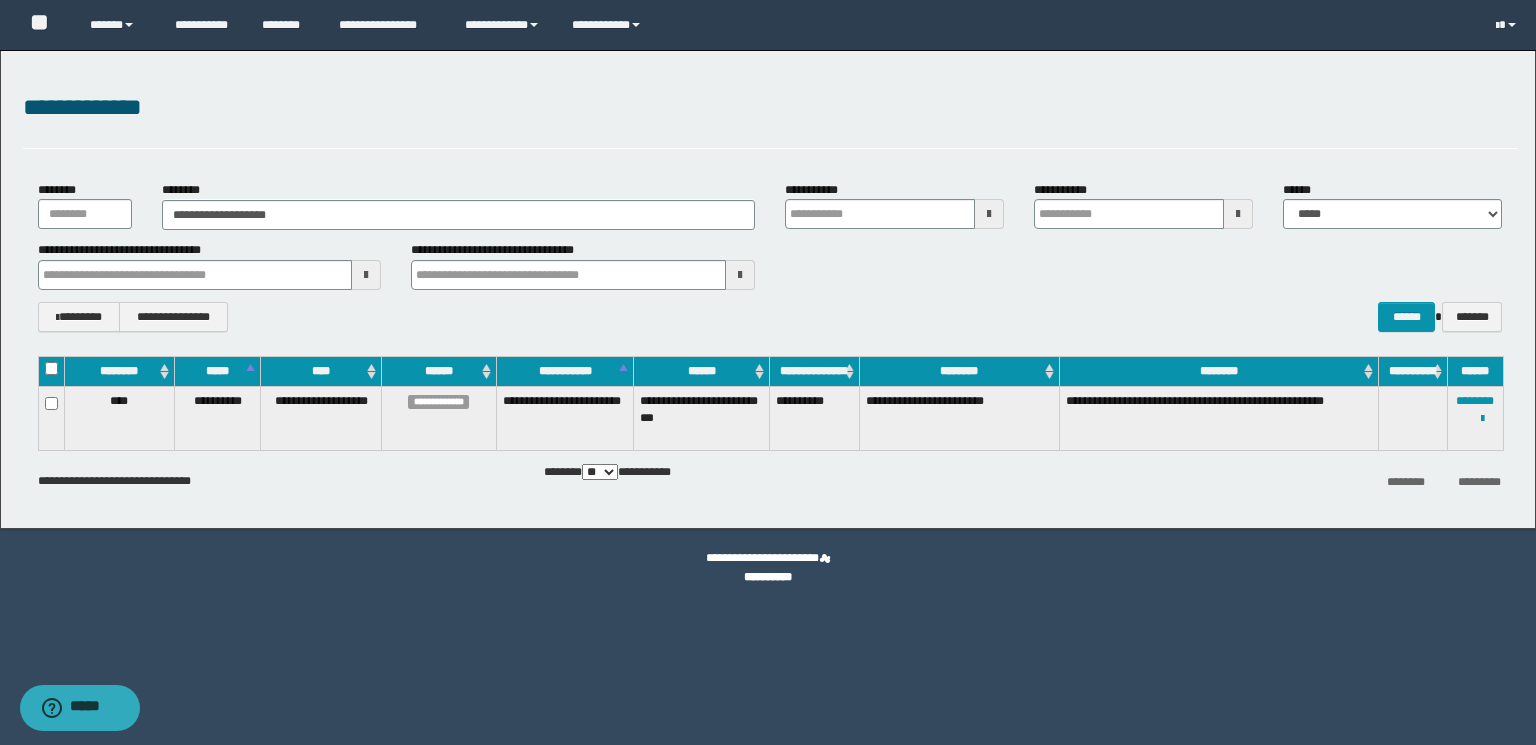 click on "**********" at bounding box center (768, 372) 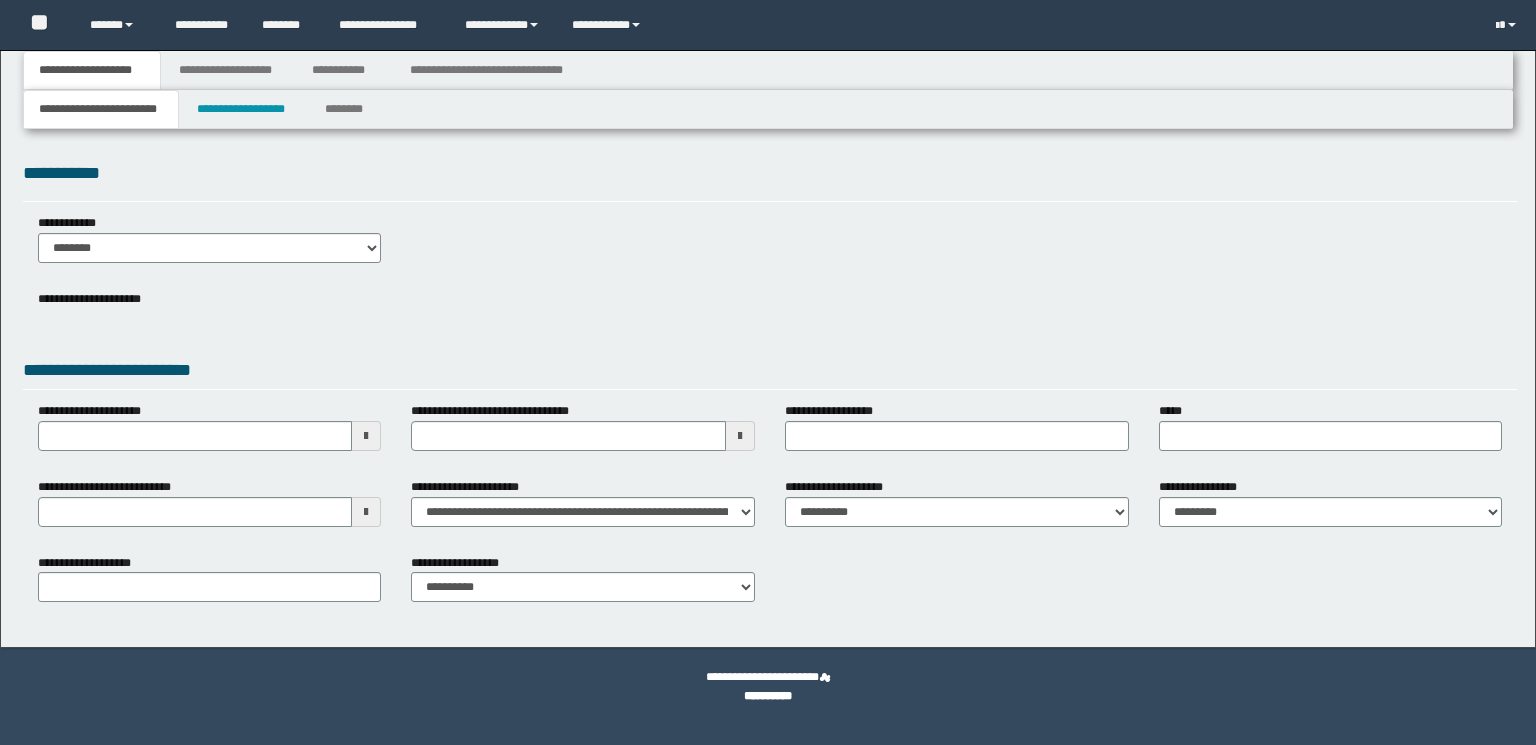 scroll, scrollTop: 0, scrollLeft: 0, axis: both 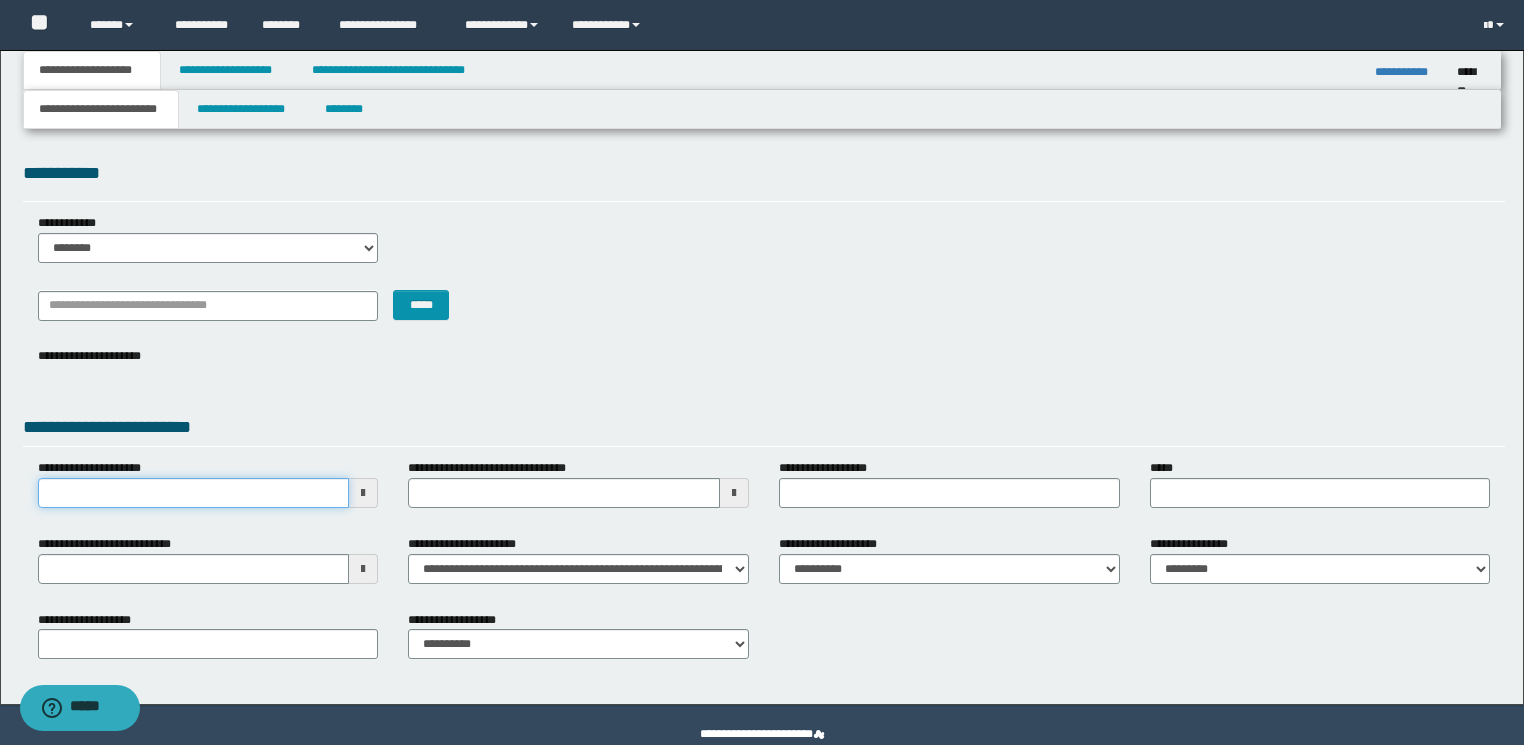 click on "**********" at bounding box center [194, 493] 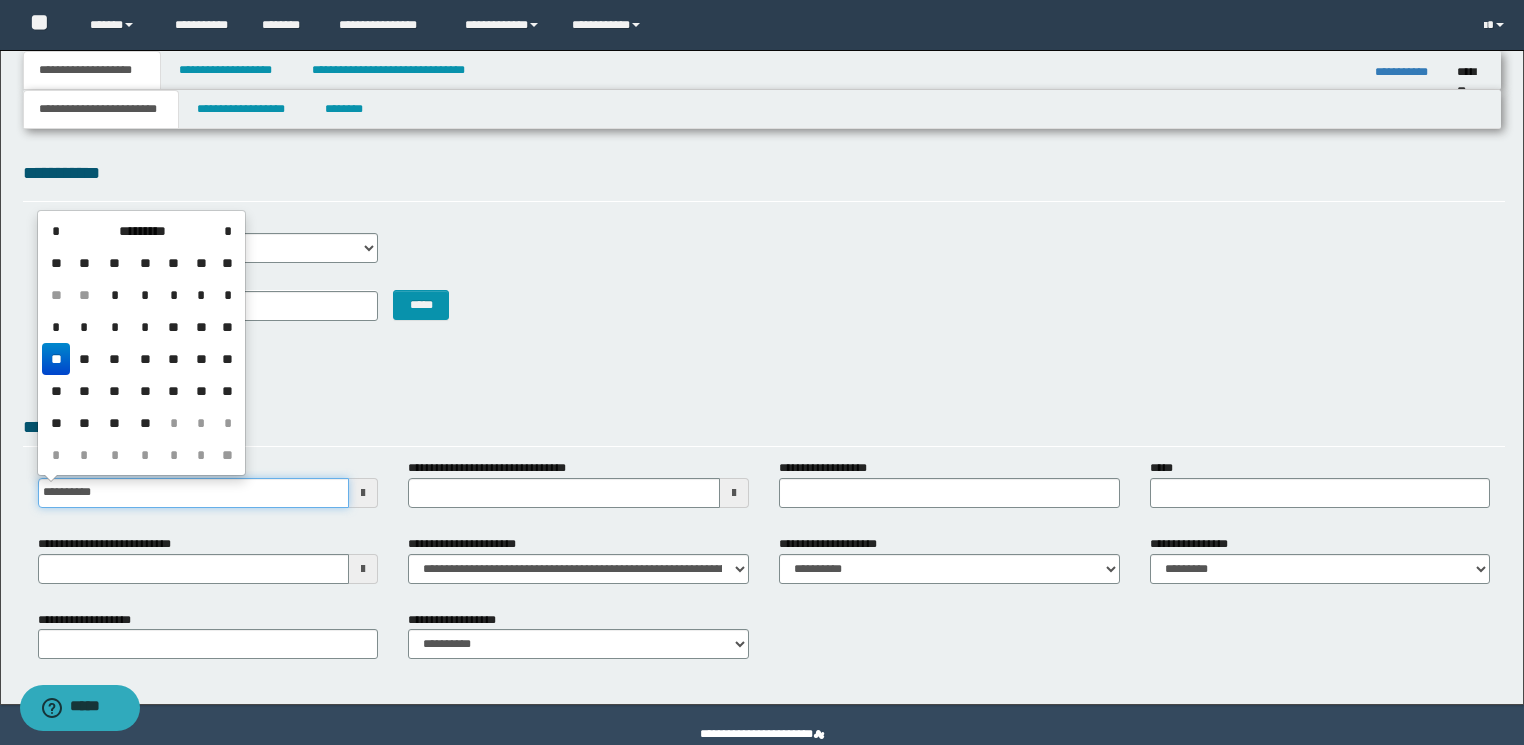 type on "**********" 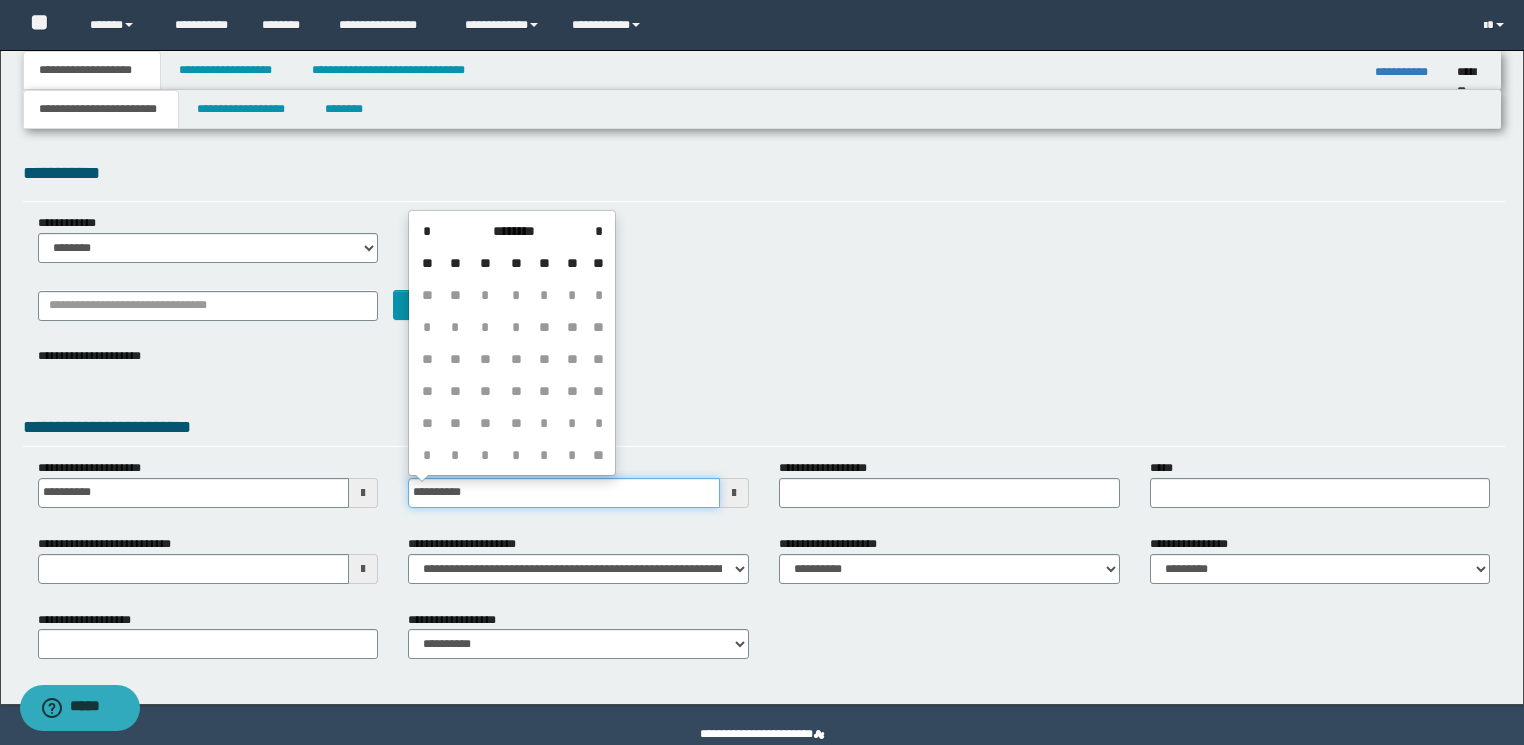 type on "**********" 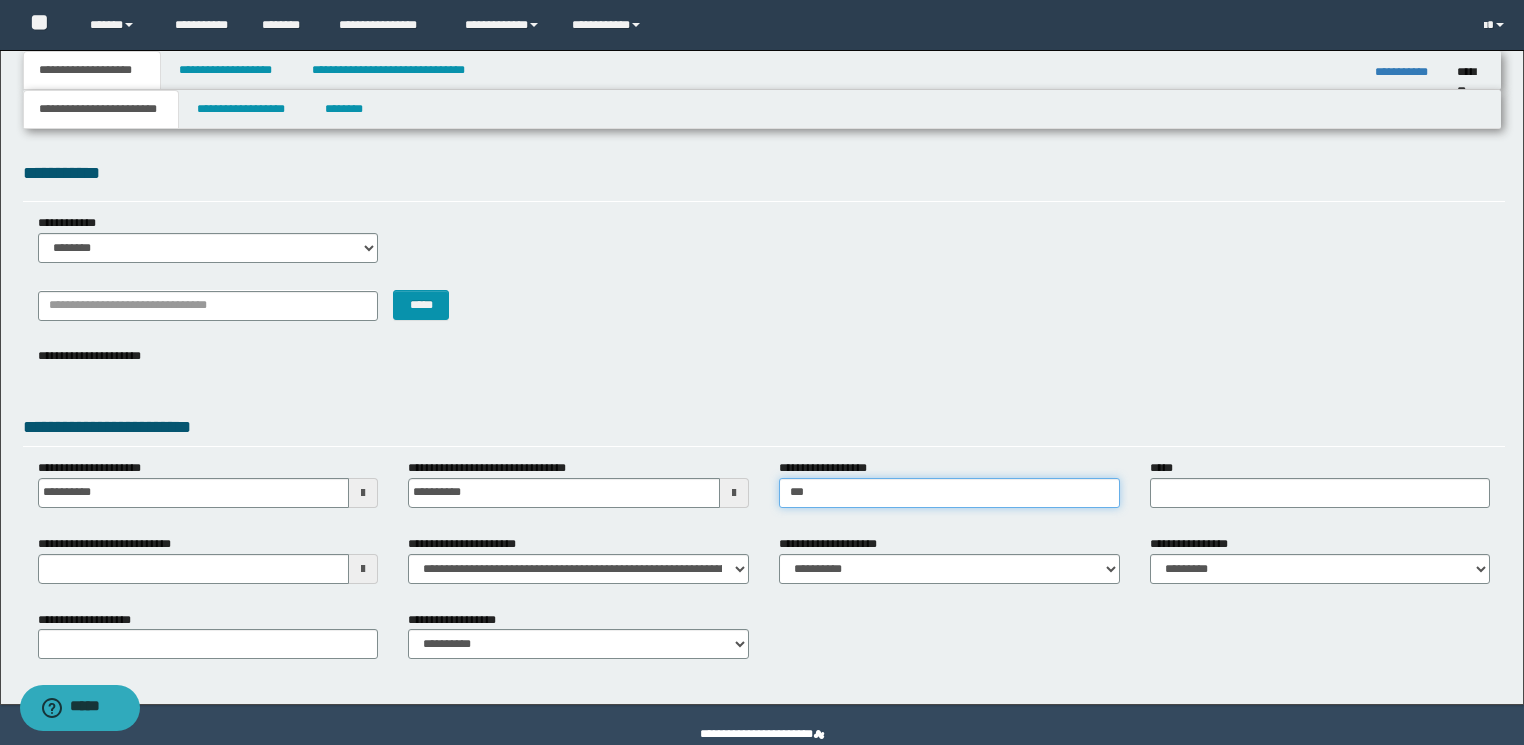 type on "**********" 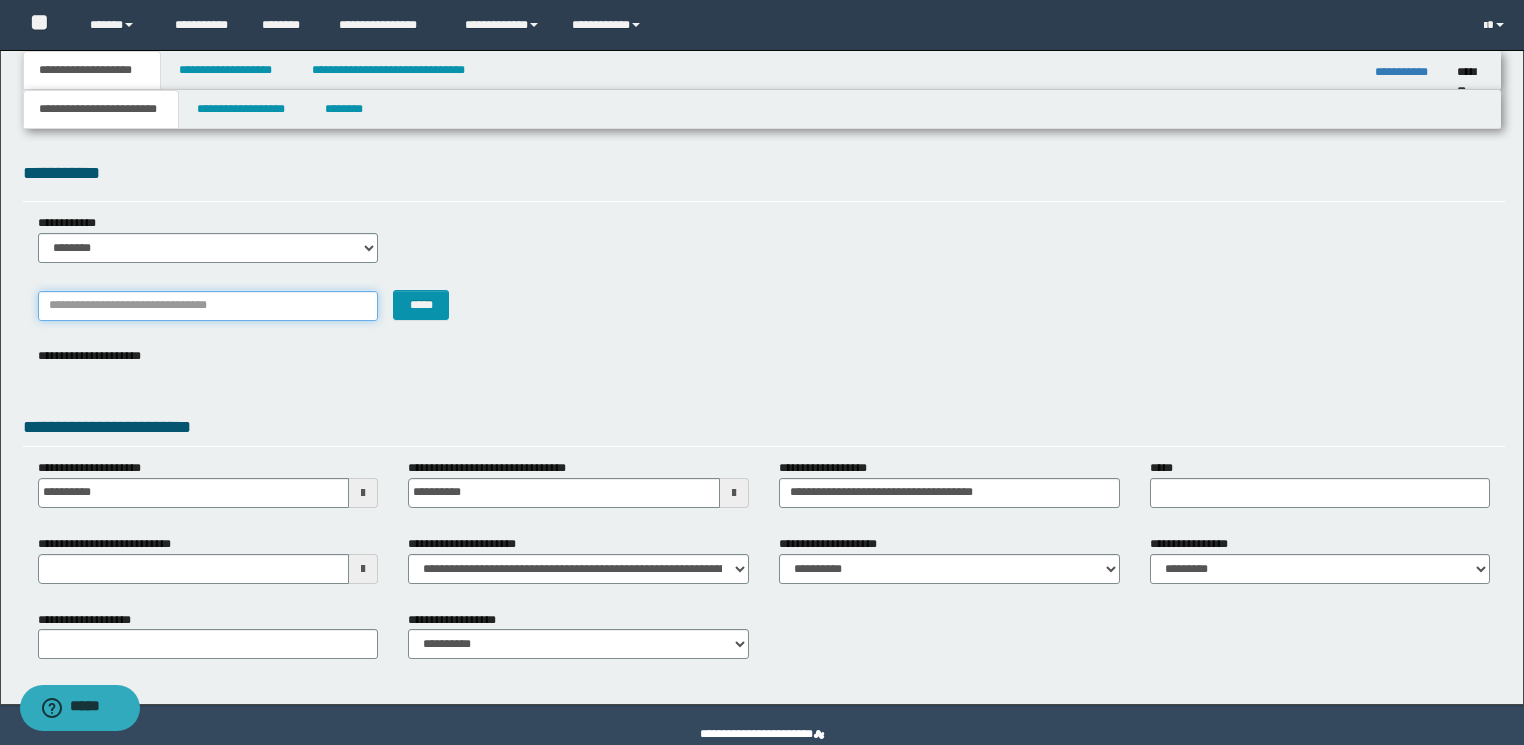 click on "*******" at bounding box center [208, 306] 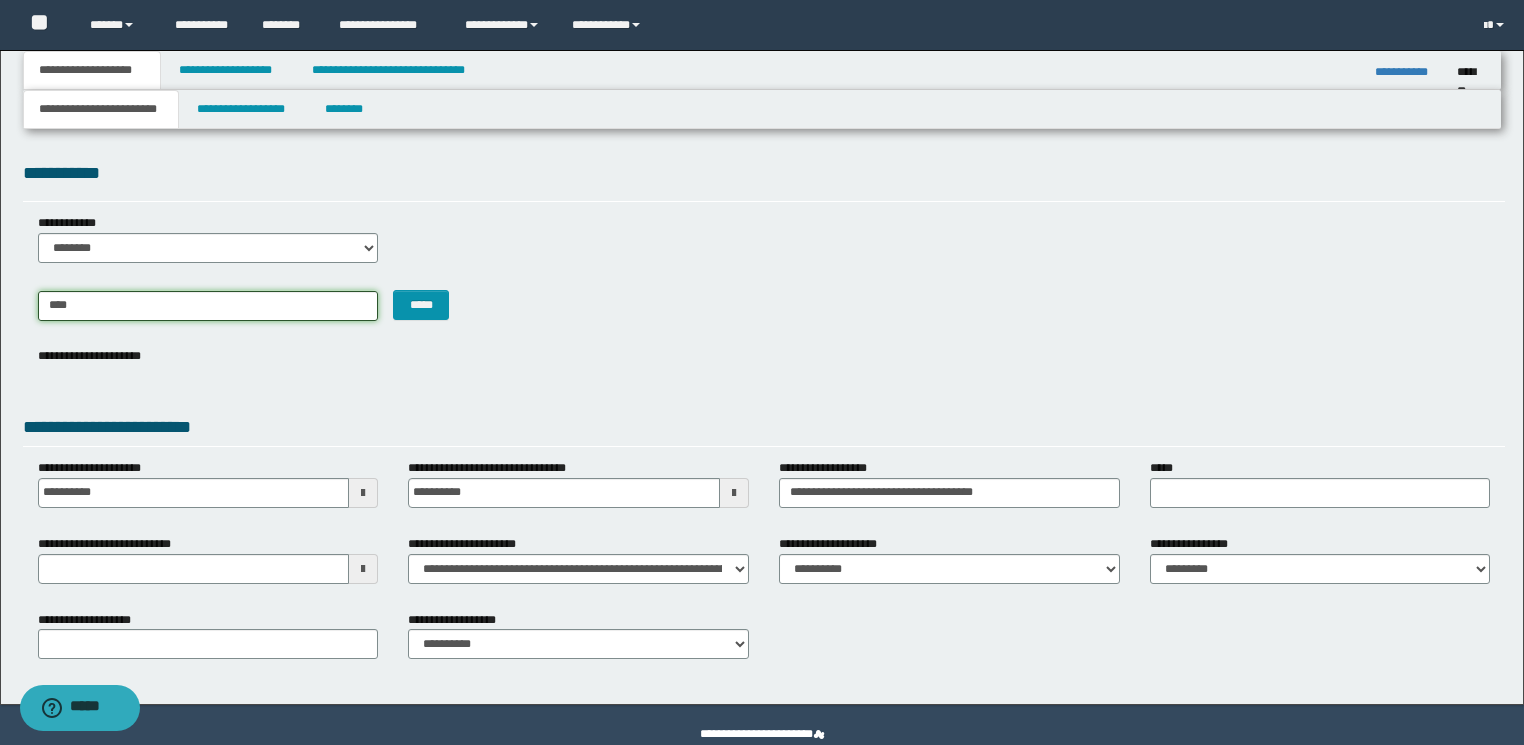 type on "*****" 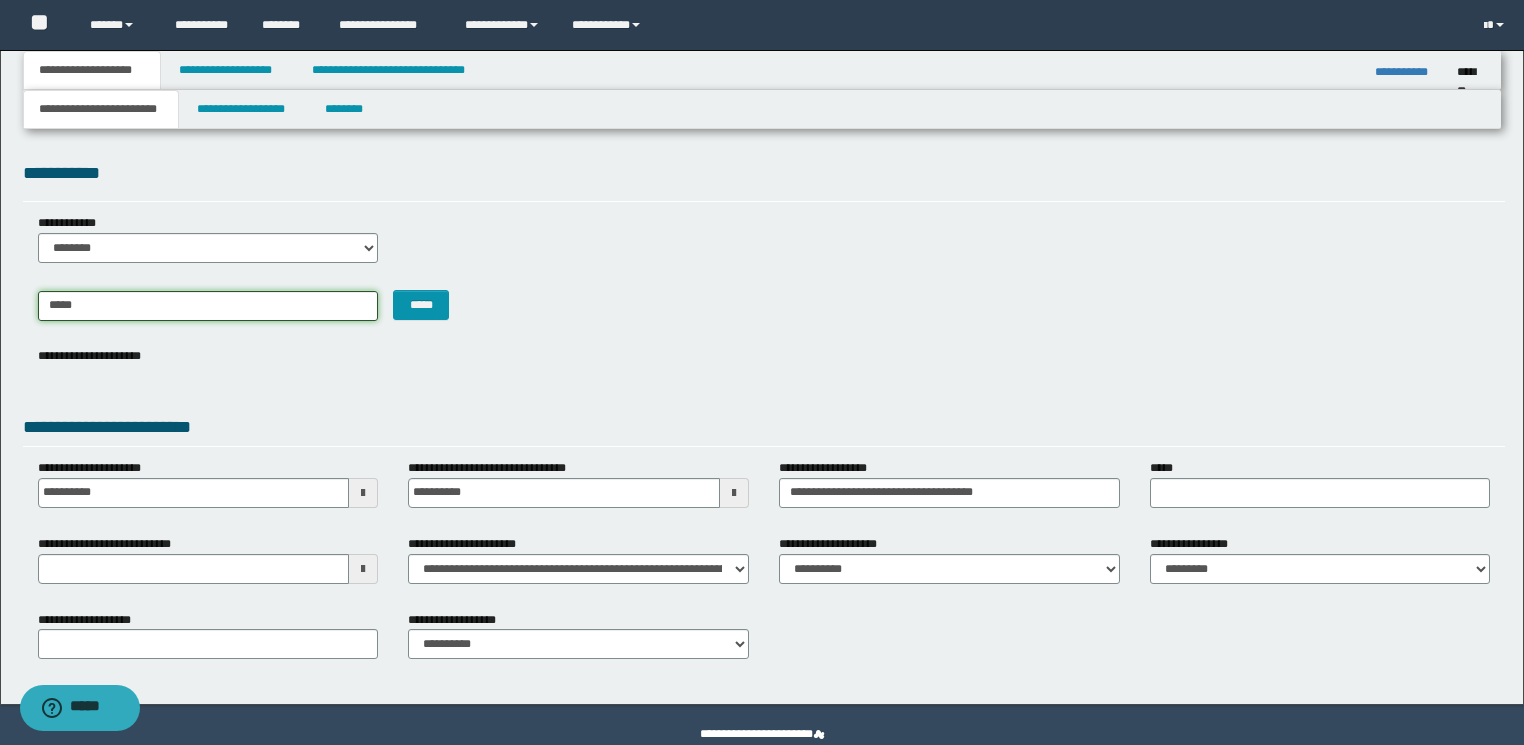 type on "**********" 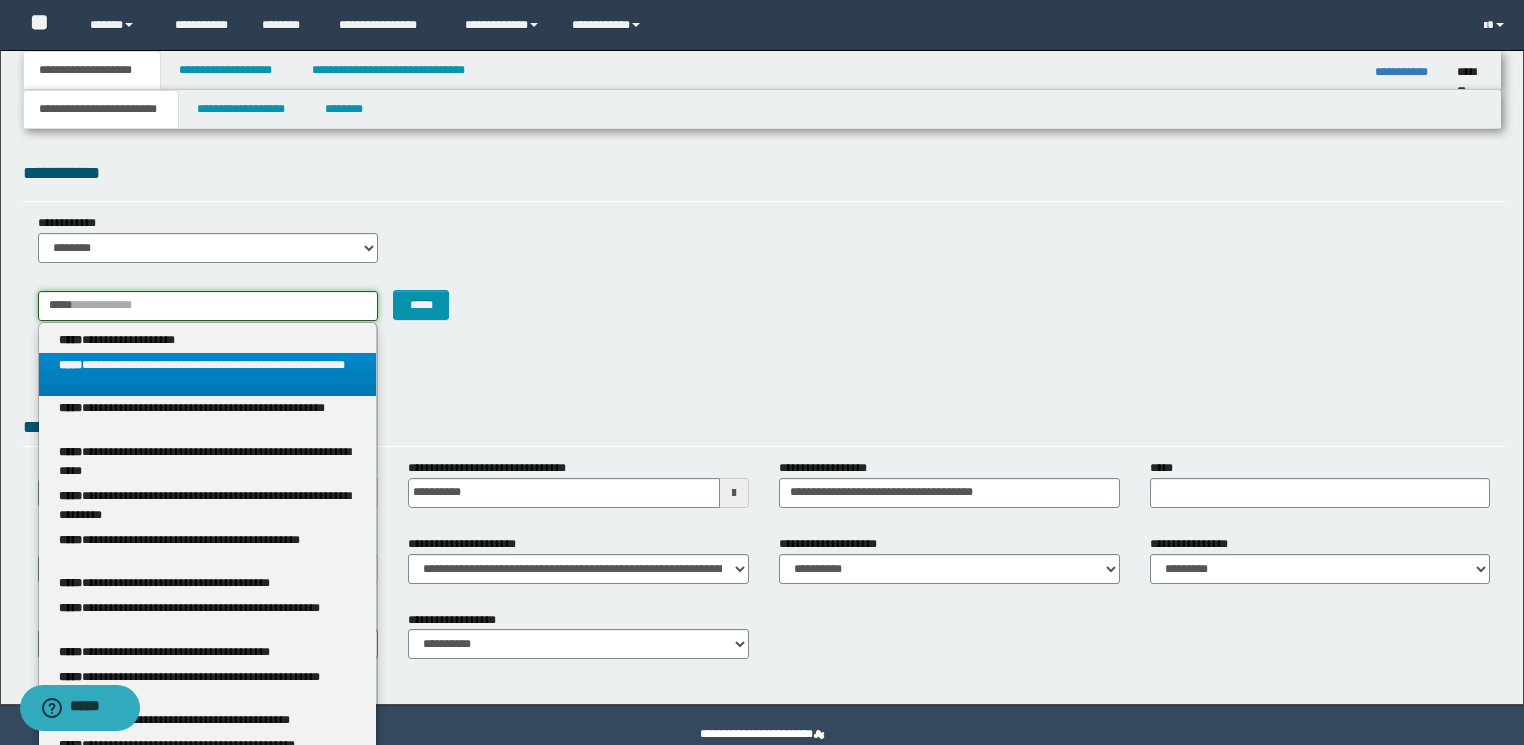 type on "*****" 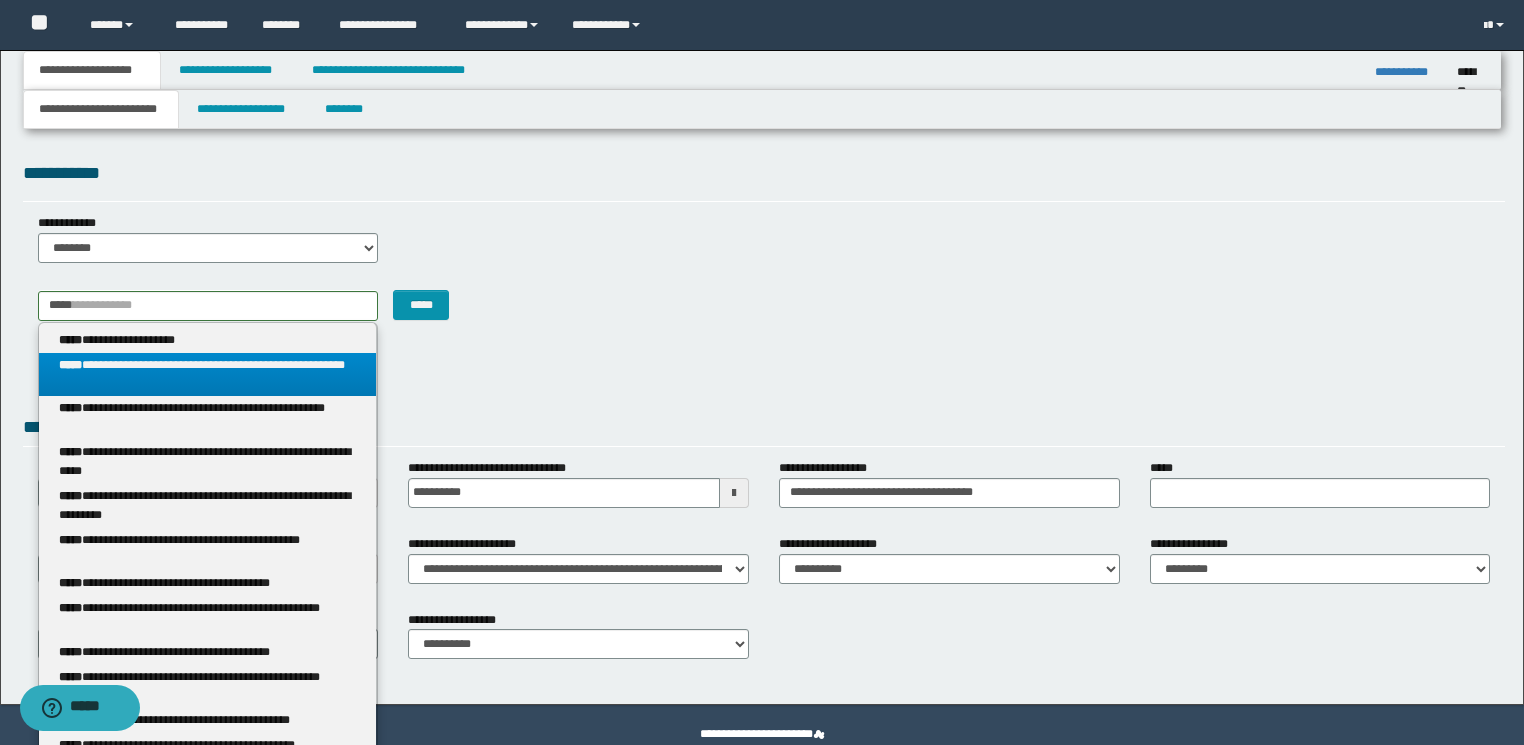 click on "**********" at bounding box center [208, 375] 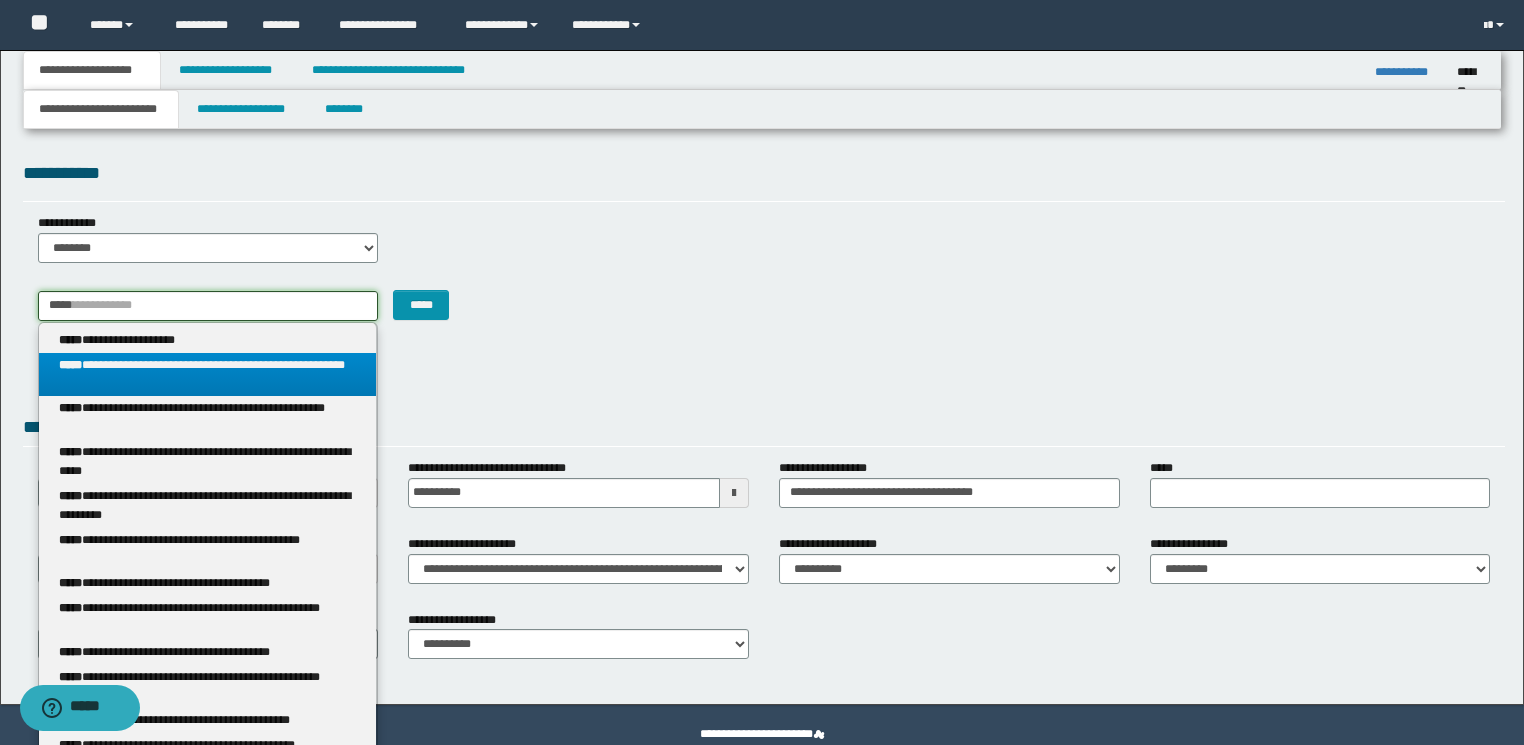 type 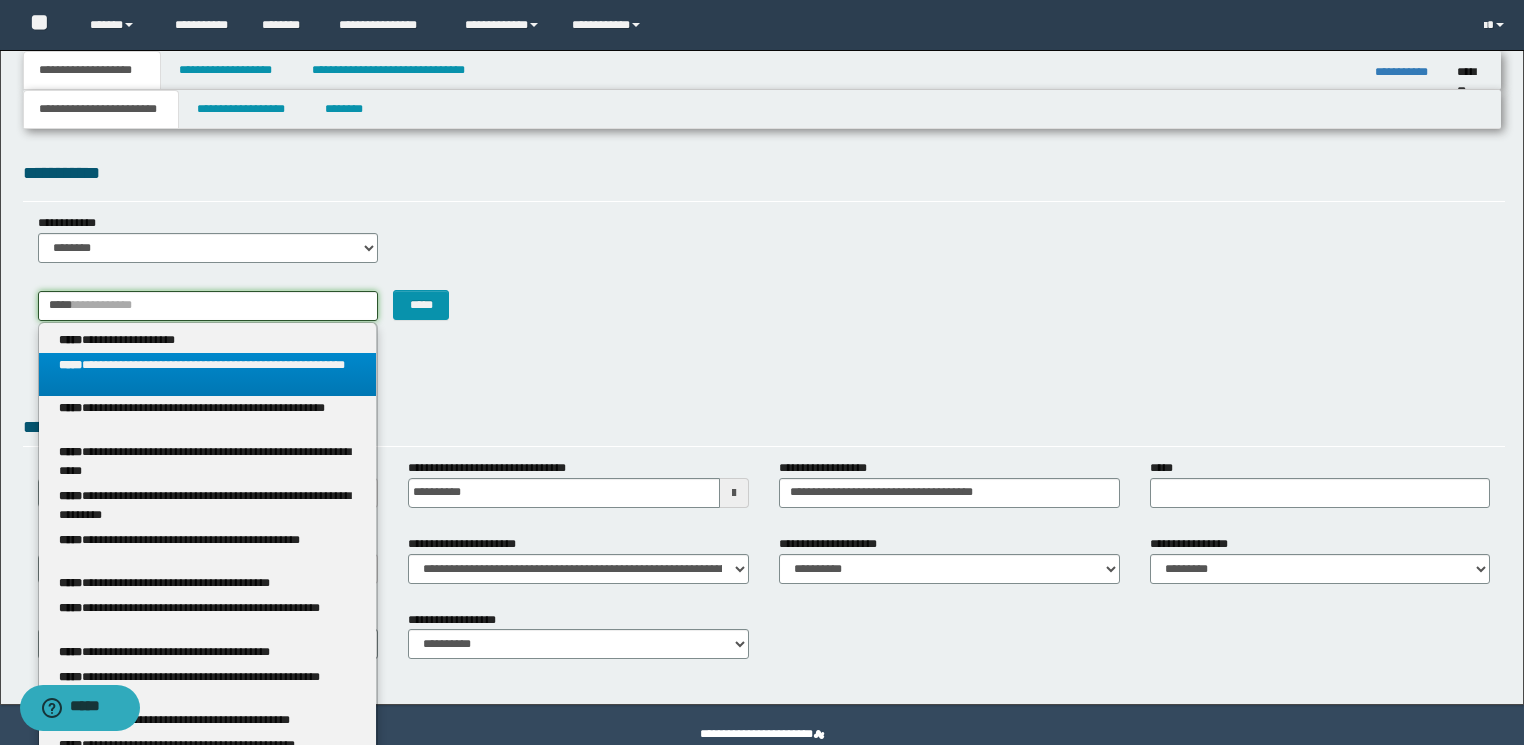 type on "**********" 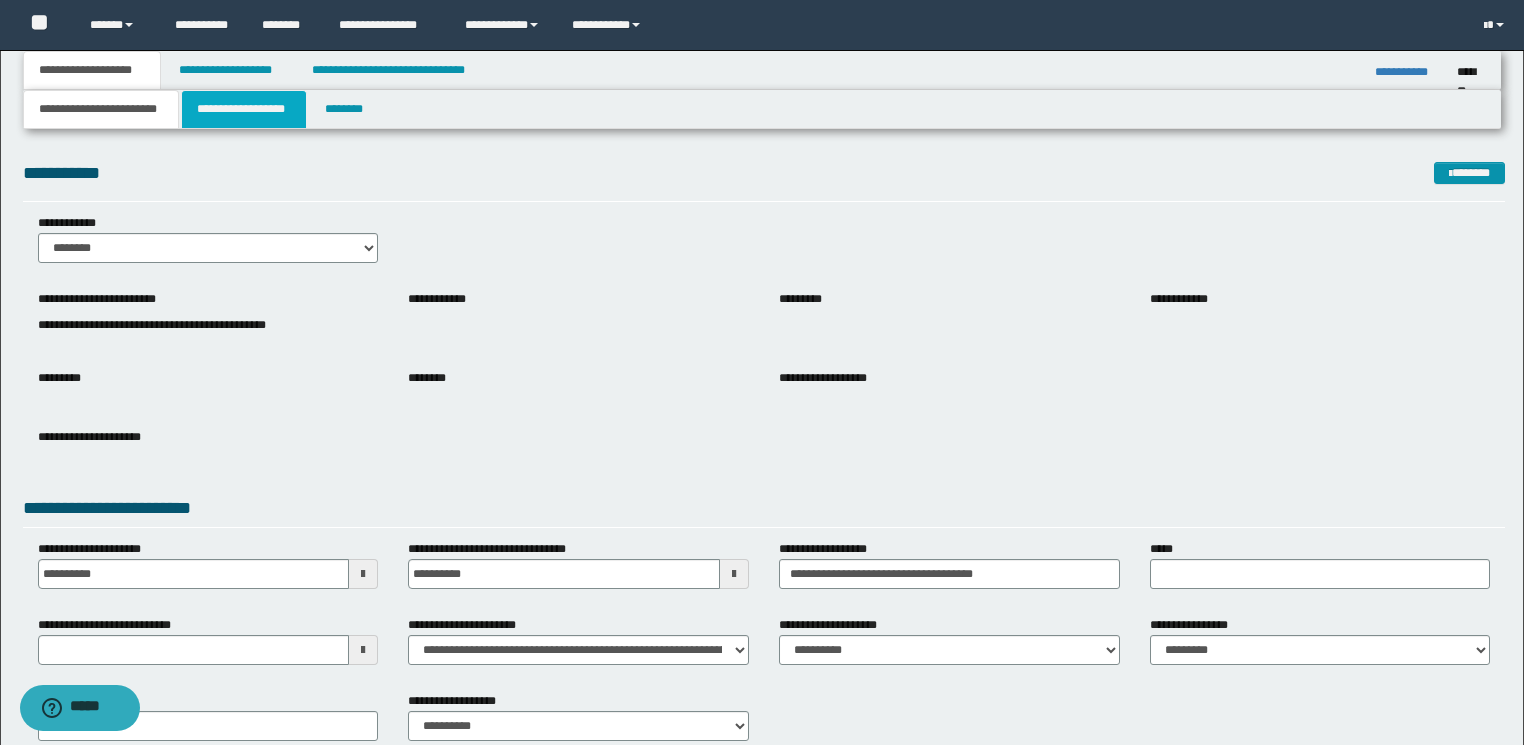 click on "**********" at bounding box center (244, 109) 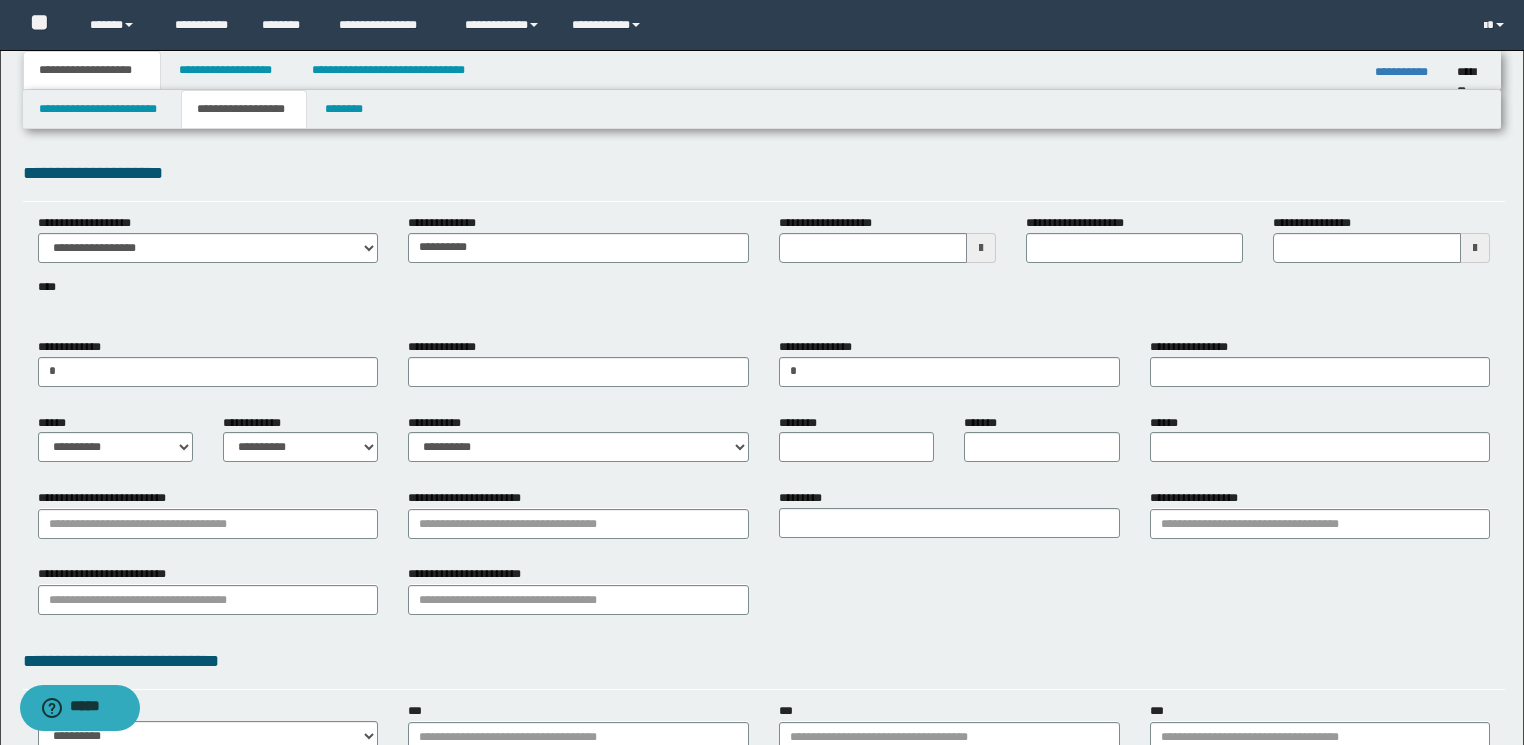 drag, startPoint x: 865, startPoint y: 288, endPoint x: 501, endPoint y: 301, distance: 364.23206 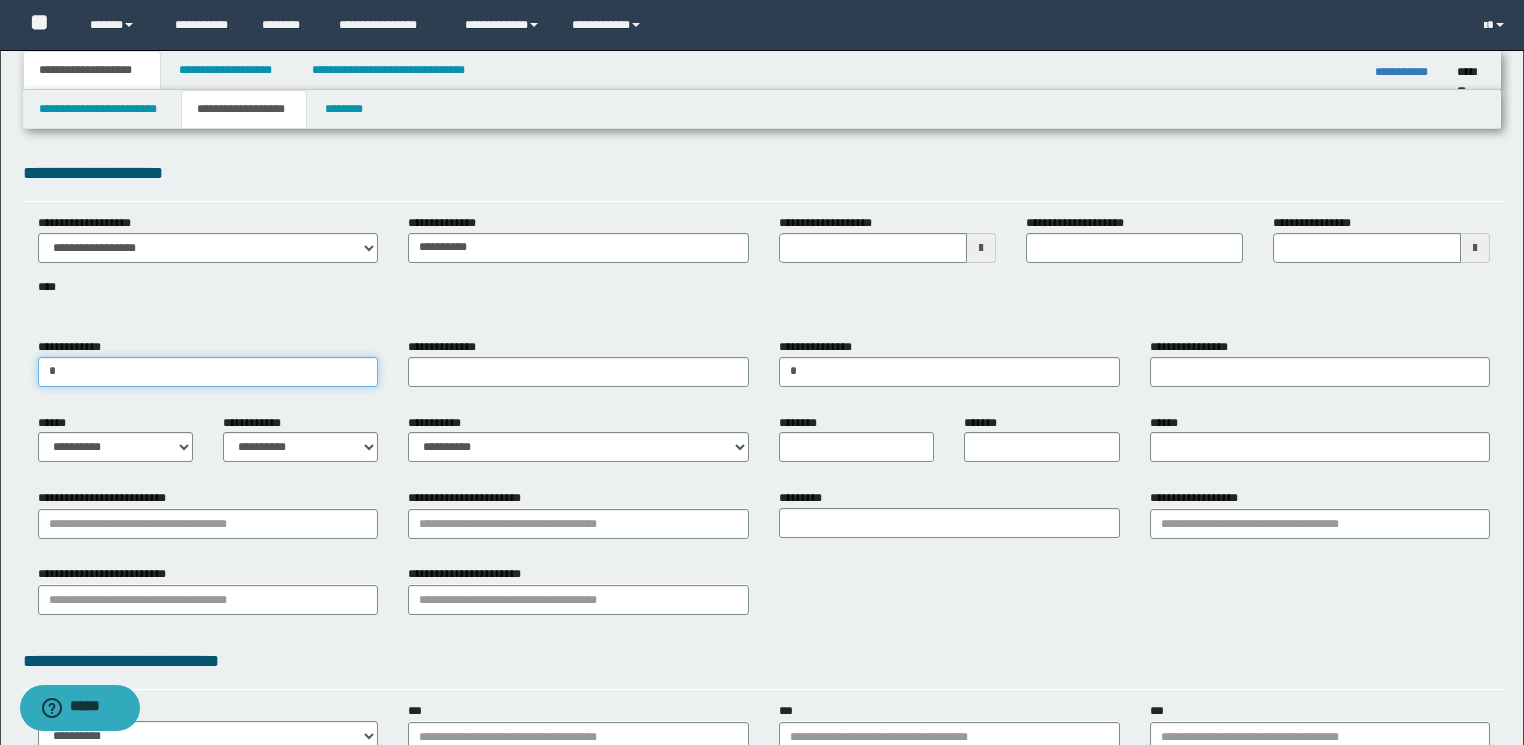 drag, startPoint x: 123, startPoint y: 367, endPoint x: 0, endPoint y: 367, distance: 123 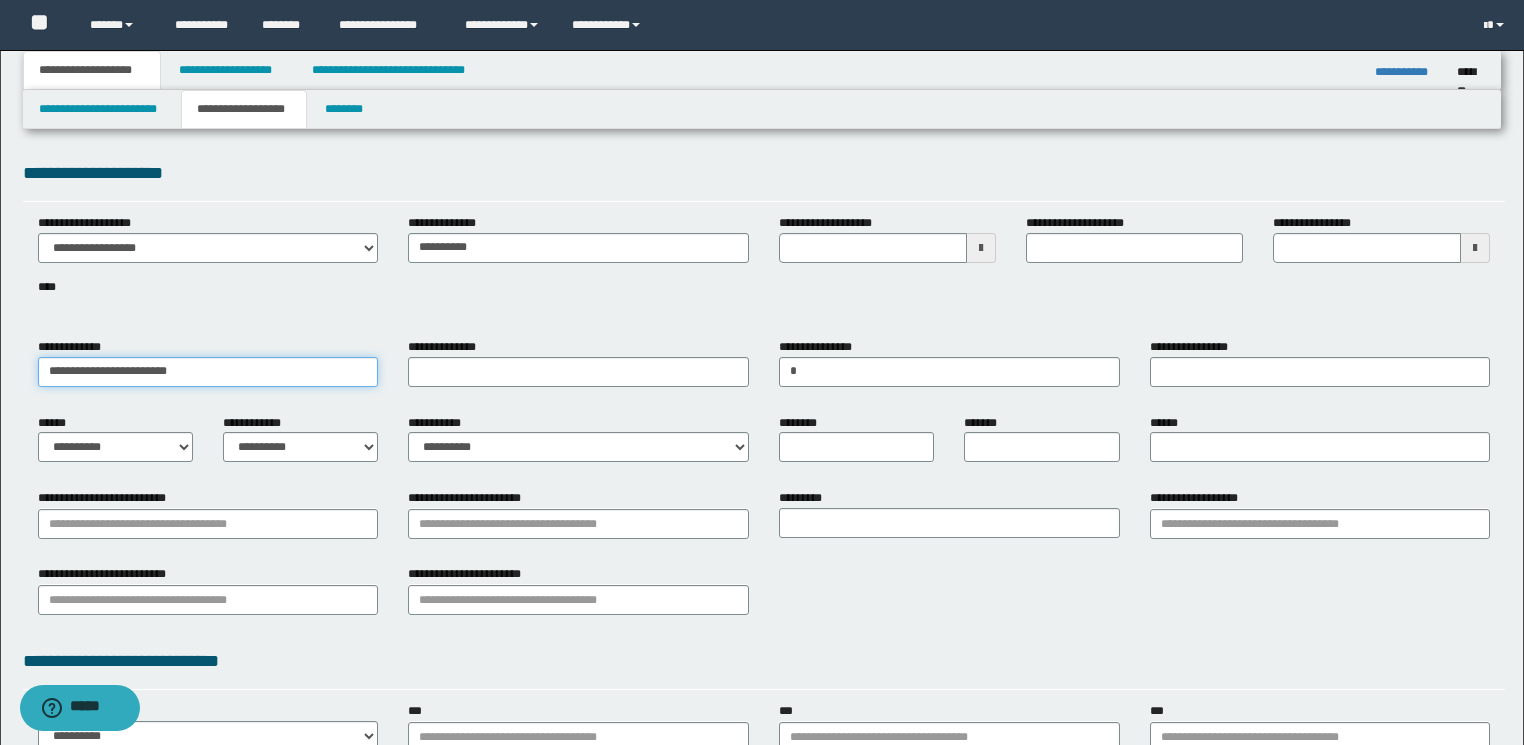 drag, startPoint x: 80, startPoint y: 369, endPoint x: 304, endPoint y: 369, distance: 224 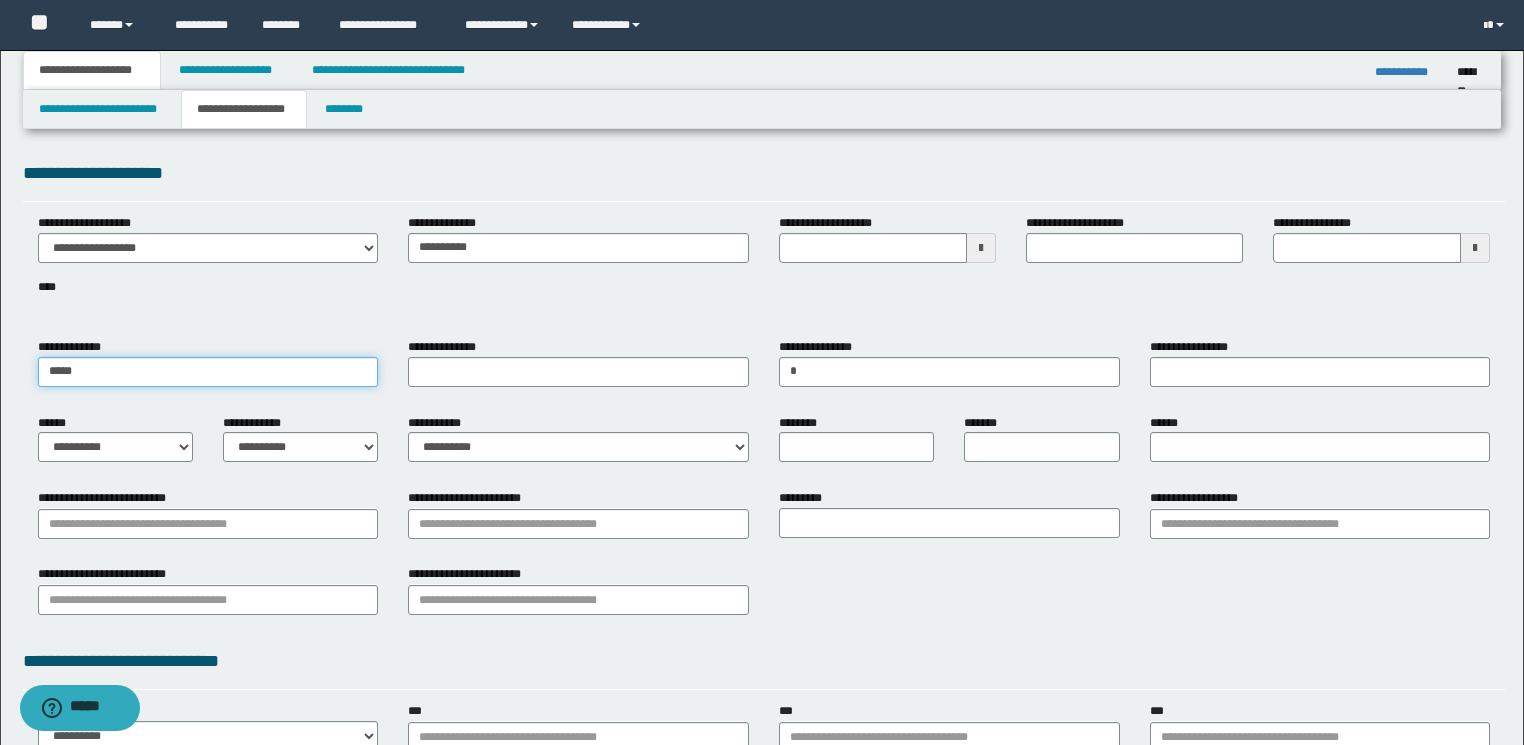 type on "****" 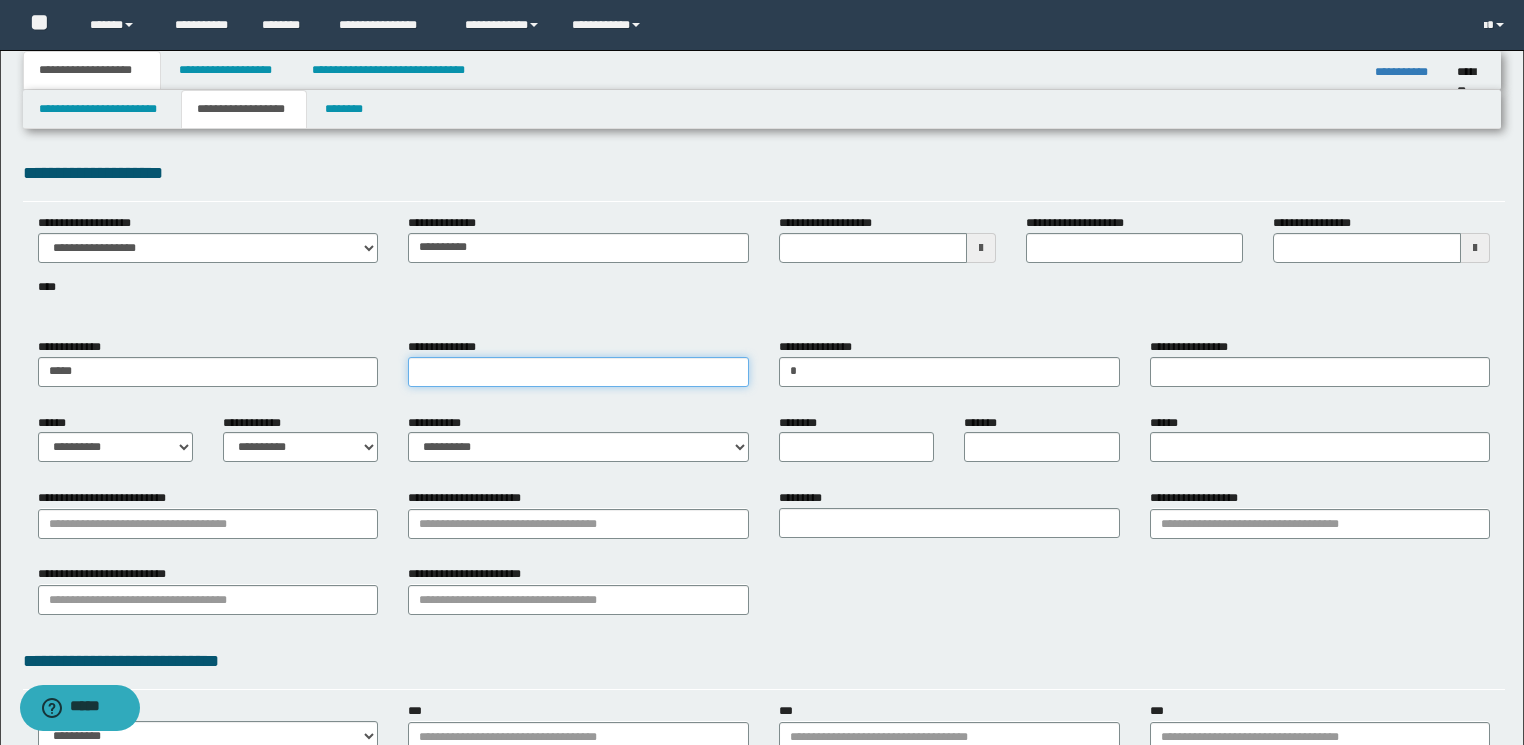 click on "**********" at bounding box center (578, 372) 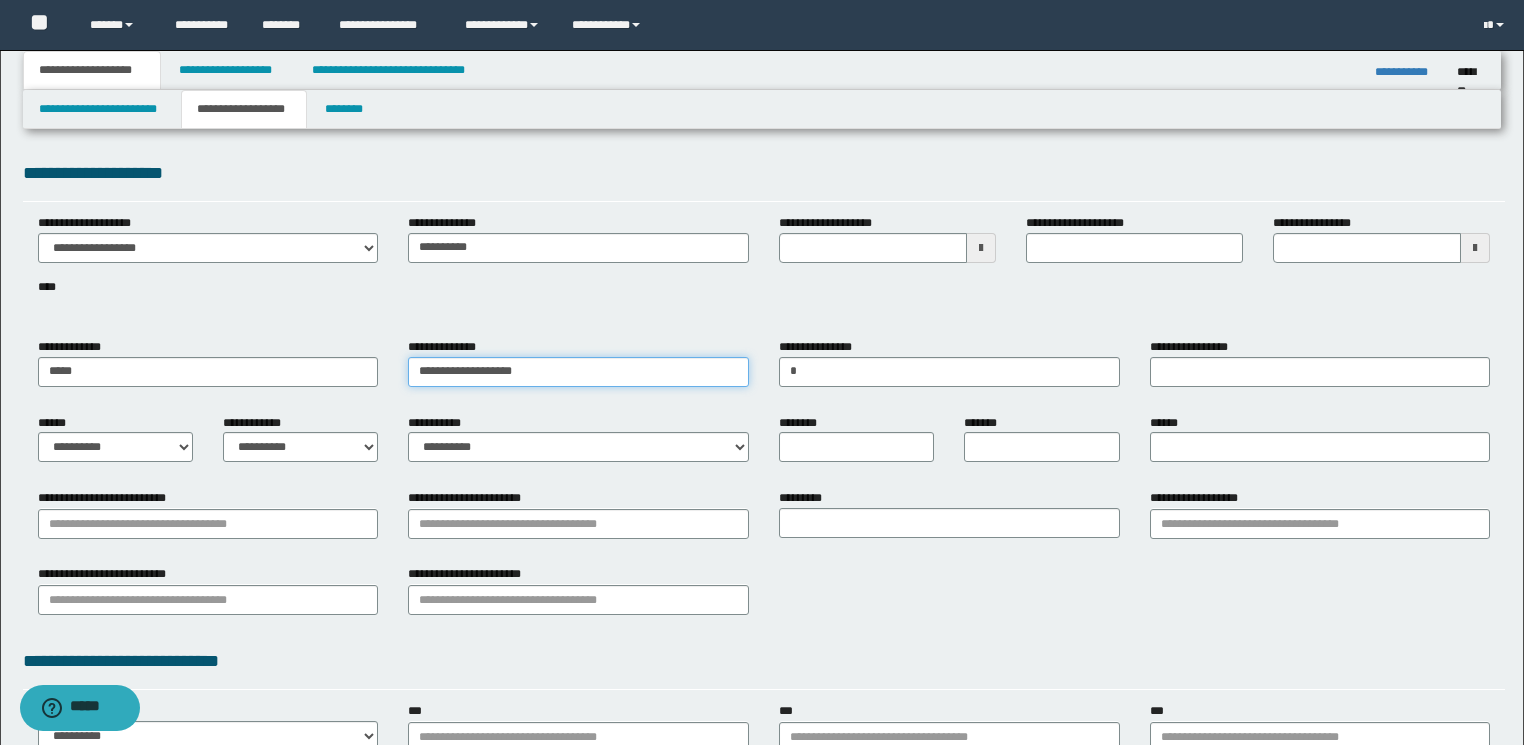drag, startPoint x: 457, startPoint y: 372, endPoint x: 591, endPoint y: 372, distance: 134 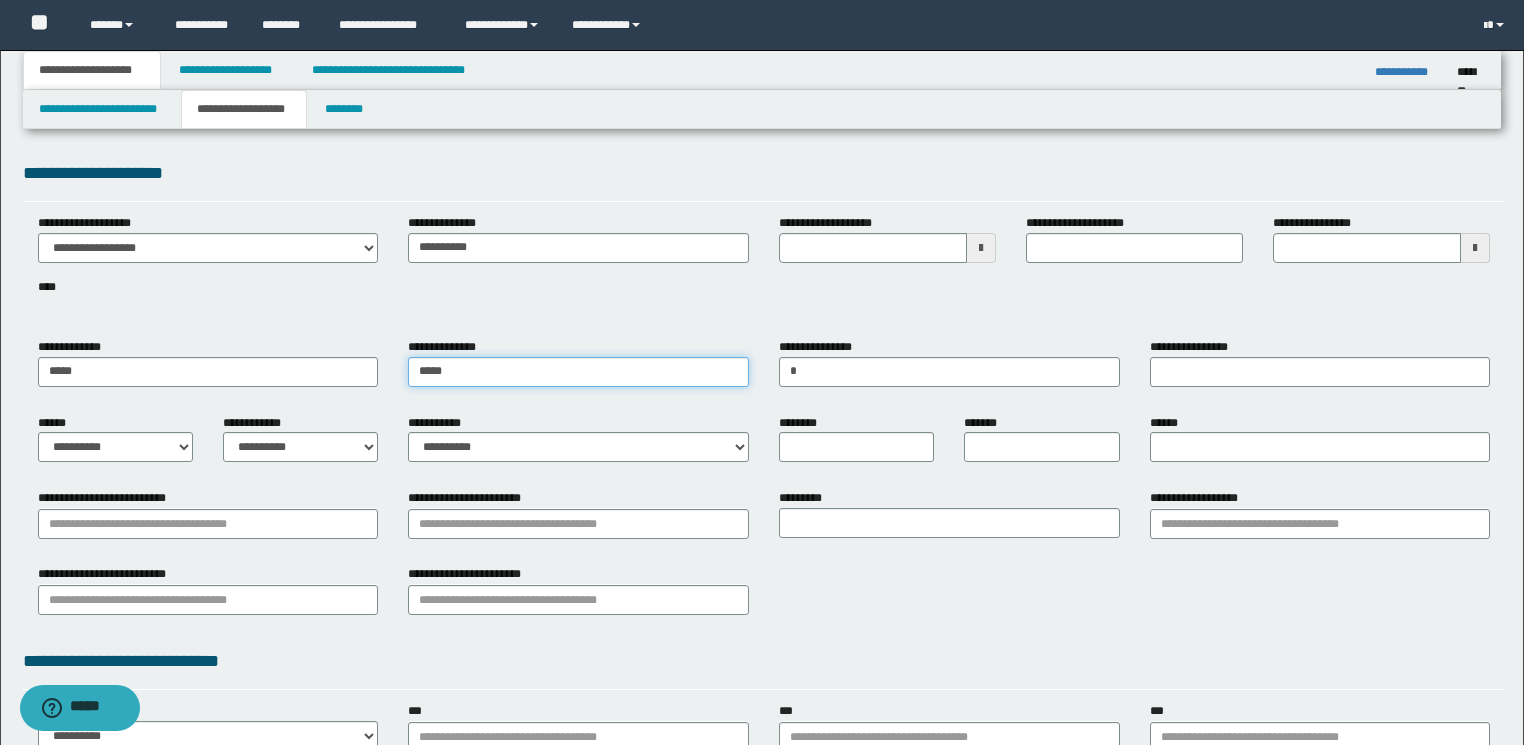 type on "*****" 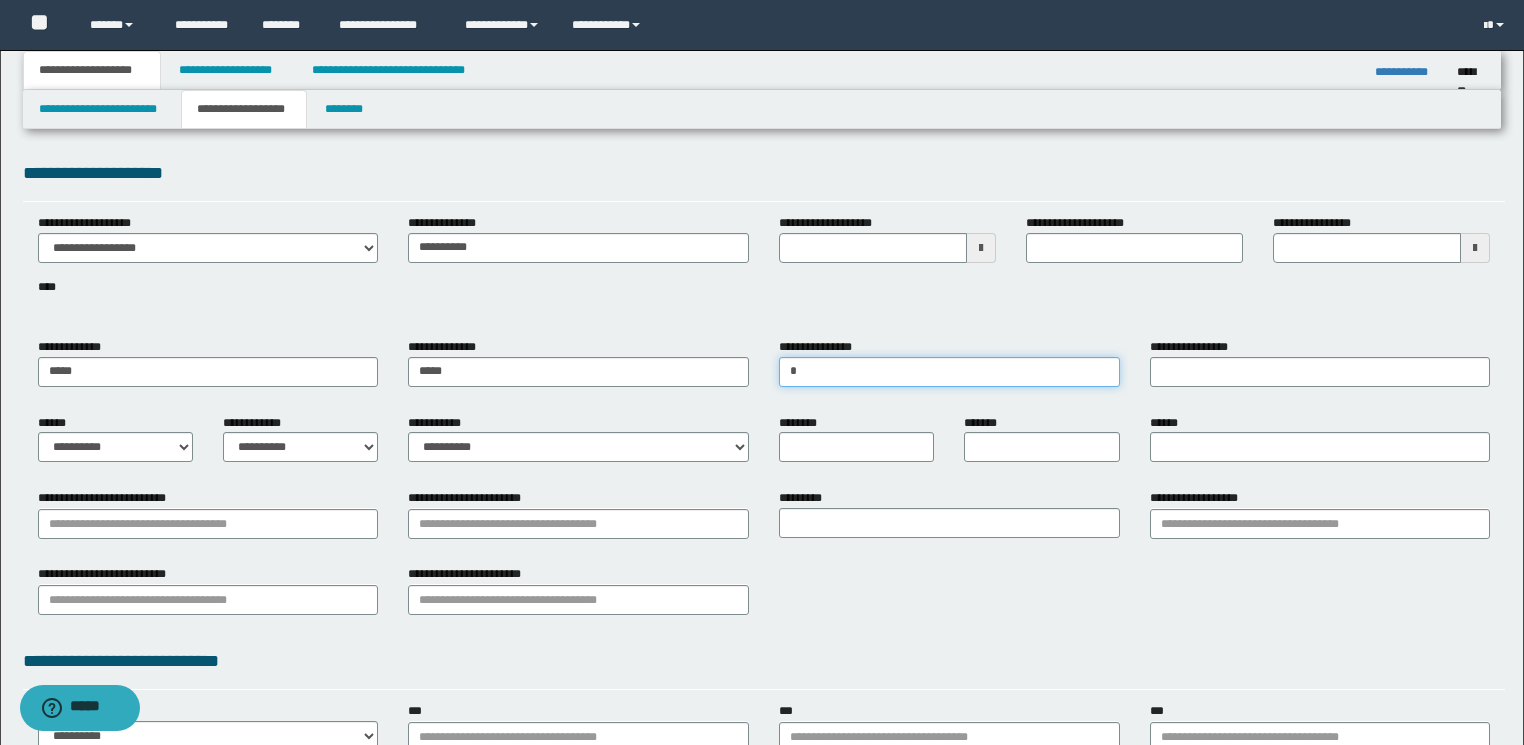 drag, startPoint x: 829, startPoint y: 369, endPoint x: 680, endPoint y: 368, distance: 149.00336 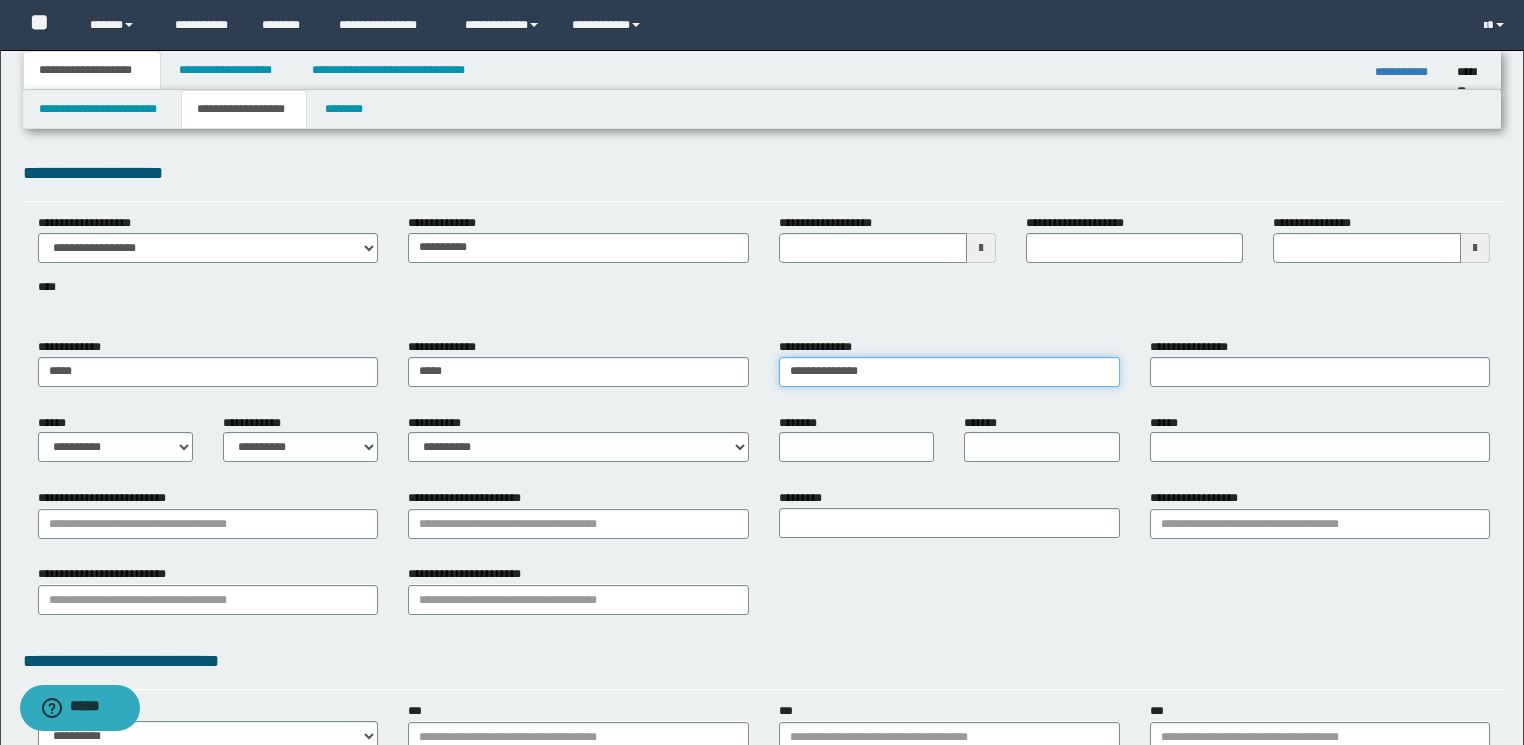 drag, startPoint x: 836, startPoint y: 372, endPoint x: 934, endPoint y: 372, distance: 98 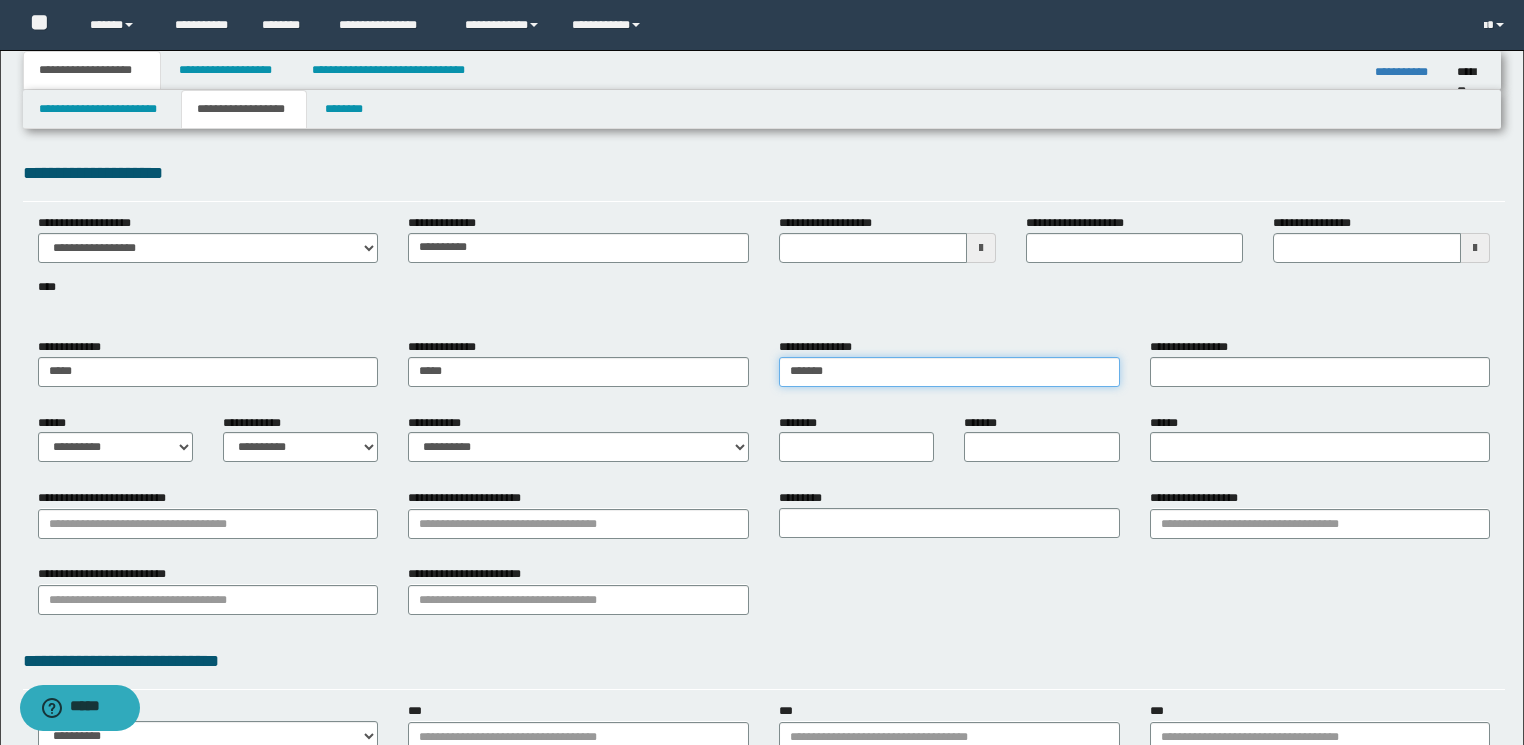 type on "*****" 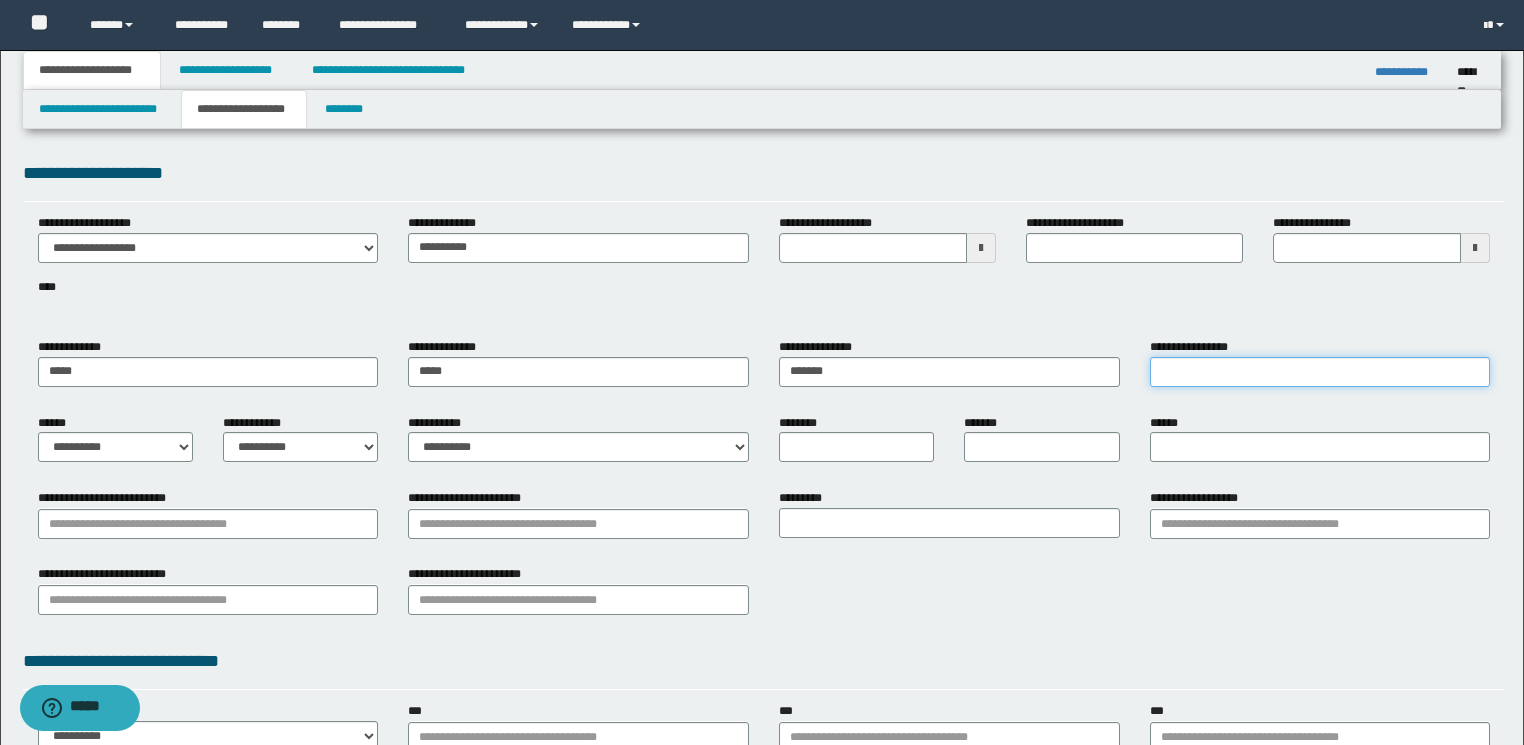 click on "**********" at bounding box center [1320, 372] 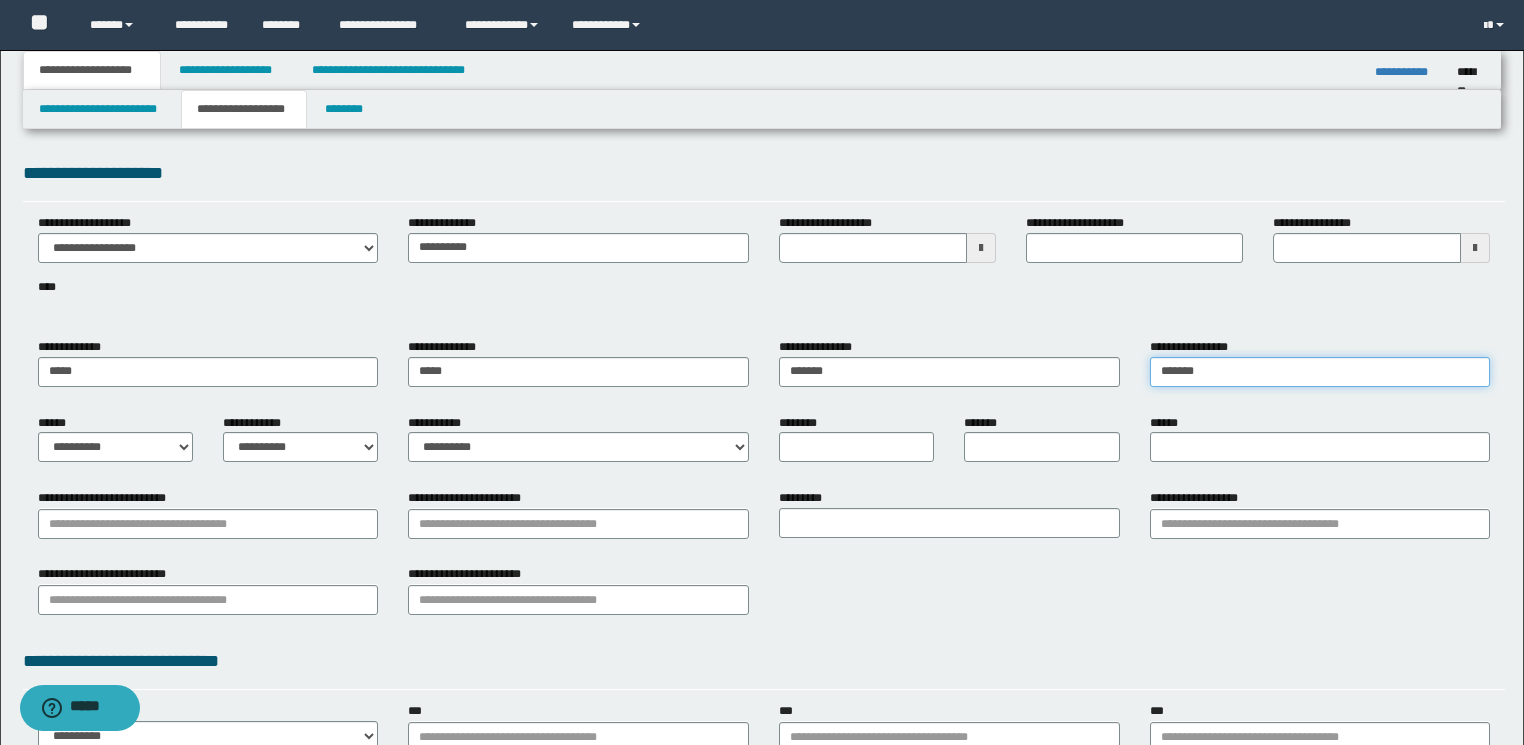 type on "*******" 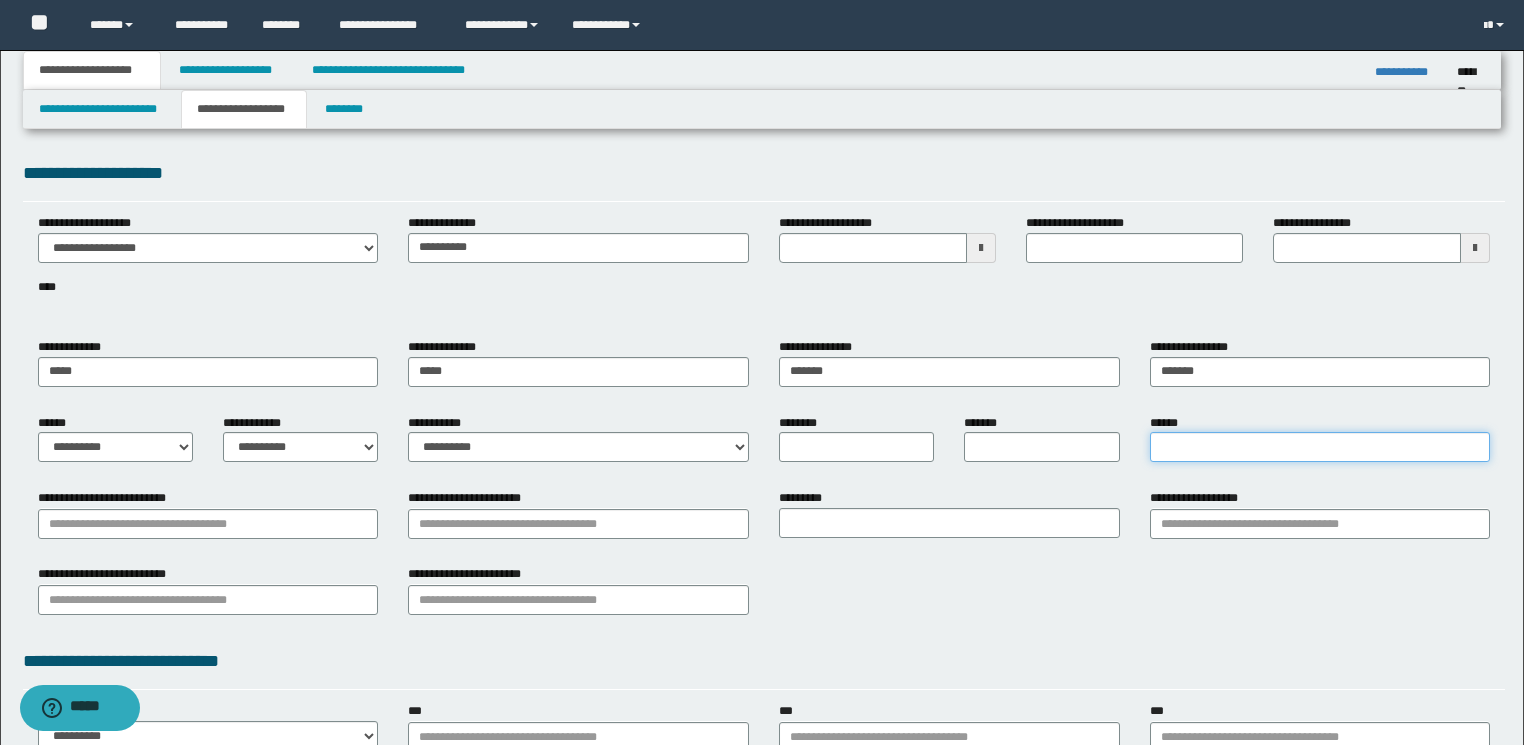click on "******" at bounding box center [1320, 447] 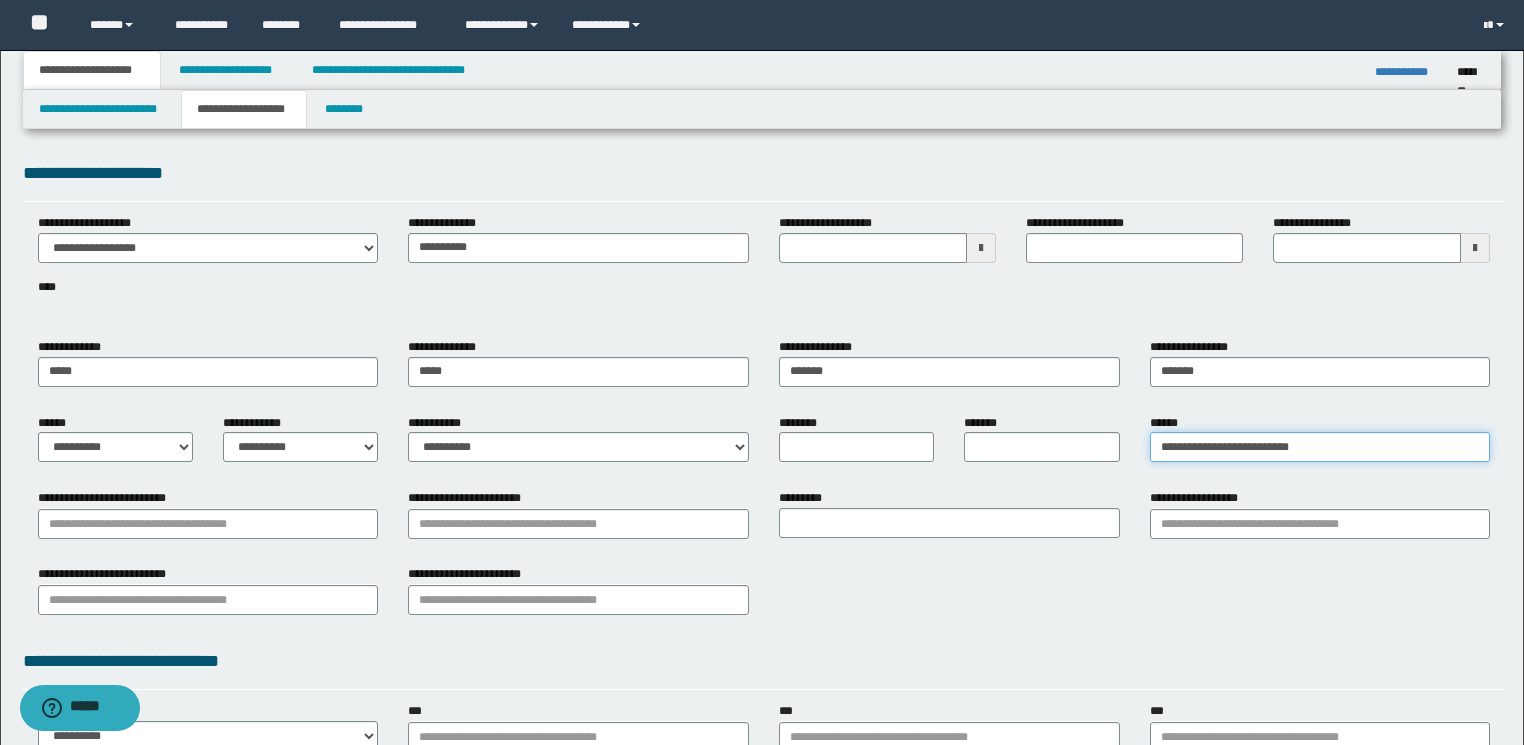 type on "**********" 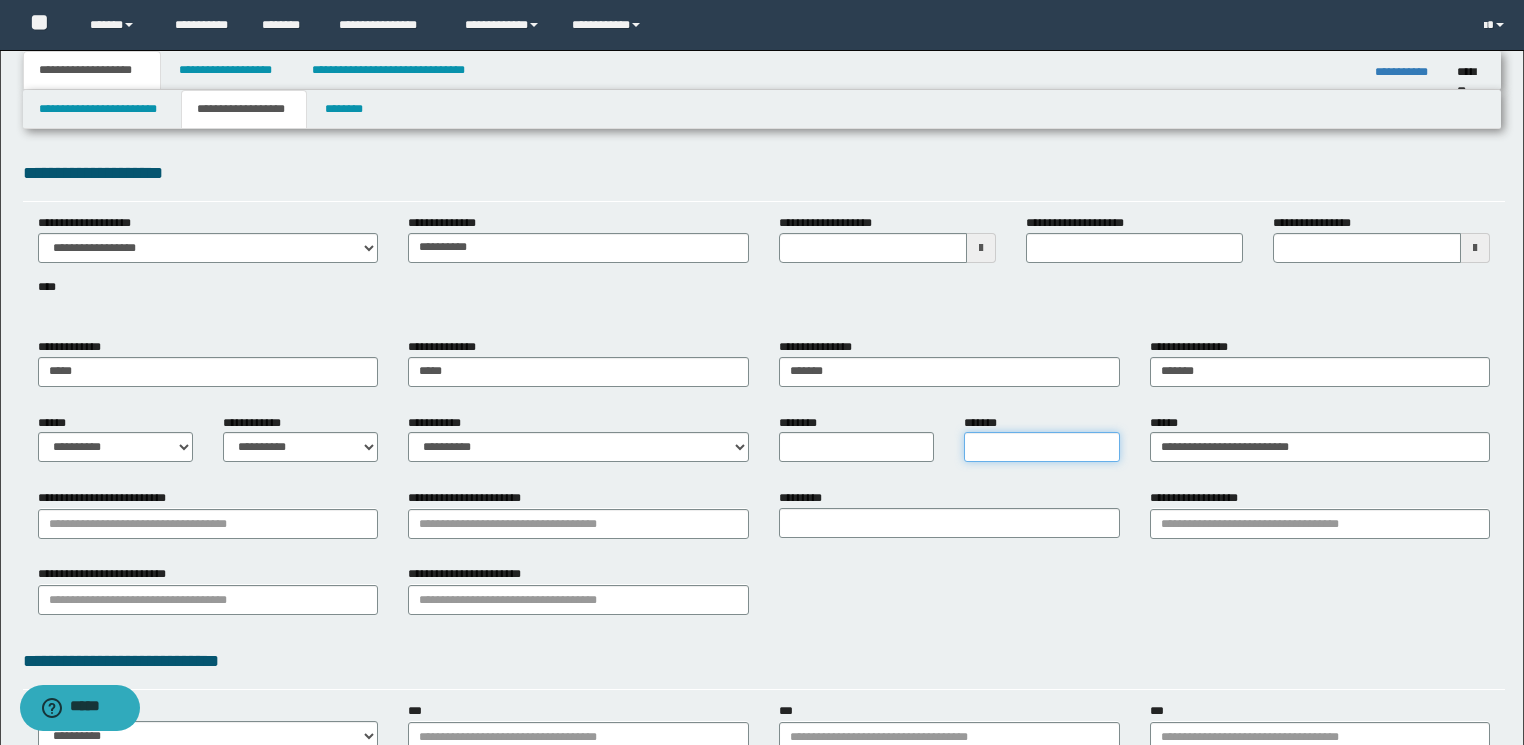 click on "*******" at bounding box center (1041, 447) 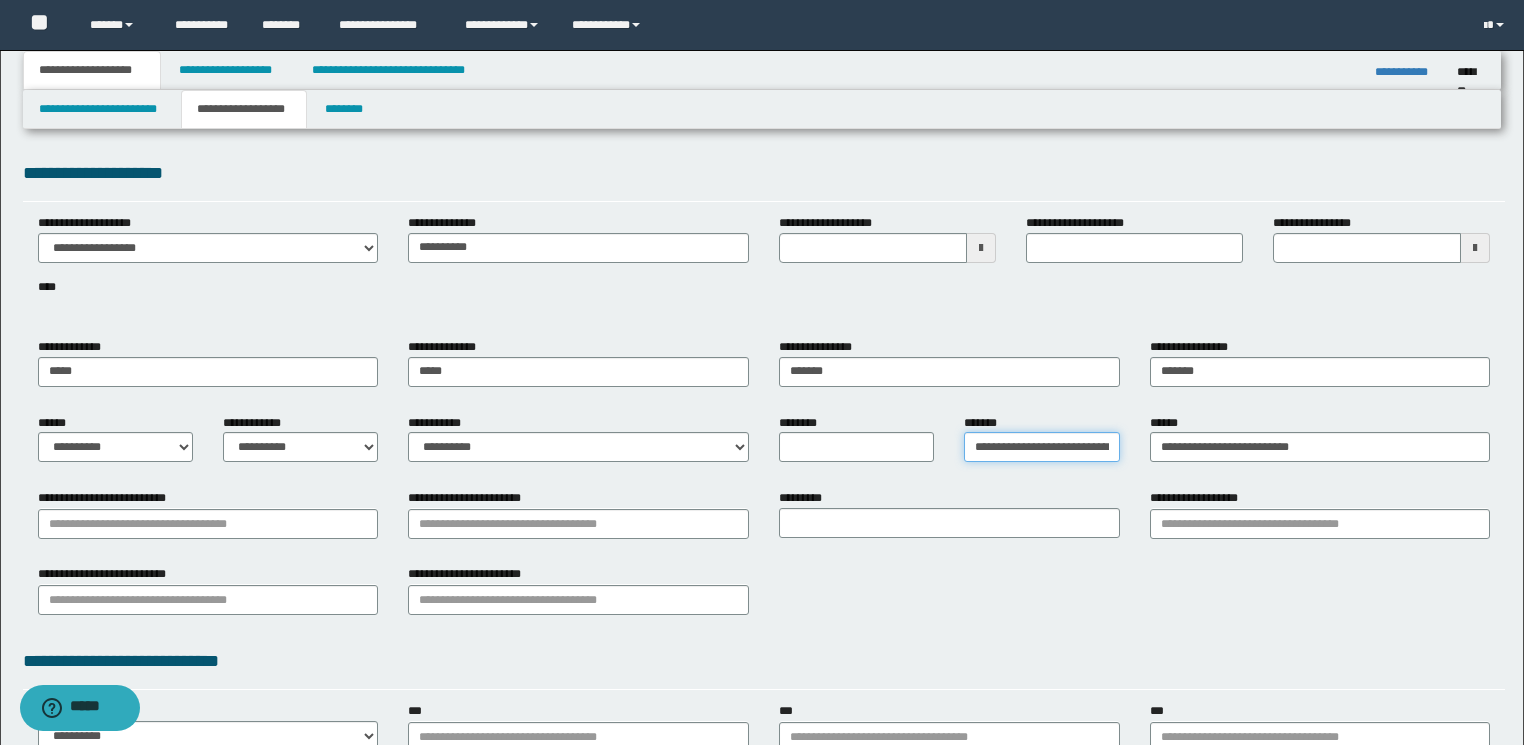 scroll, scrollTop: 0, scrollLeft: 23, axis: horizontal 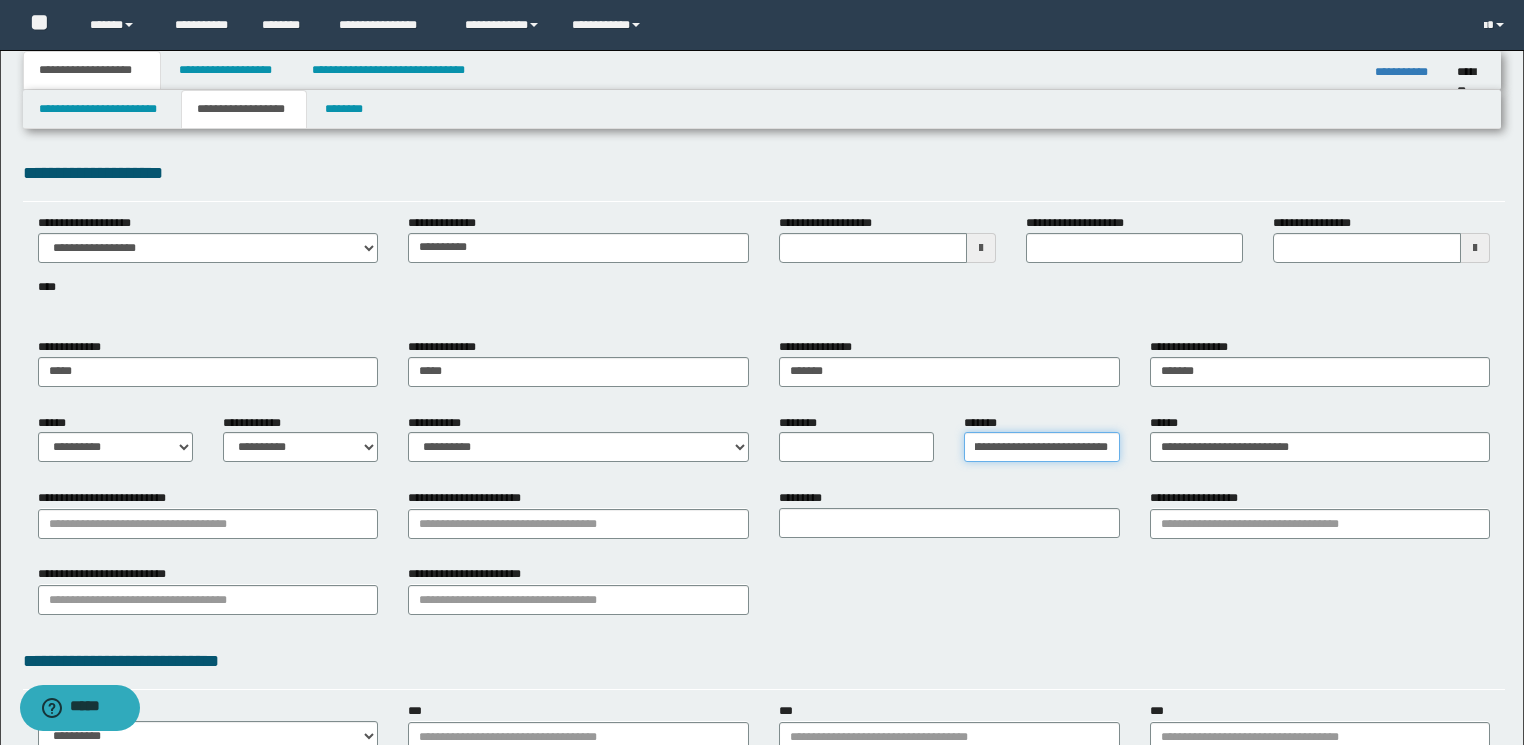 type on "**********" 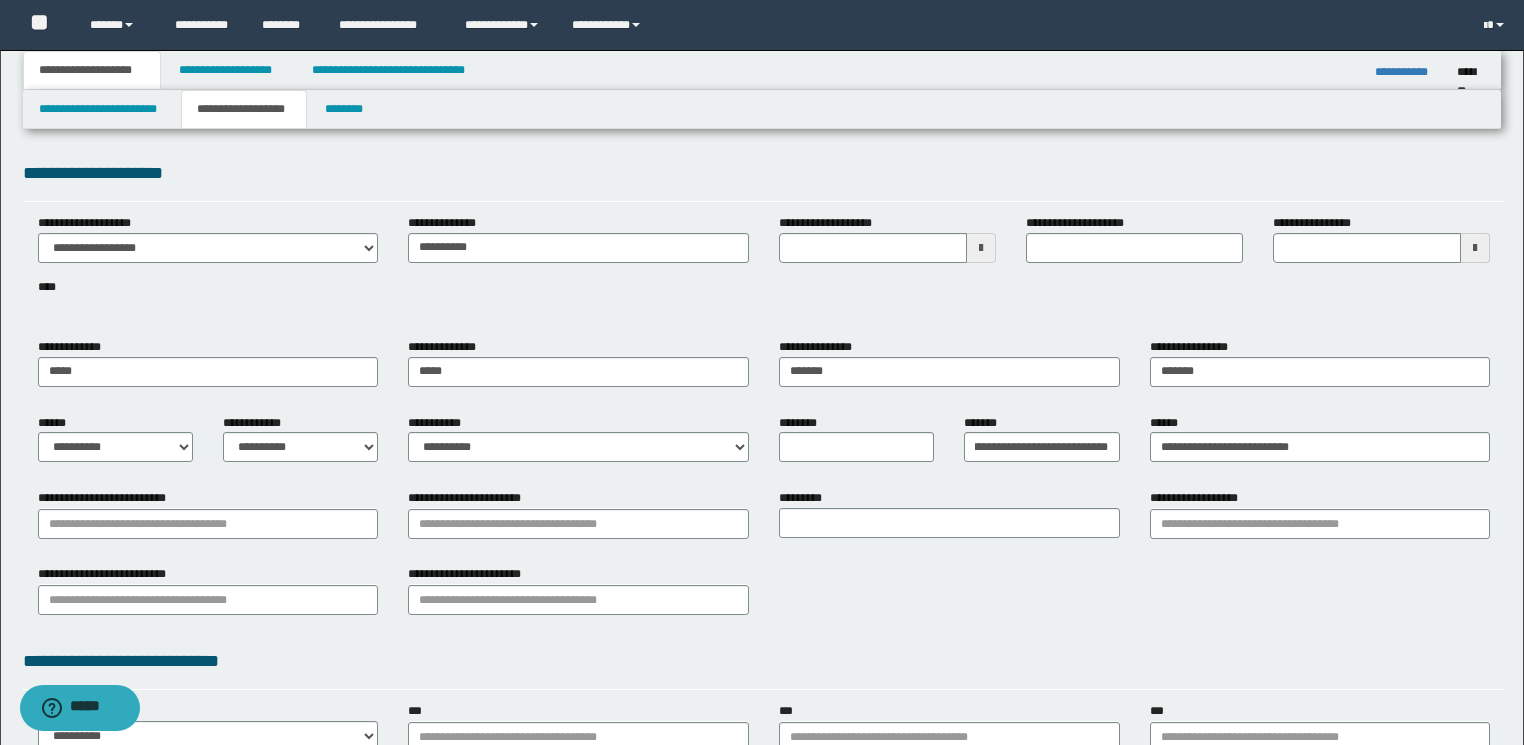 scroll, scrollTop: 0, scrollLeft: 0, axis: both 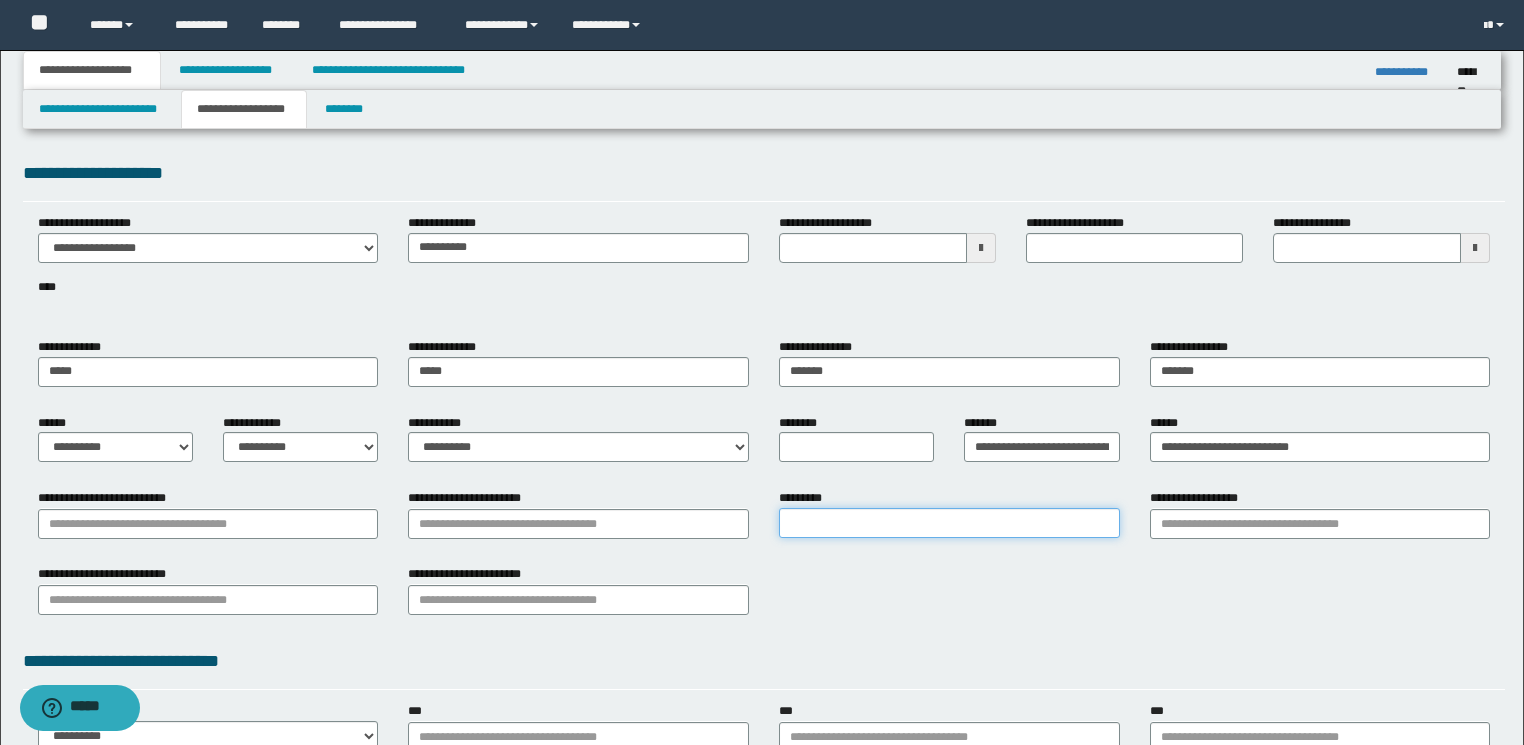 click on "*********" at bounding box center (949, 523) 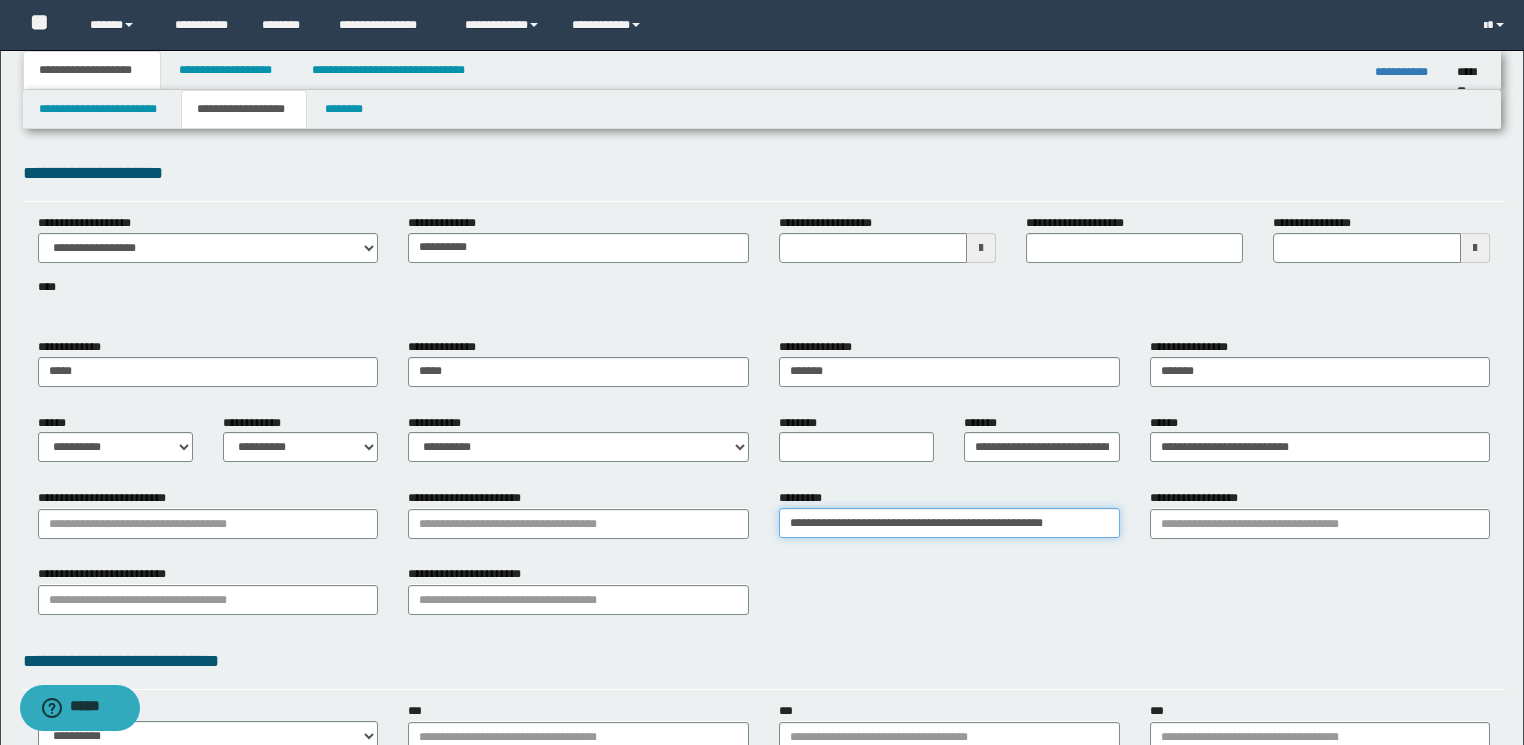type on "**********" 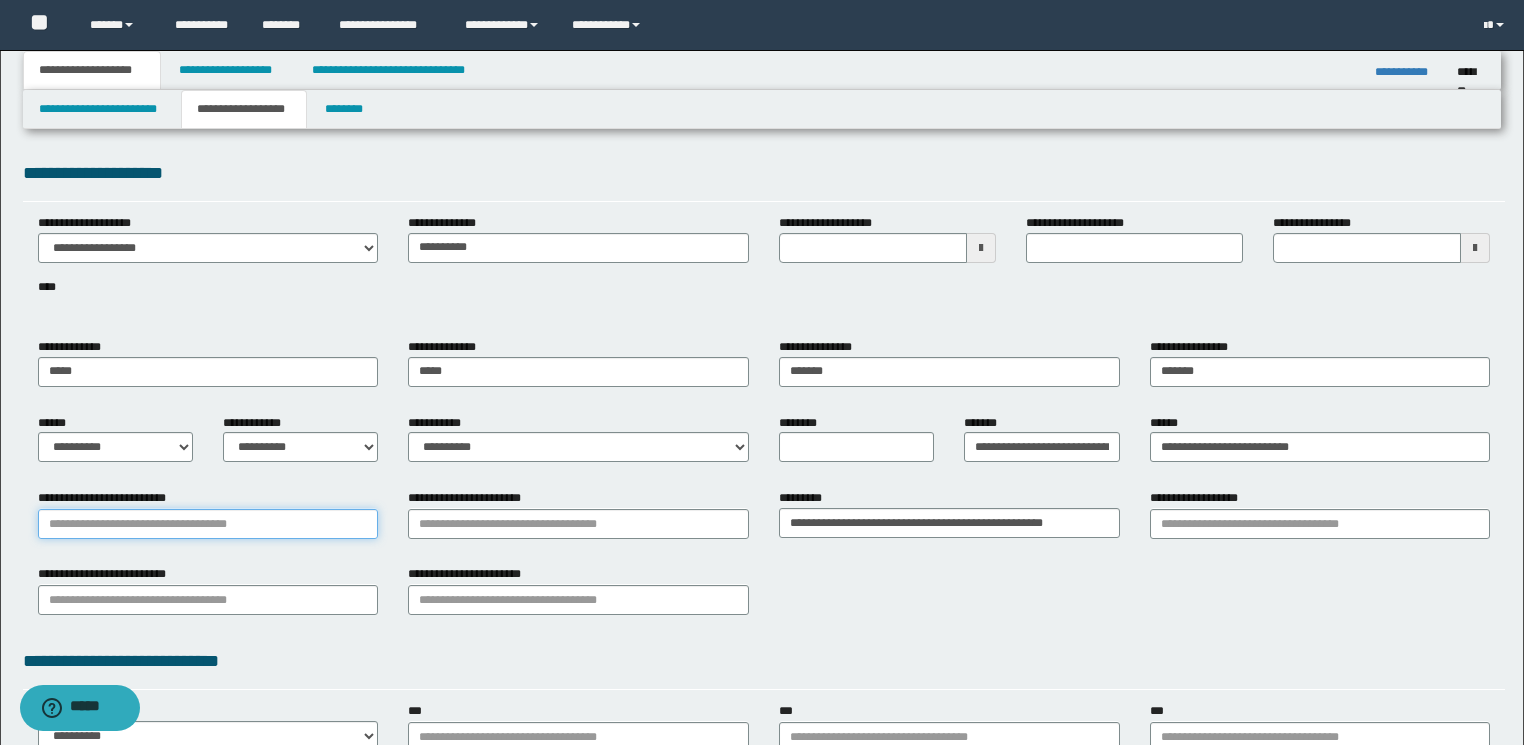 click on "**********" at bounding box center [208, 524] 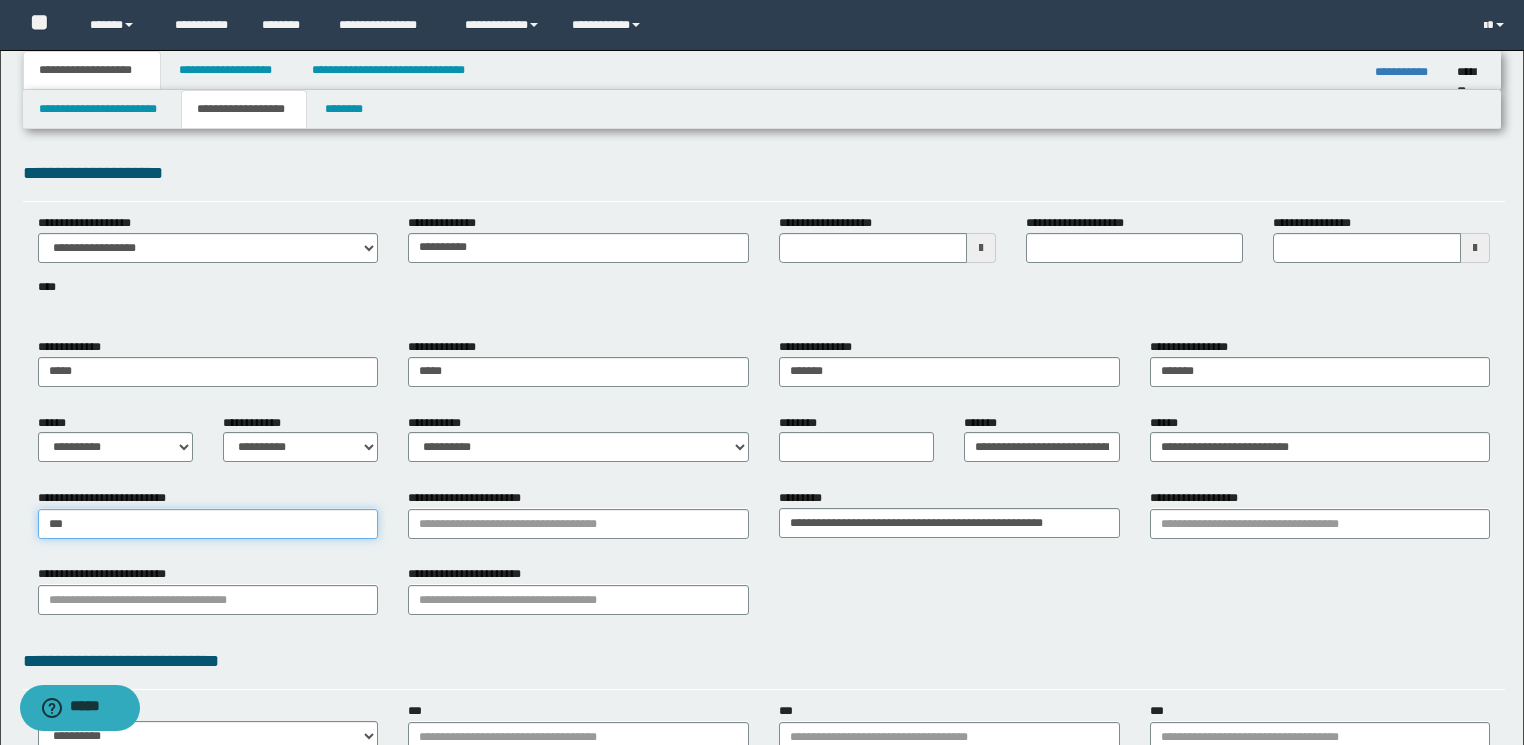type on "****" 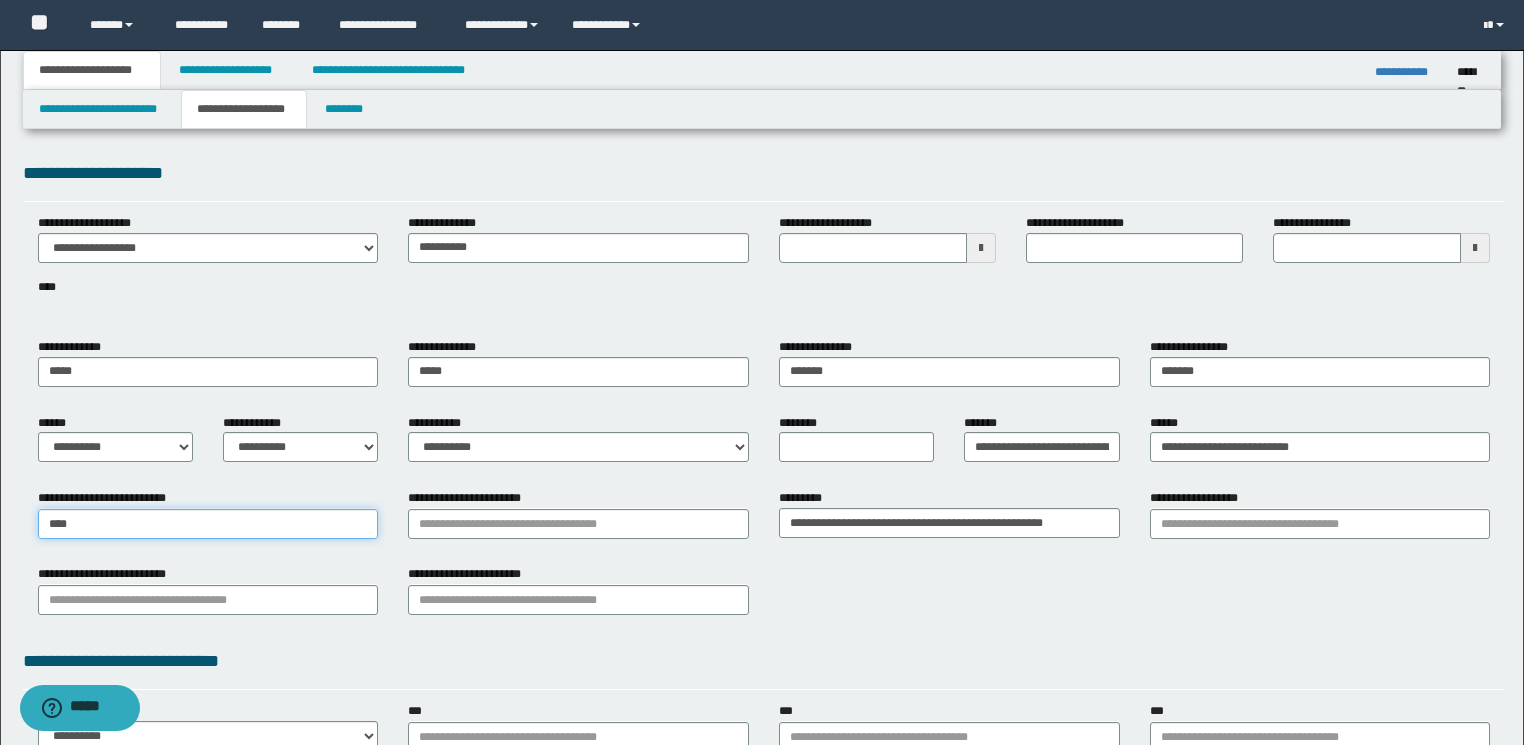 type on "**********" 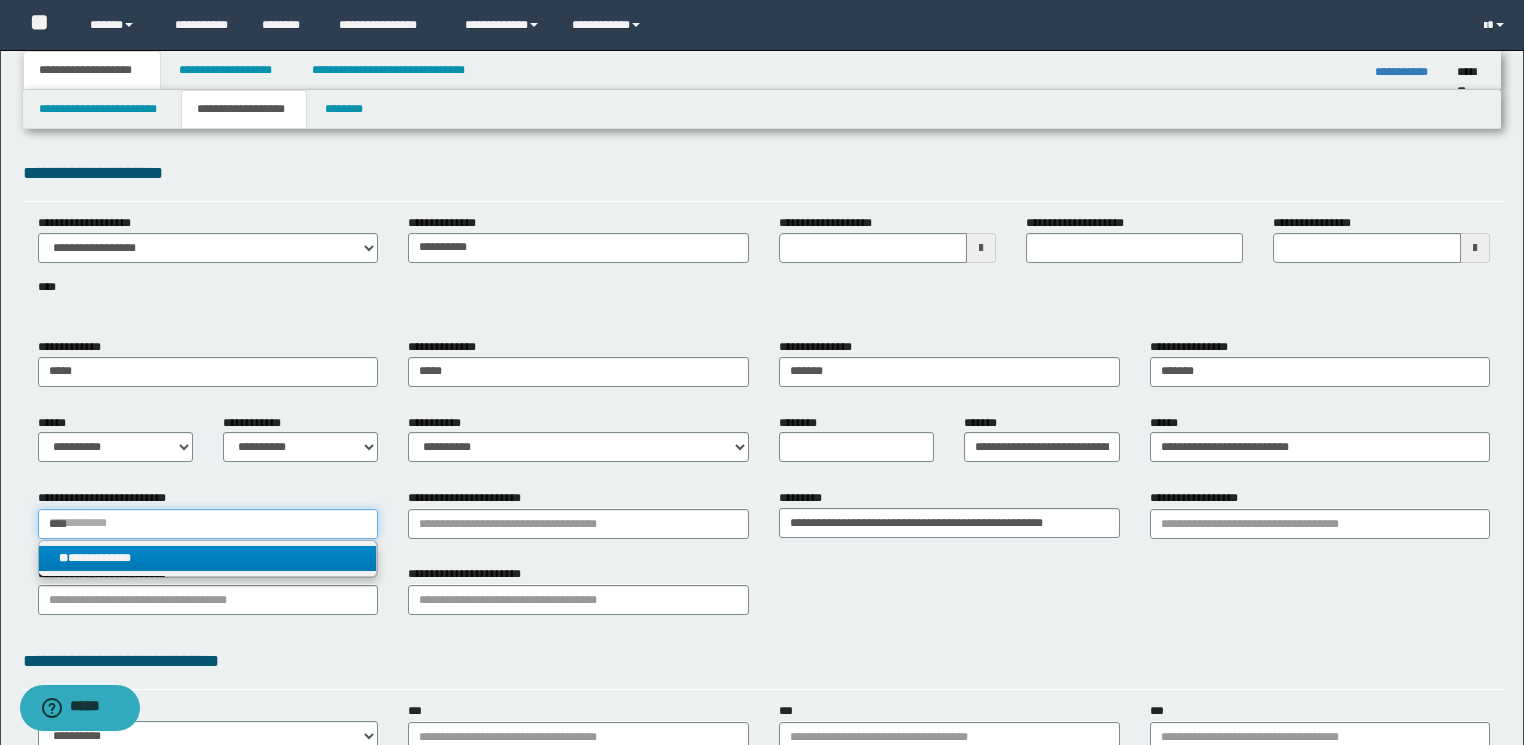 type on "****" 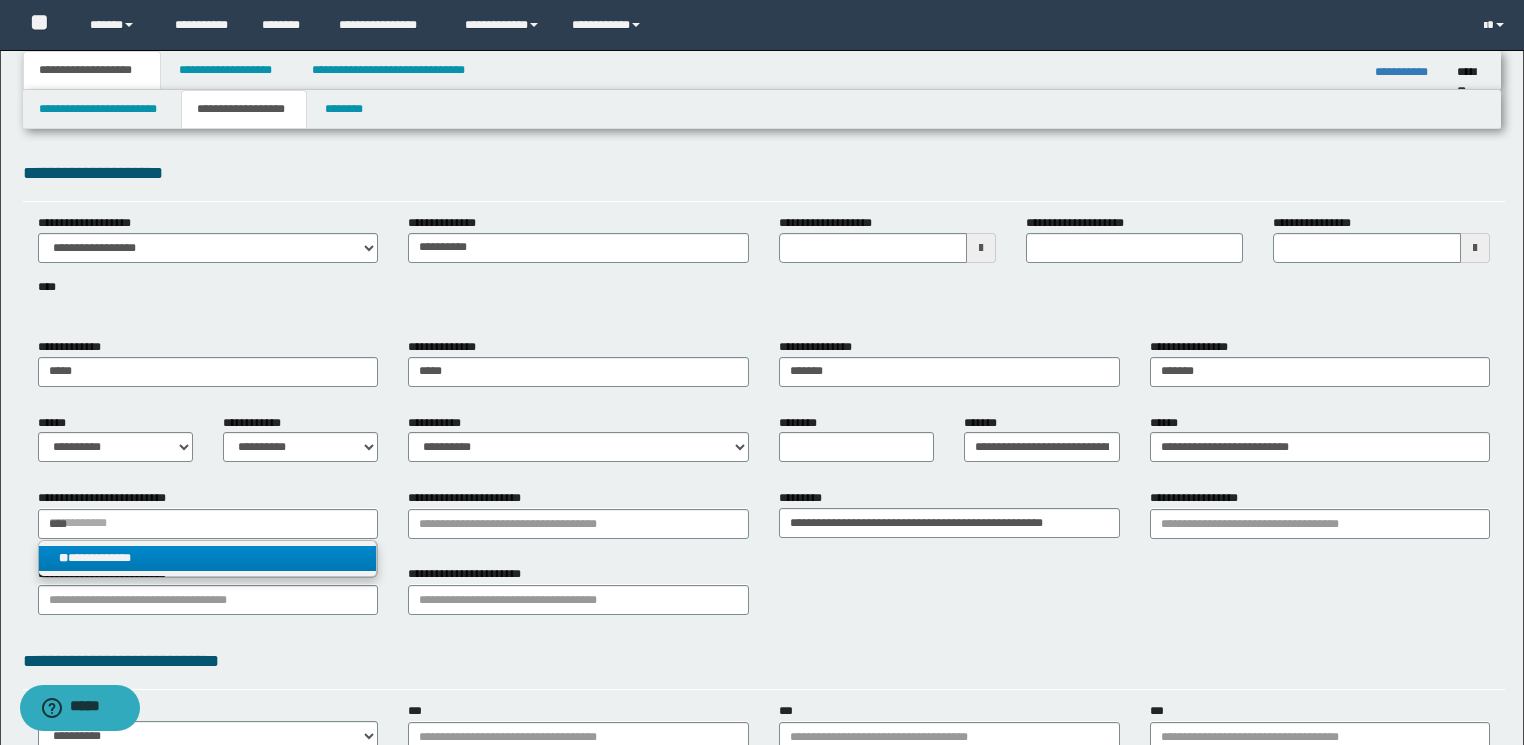 type 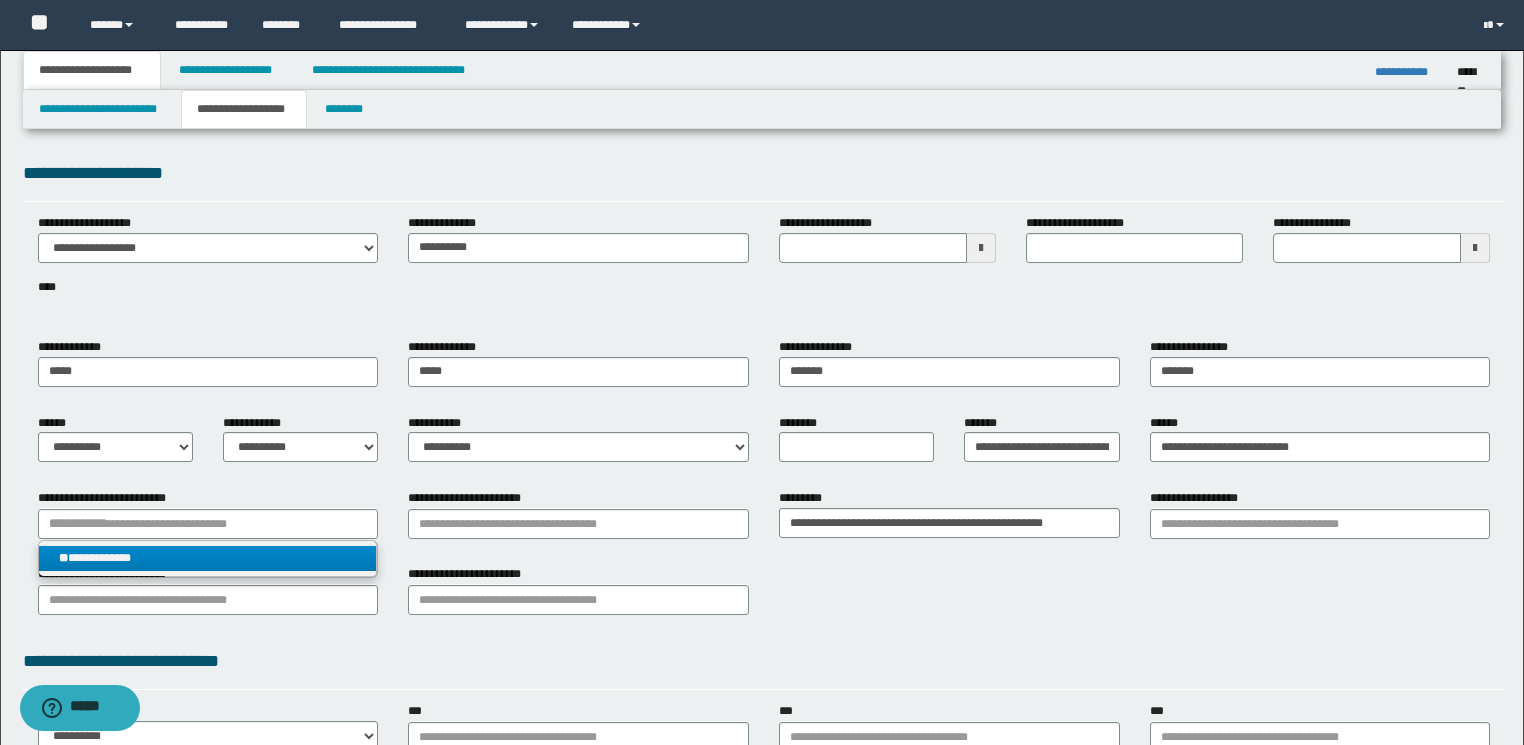 click on "**********" at bounding box center (208, 558) 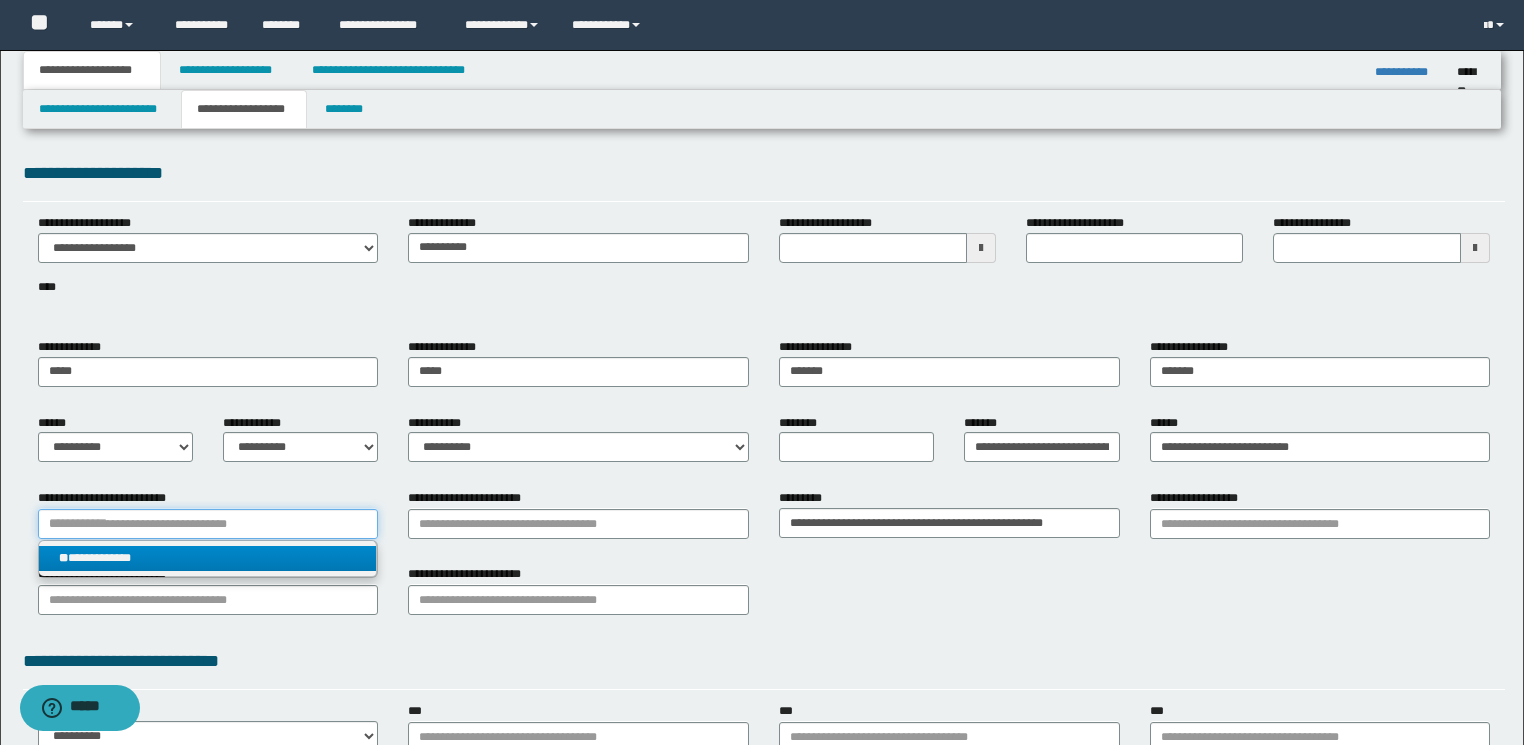 type 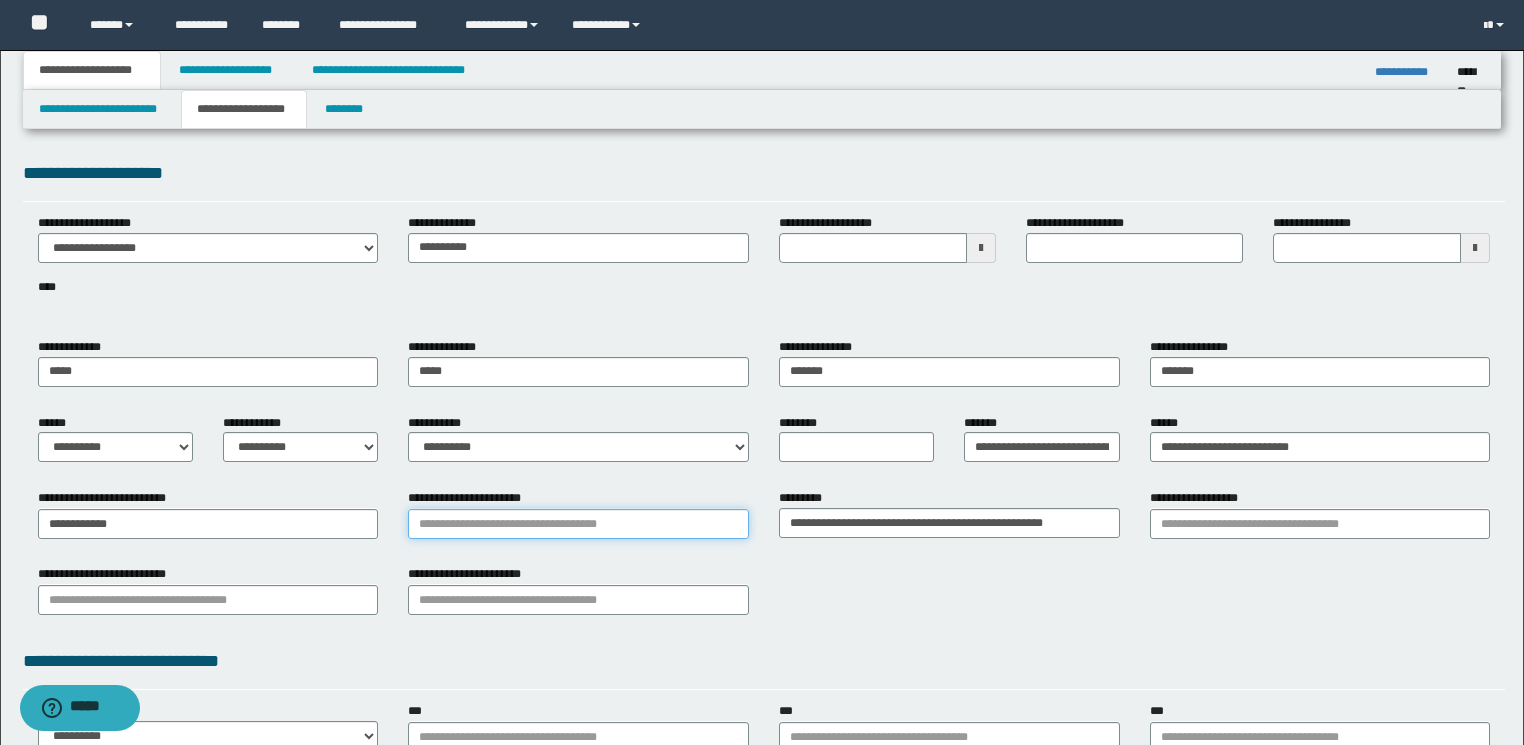 click on "**********" at bounding box center [578, 524] 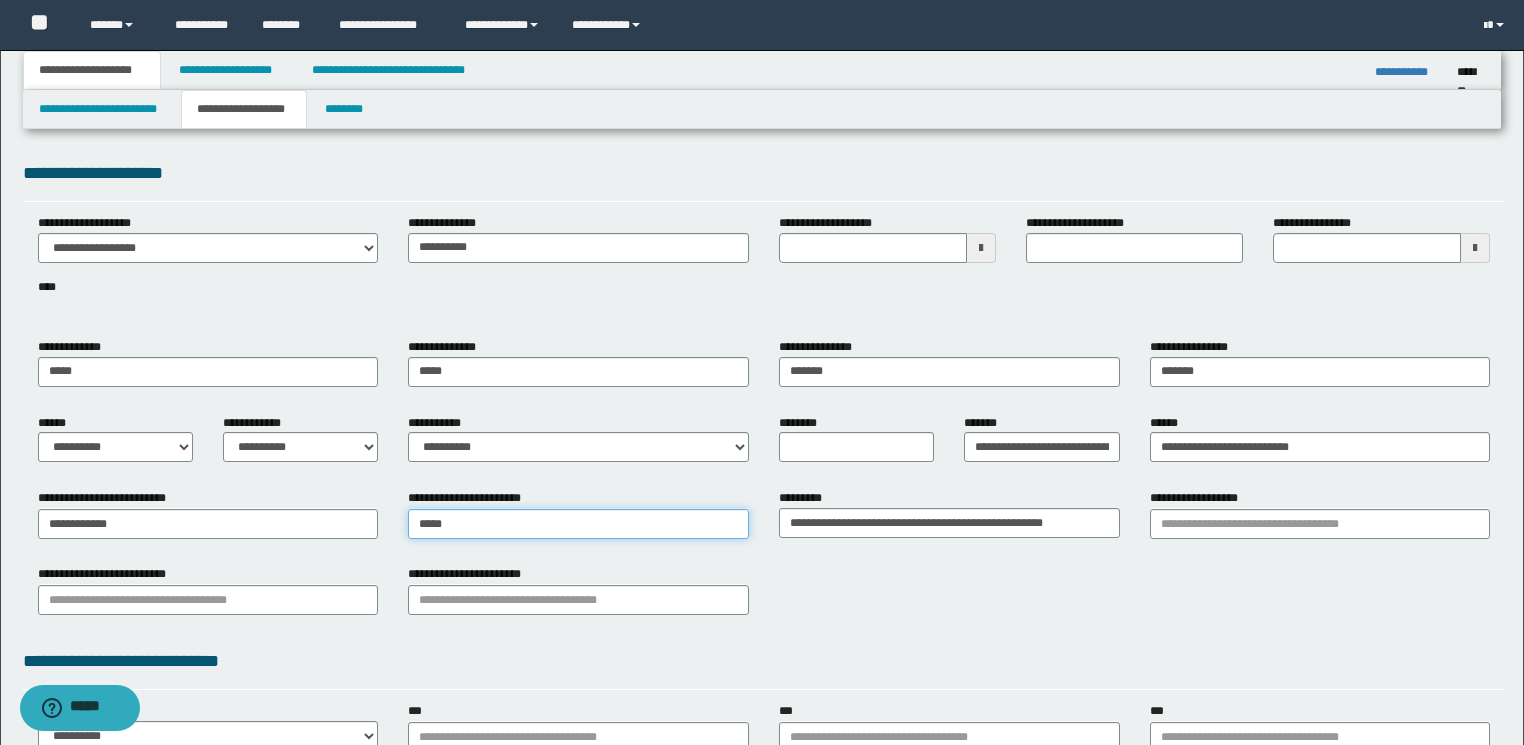 type on "******" 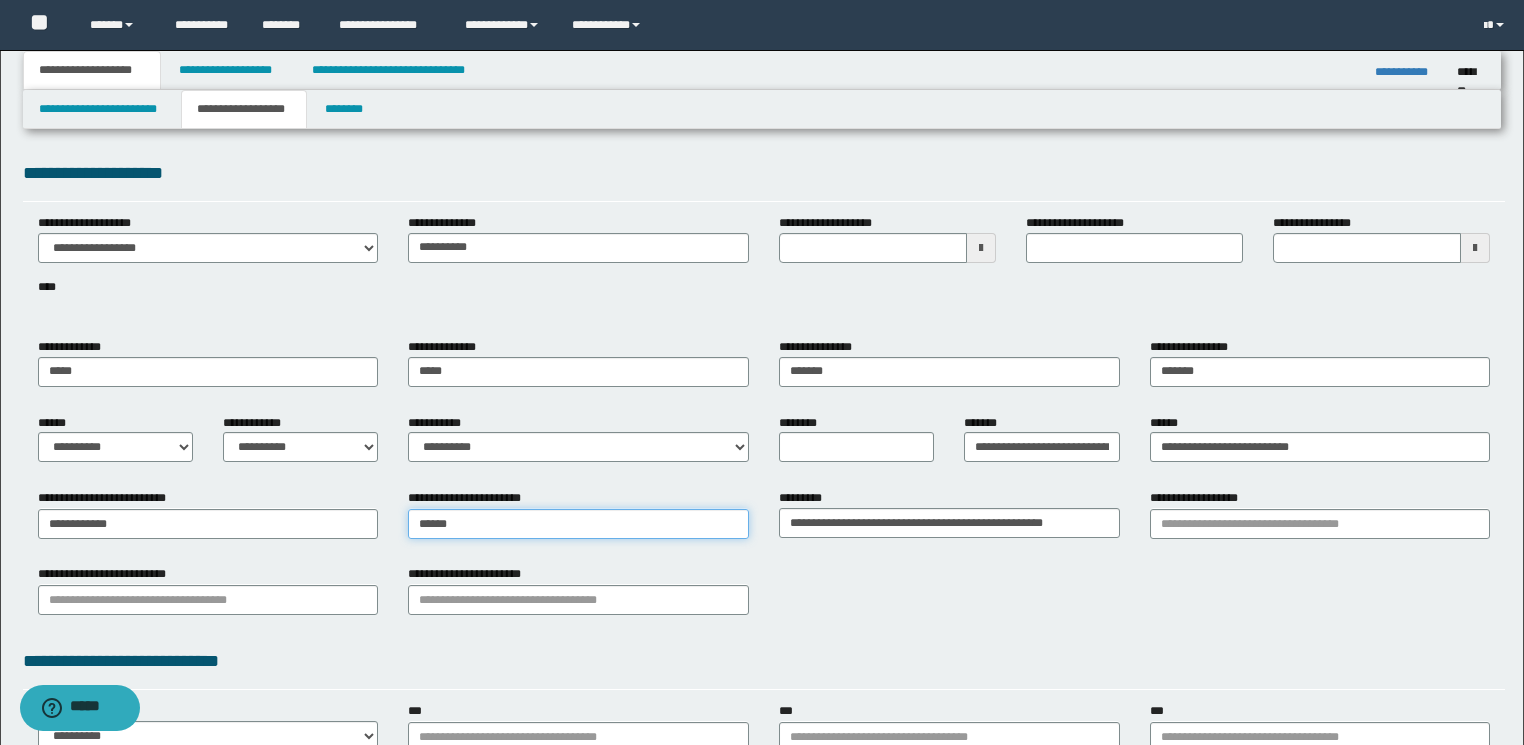 type on "********" 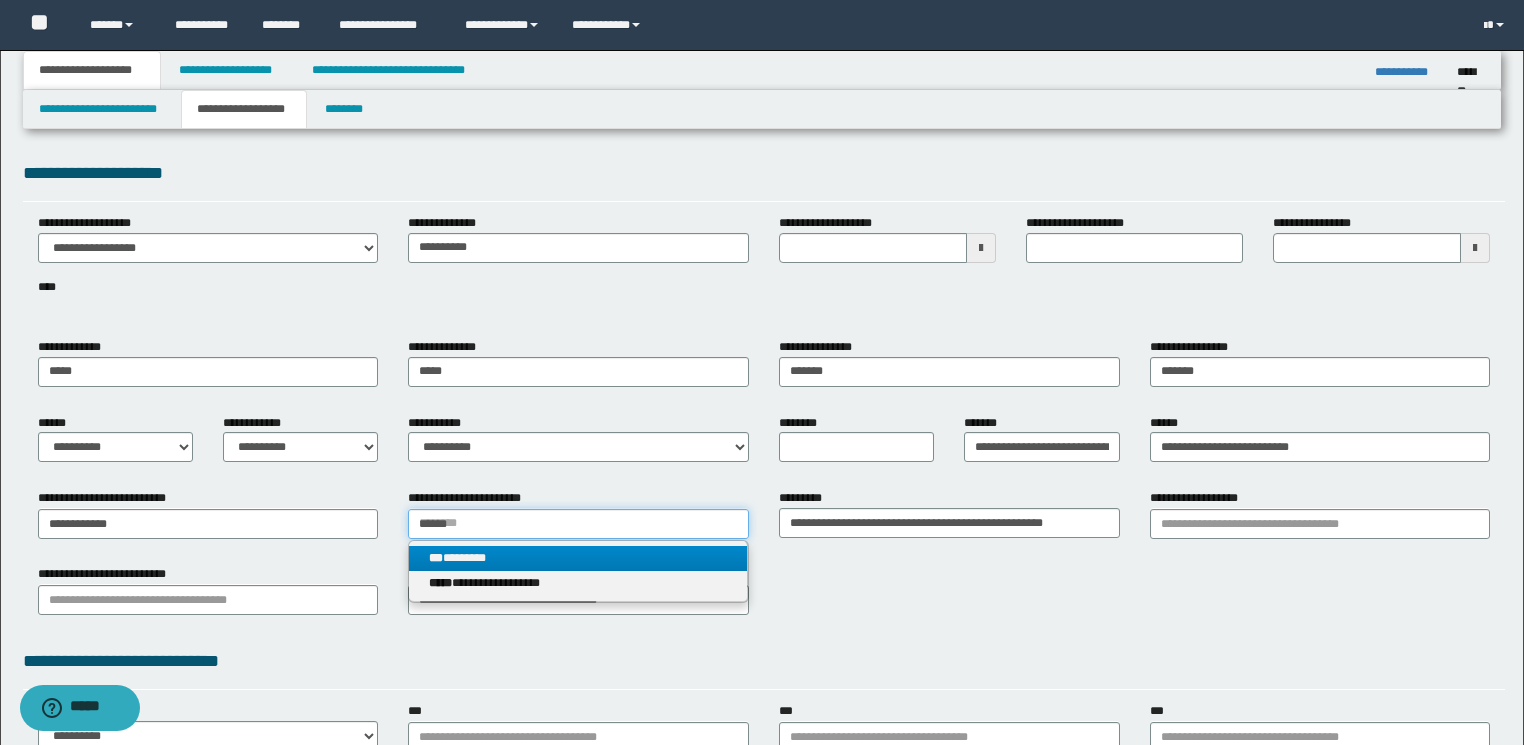 type on "******" 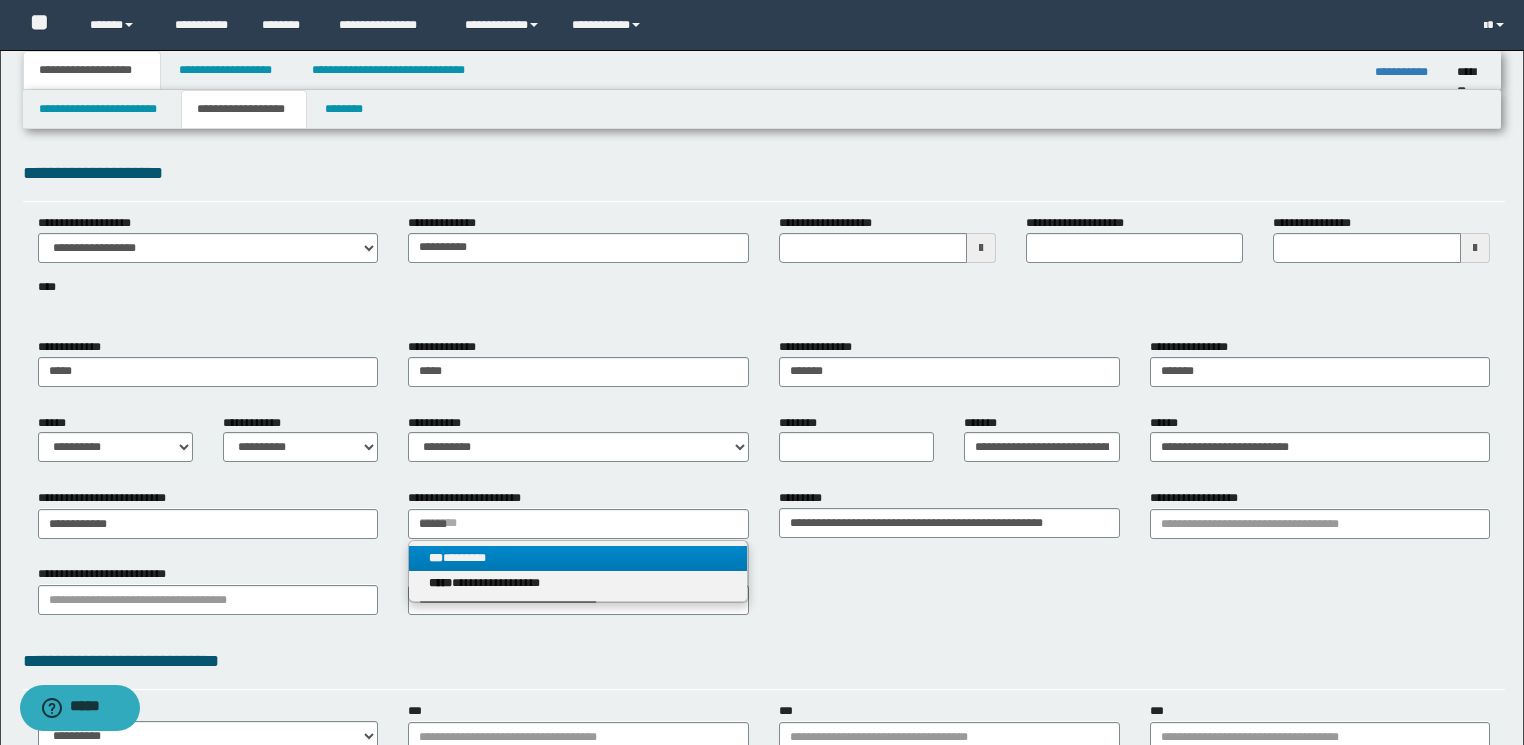 type 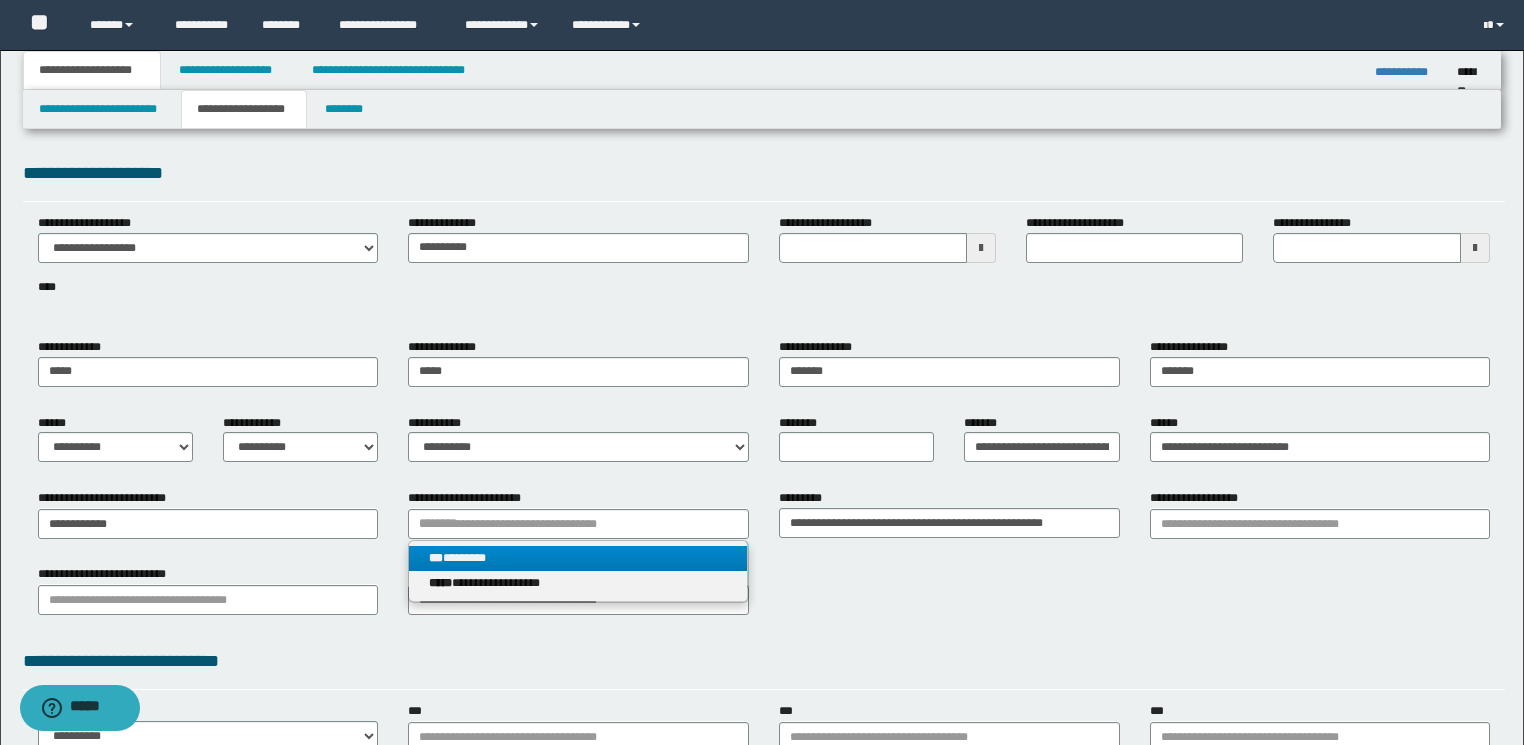 click on "*** ********" at bounding box center (578, 558) 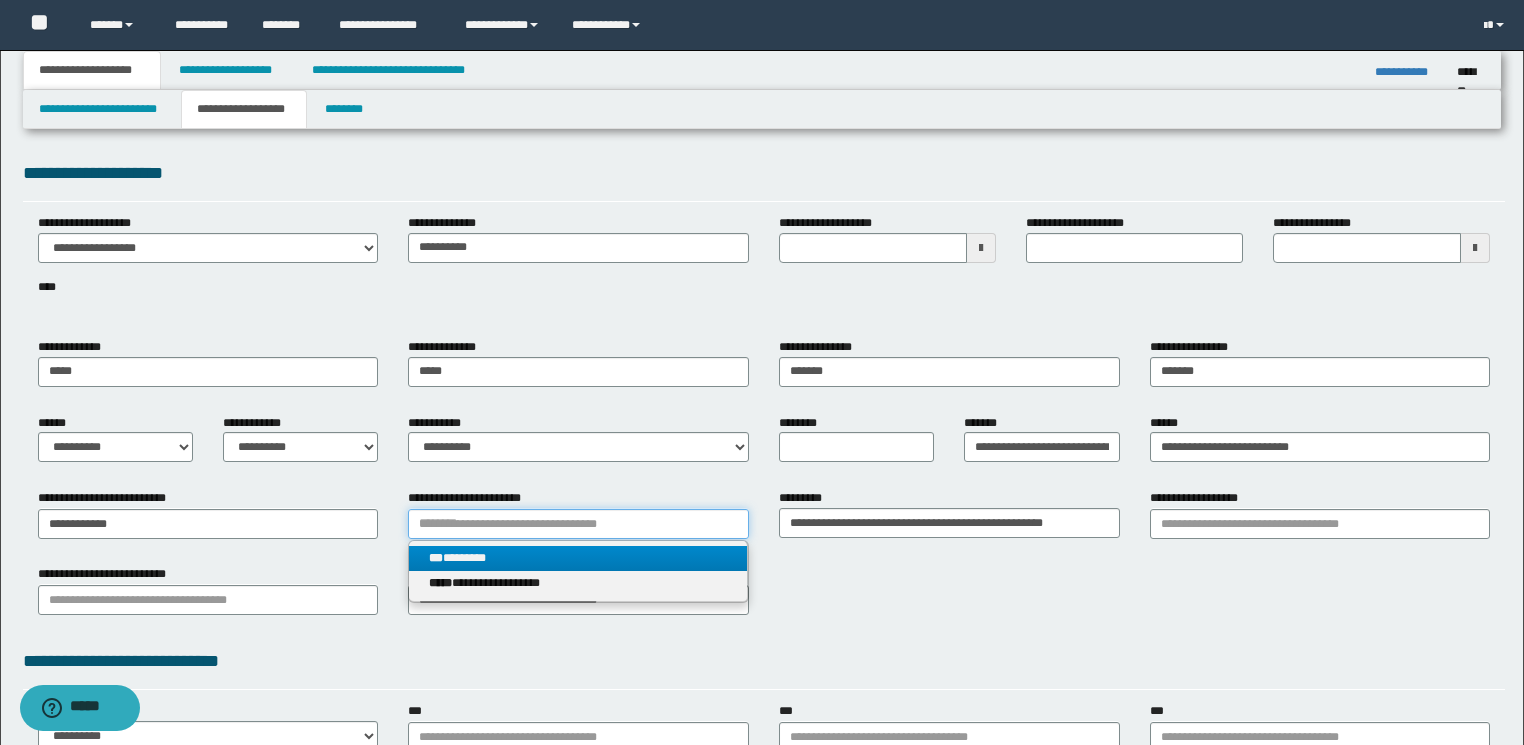 type 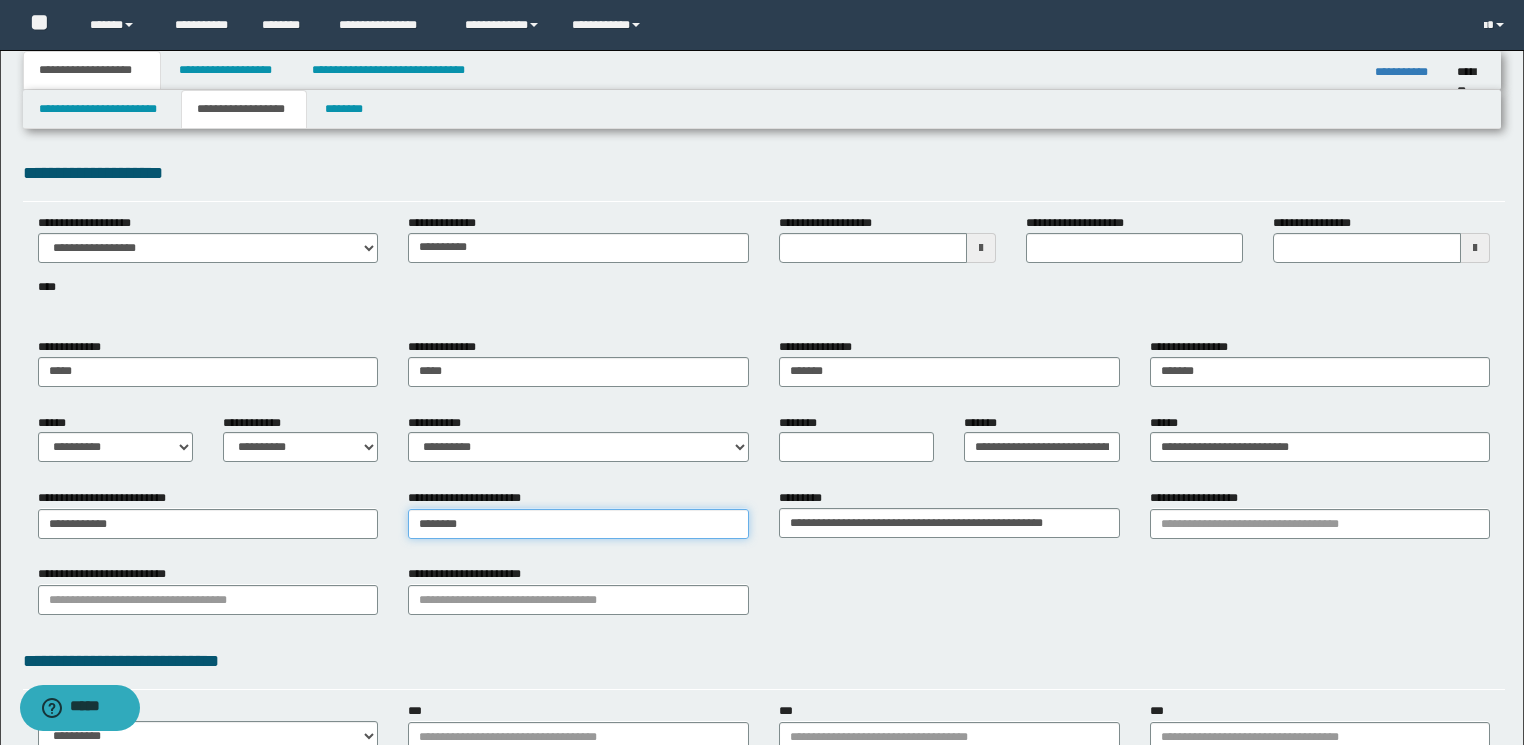 type on "********" 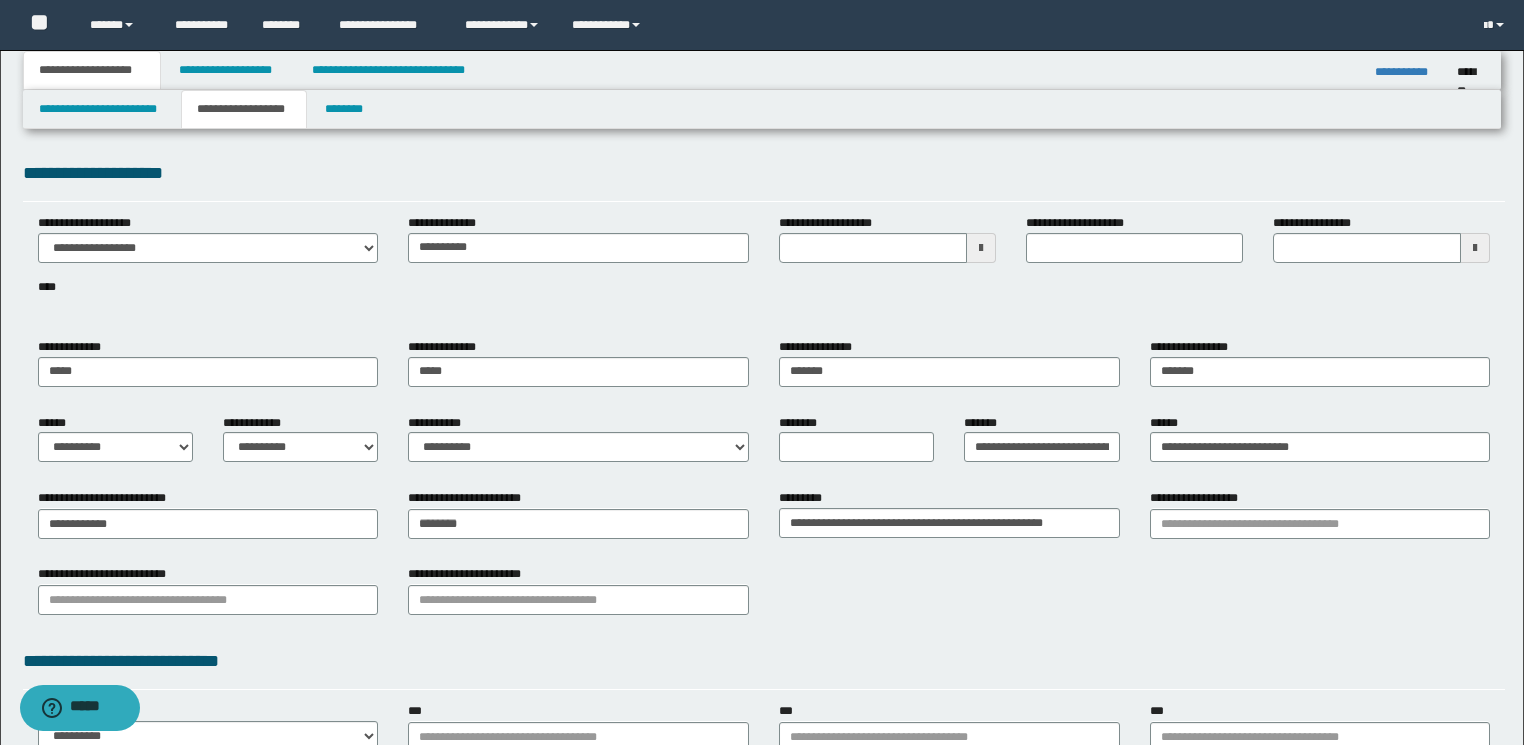 type 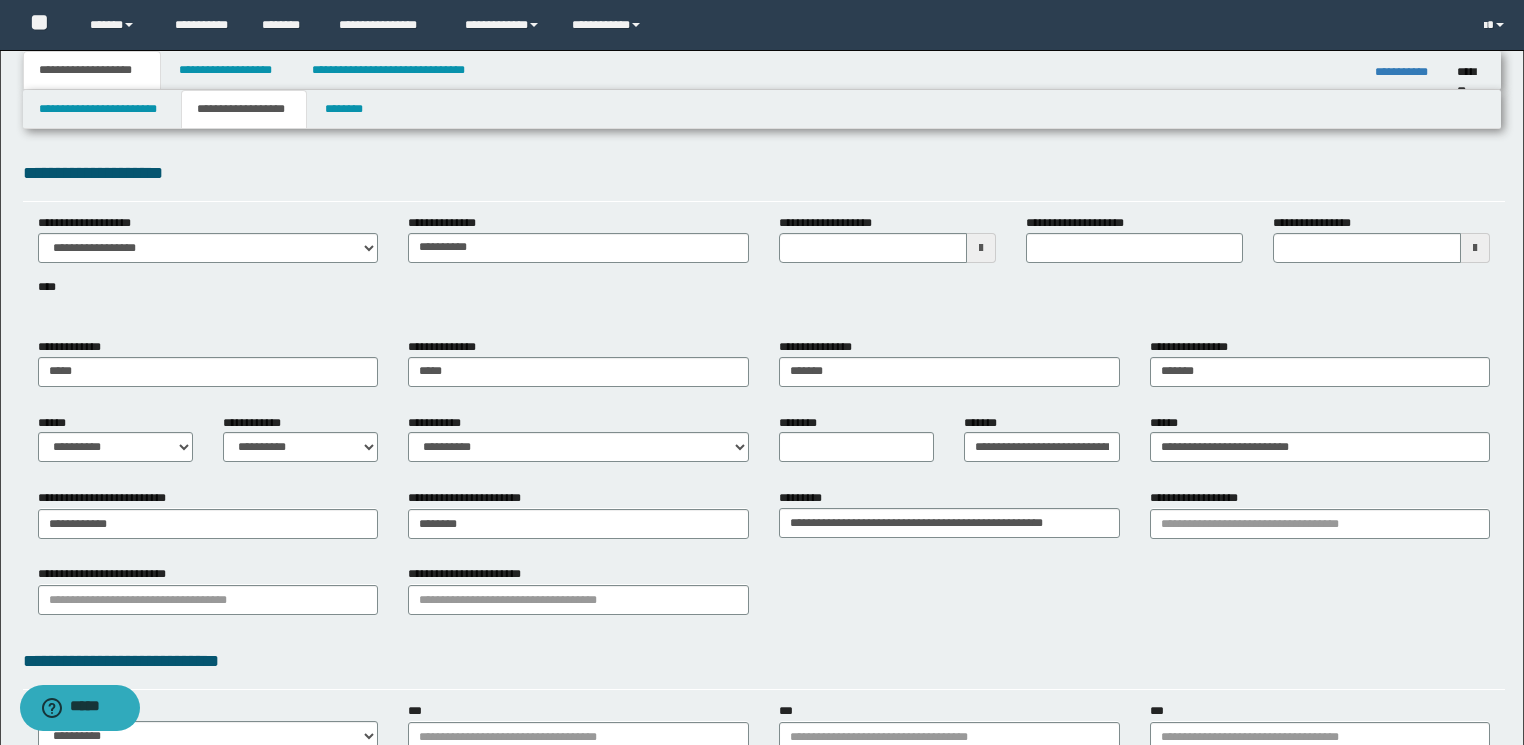 drag, startPoint x: 970, startPoint y: 697, endPoint x: 624, endPoint y: 668, distance: 347.2132 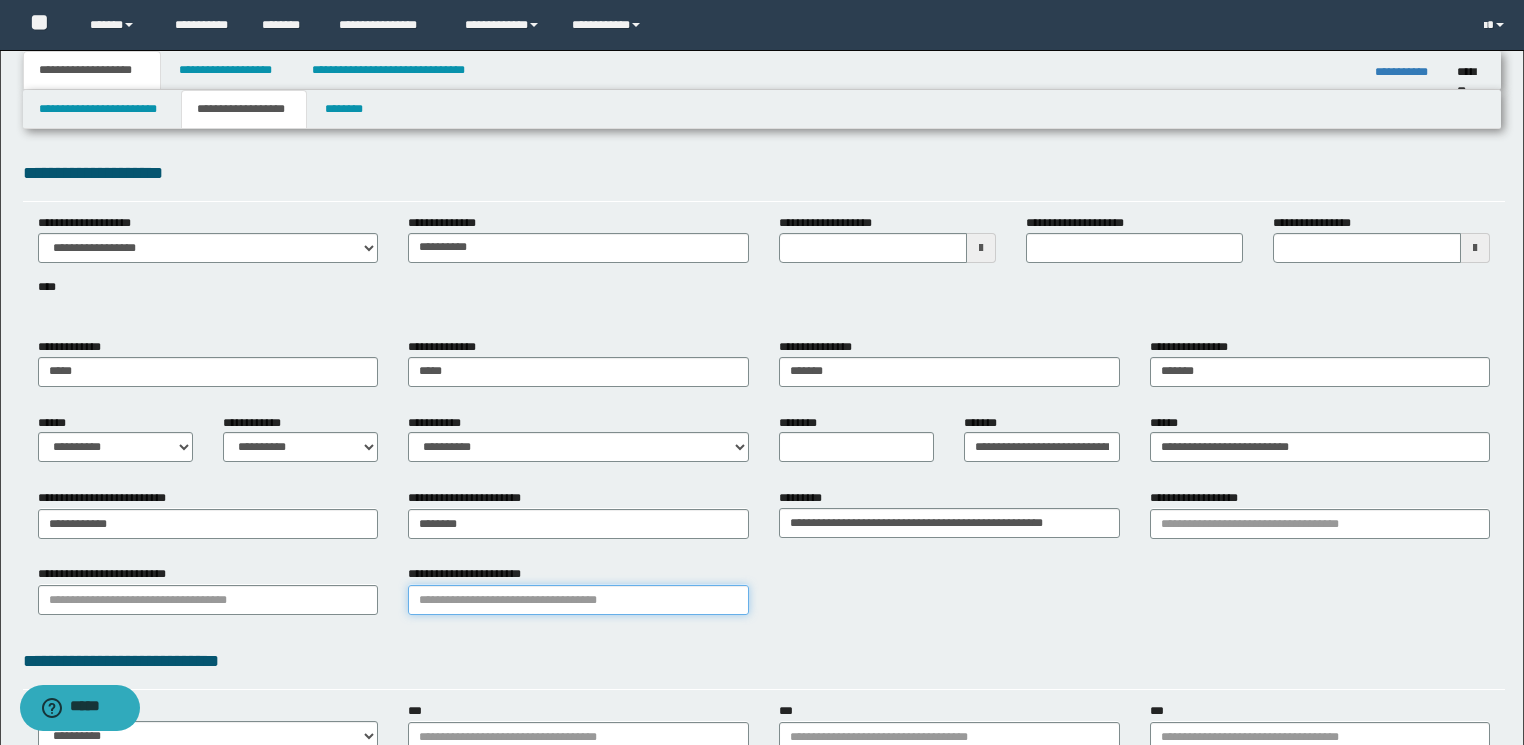 click on "**********" at bounding box center [578, 600] 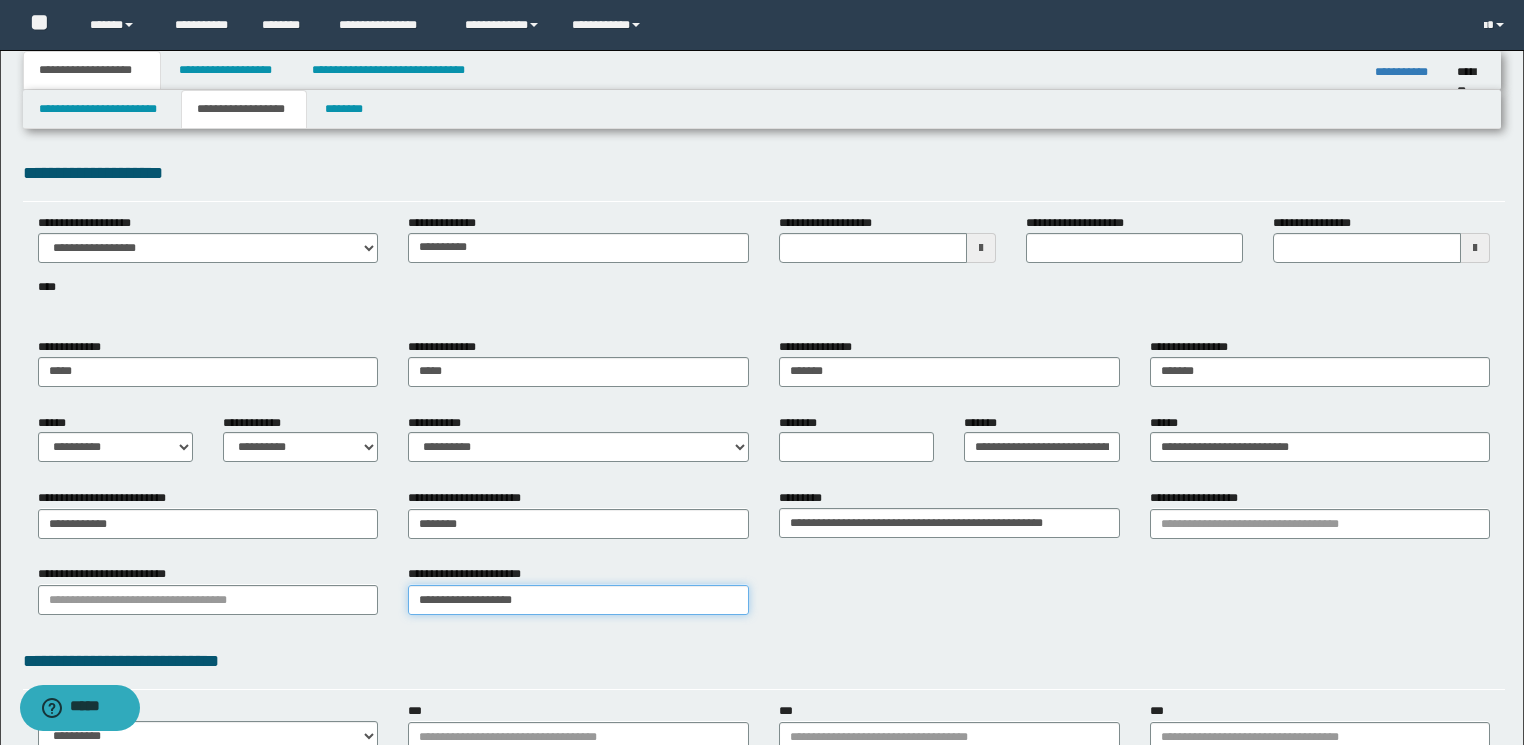 drag, startPoint x: 583, startPoint y: 594, endPoint x: 494, endPoint y: 593, distance: 89.005615 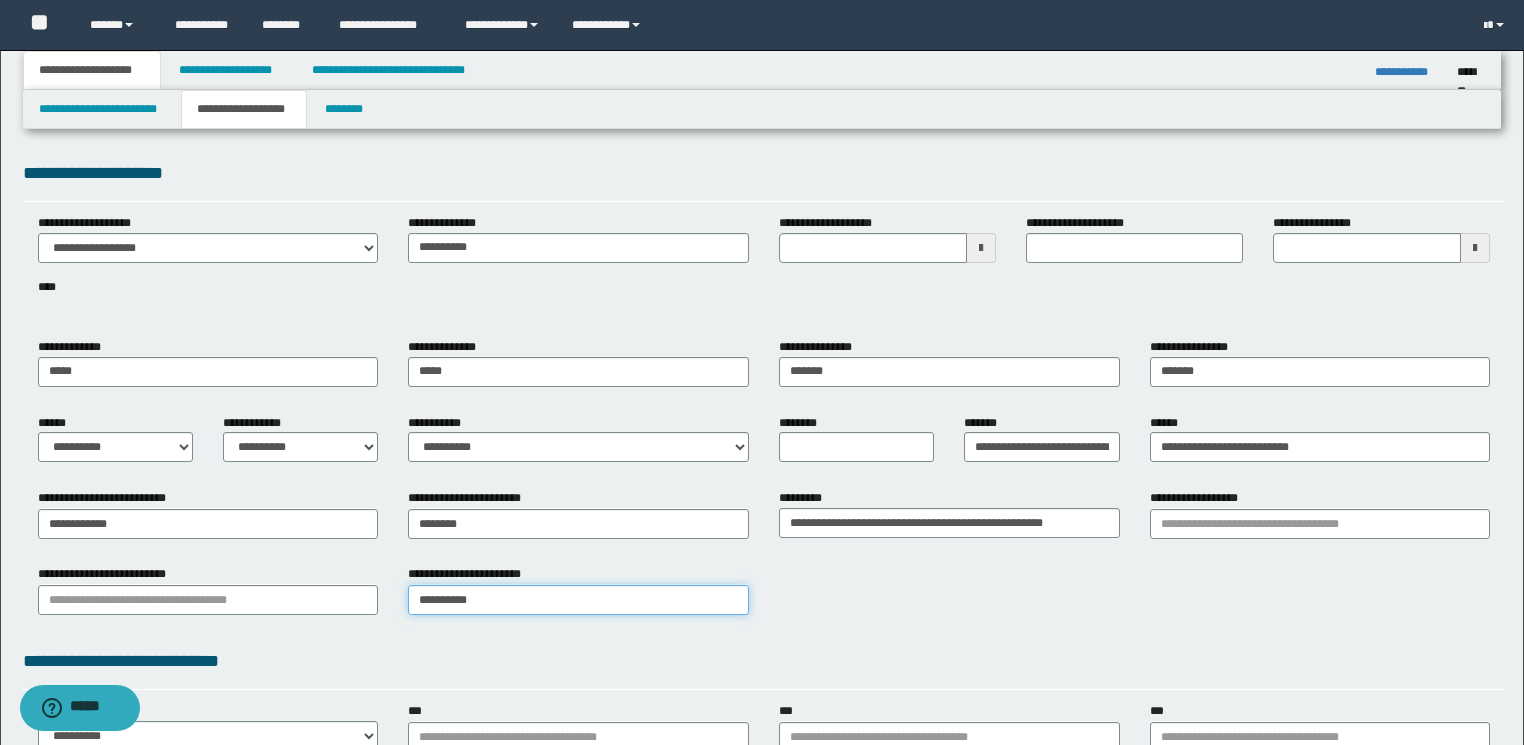 type on "*********" 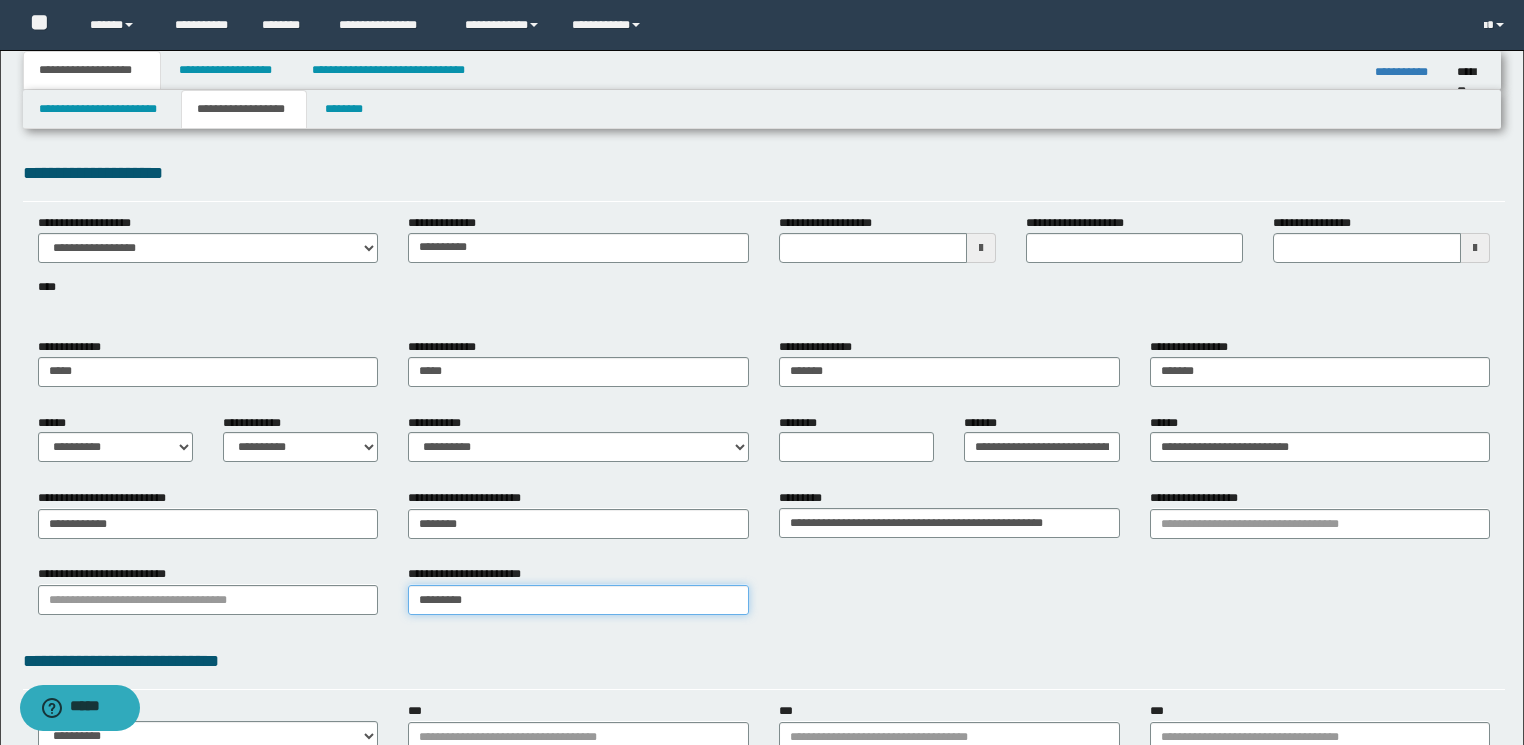 type on "*********" 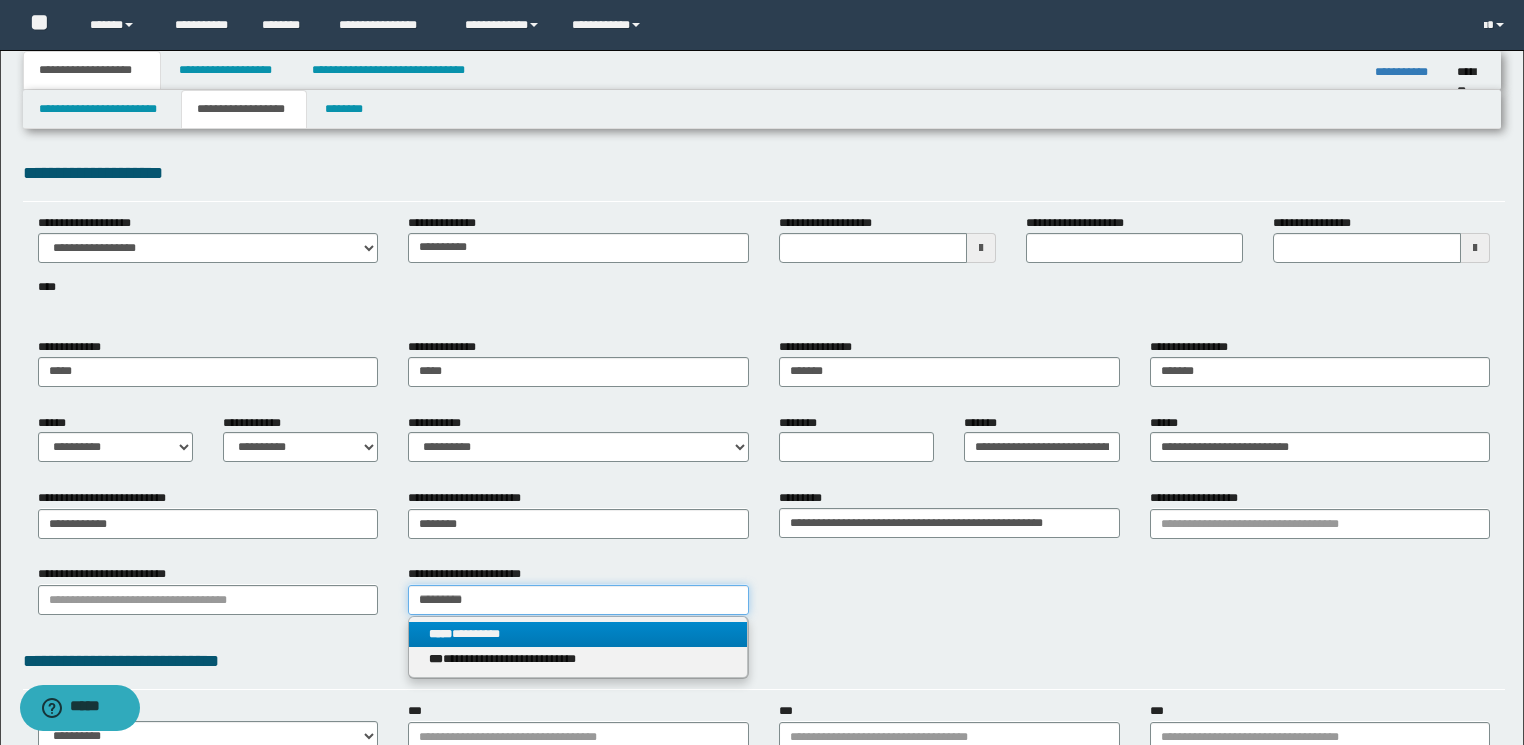 type on "*********" 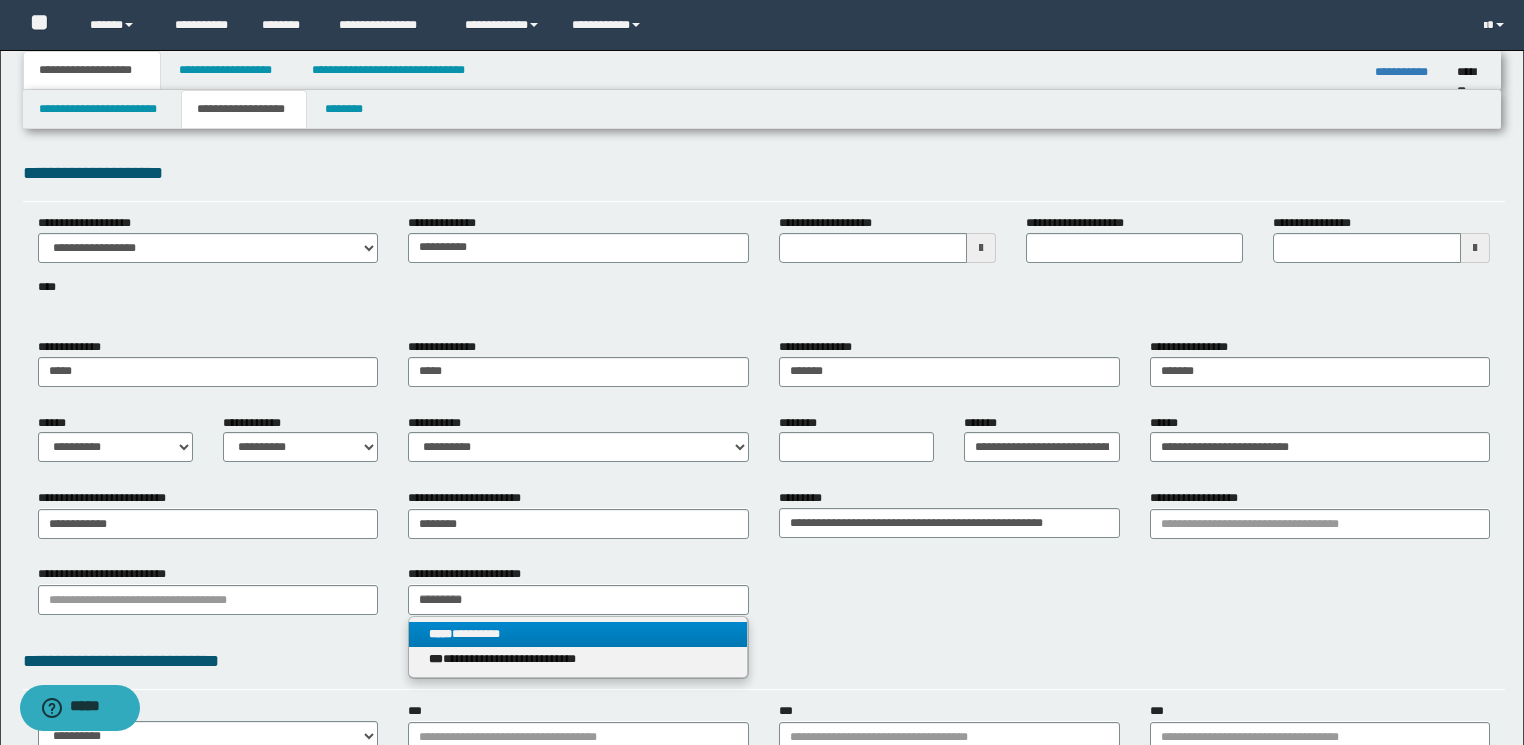 type 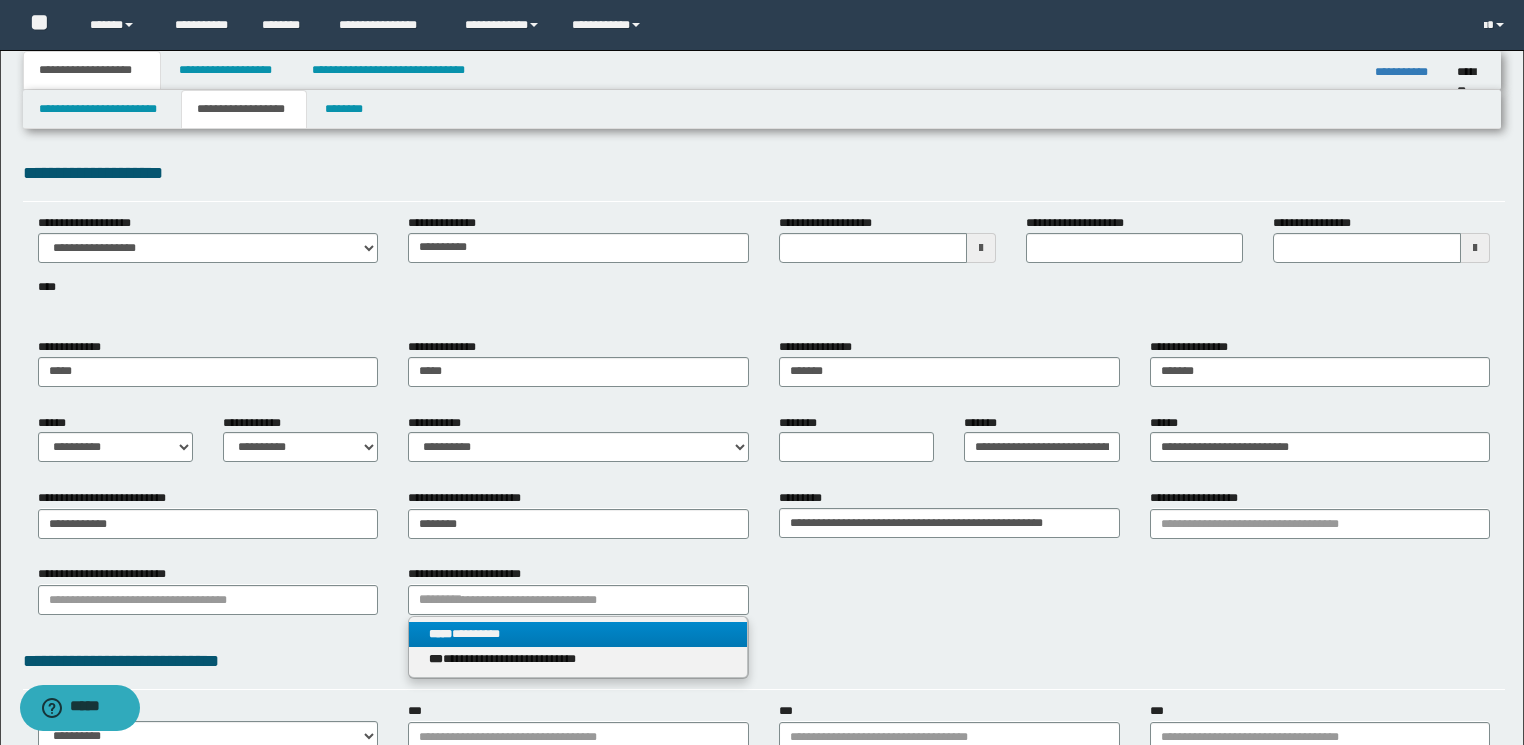 click on "***** *********" at bounding box center [578, 634] 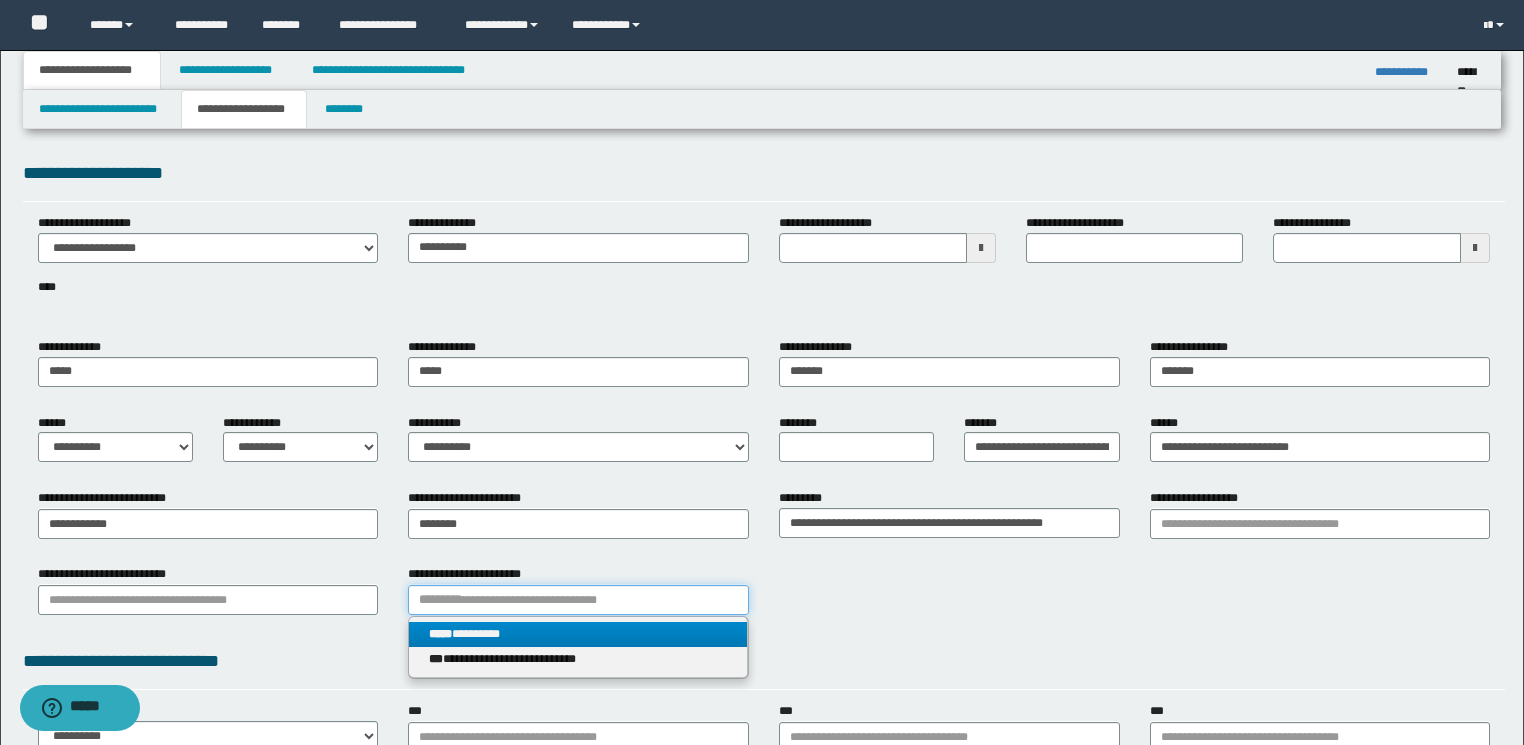 type 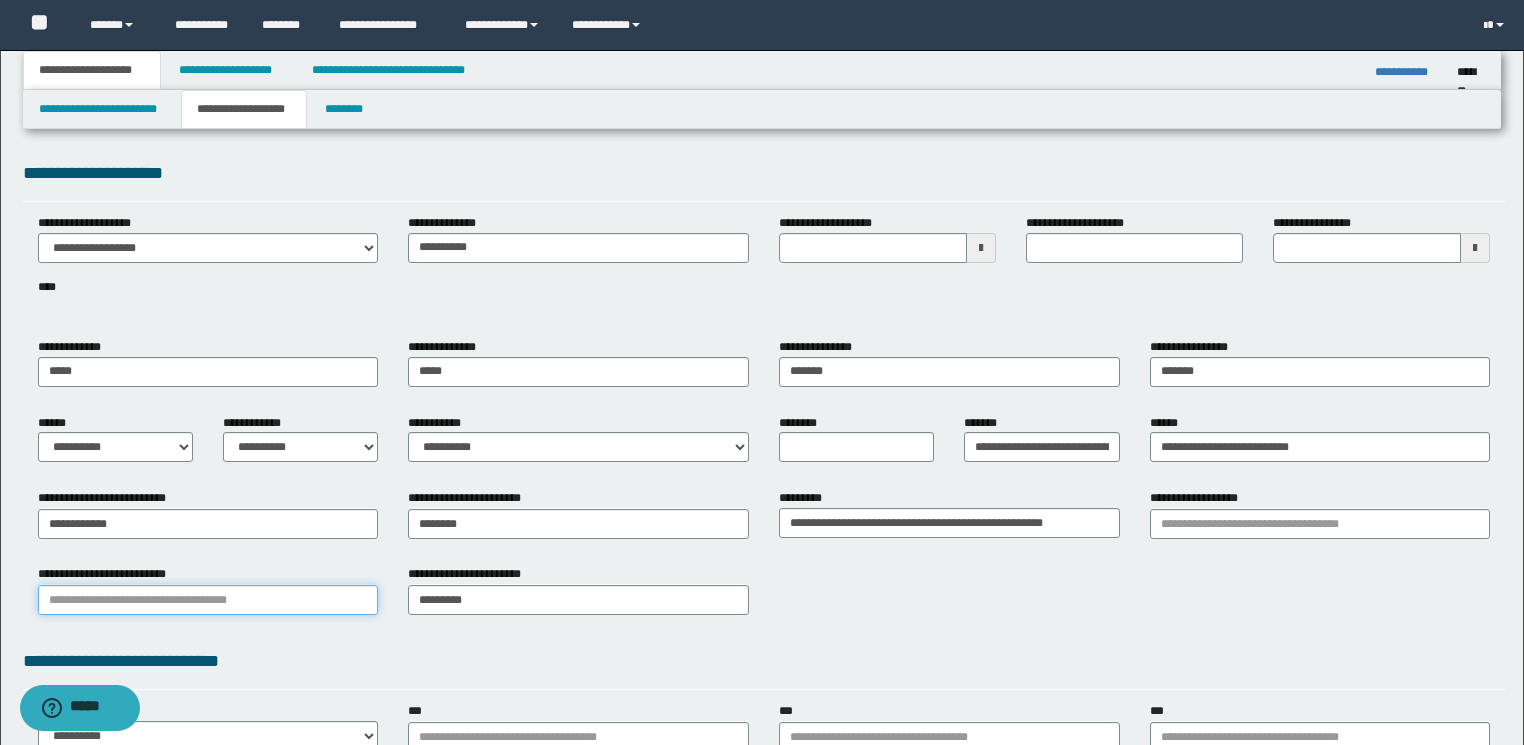 click on "**********" at bounding box center (208, 600) 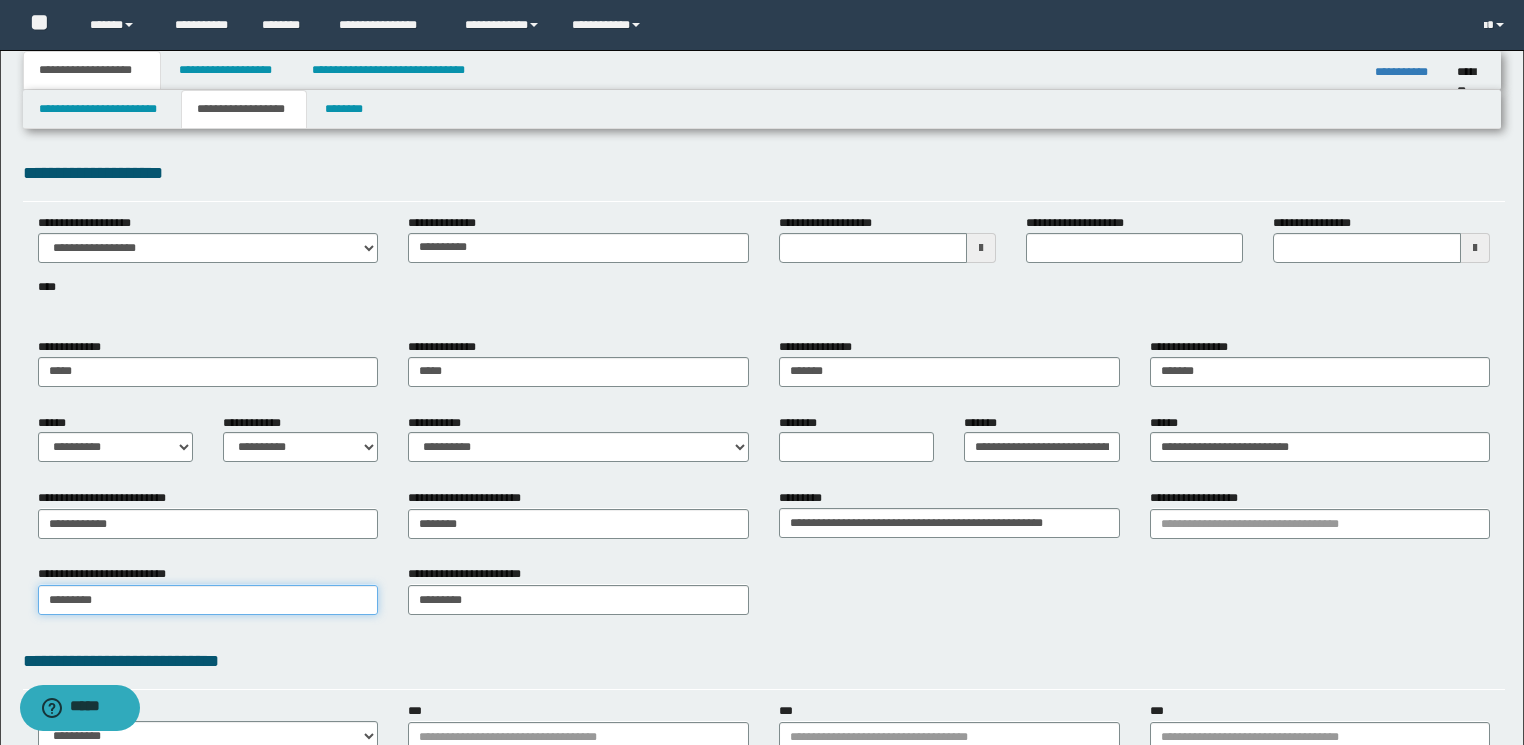 type on "*********" 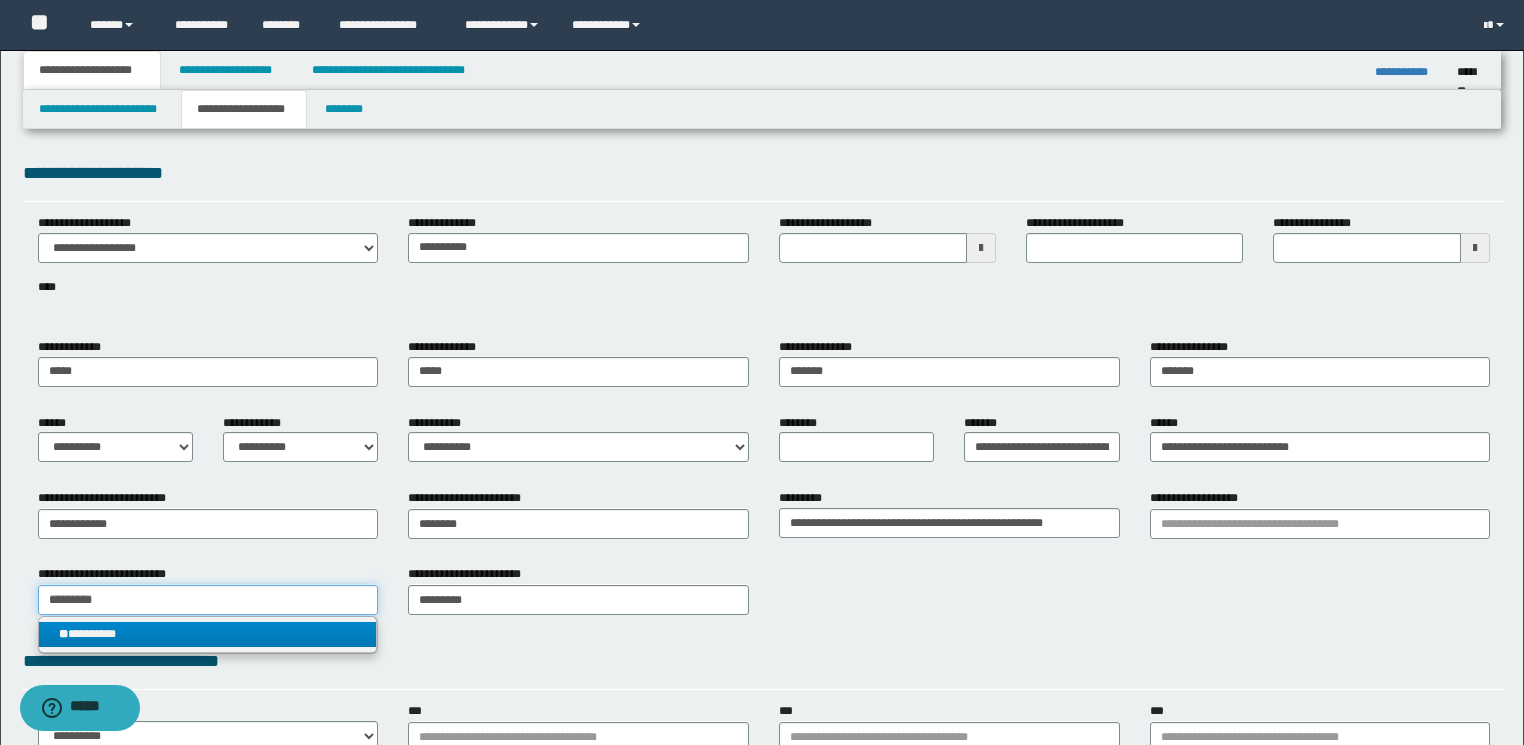 type on "*********" 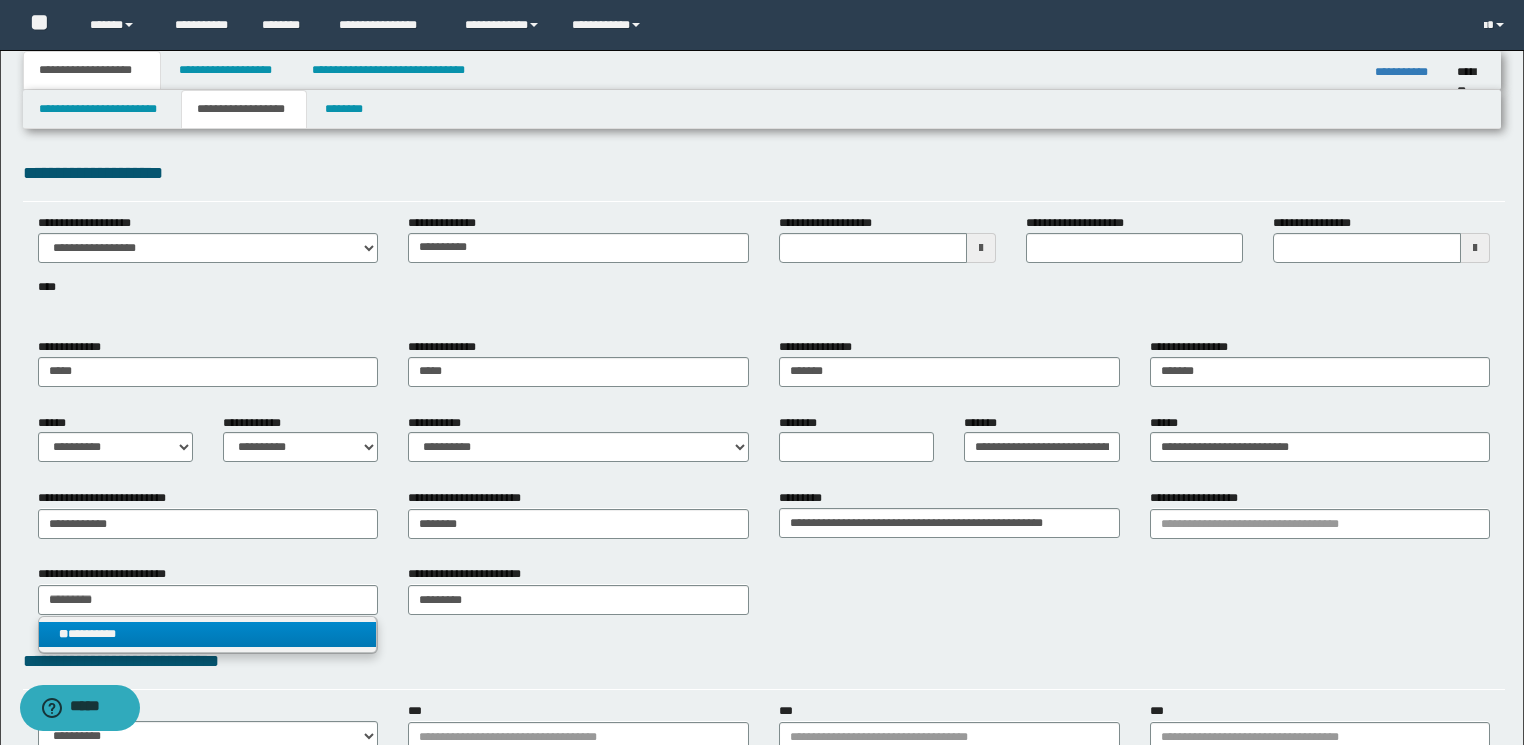 type 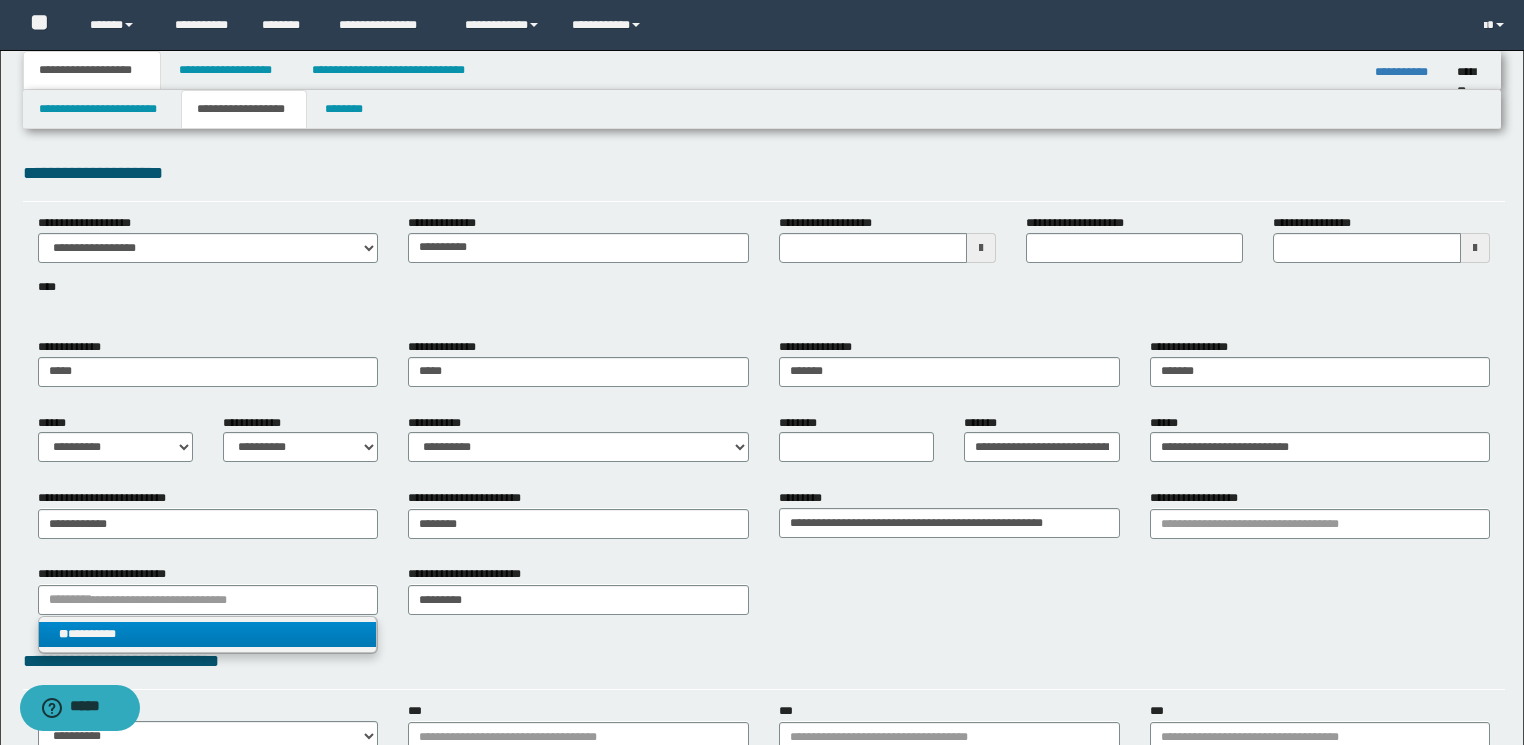 click on "** *********" at bounding box center [208, 634] 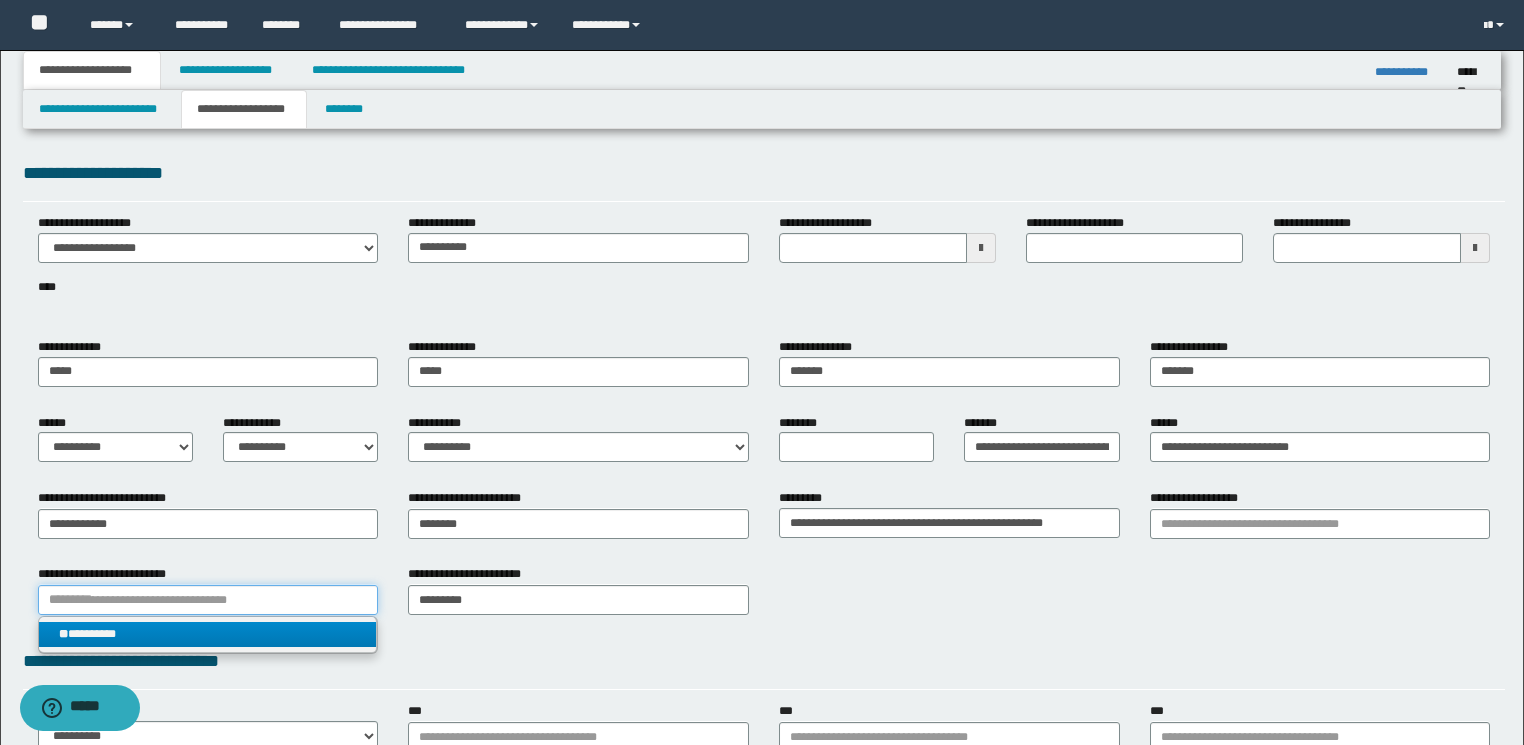 type 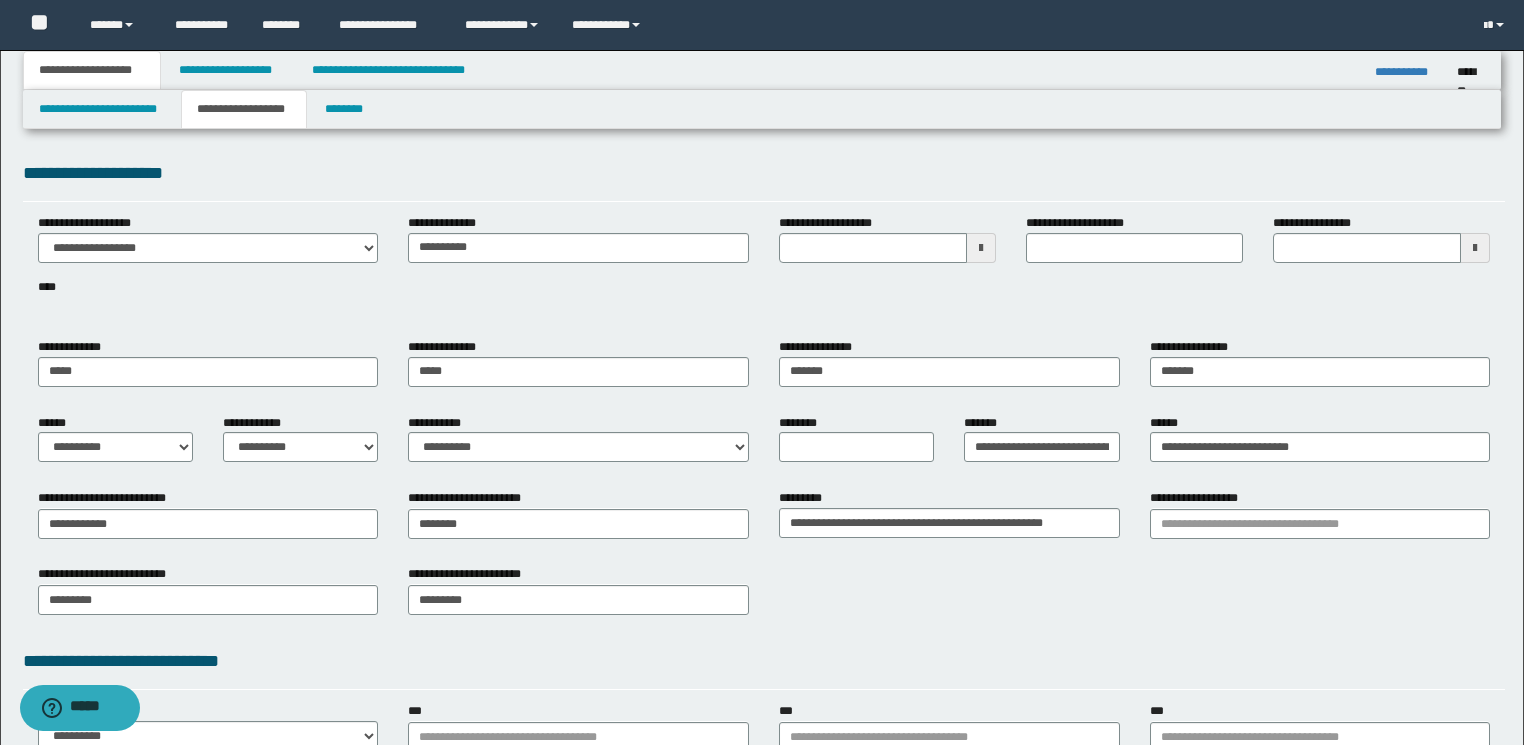click on "**********" at bounding box center (764, 569) 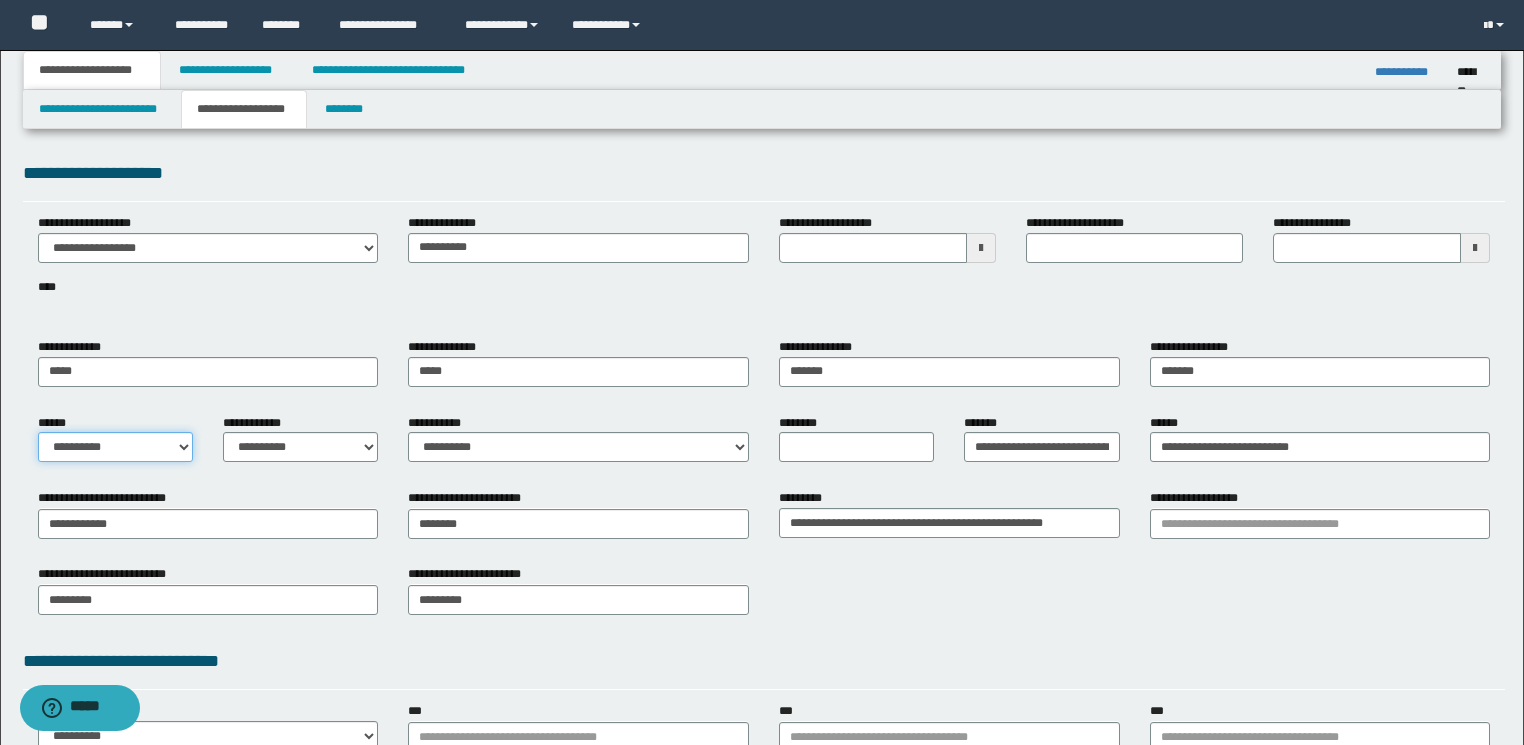 click on "**********" at bounding box center [115, 447] 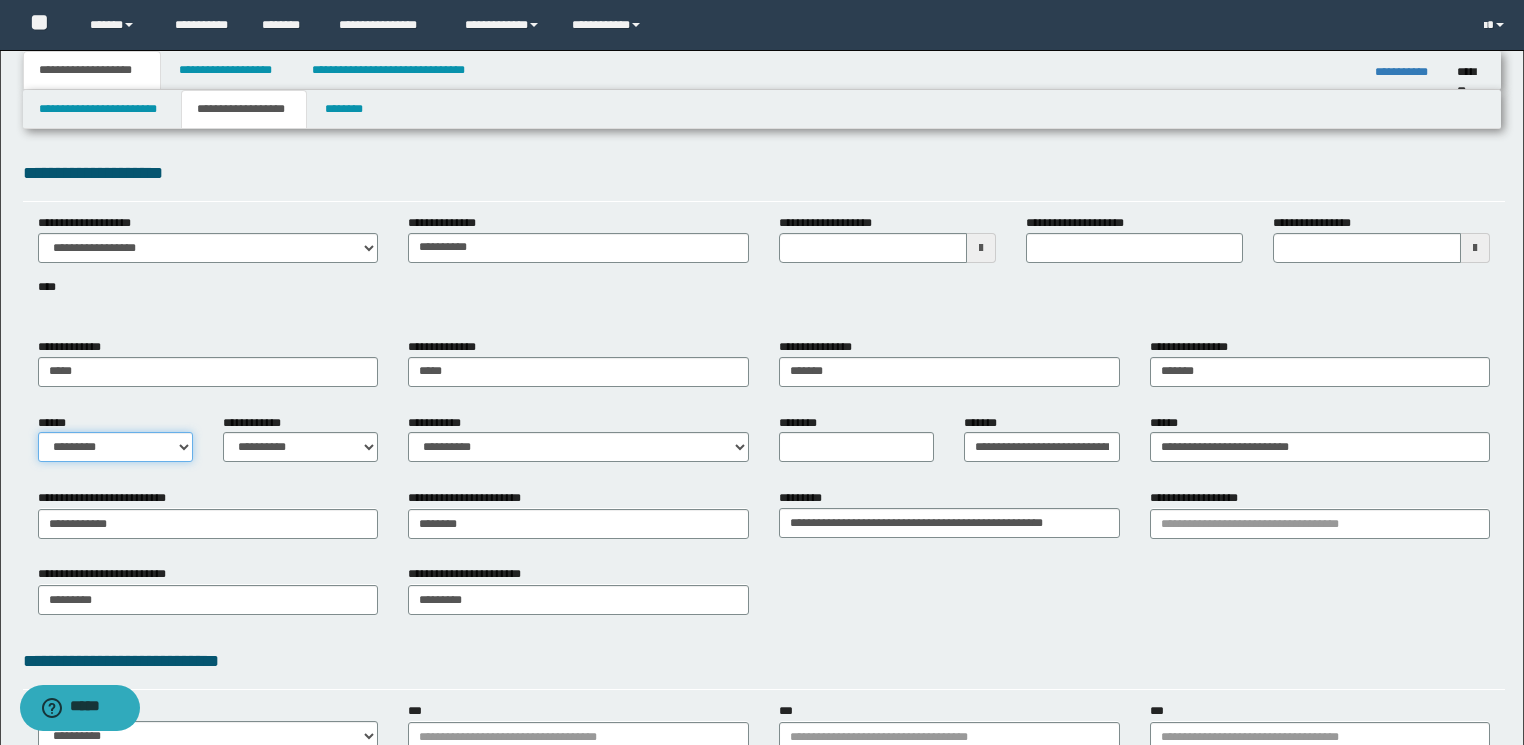 scroll, scrollTop: 0, scrollLeft: 0, axis: both 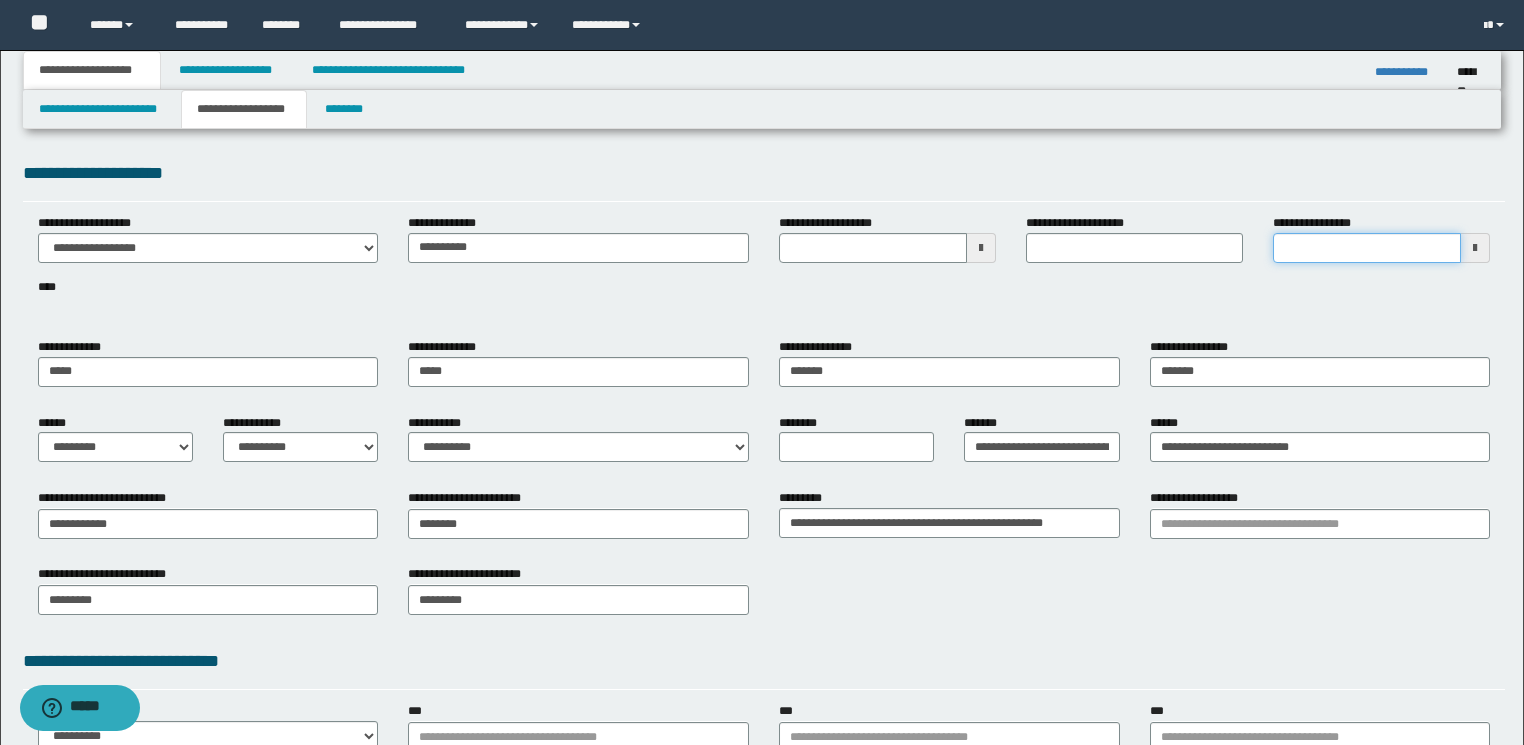 click on "**********" at bounding box center (1367, 248) 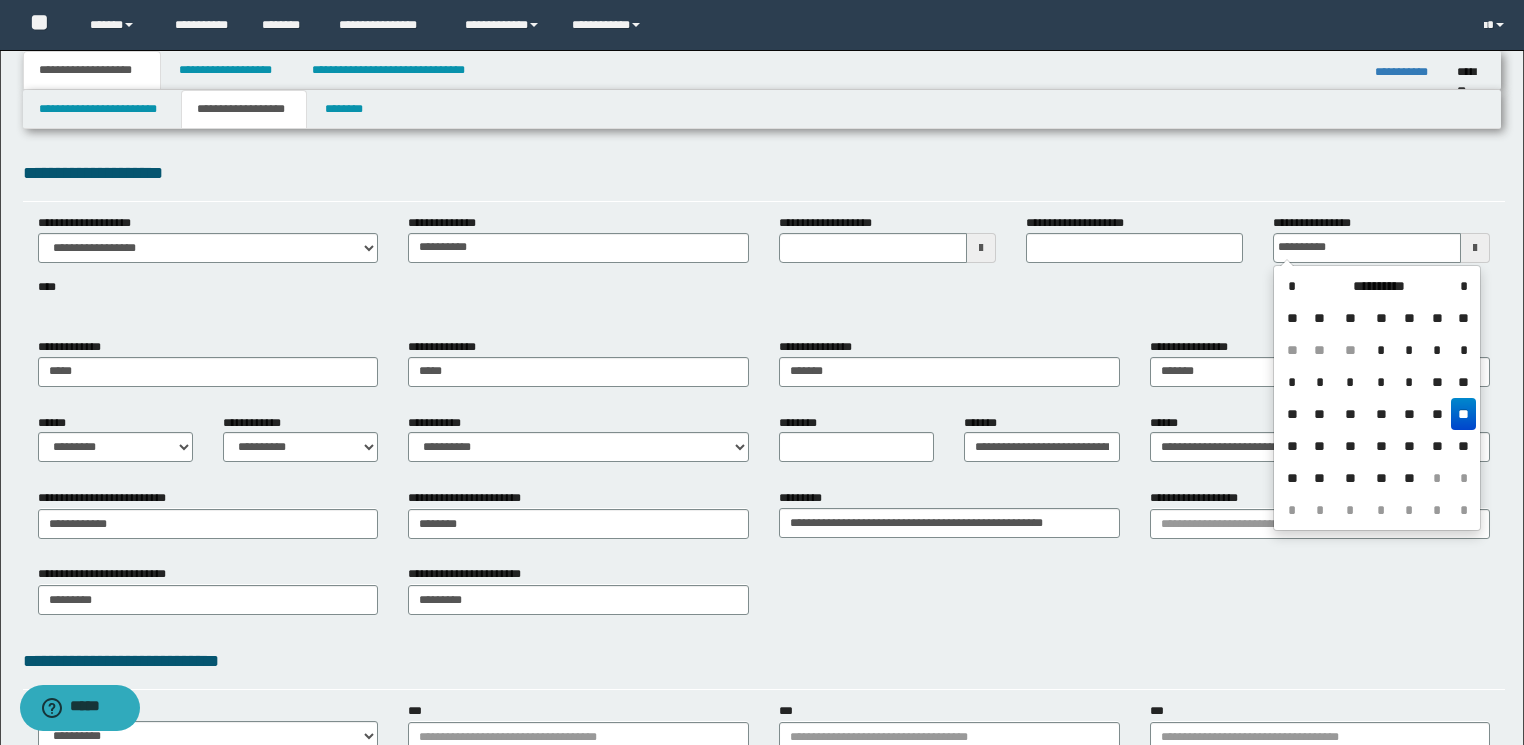 type on "**********" 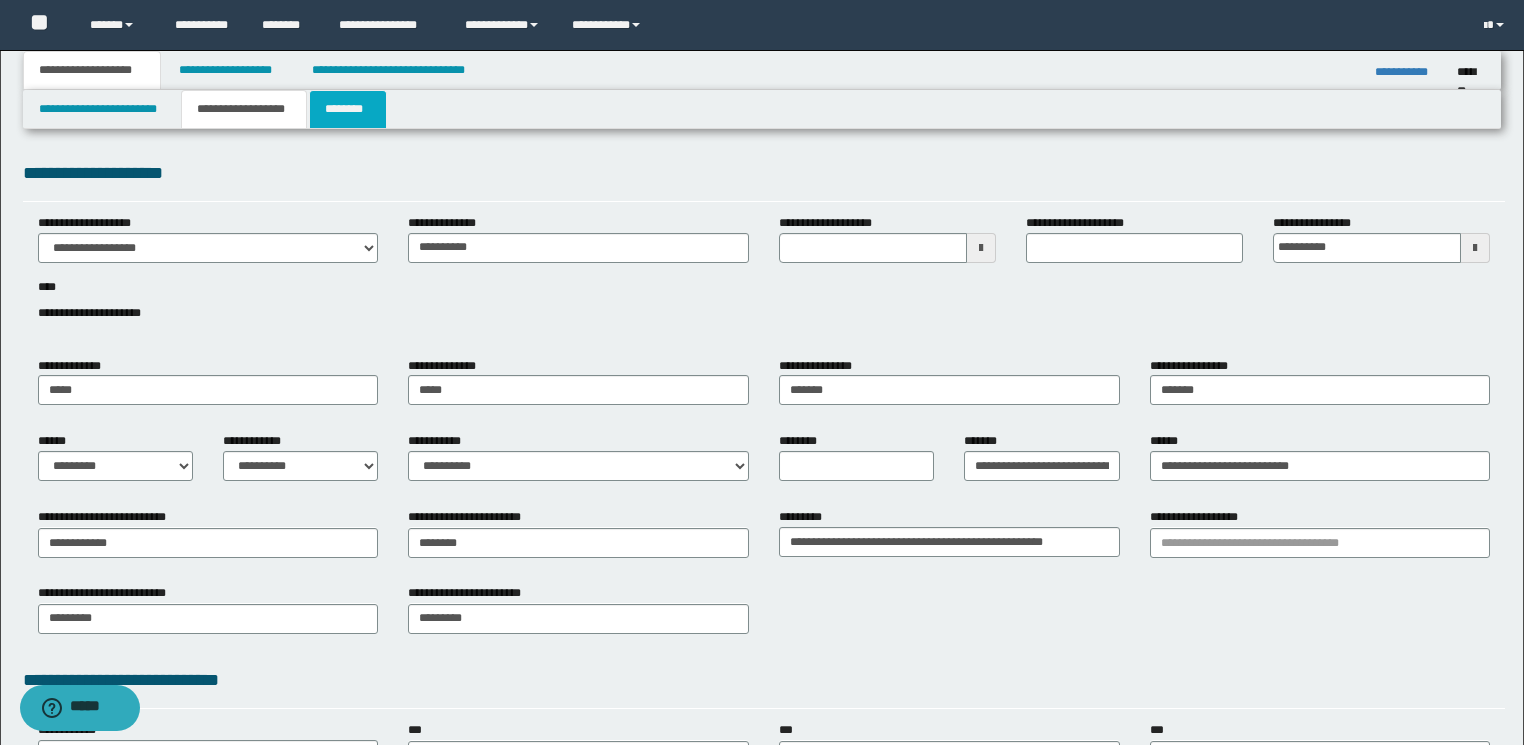 click on "********" at bounding box center (348, 109) 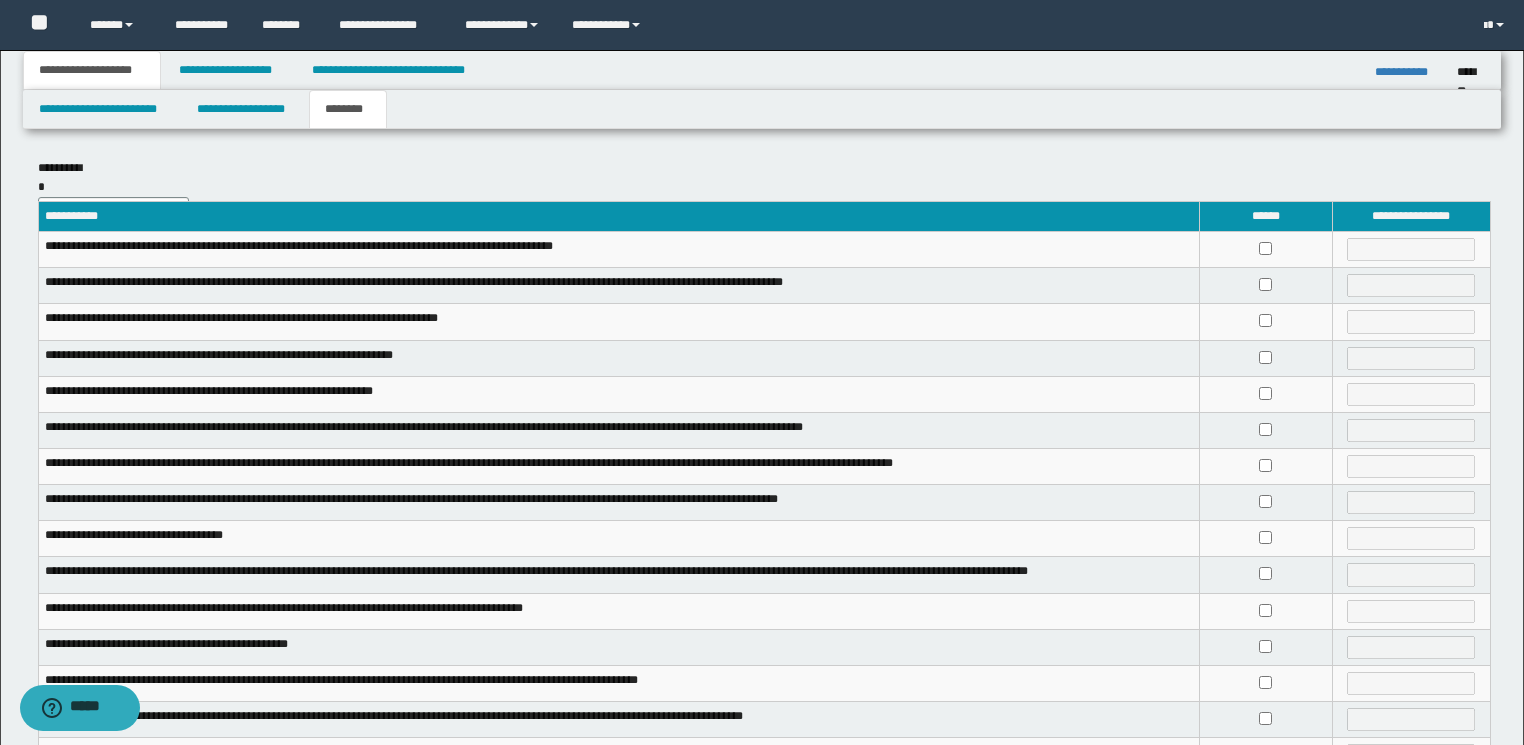 scroll, scrollTop: 240, scrollLeft: 0, axis: vertical 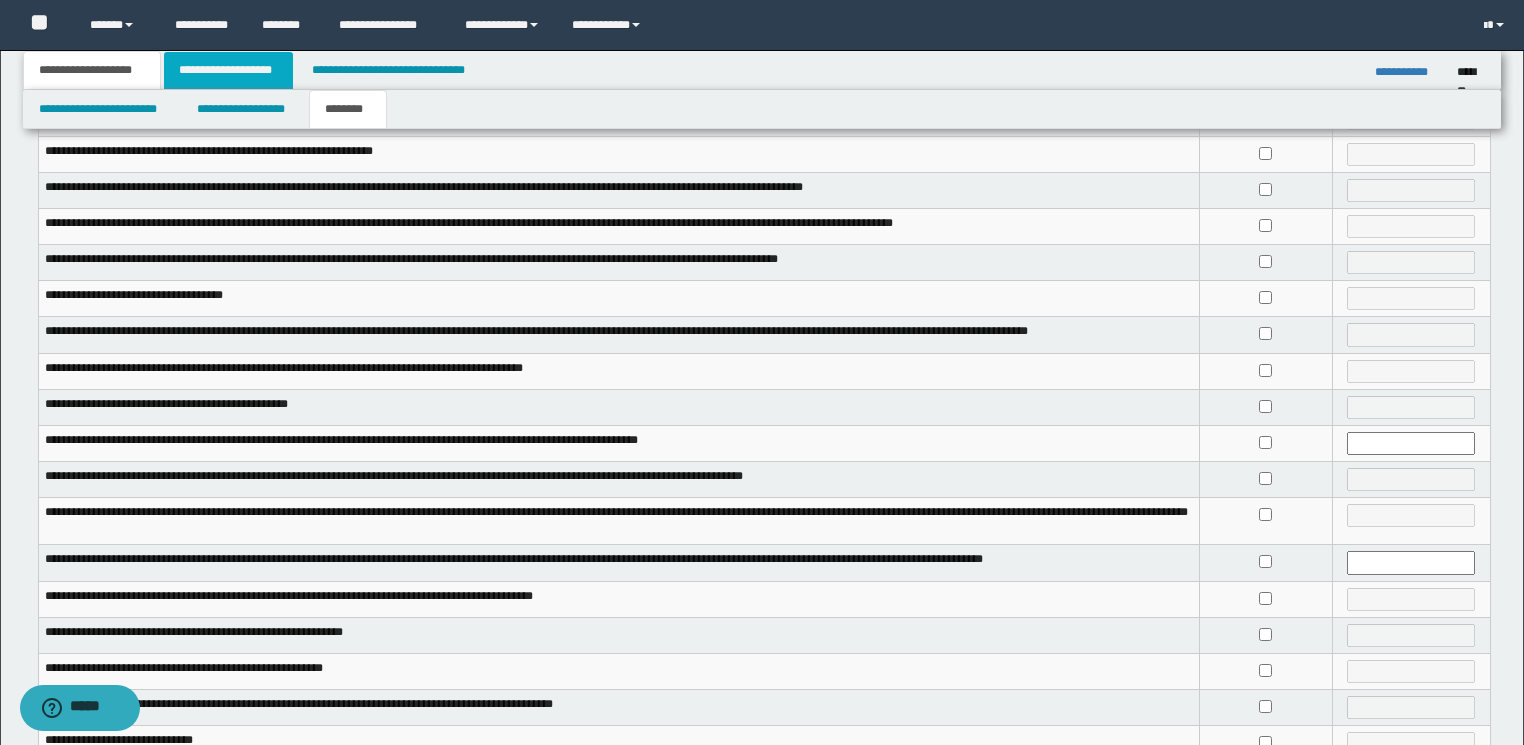 click on "**********" at bounding box center [228, 70] 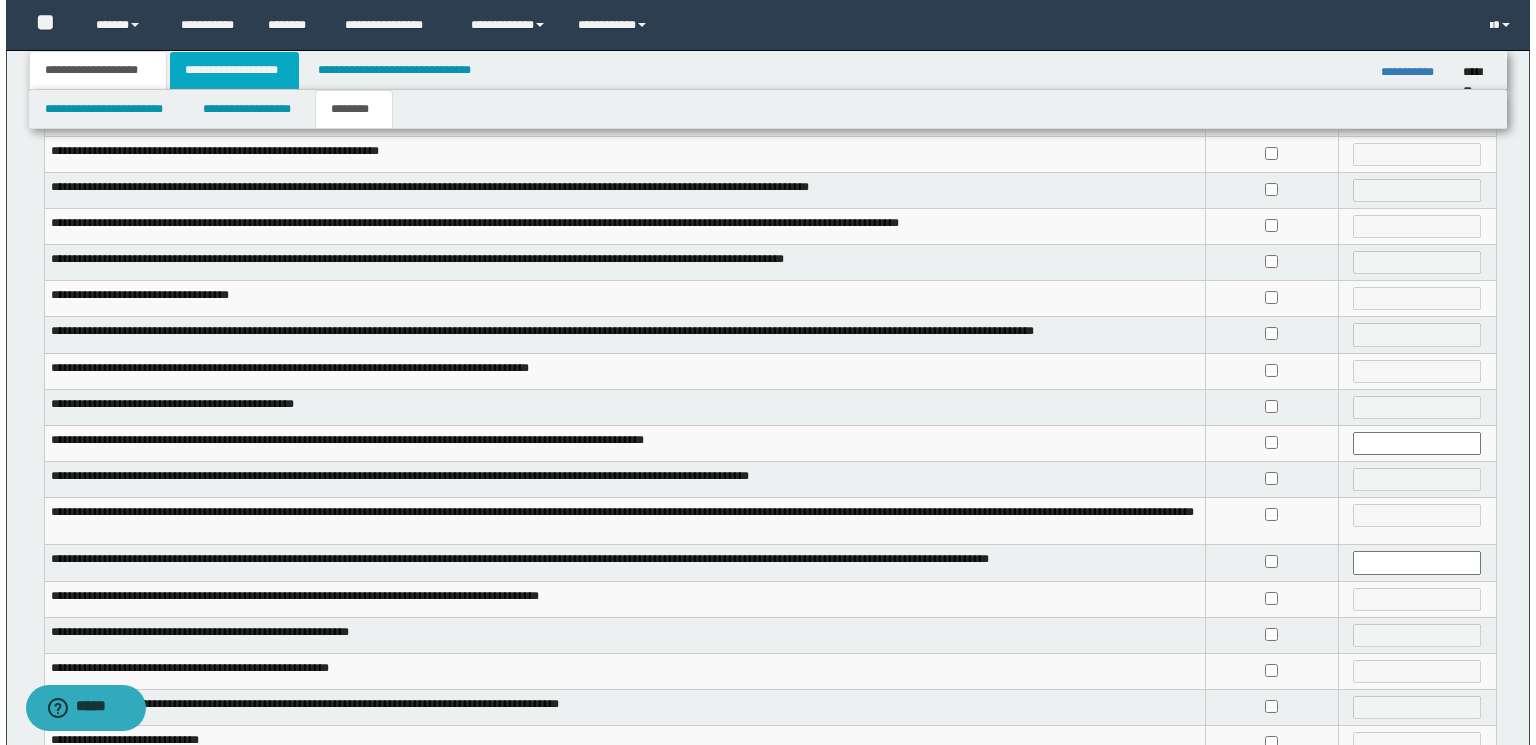 scroll, scrollTop: 0, scrollLeft: 0, axis: both 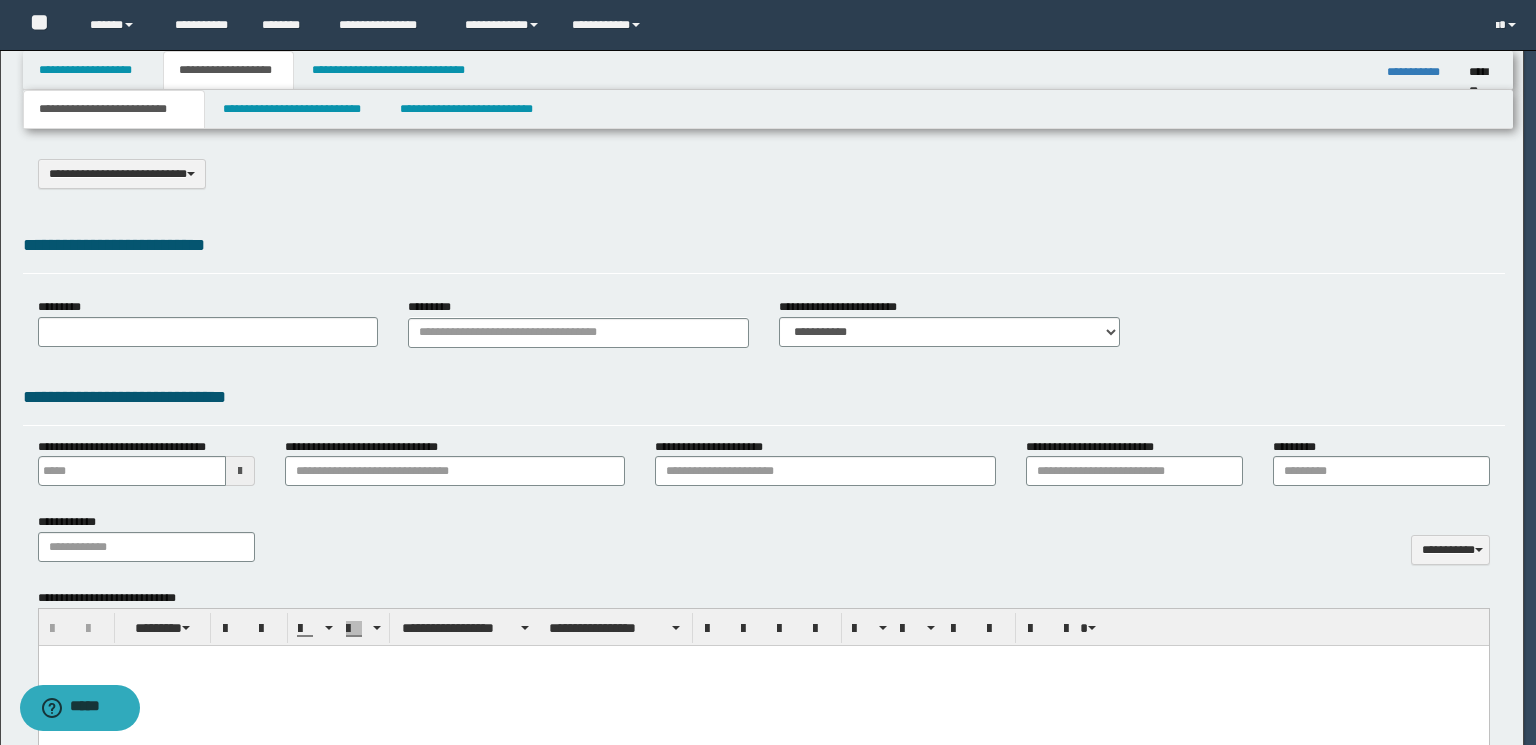 select on "*" 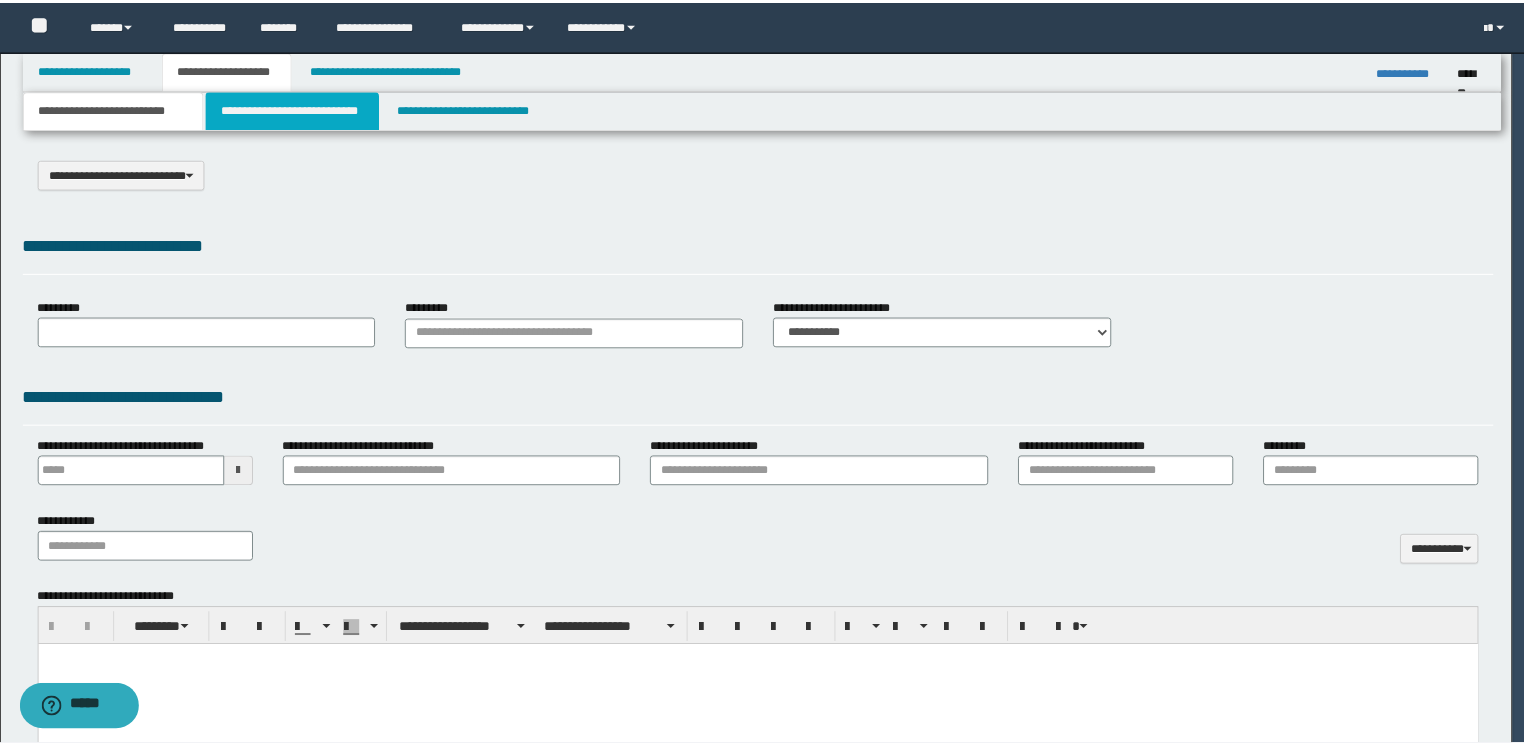 scroll, scrollTop: 0, scrollLeft: 0, axis: both 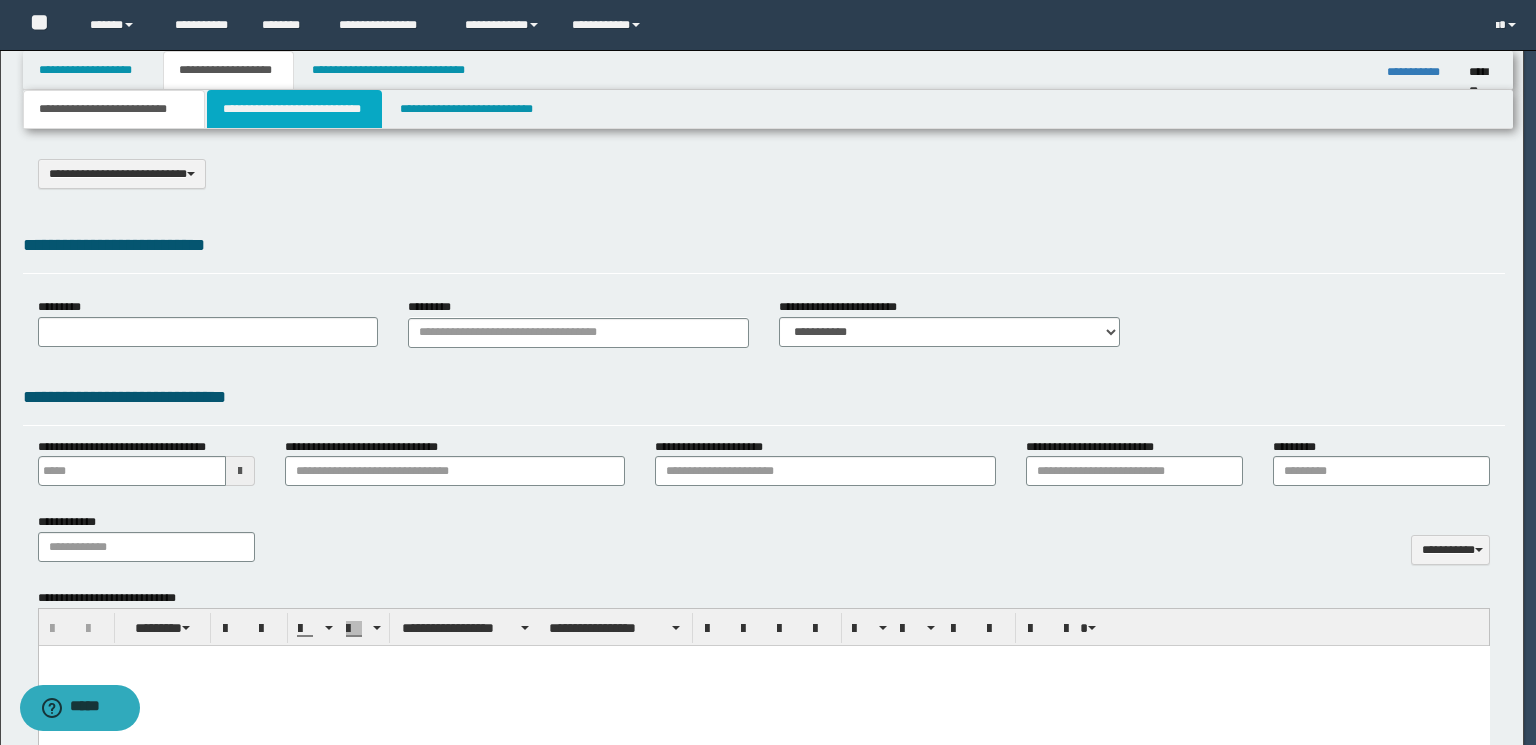 click on "**********" at bounding box center [294, 109] 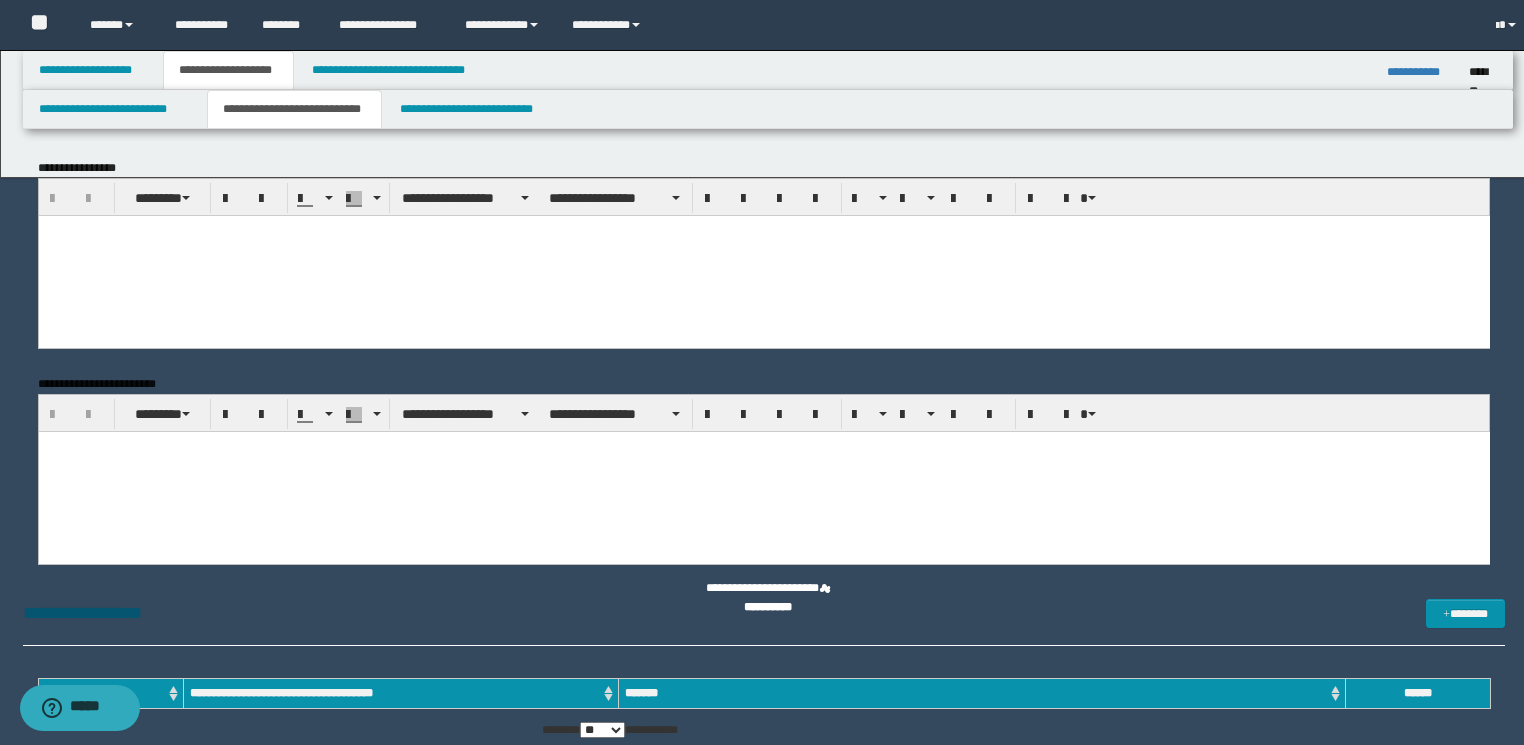 scroll, scrollTop: 0, scrollLeft: 0, axis: both 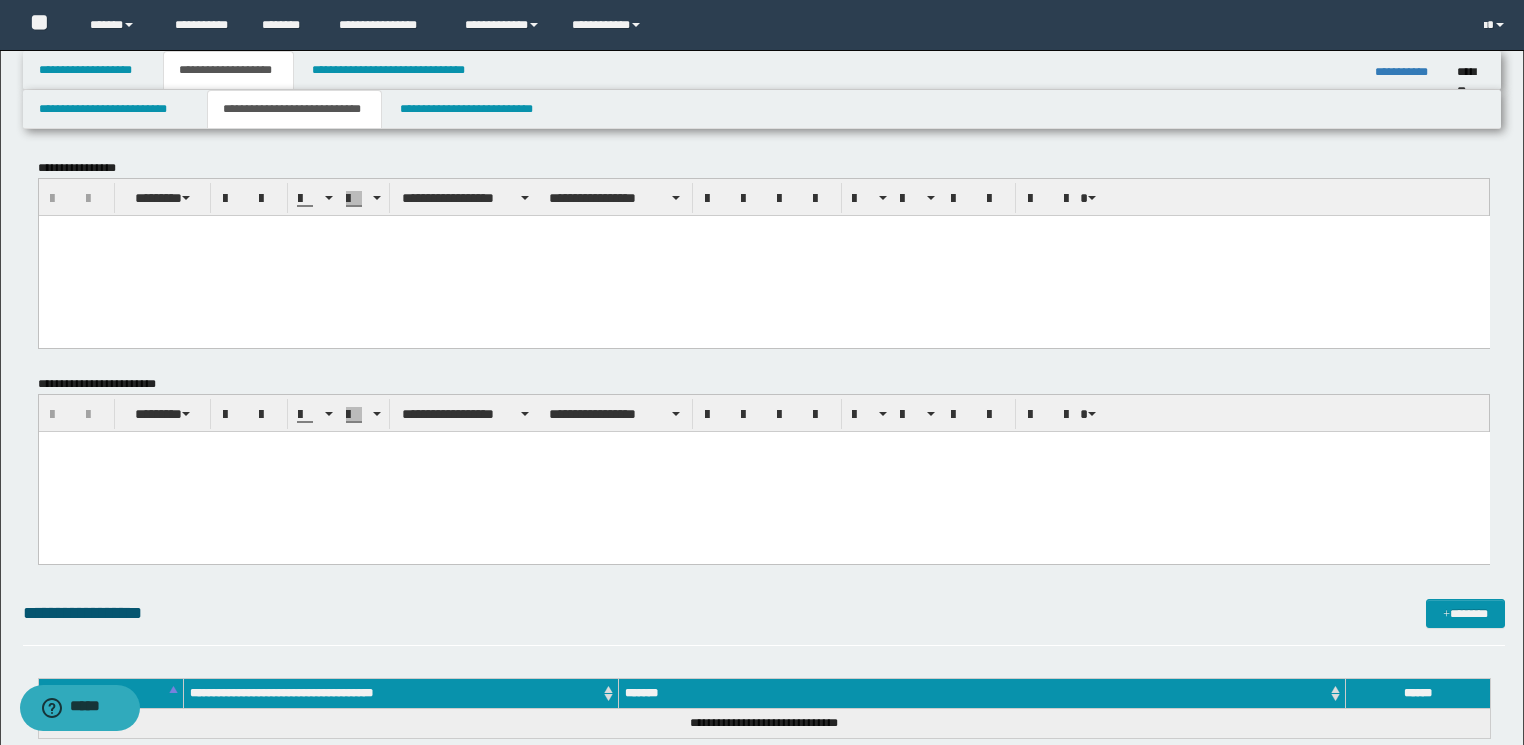 click at bounding box center [763, 255] 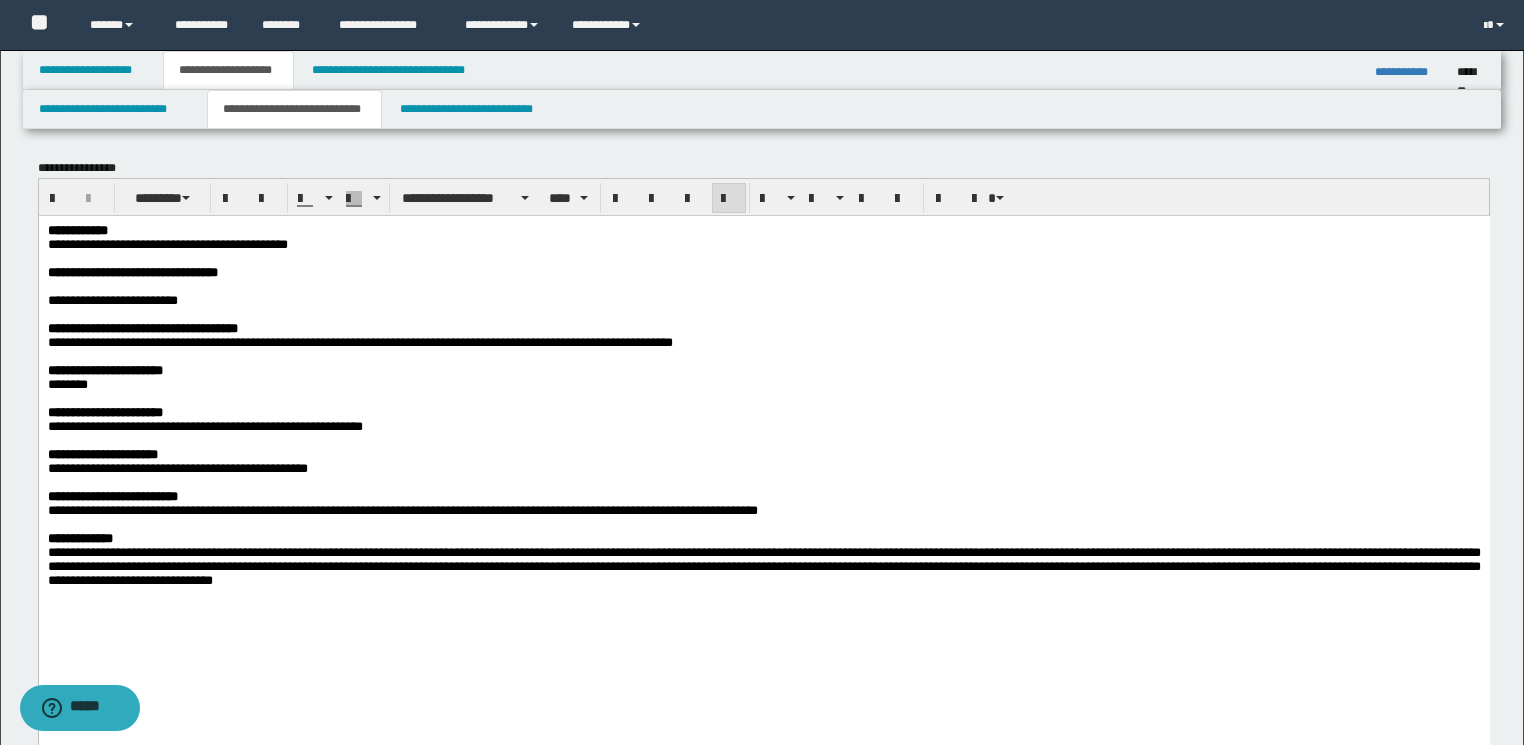 click on "**********" at bounding box center (763, 430) 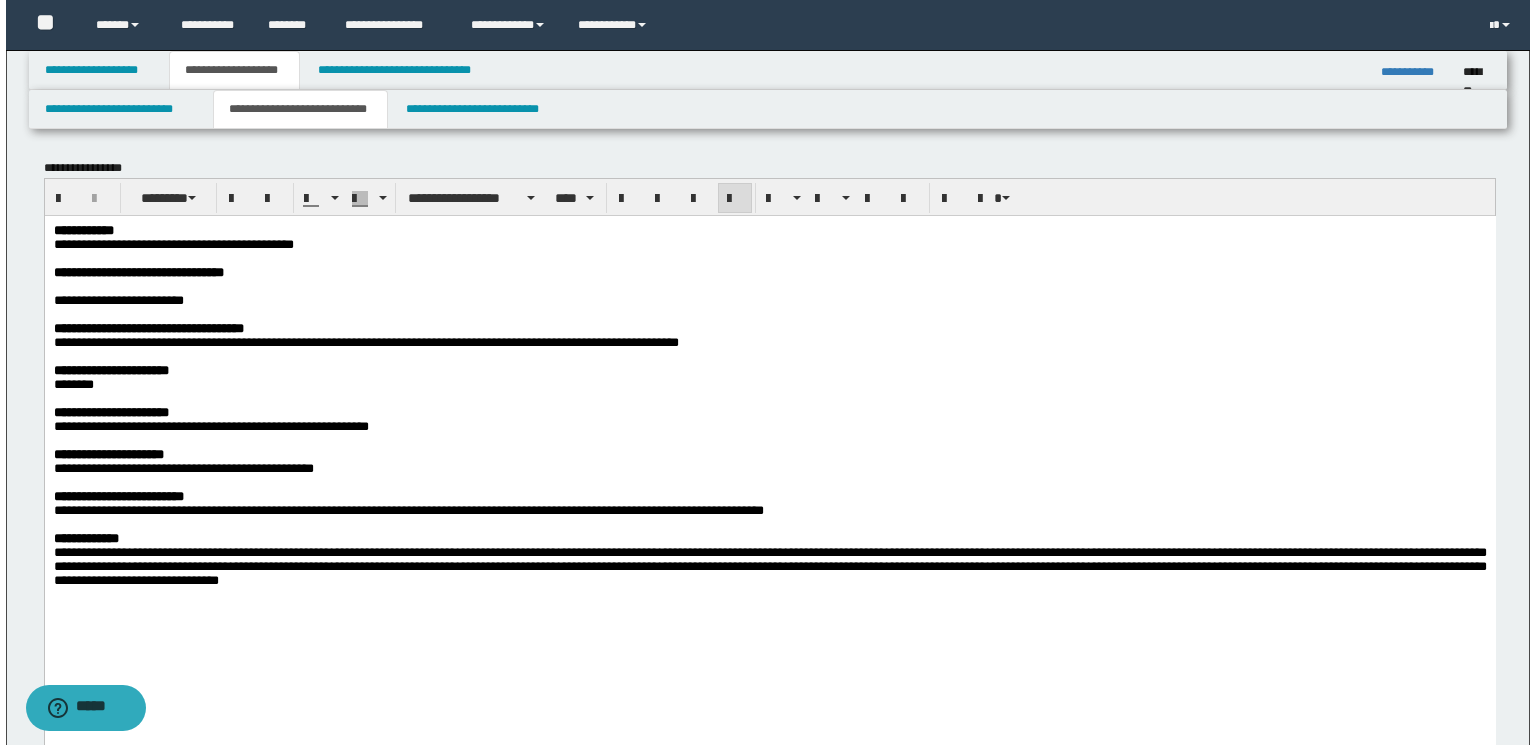 scroll, scrollTop: 560, scrollLeft: 0, axis: vertical 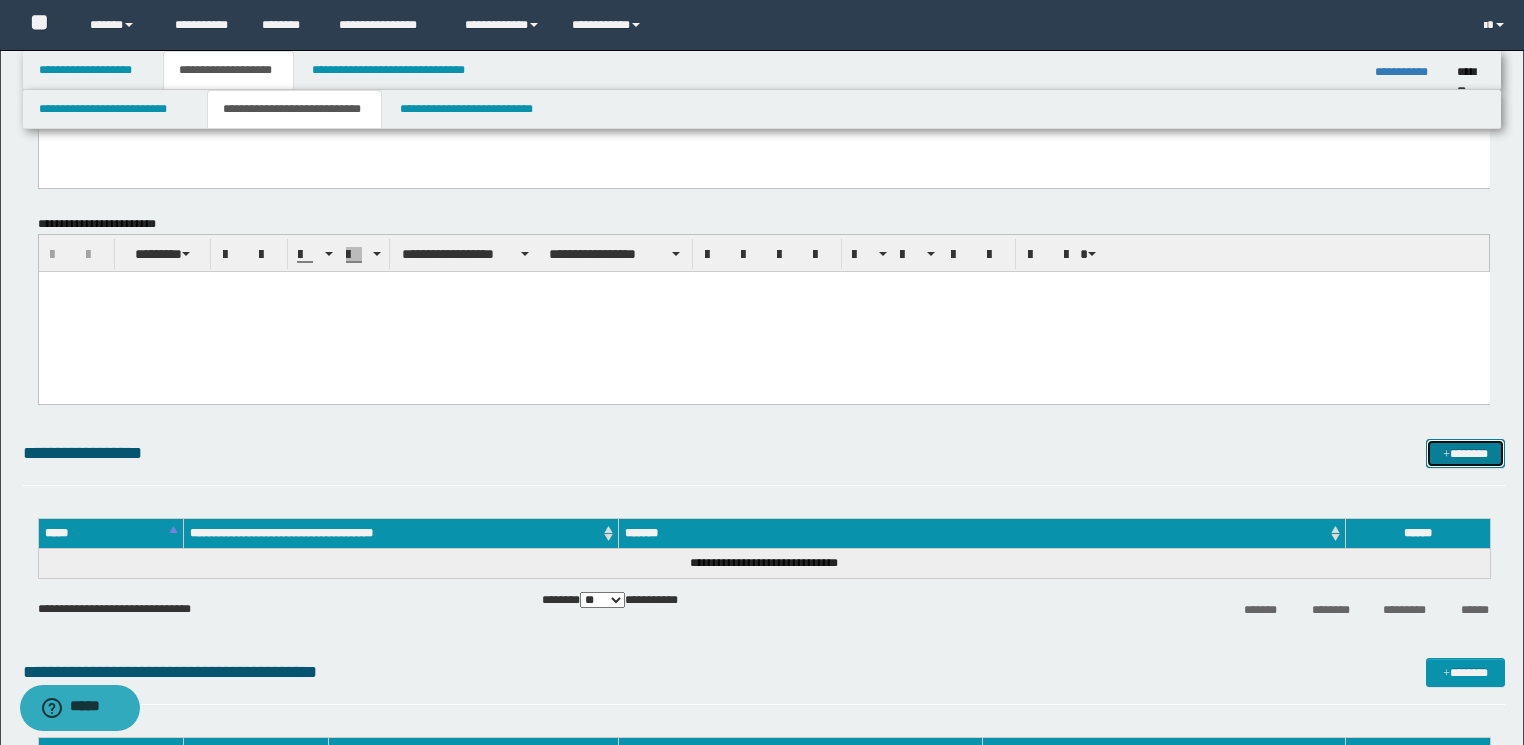 click on "*******" at bounding box center [1465, 454] 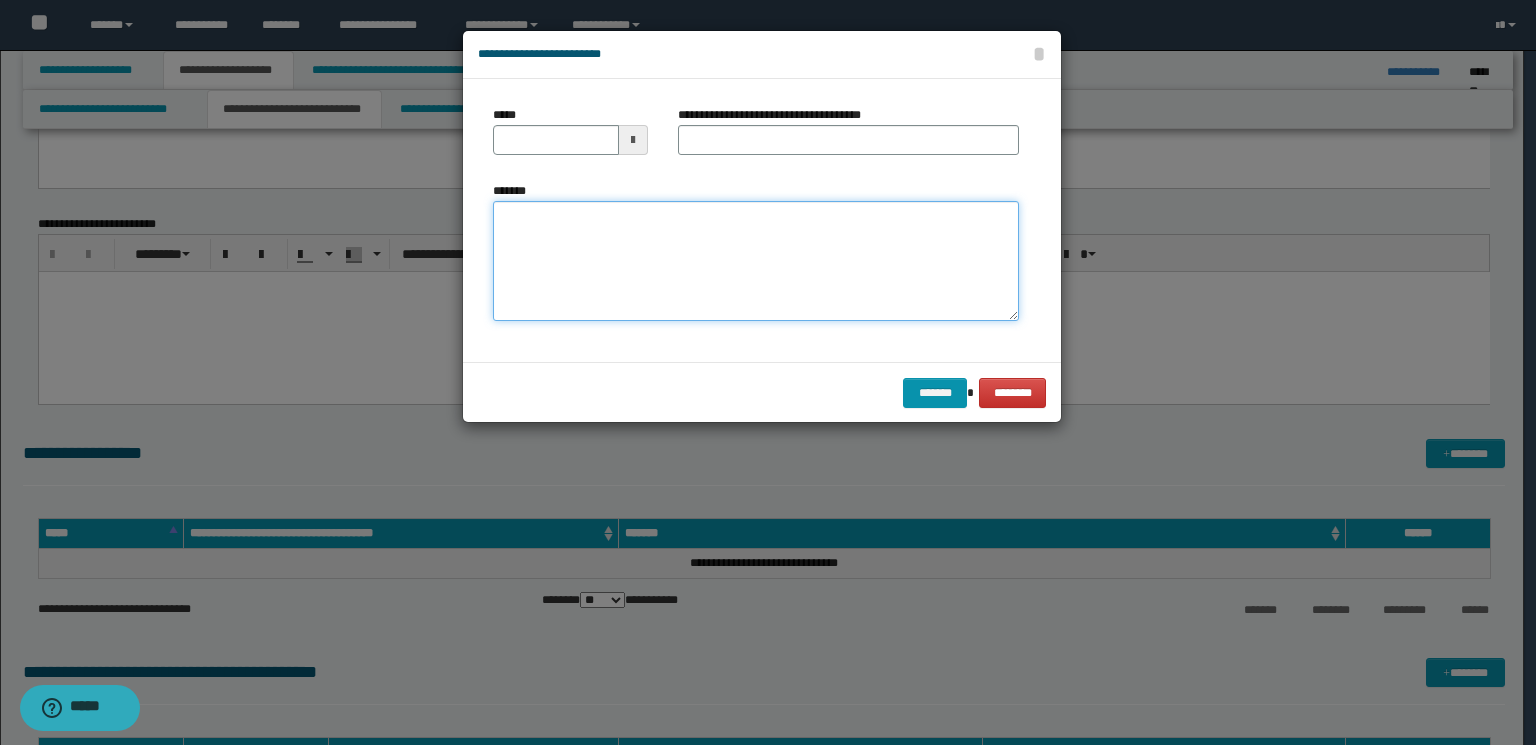 click on "*******" at bounding box center [756, 261] 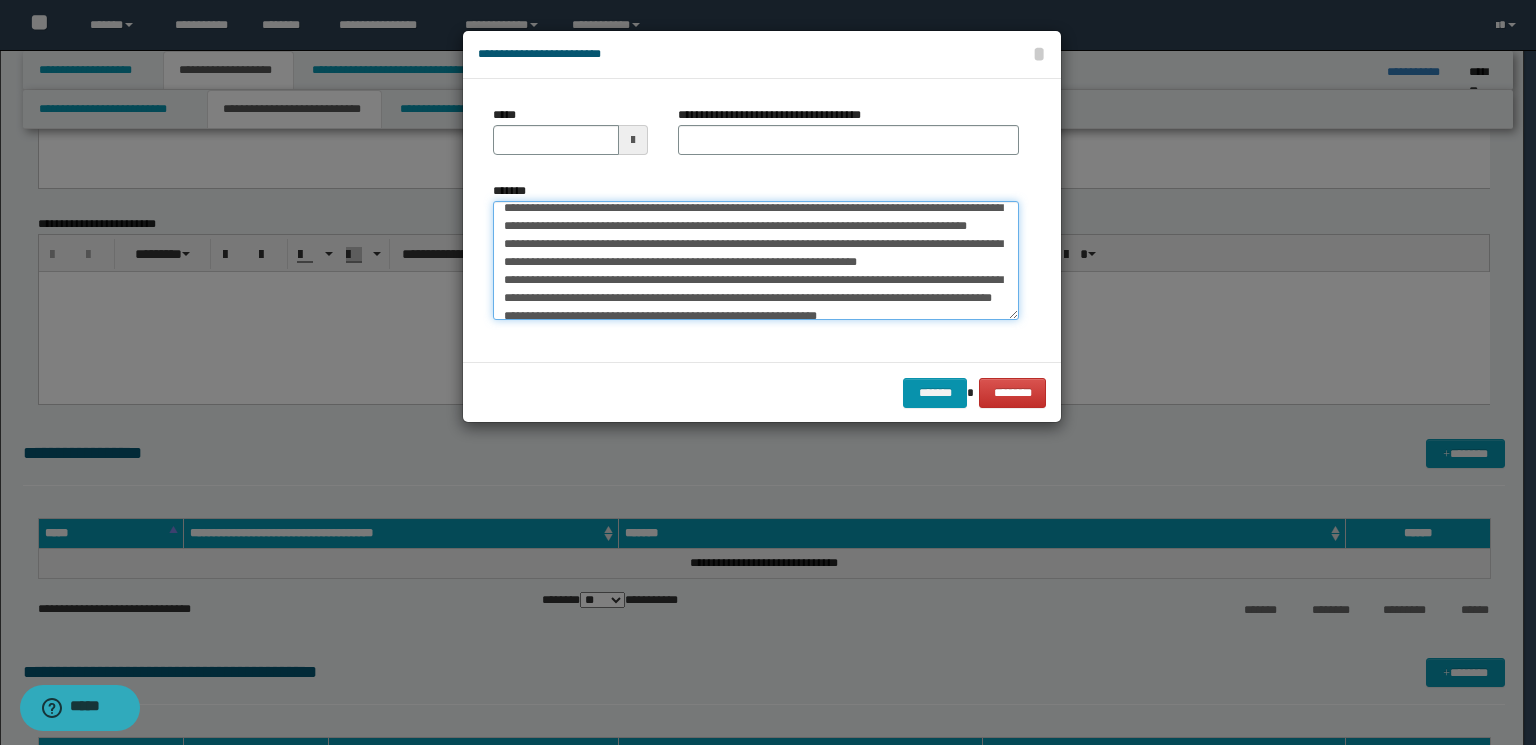scroll, scrollTop: 0, scrollLeft: 0, axis: both 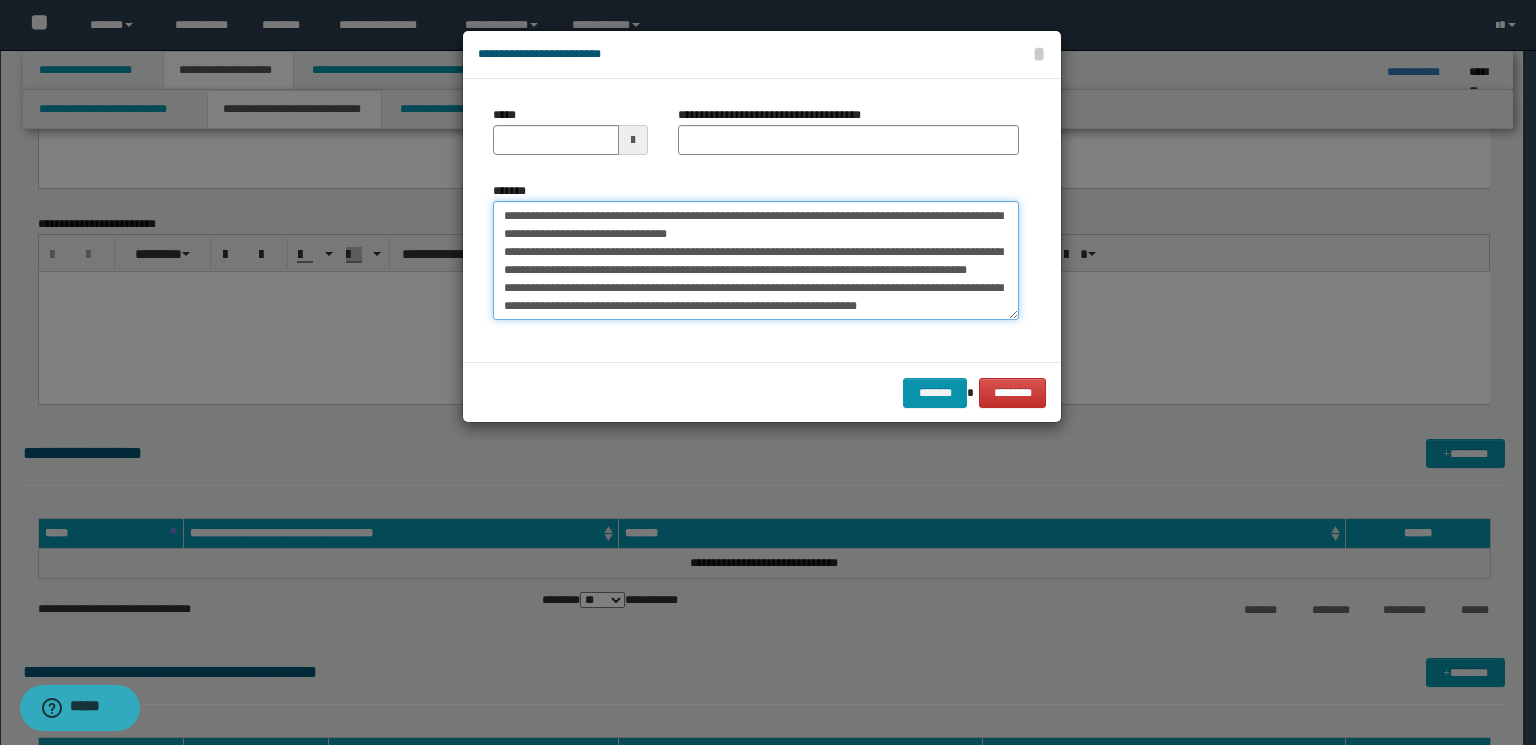 drag, startPoint x: 947, startPoint y: 214, endPoint x: 176, endPoint y: 208, distance: 771.0234 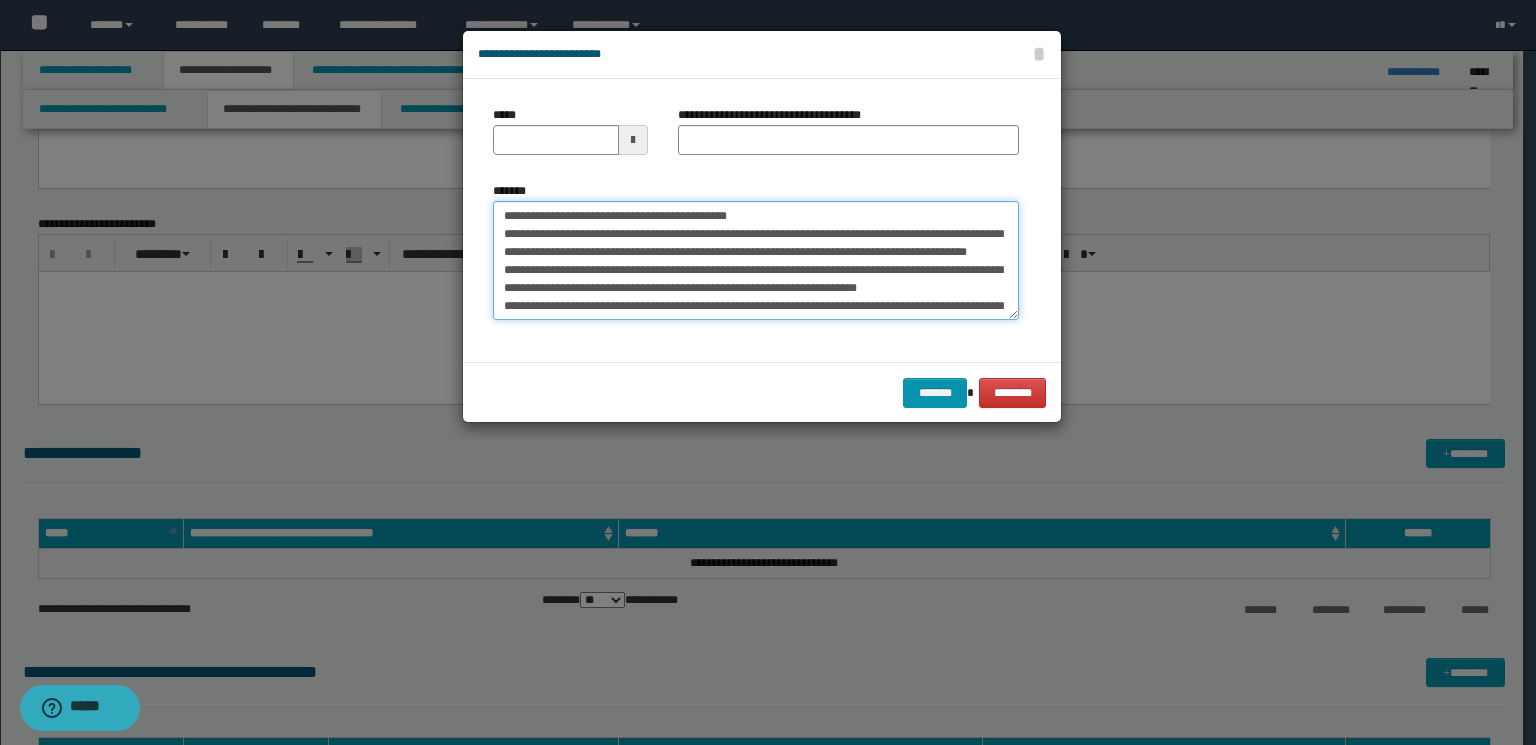 type on "**********" 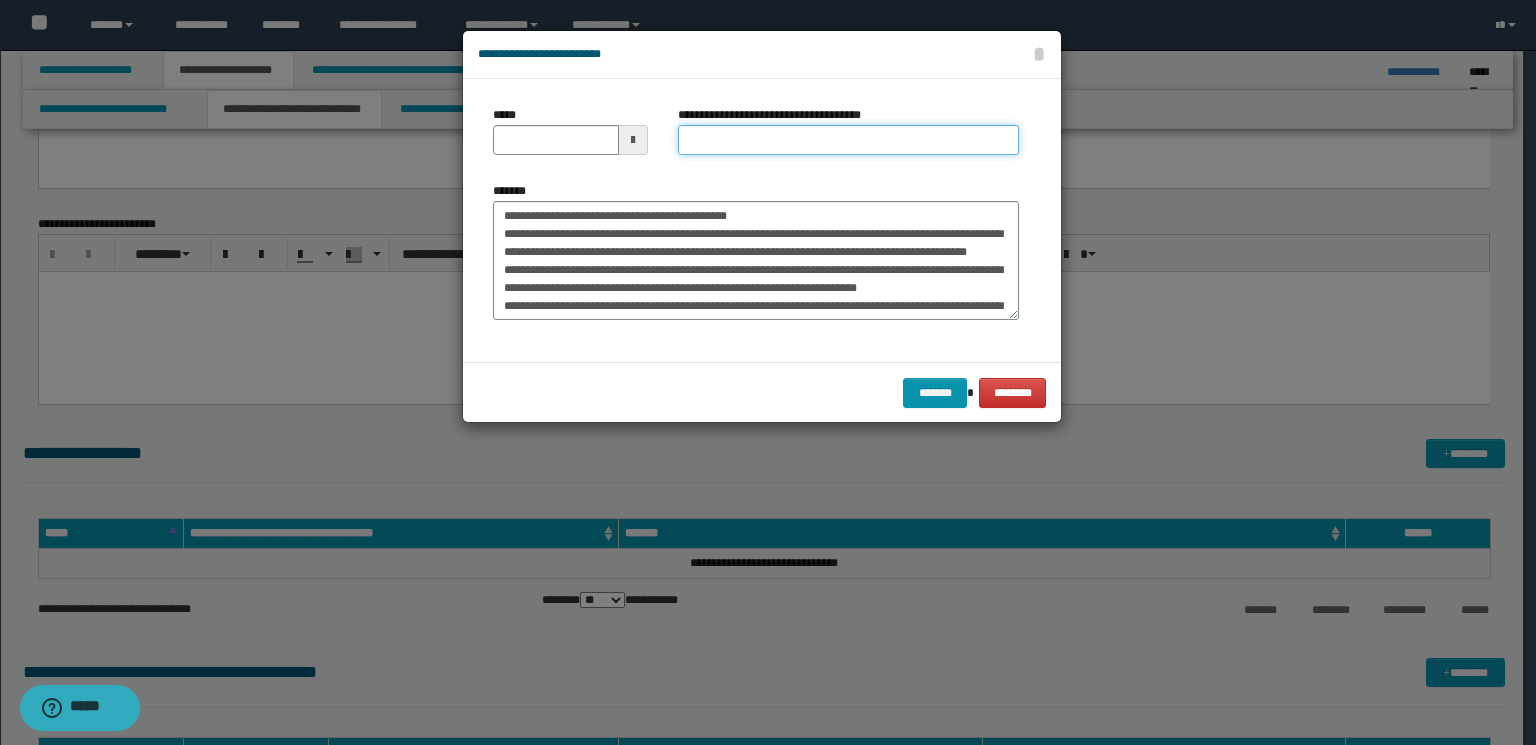 drag, startPoint x: 764, startPoint y: 145, endPoint x: 780, endPoint y: 142, distance: 16.27882 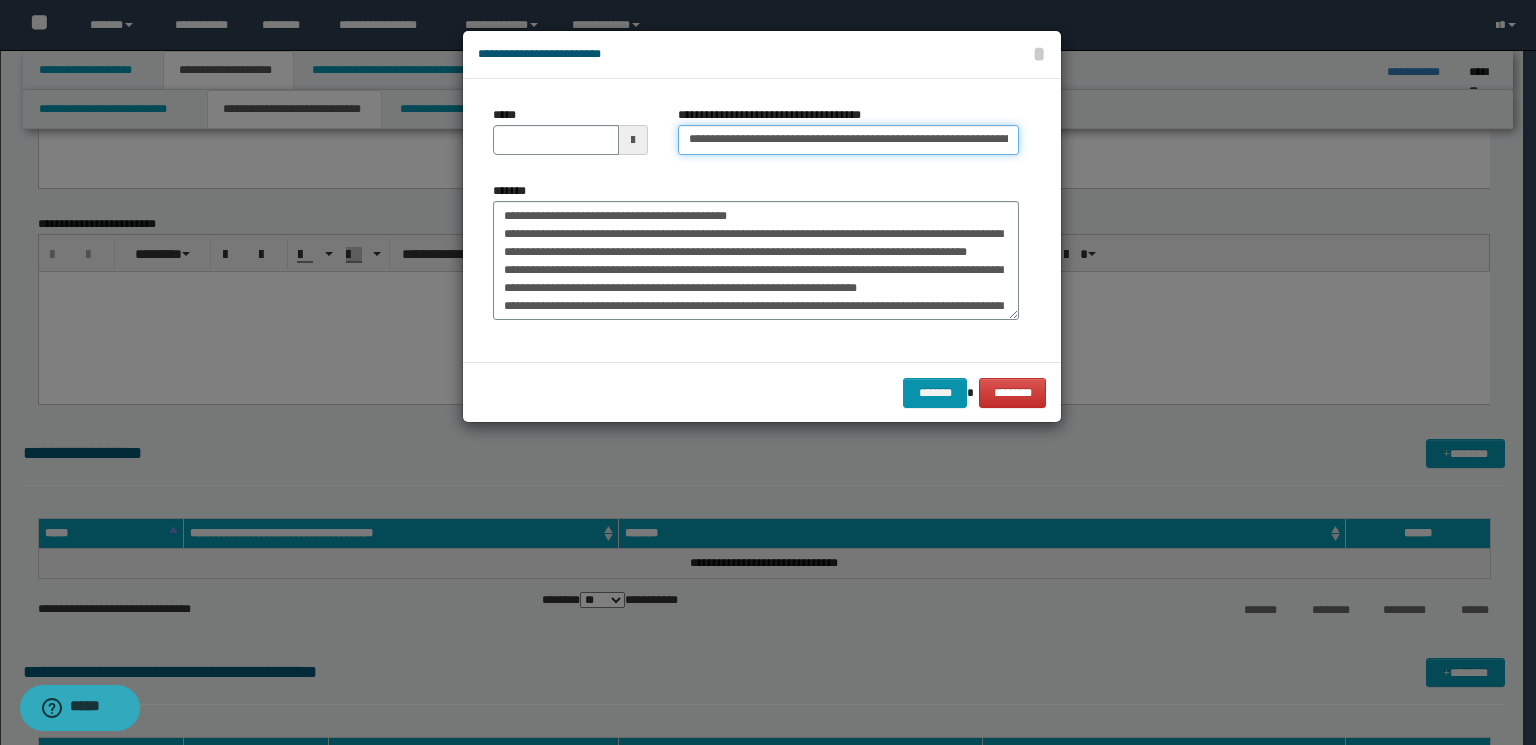 scroll, scrollTop: 0, scrollLeft: 124, axis: horizontal 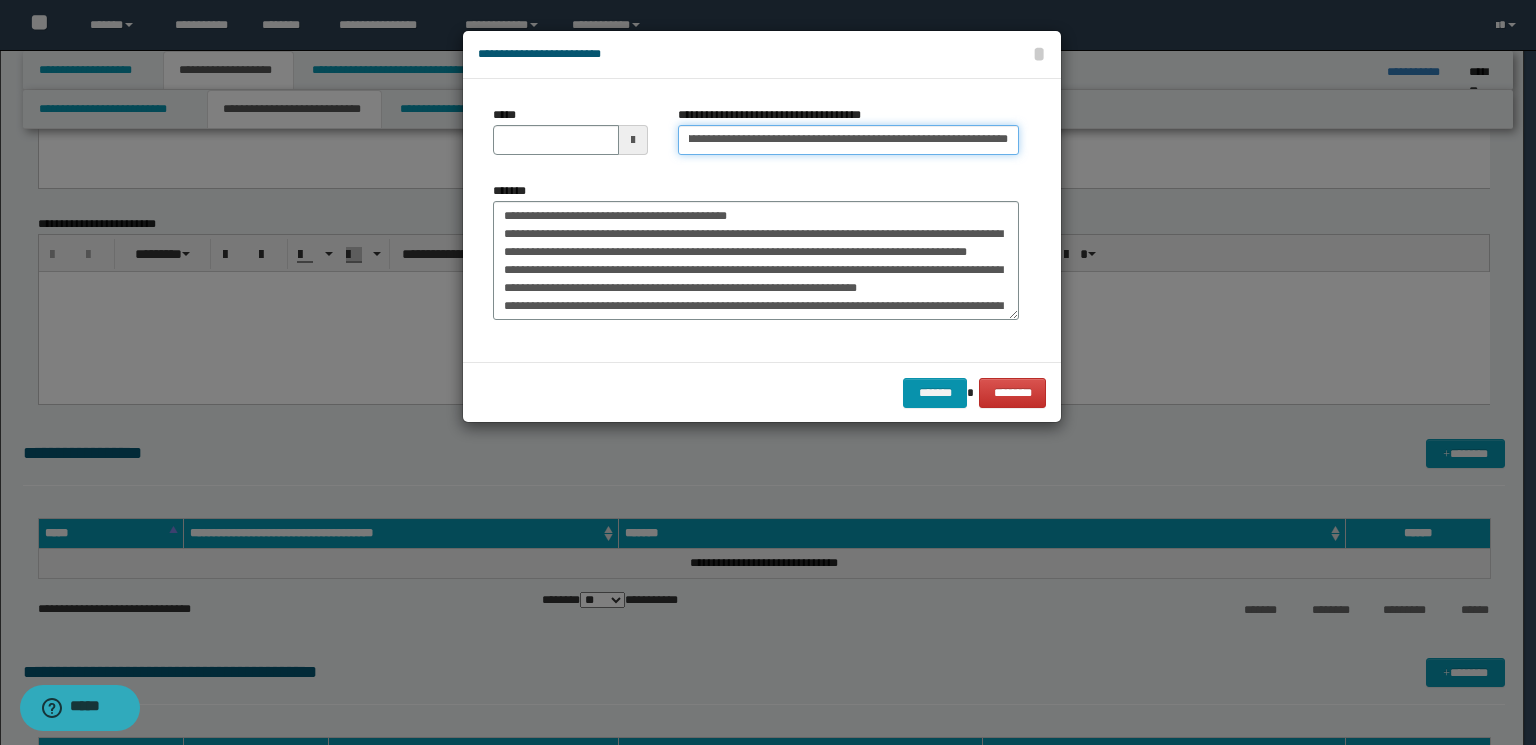 drag, startPoint x: 932, startPoint y: 135, endPoint x: 1028, endPoint y: 137, distance: 96.02083 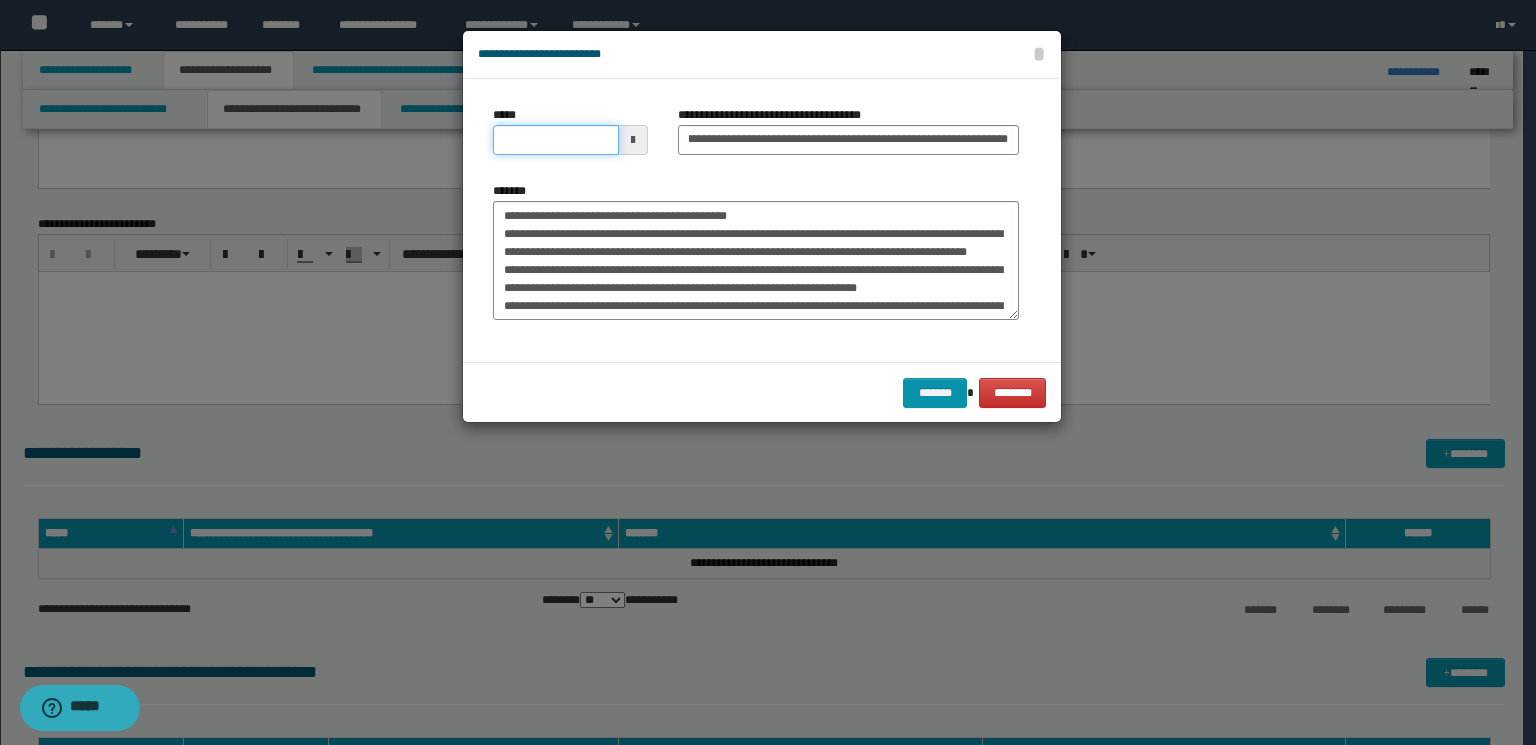 click on "*****" at bounding box center [556, 140] 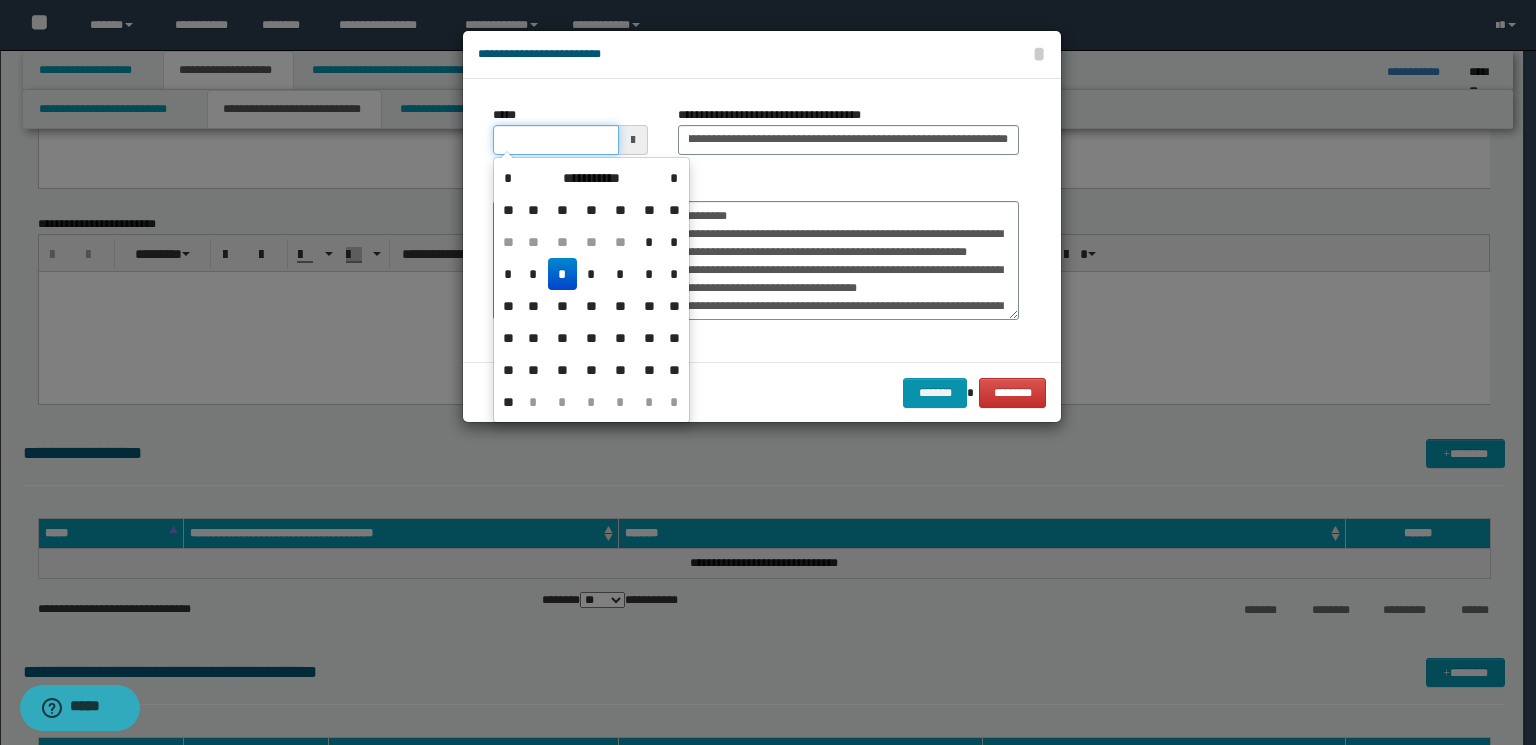 scroll, scrollTop: 0, scrollLeft: 0, axis: both 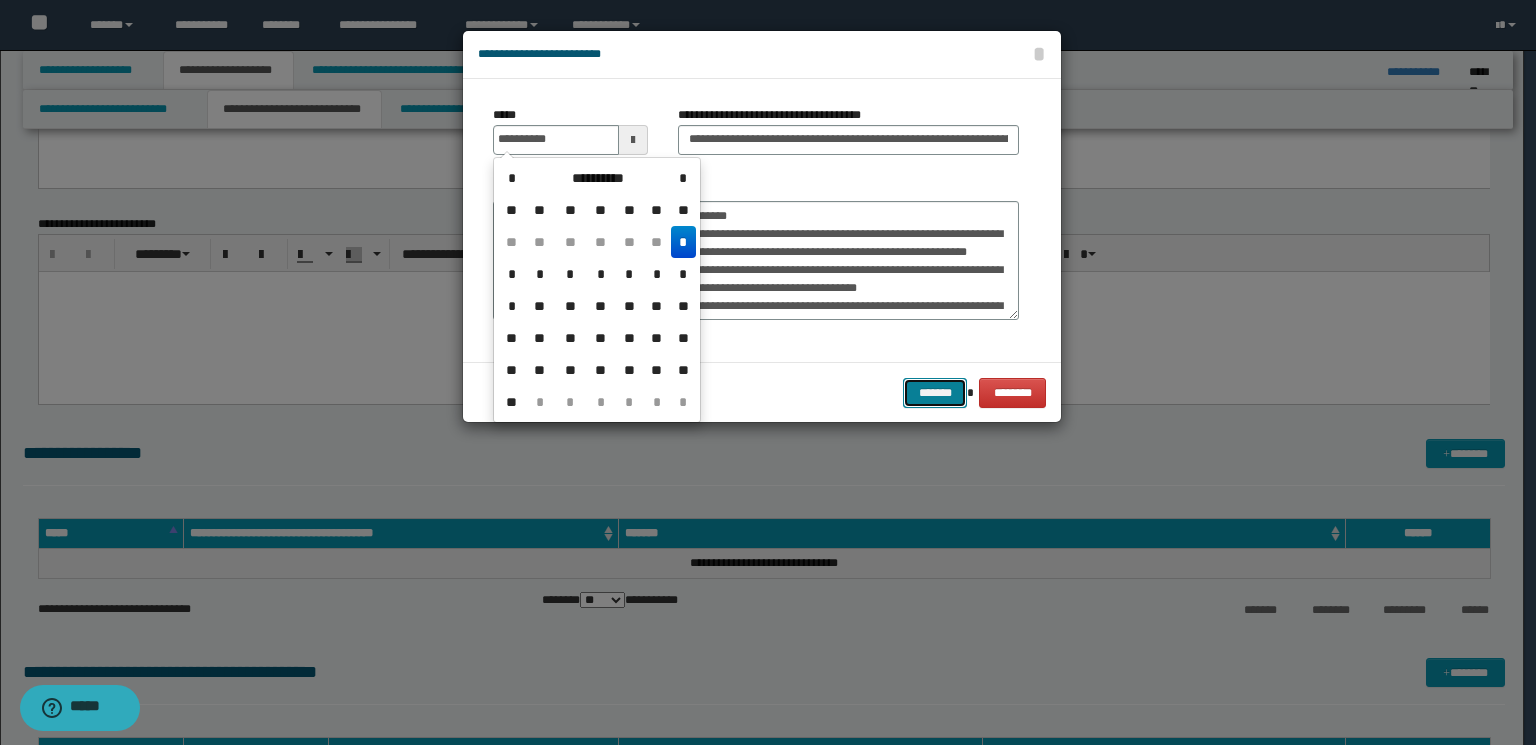 type on "**********" 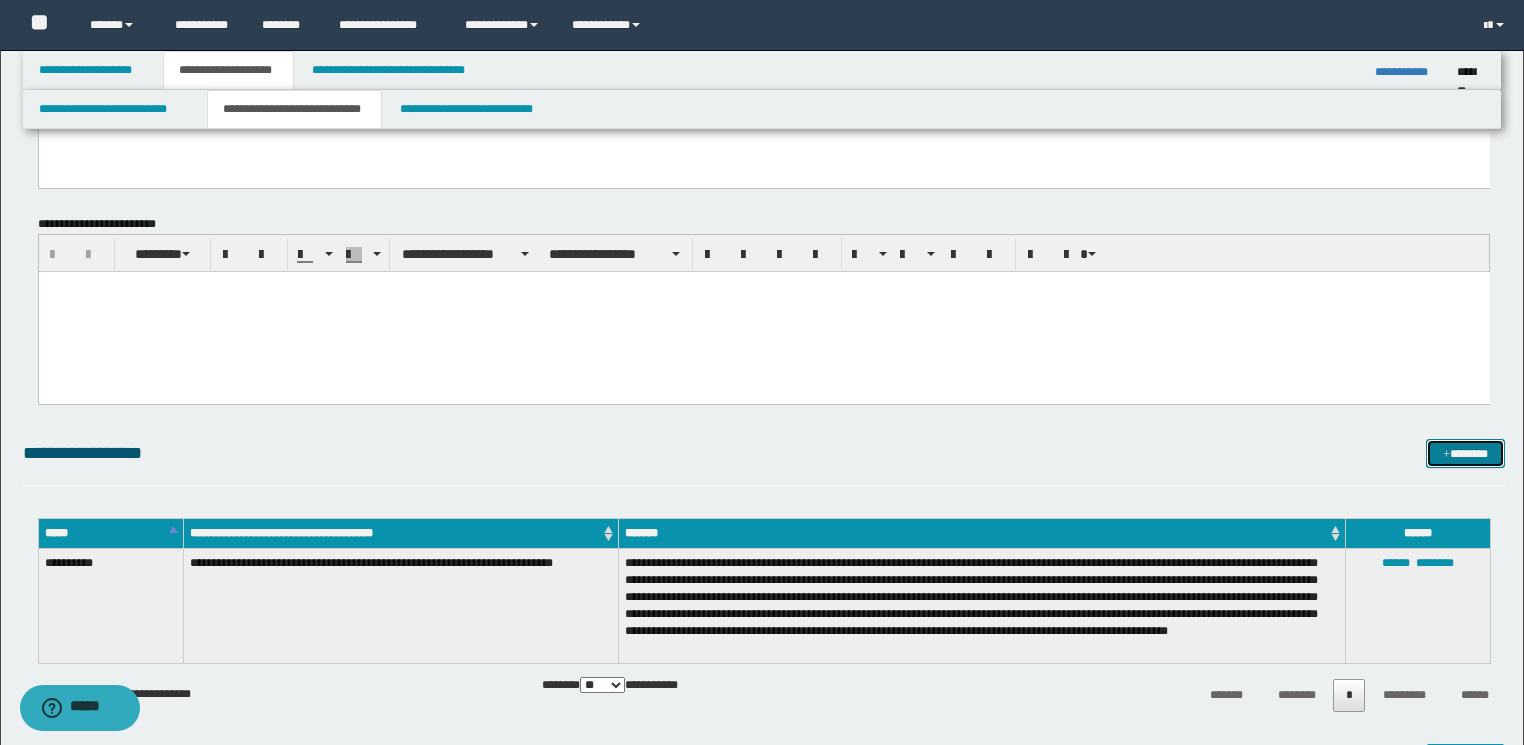 drag, startPoint x: 1463, startPoint y: 451, endPoint x: 1329, endPoint y: 430, distance: 135.63554 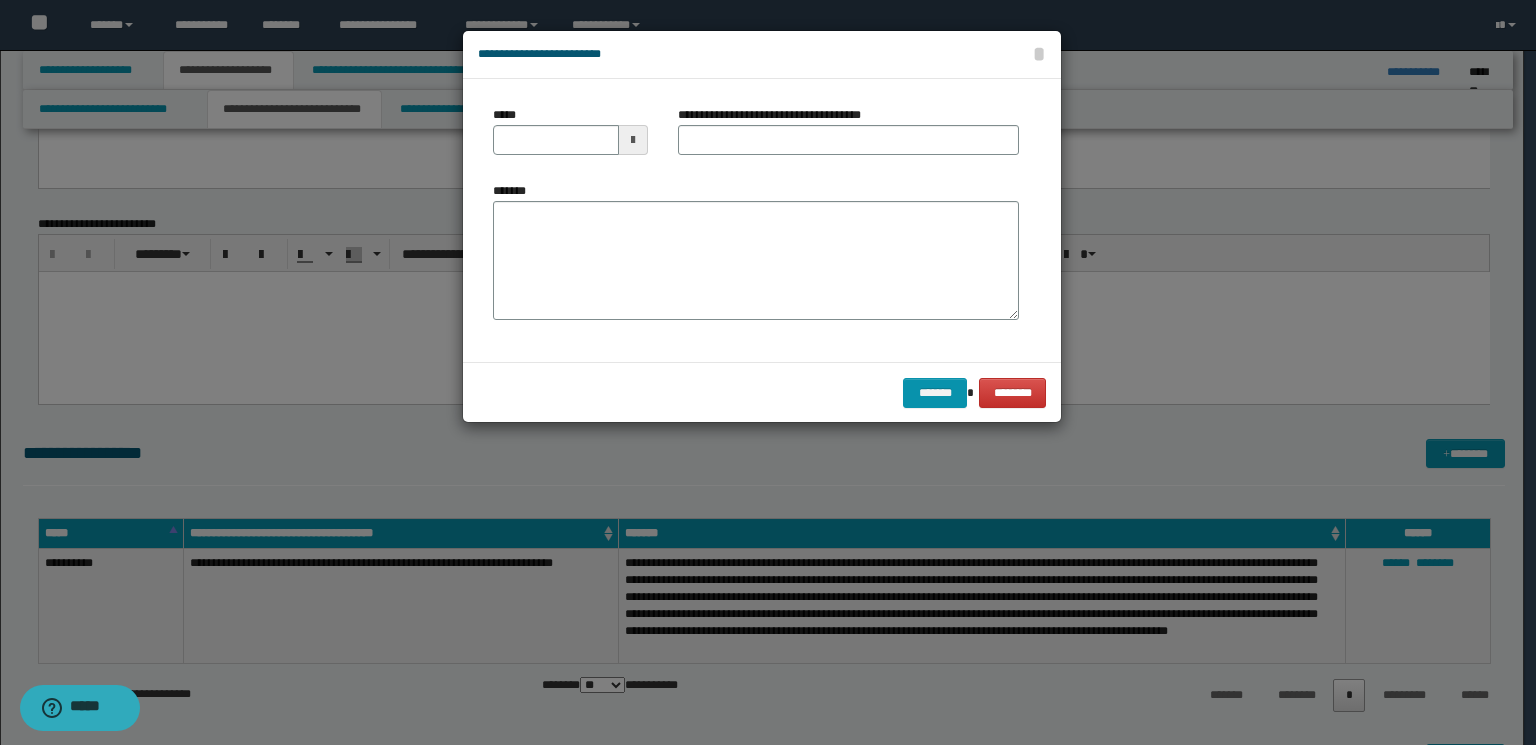 click on "*******" at bounding box center (756, 261) 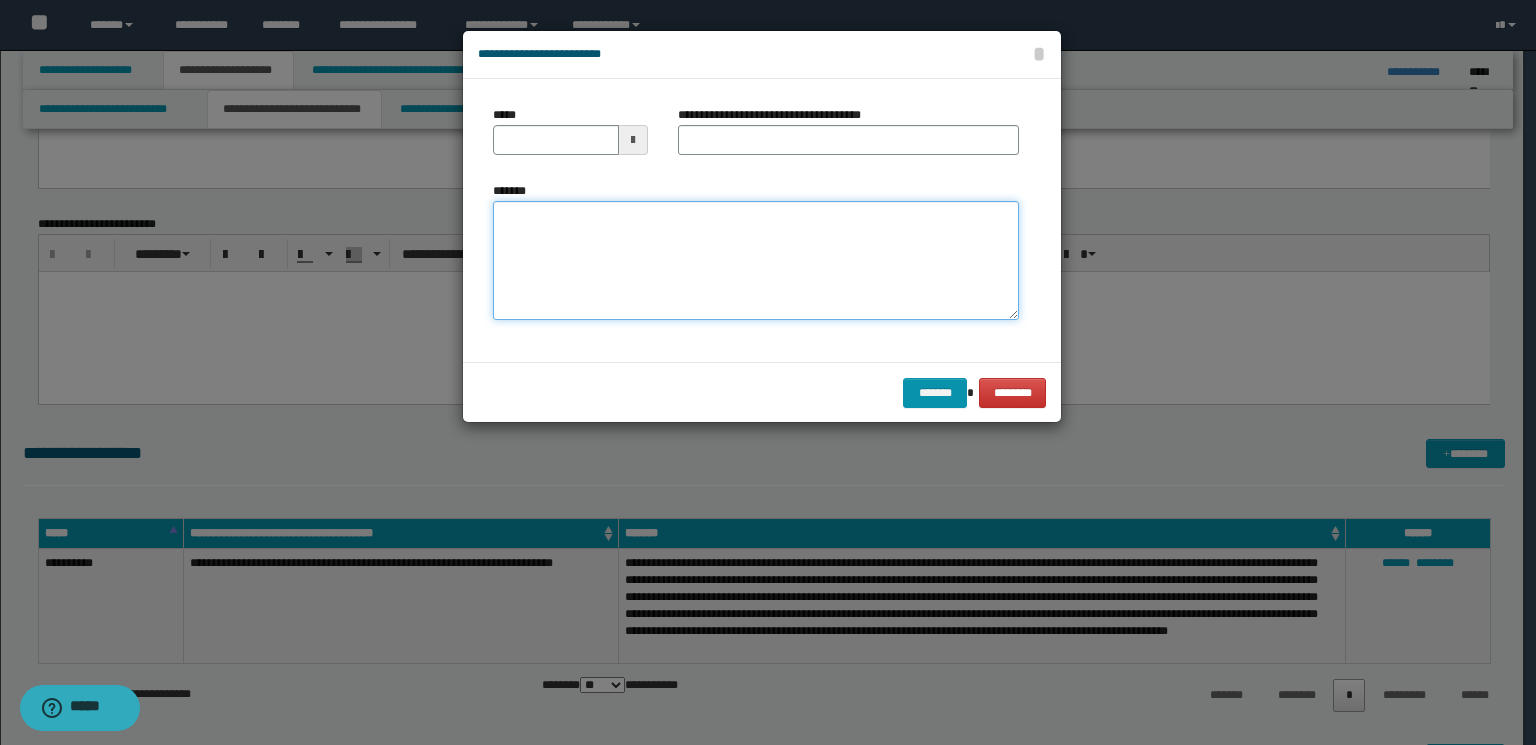 click on "*******" at bounding box center [756, 261] 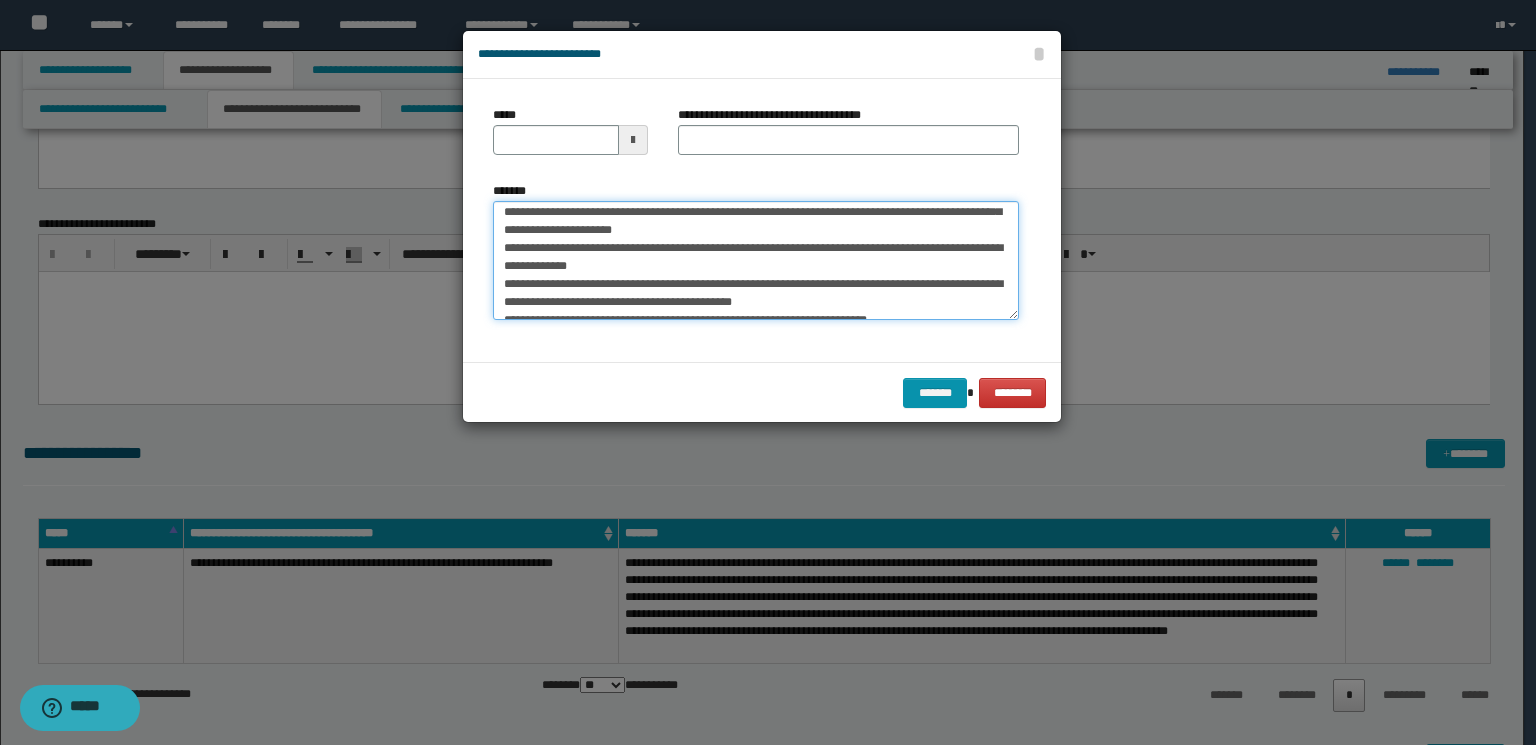 scroll, scrollTop: 0, scrollLeft: 0, axis: both 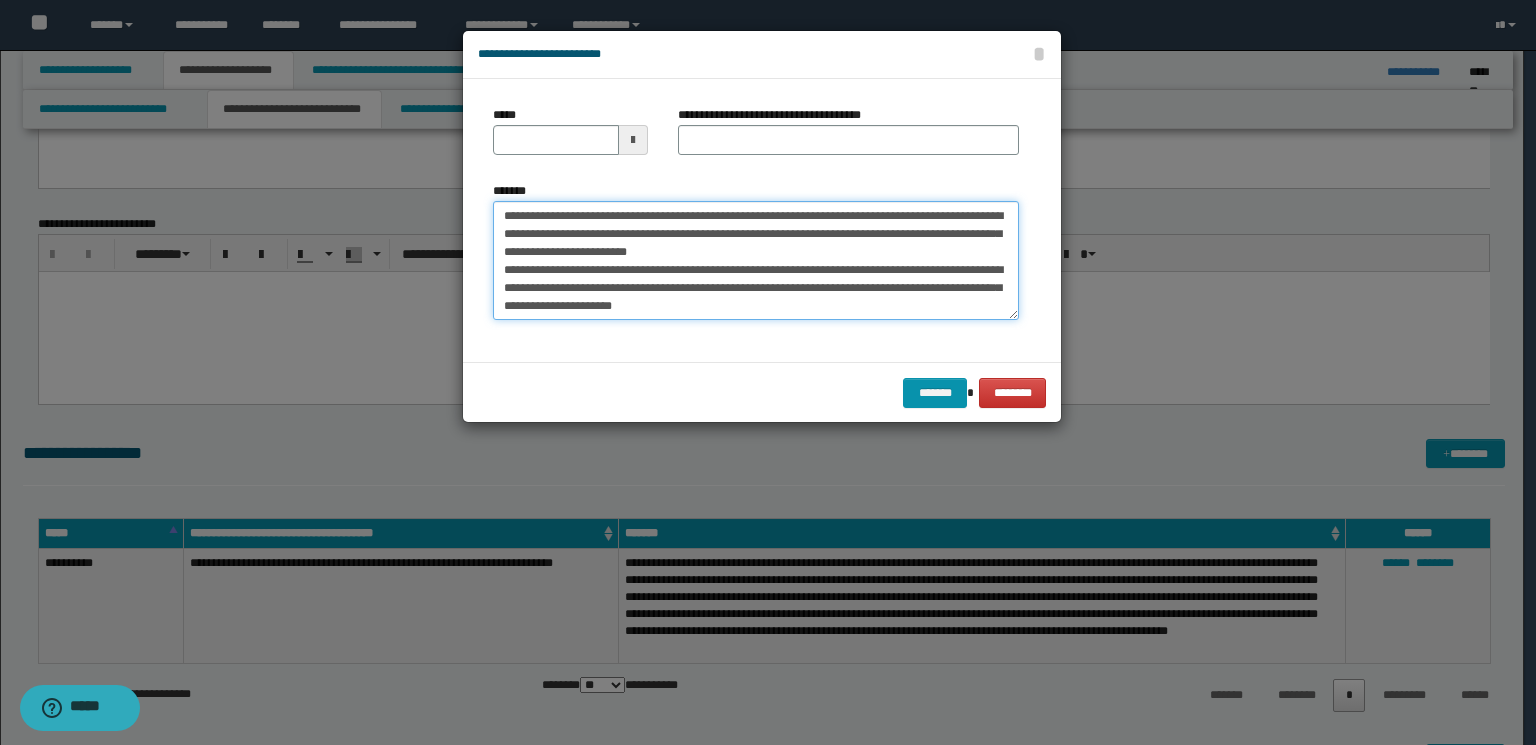 drag, startPoint x: 864, startPoint y: 214, endPoint x: 272, endPoint y: 218, distance: 592.0135 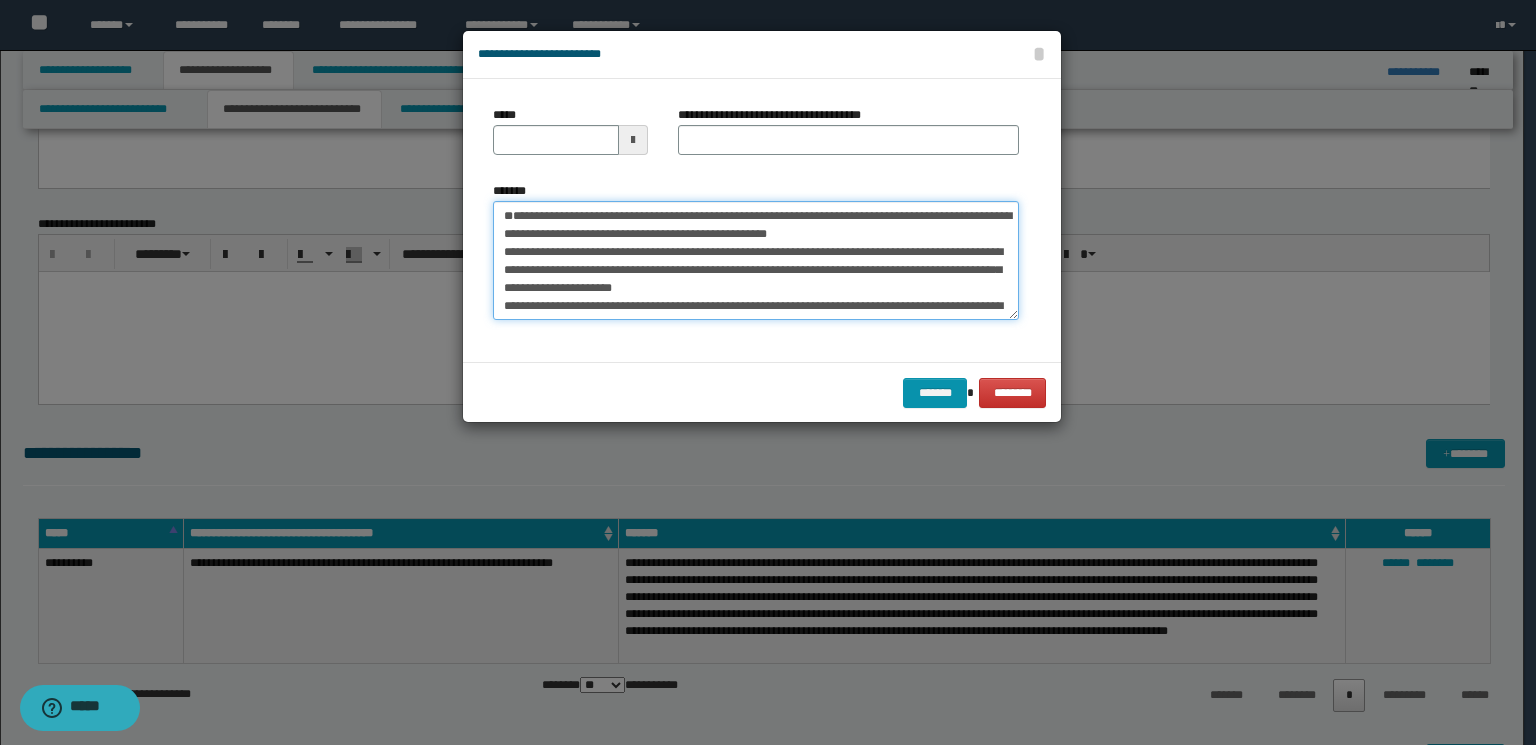 type on "**********" 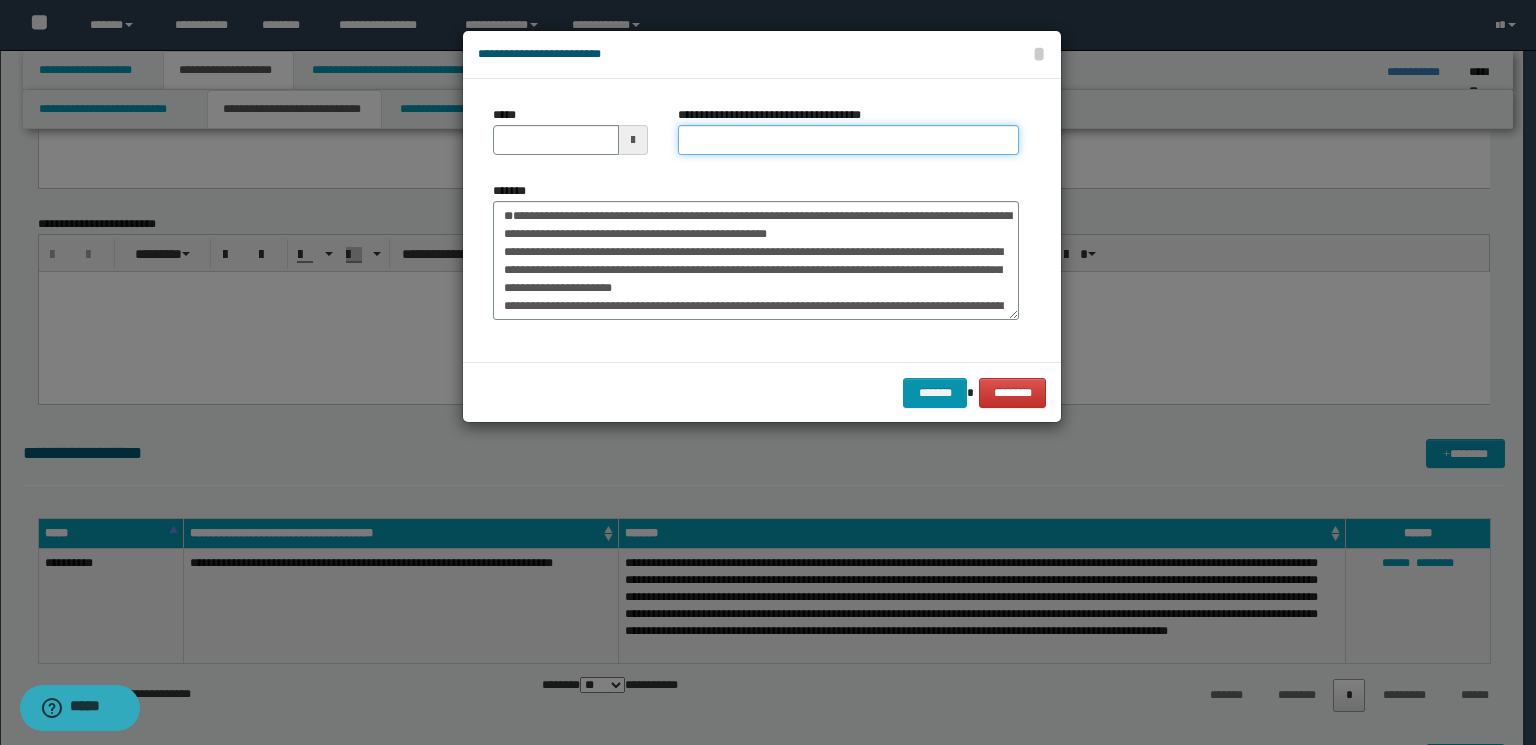 drag, startPoint x: 681, startPoint y: 142, endPoint x: 692, endPoint y: 141, distance: 11.045361 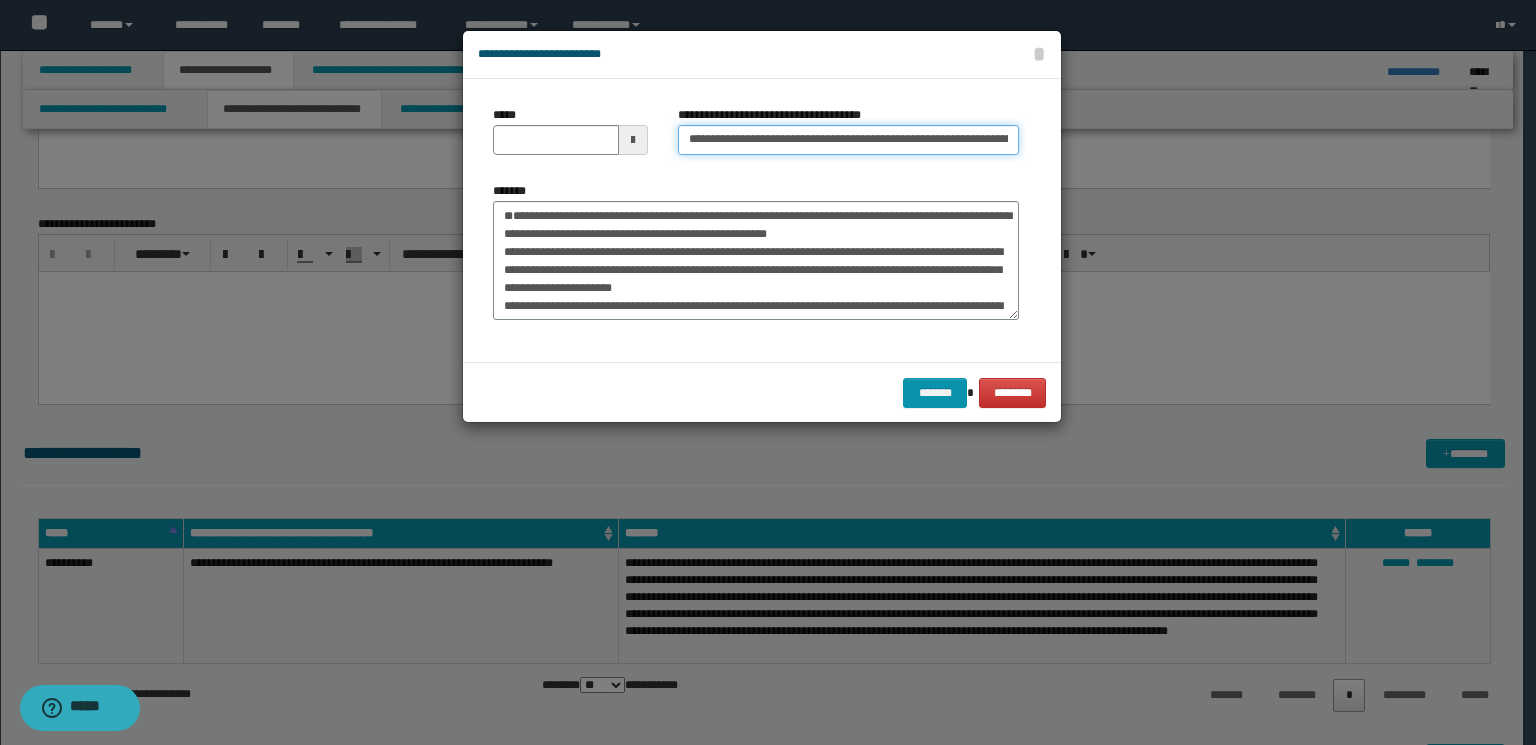 scroll, scrollTop: 0, scrollLeft: 40, axis: horizontal 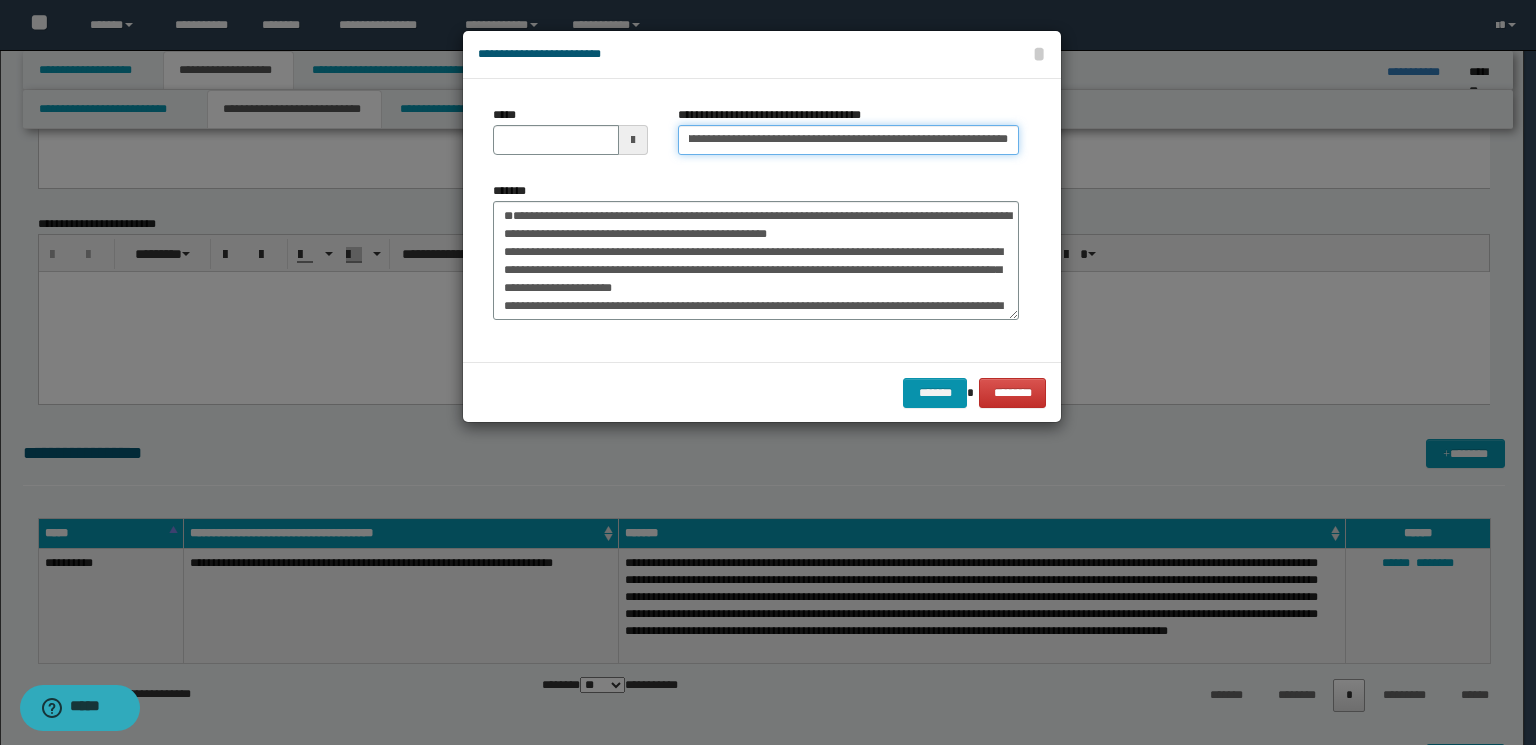 drag, startPoint x: 939, startPoint y: 136, endPoint x: 1040, endPoint y: 138, distance: 101.0198 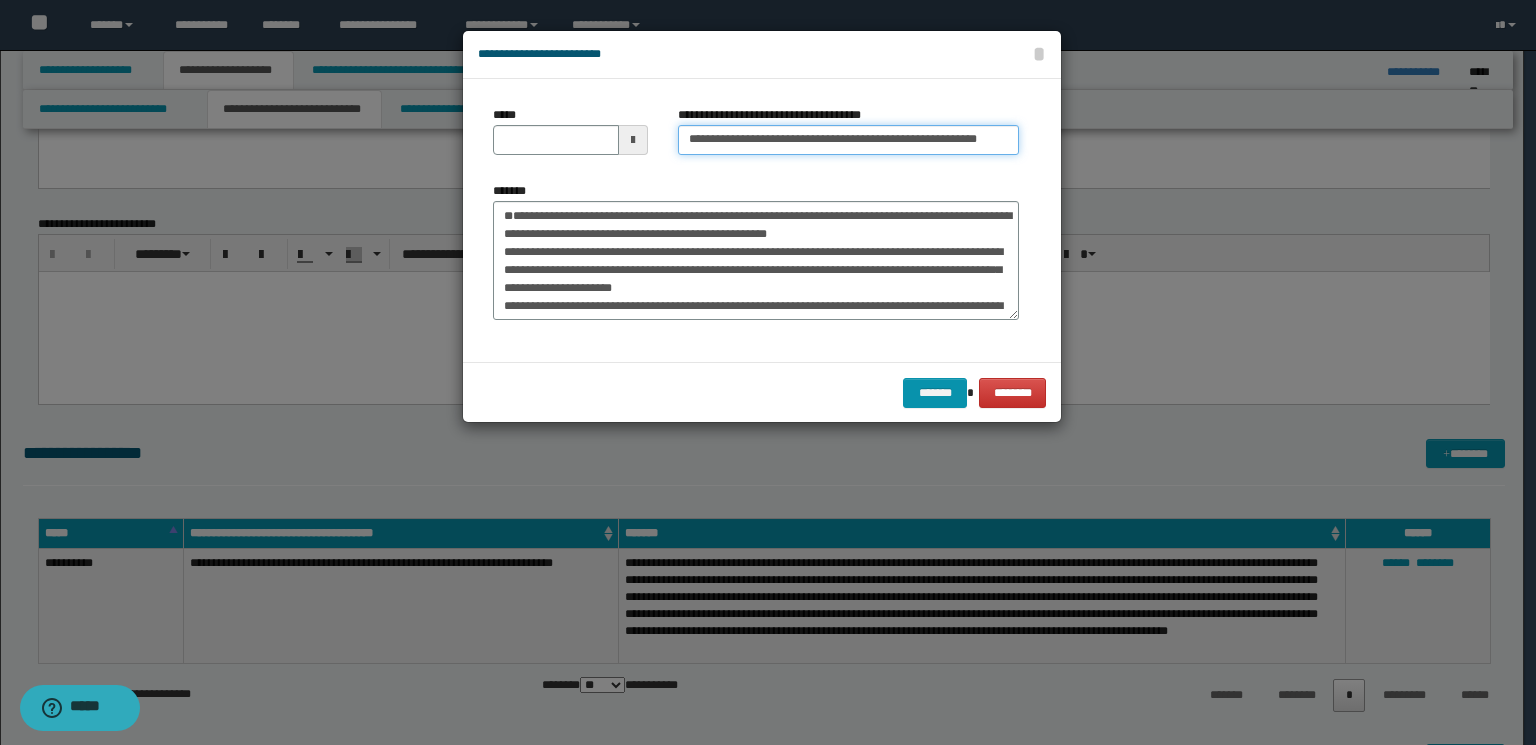 scroll, scrollTop: 0, scrollLeft: 0, axis: both 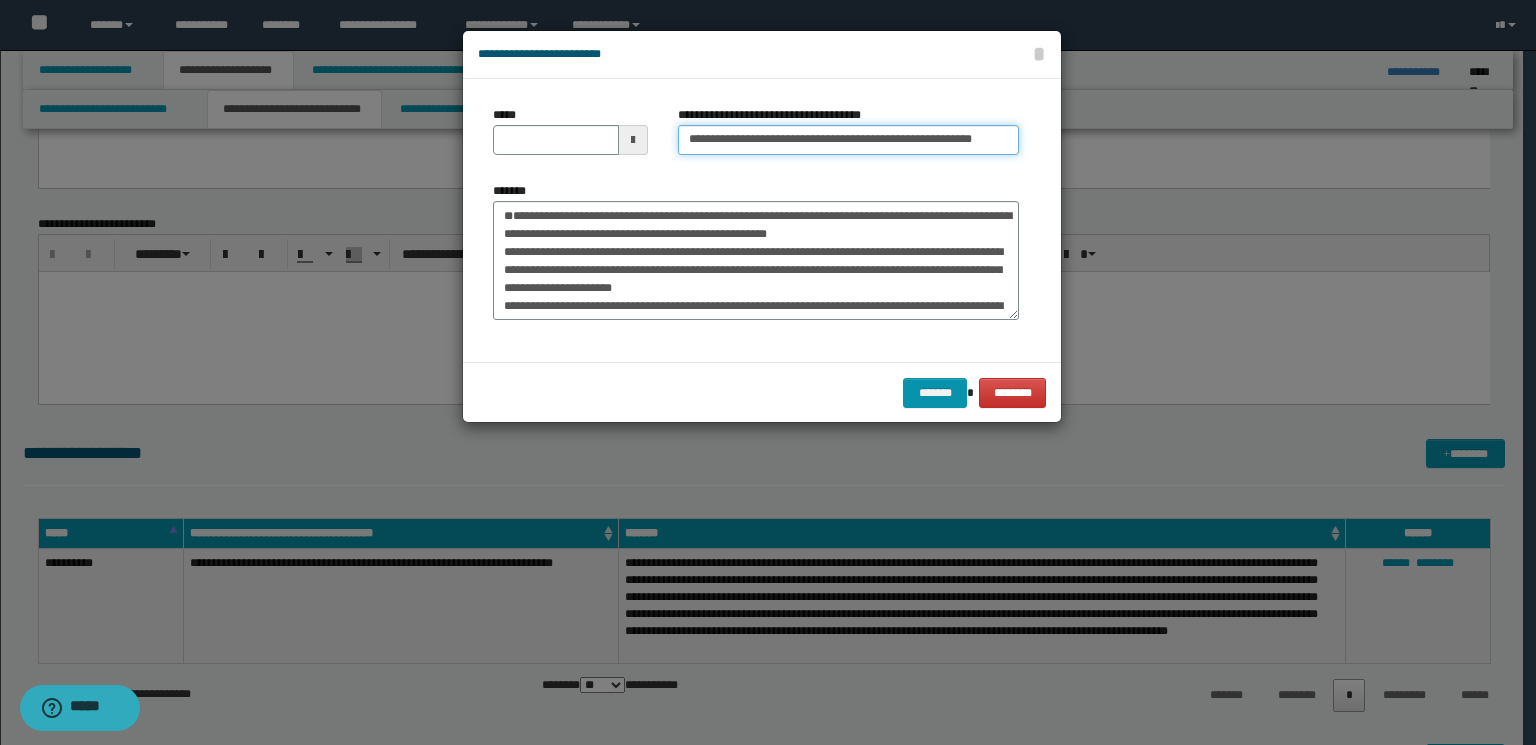 type on "**********" 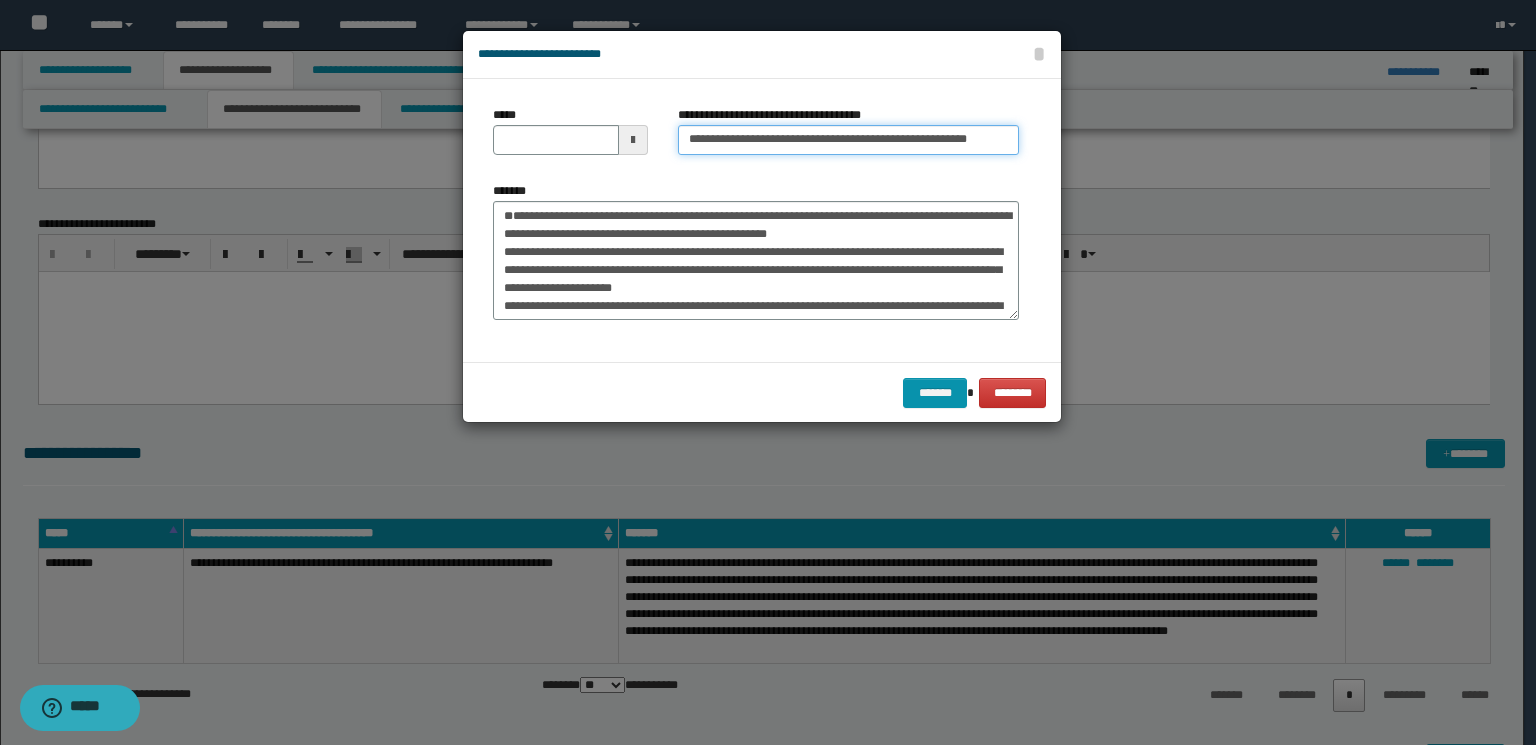 type 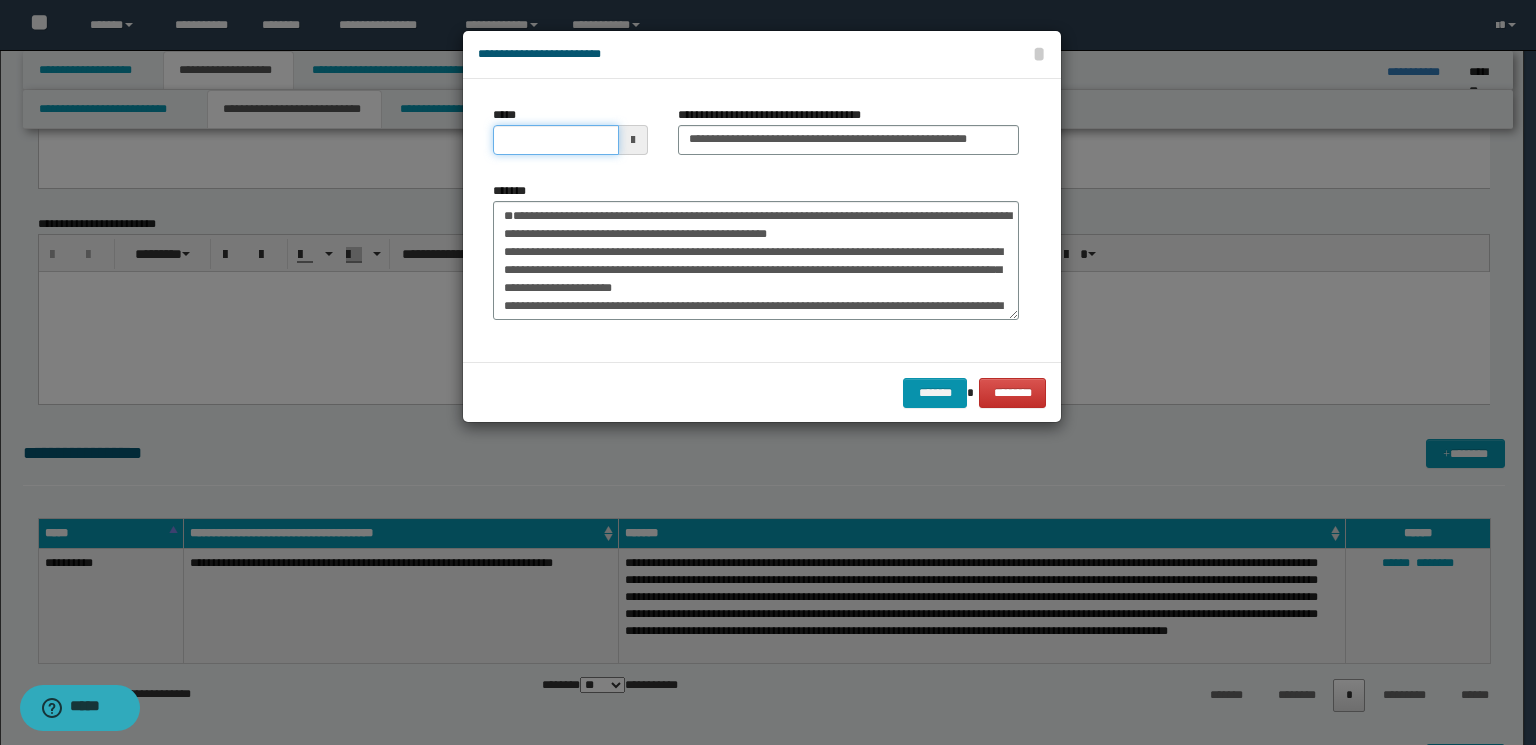 click on "*****" at bounding box center [556, 140] 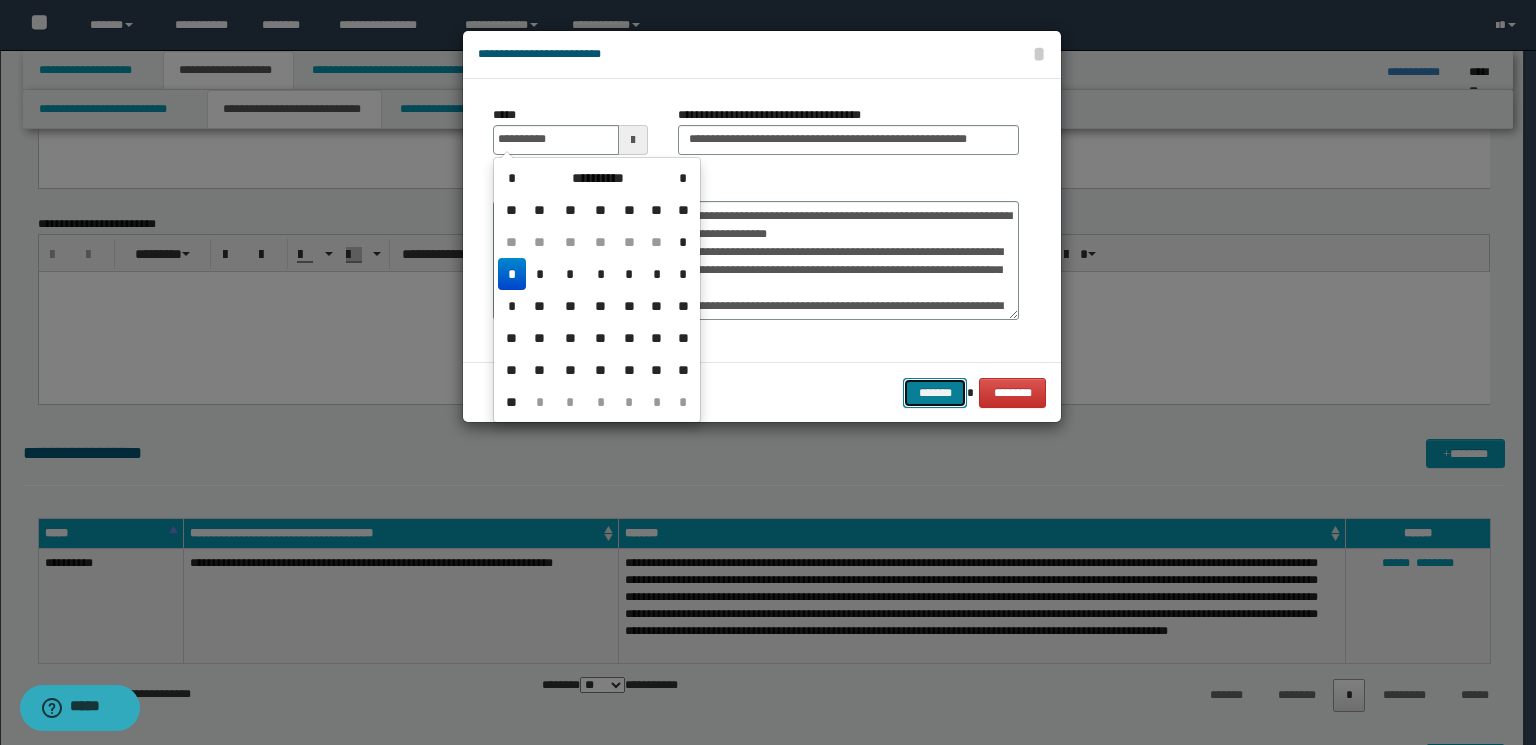 type on "**********" 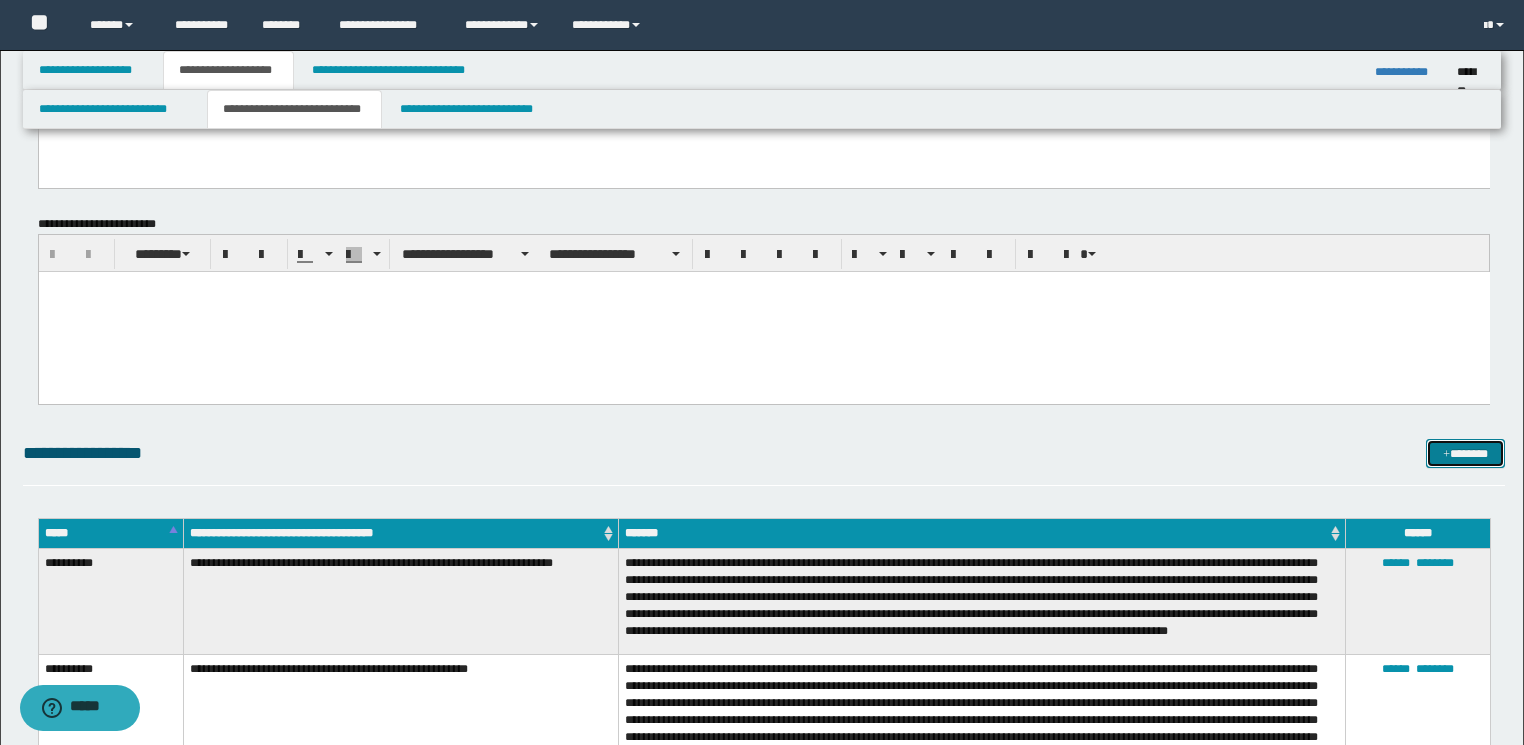 drag, startPoint x: 1453, startPoint y: 446, endPoint x: 1420, endPoint y: 442, distance: 33.24154 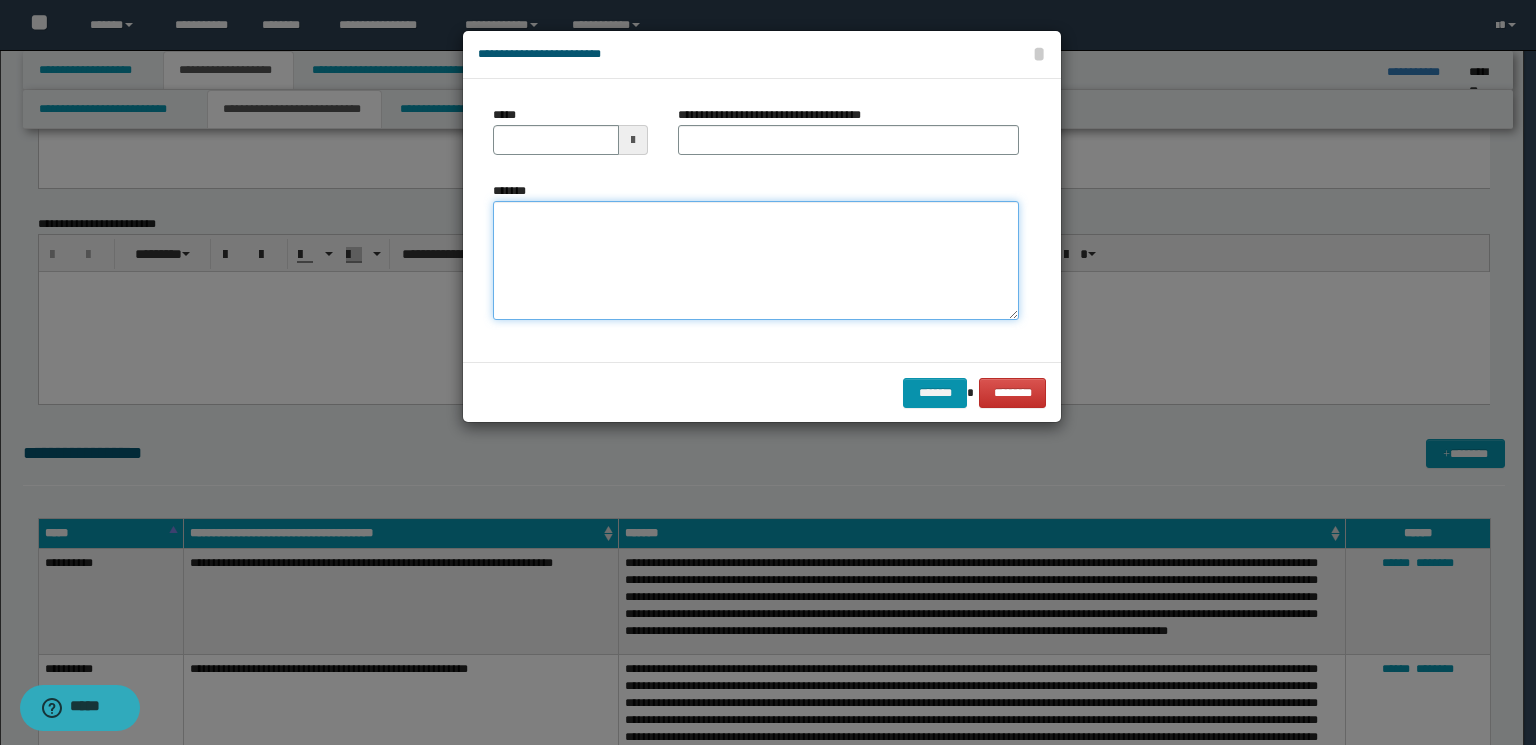 click on "*******" at bounding box center (756, 261) 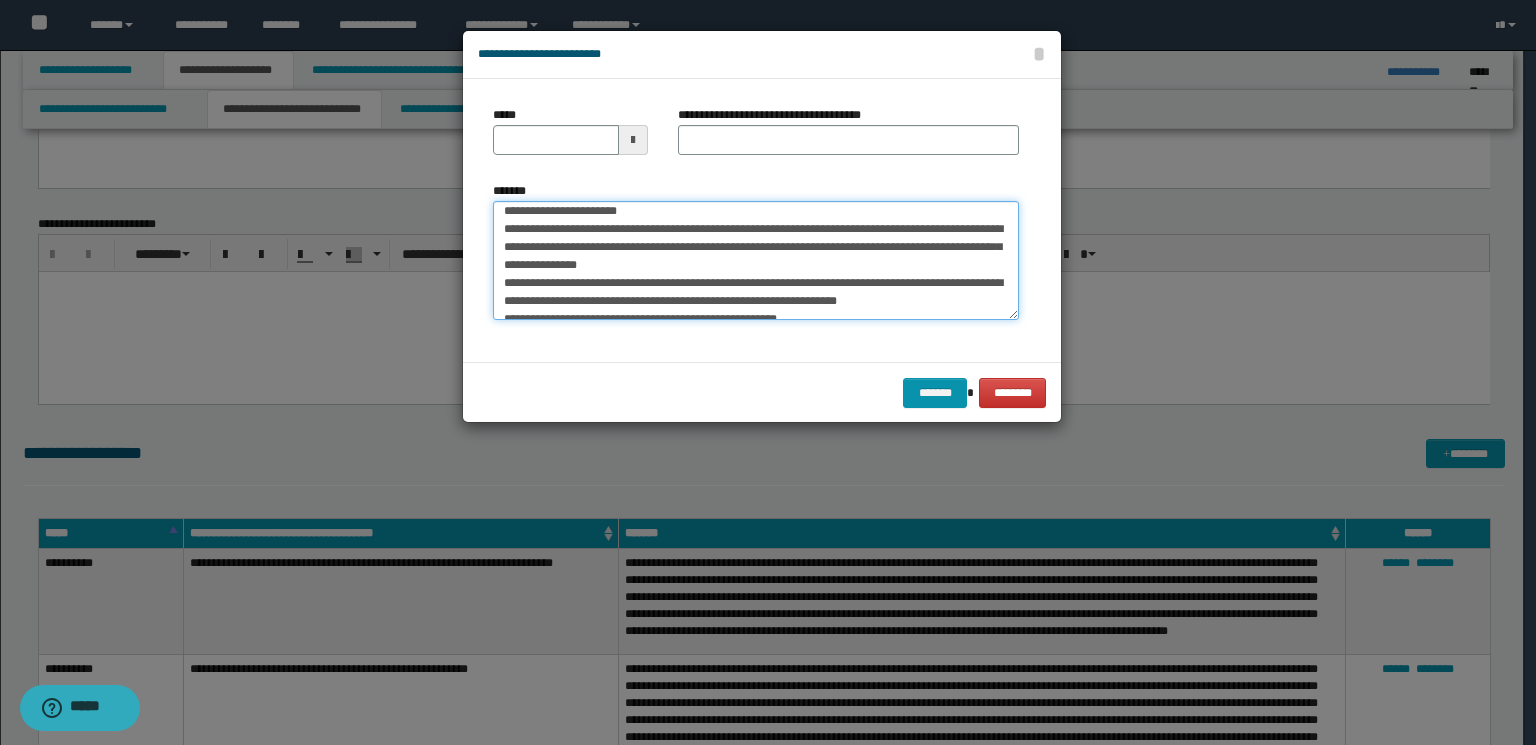 scroll, scrollTop: 0, scrollLeft: 0, axis: both 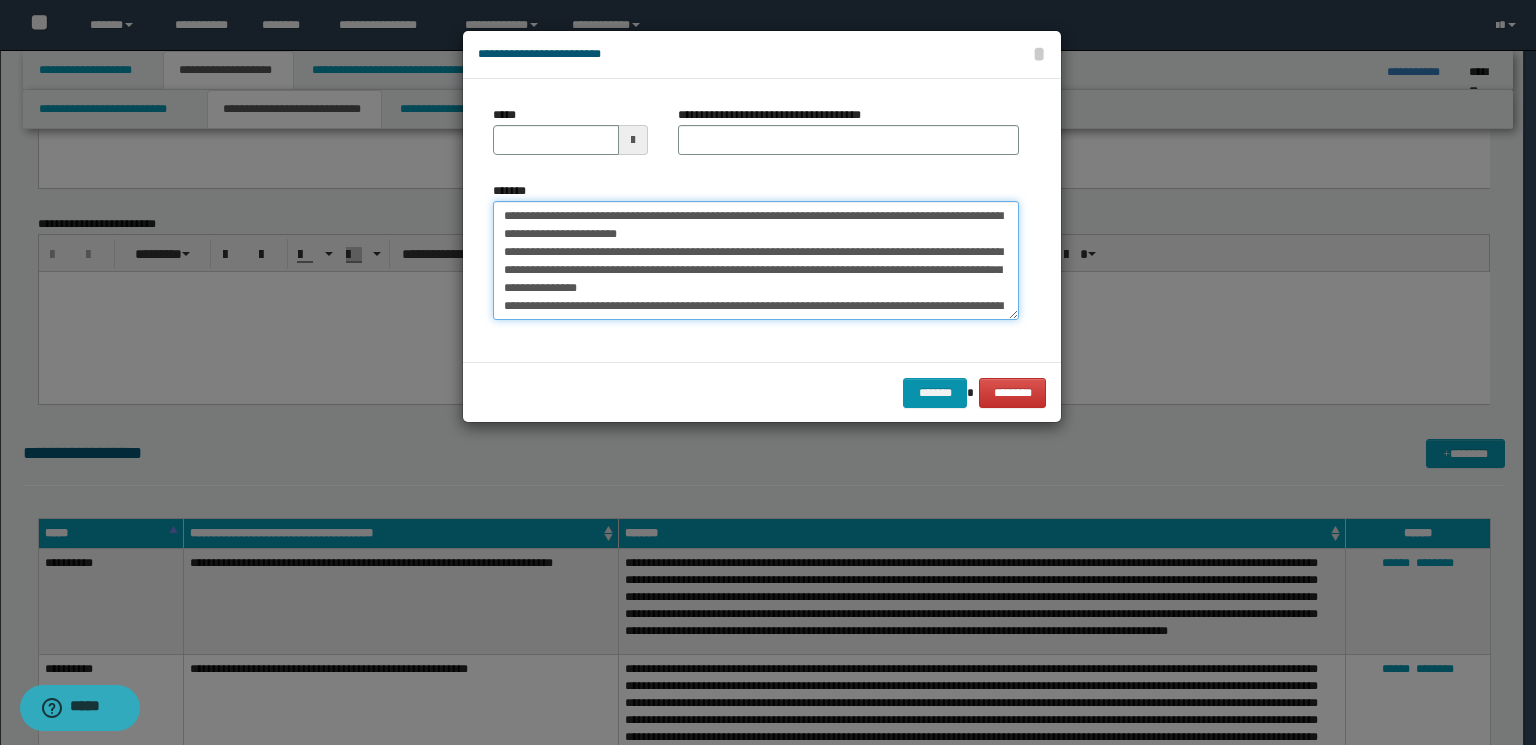 drag, startPoint x: 871, startPoint y: 216, endPoint x: 228, endPoint y: 213, distance: 643.007 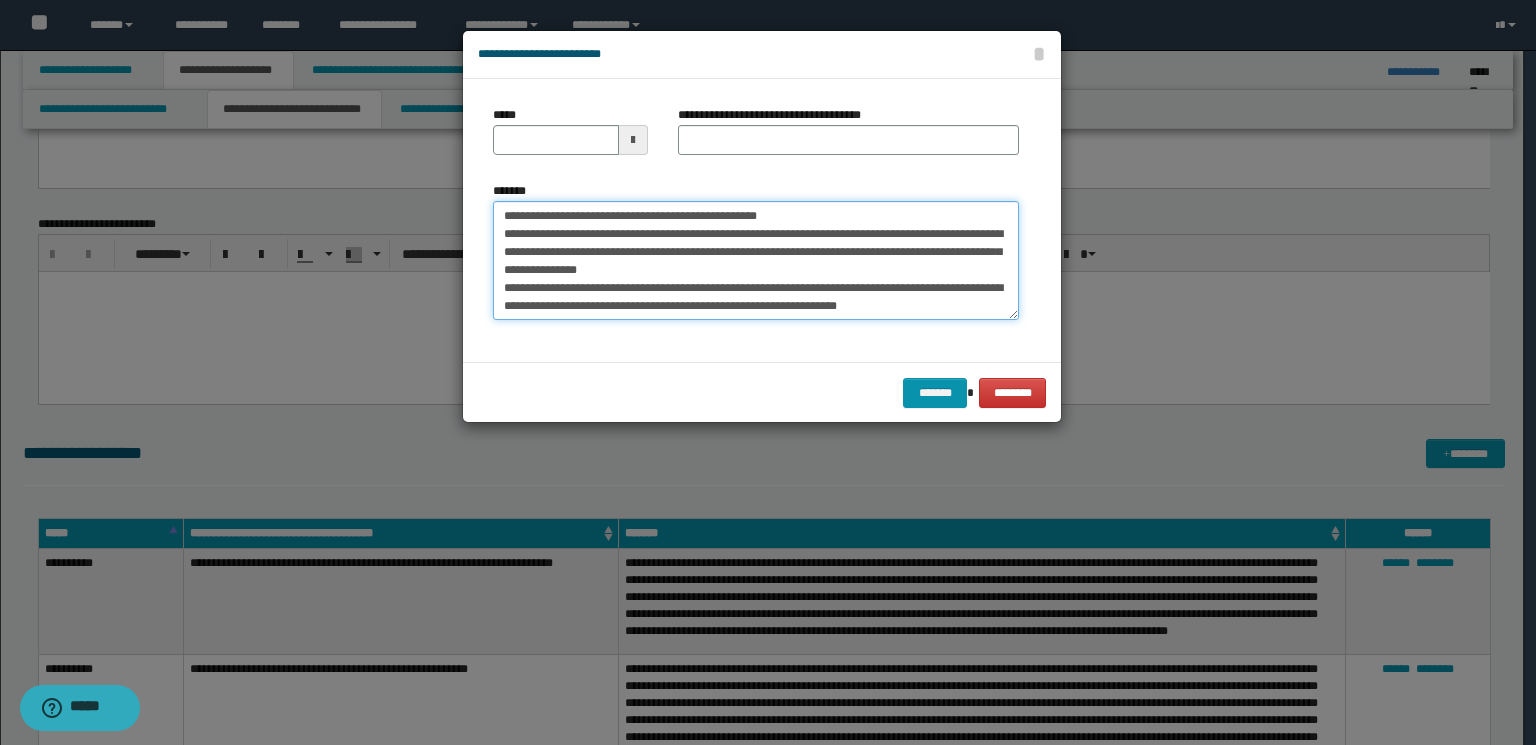 type on "**********" 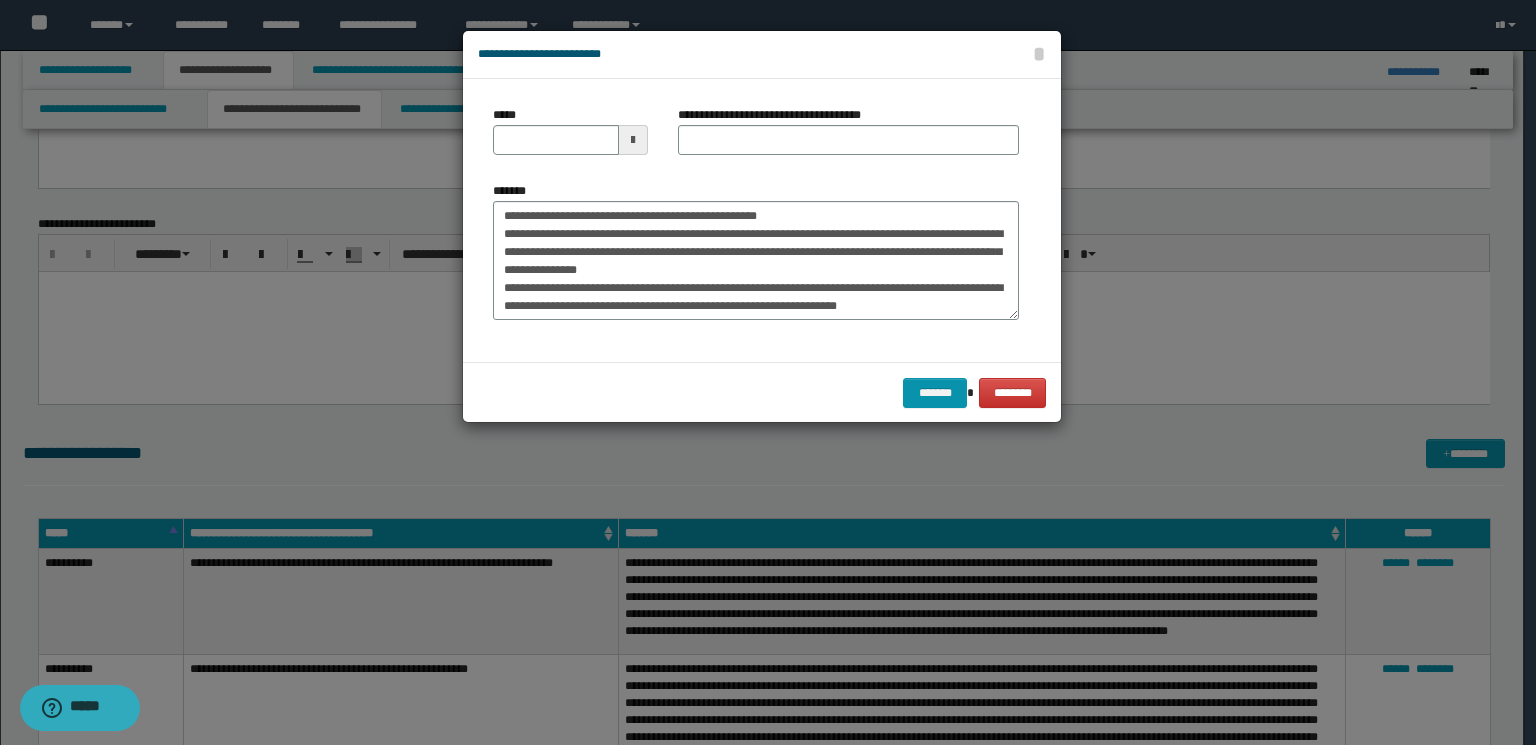 click on "**********" at bounding box center (756, 220) 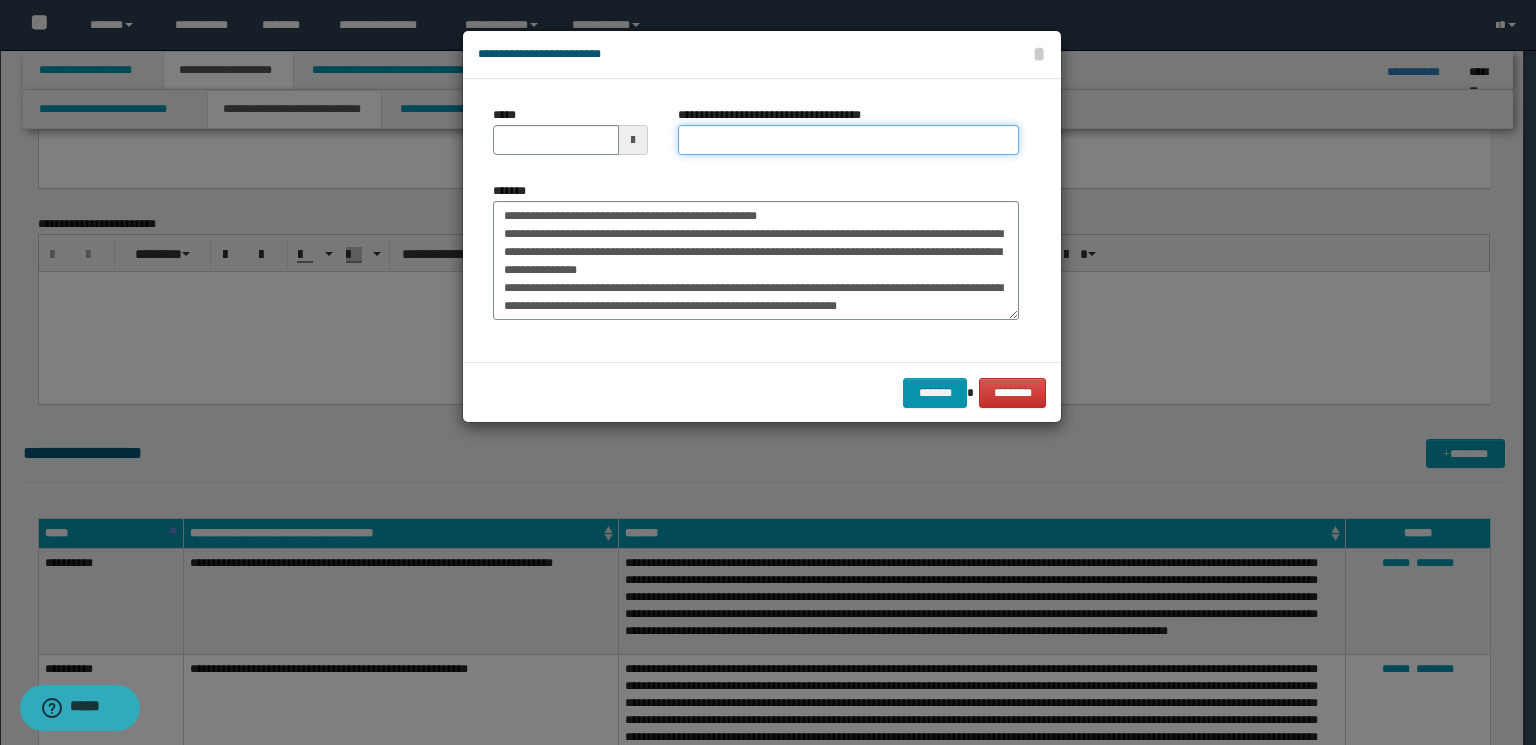 click on "**********" at bounding box center [848, 140] 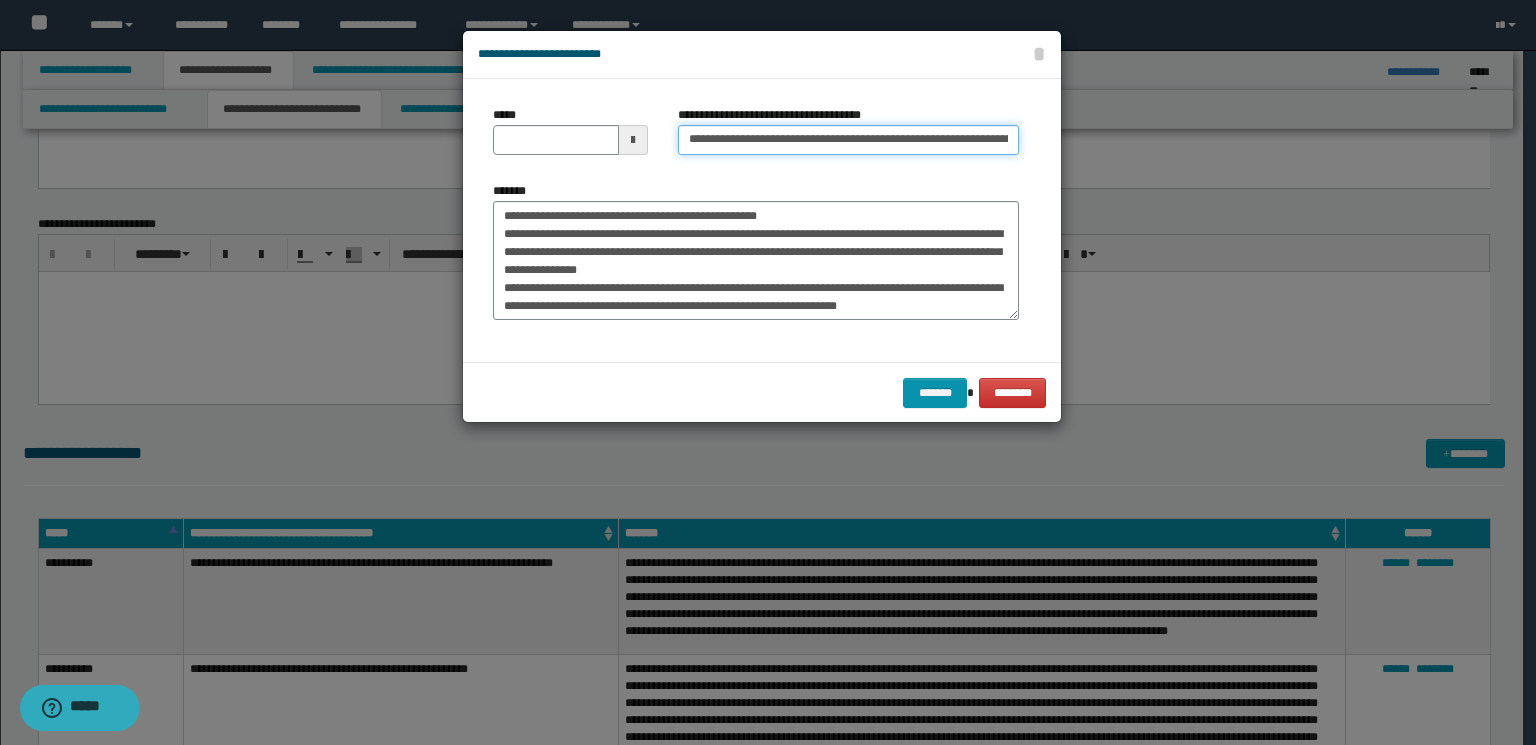 scroll, scrollTop: 0, scrollLeft: 47, axis: horizontal 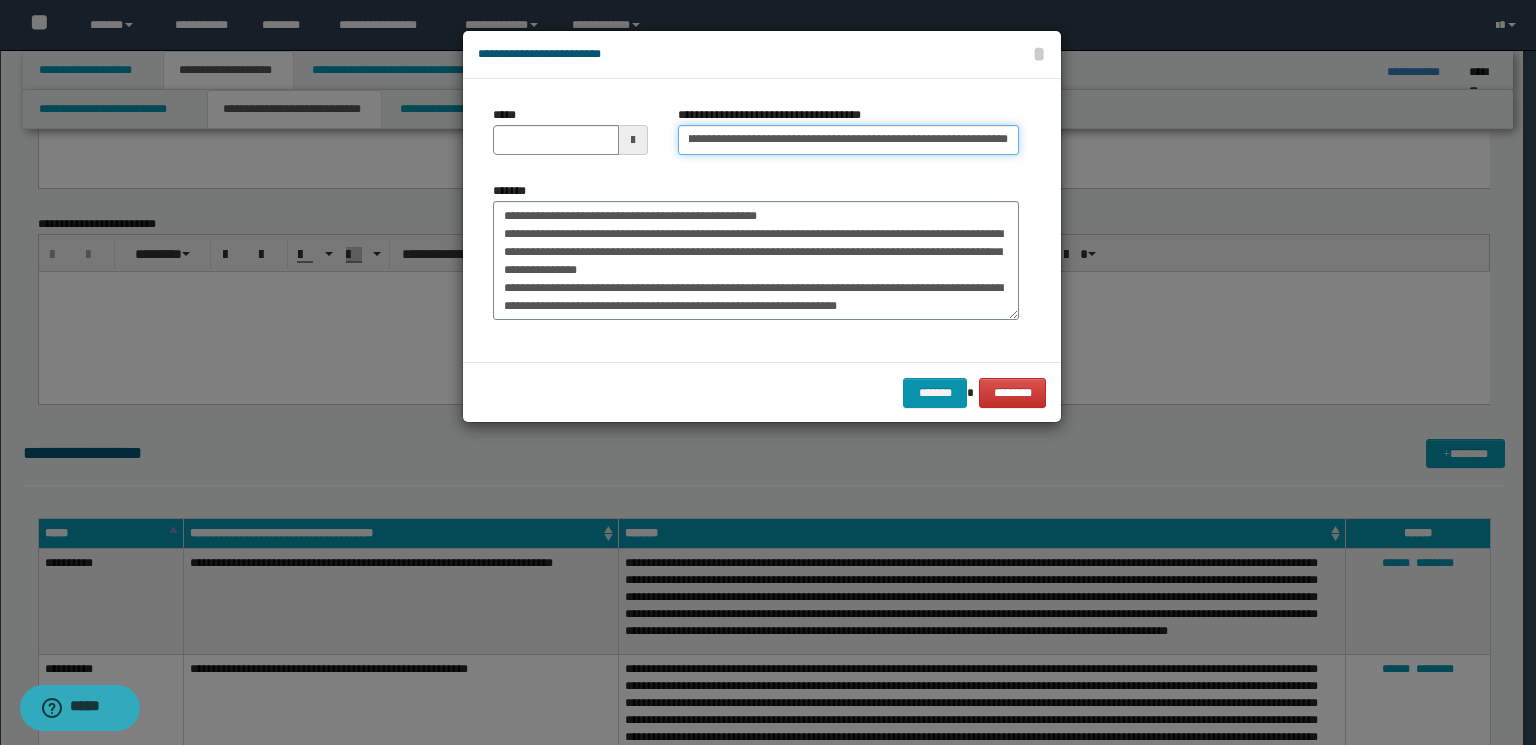 drag, startPoint x: 930, startPoint y: 136, endPoint x: 1006, endPoint y: 136, distance: 76 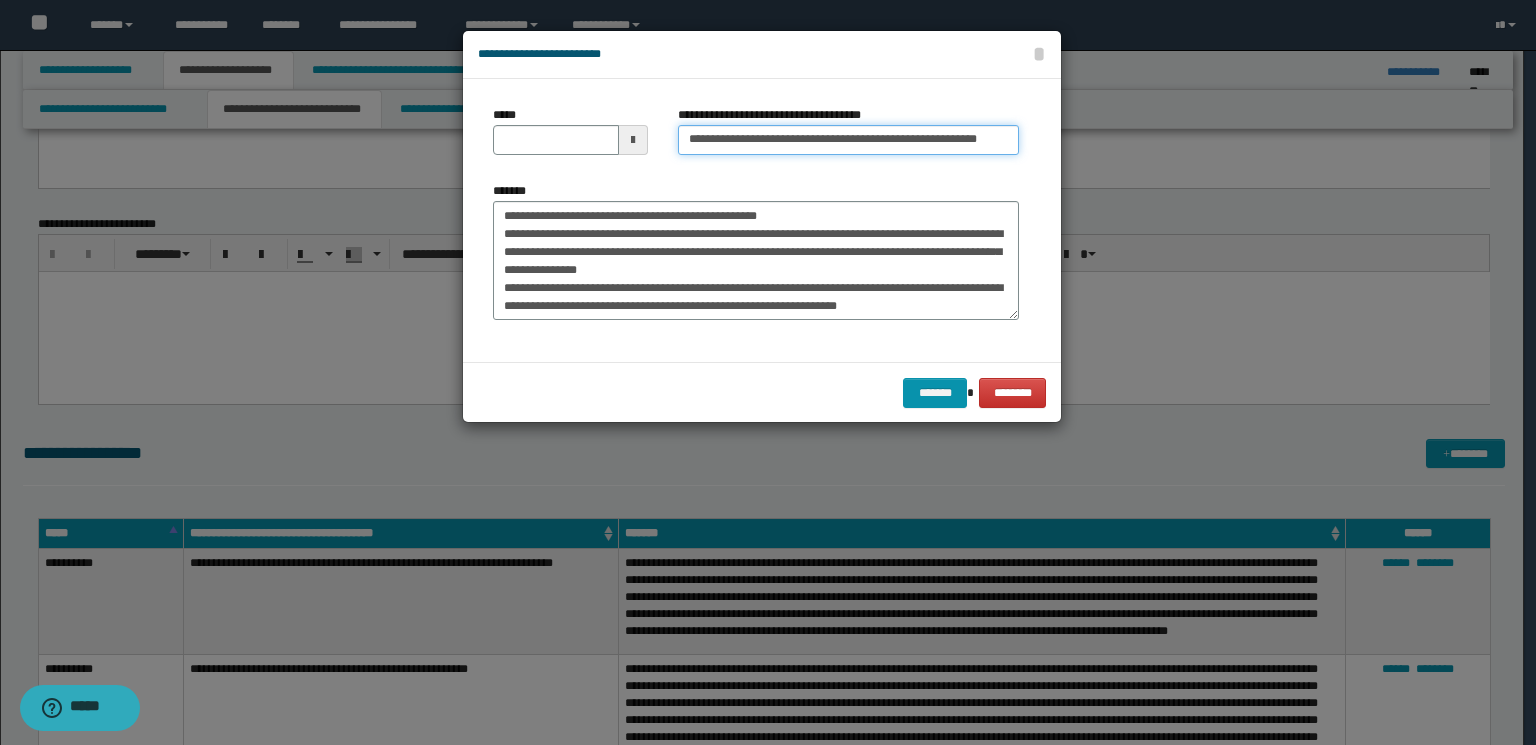 scroll, scrollTop: 0, scrollLeft: 0, axis: both 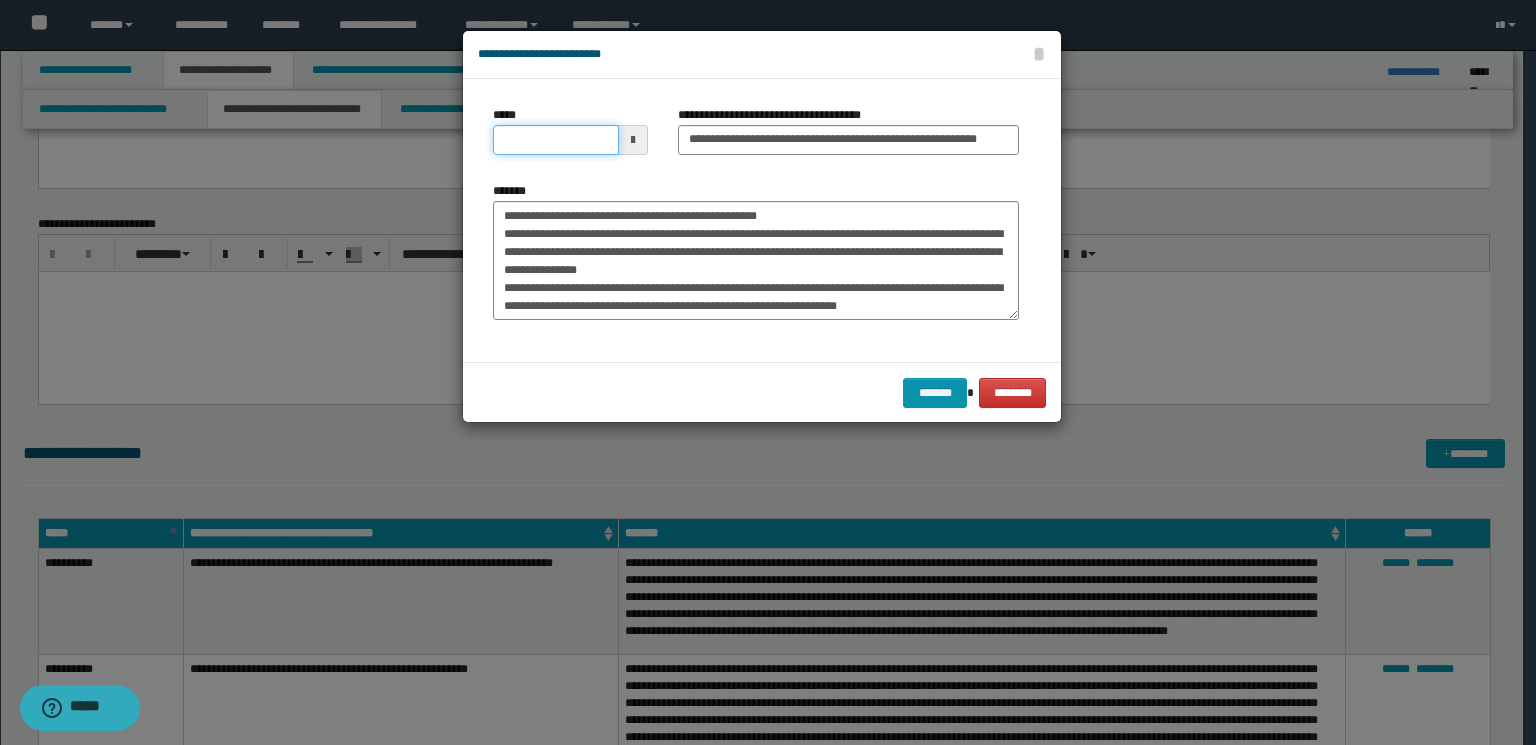 click on "*****" at bounding box center [556, 140] 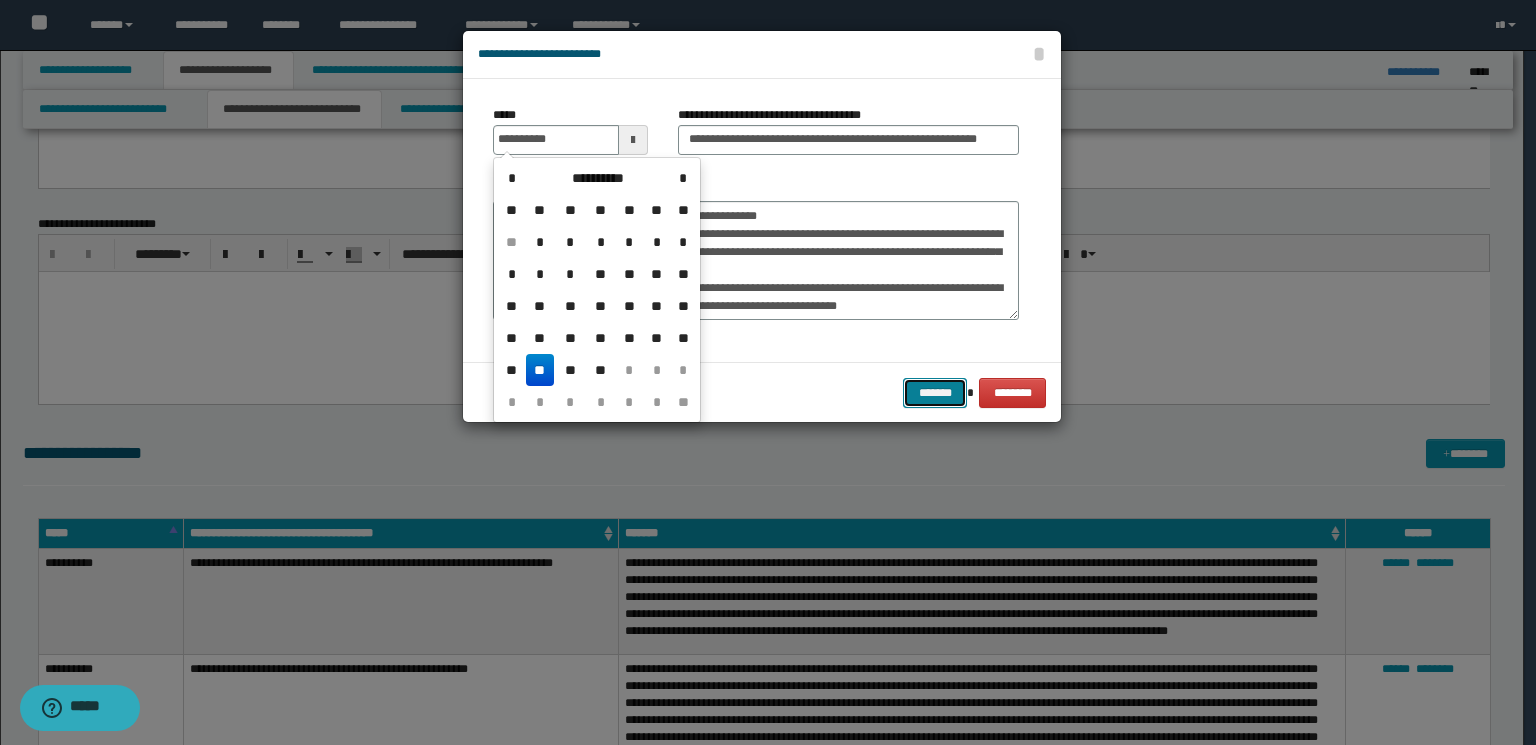 type on "**********" 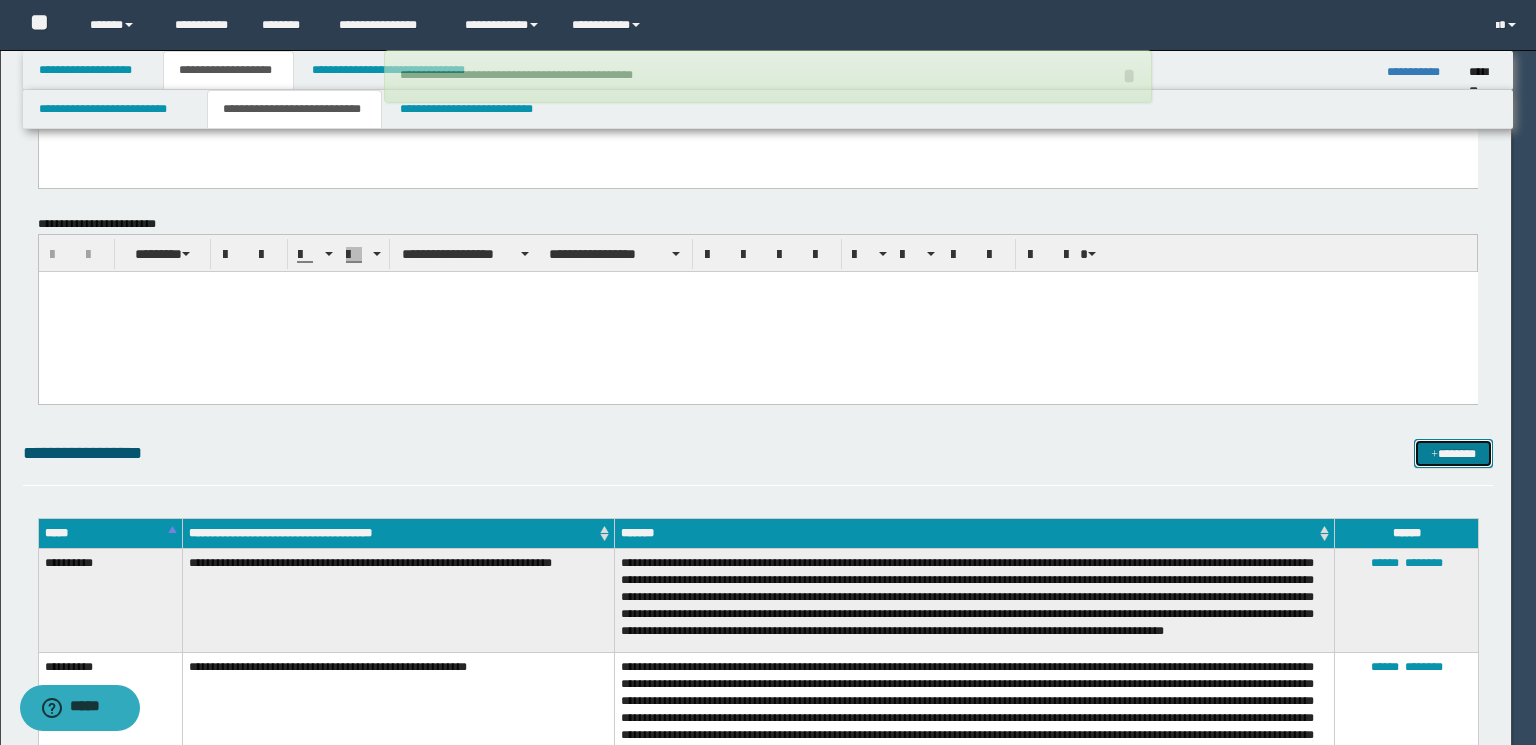 type 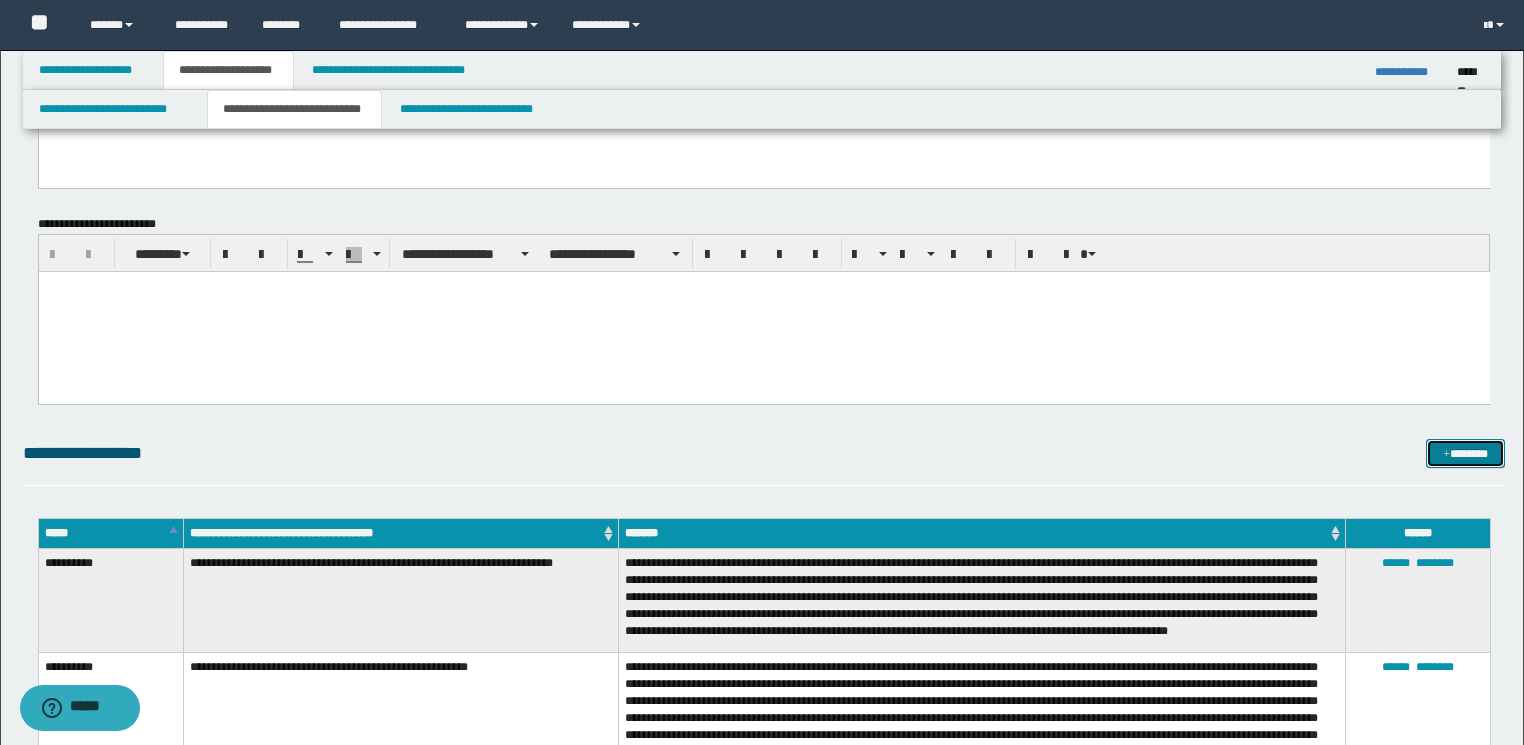 click on "*******" at bounding box center [1465, 454] 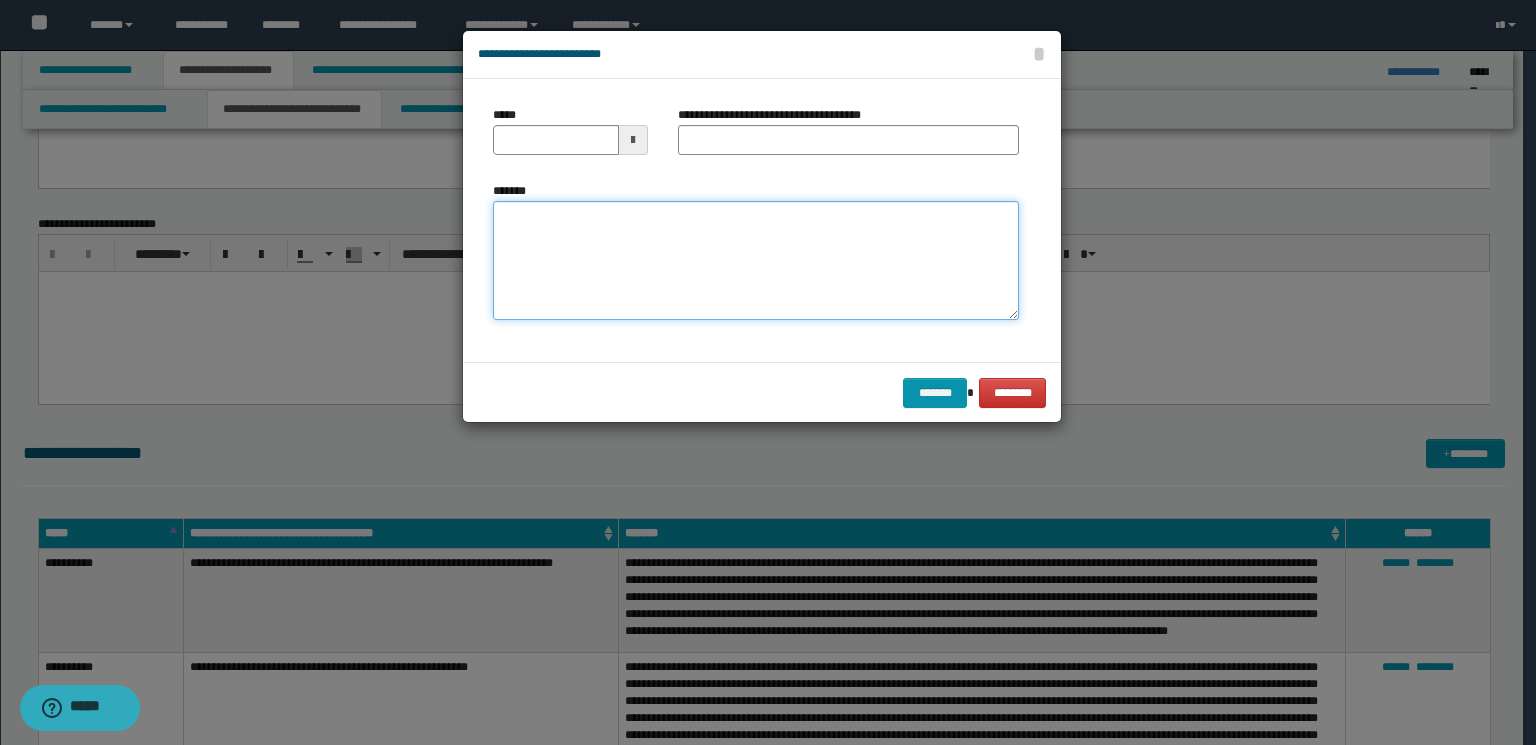 click on "*******" at bounding box center (756, 261) 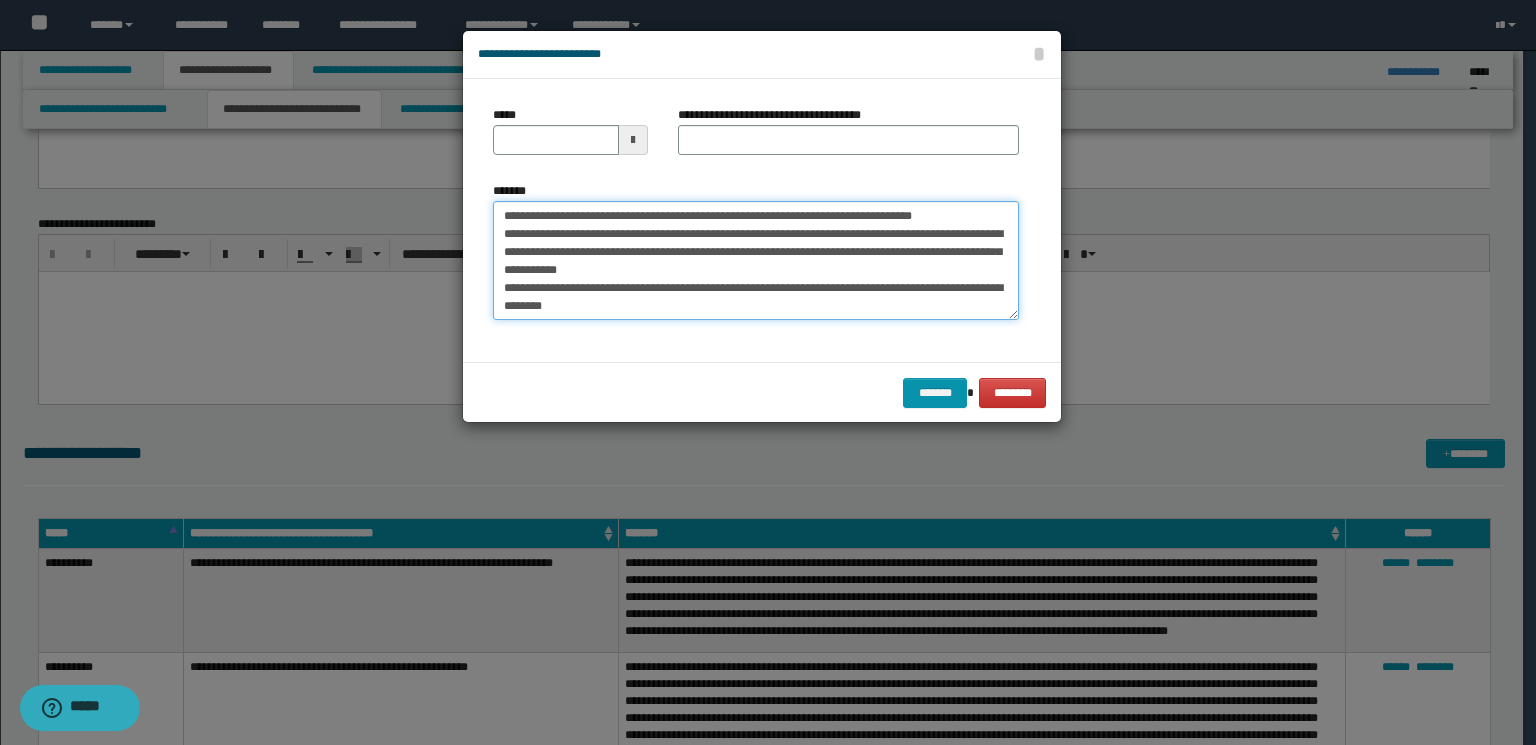 scroll, scrollTop: 0, scrollLeft: 0, axis: both 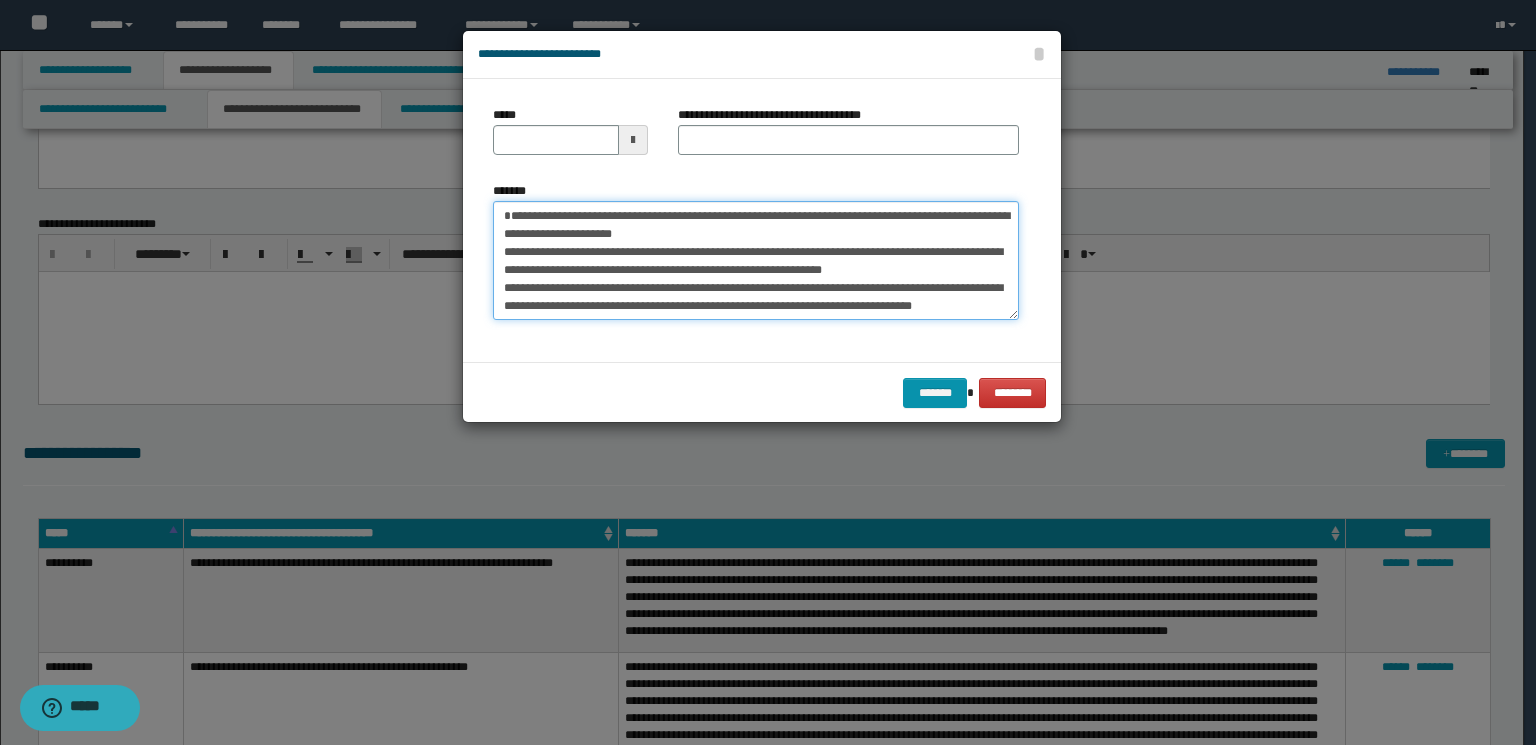 drag, startPoint x: 864, startPoint y: 234, endPoint x: 383, endPoint y: 231, distance: 481.00937 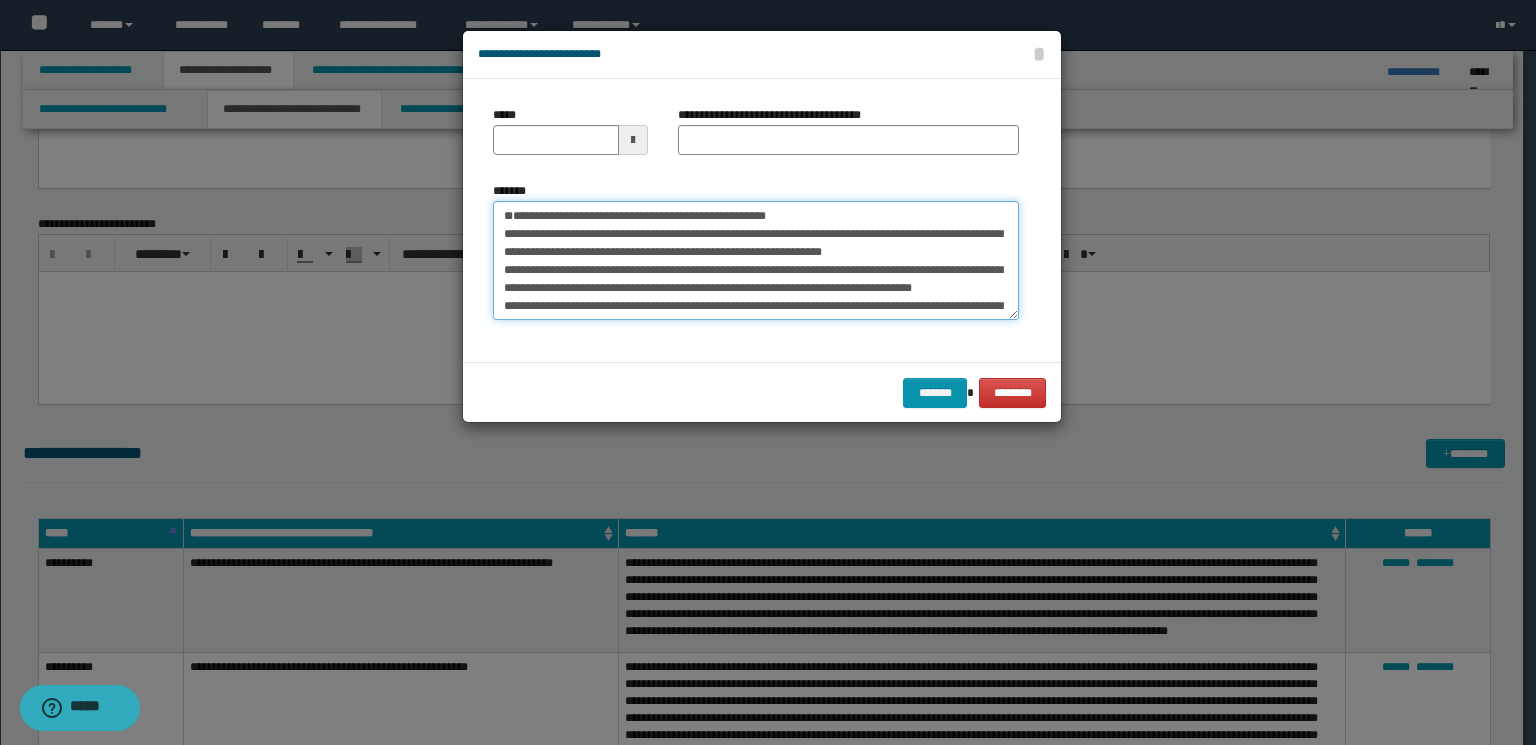 type on "**********" 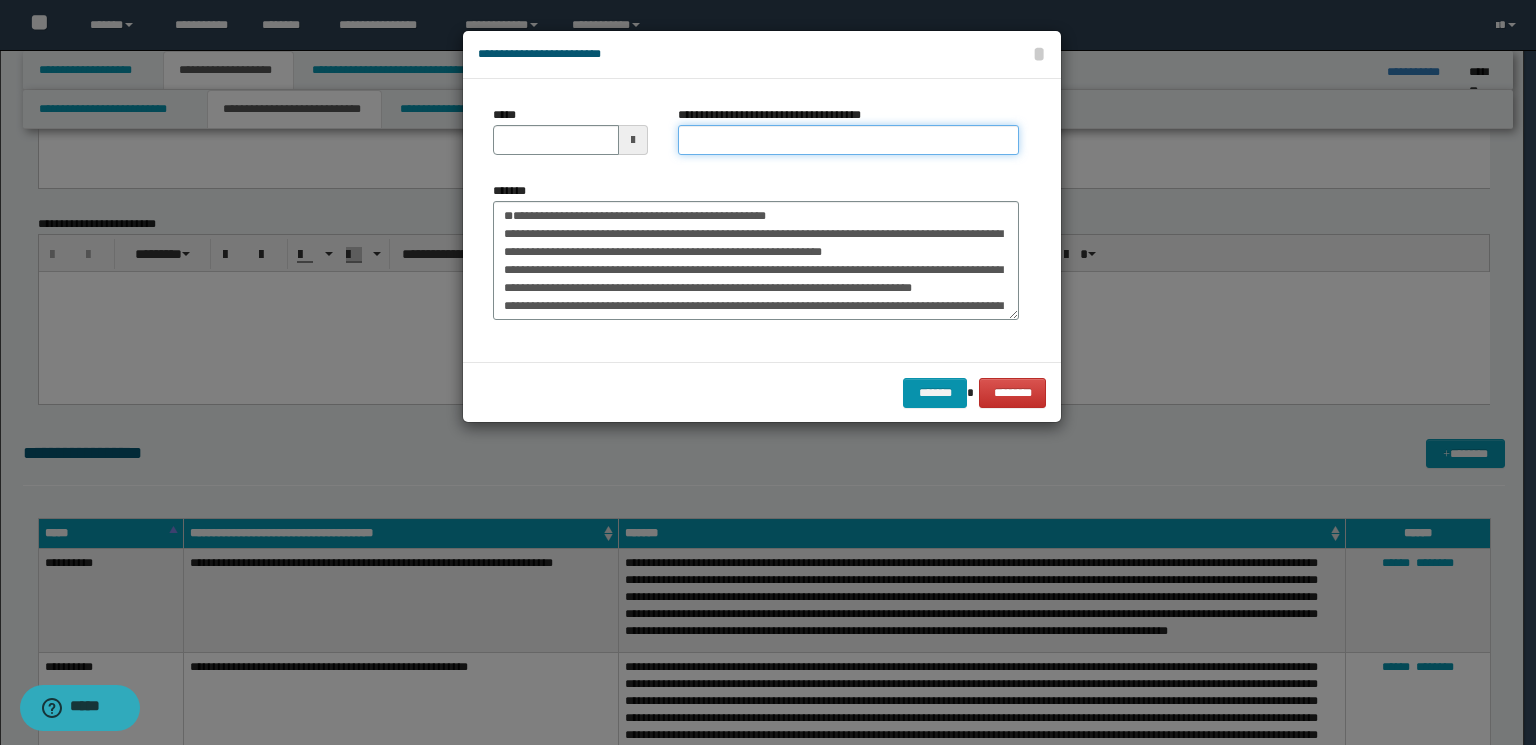 click on "**********" at bounding box center (848, 140) 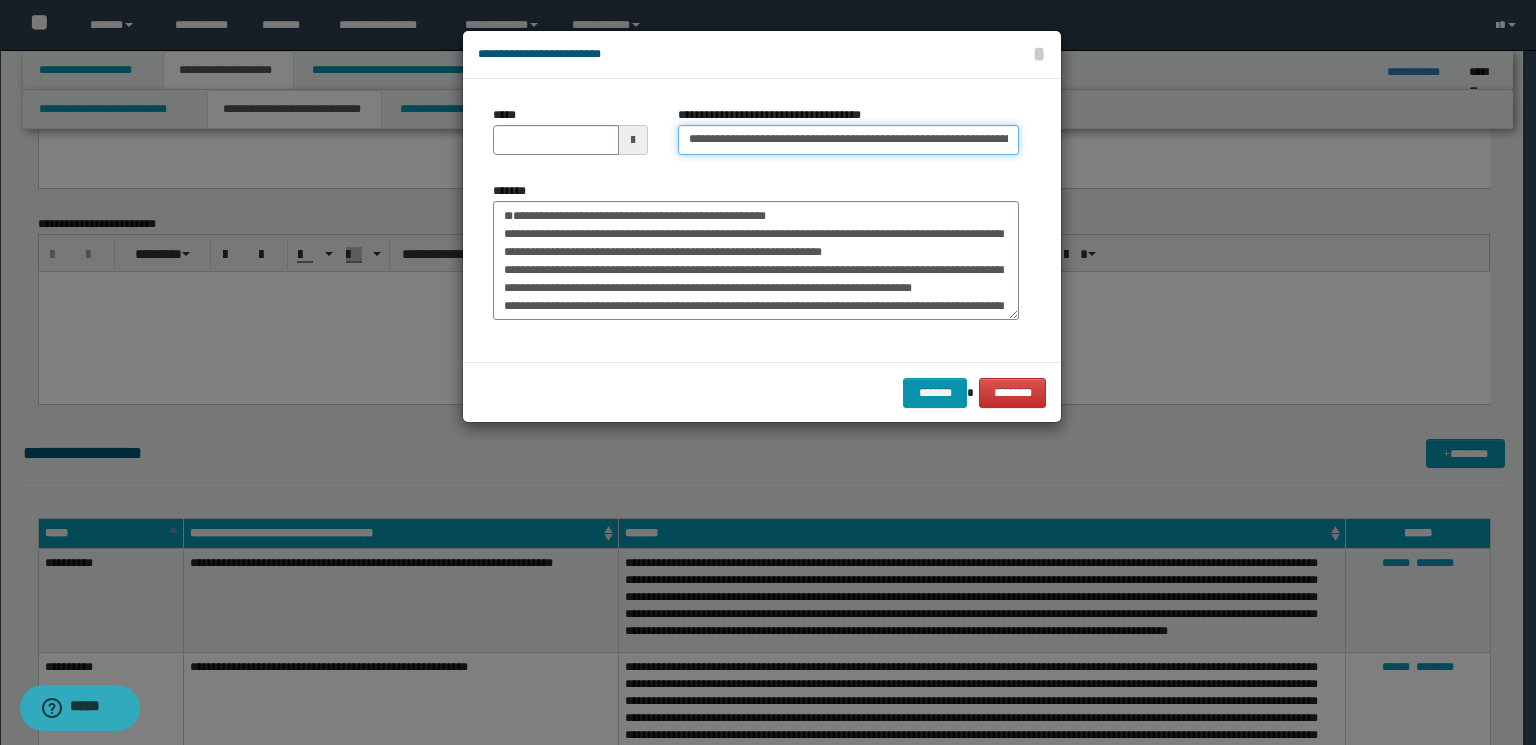scroll, scrollTop: 0, scrollLeft: 40, axis: horizontal 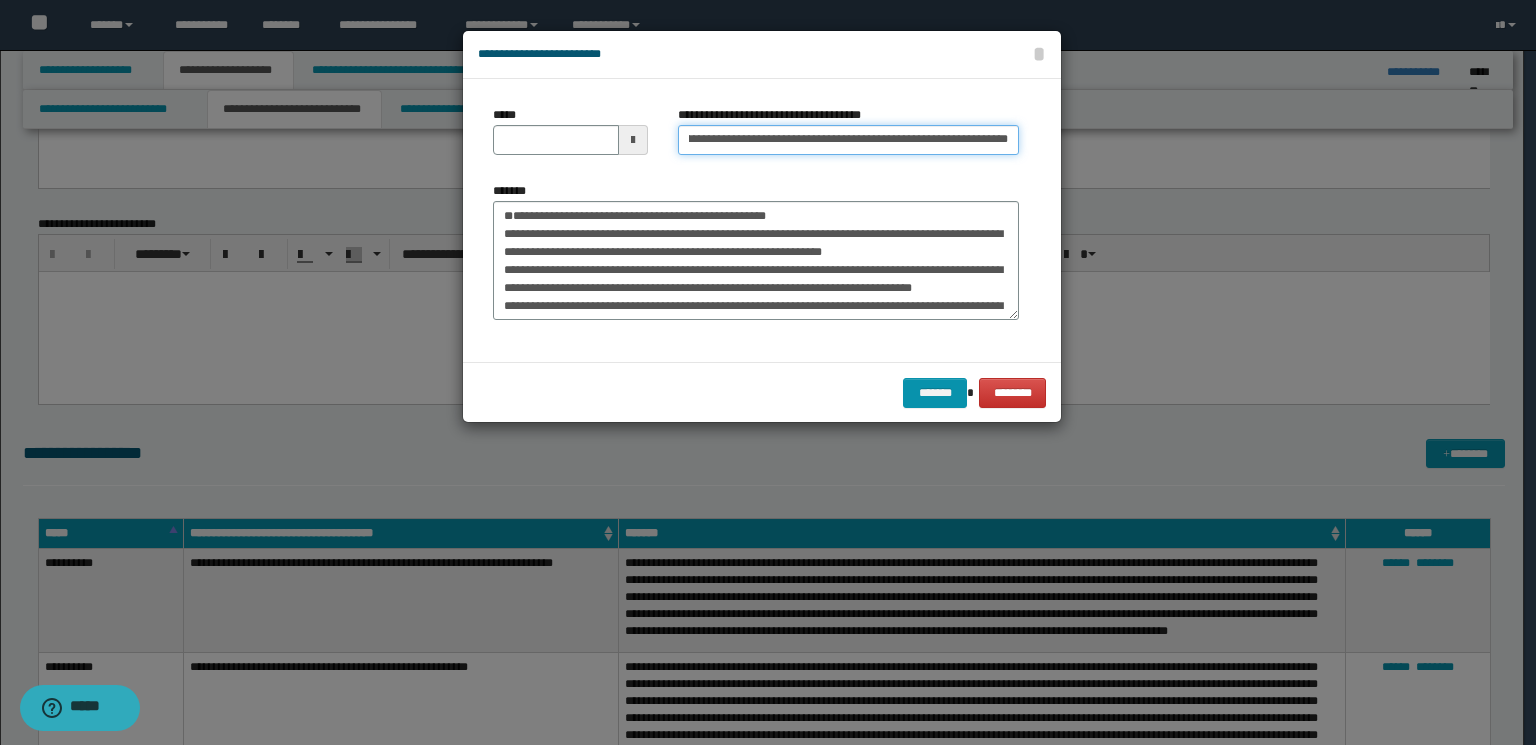 click on "**********" at bounding box center [848, 140] 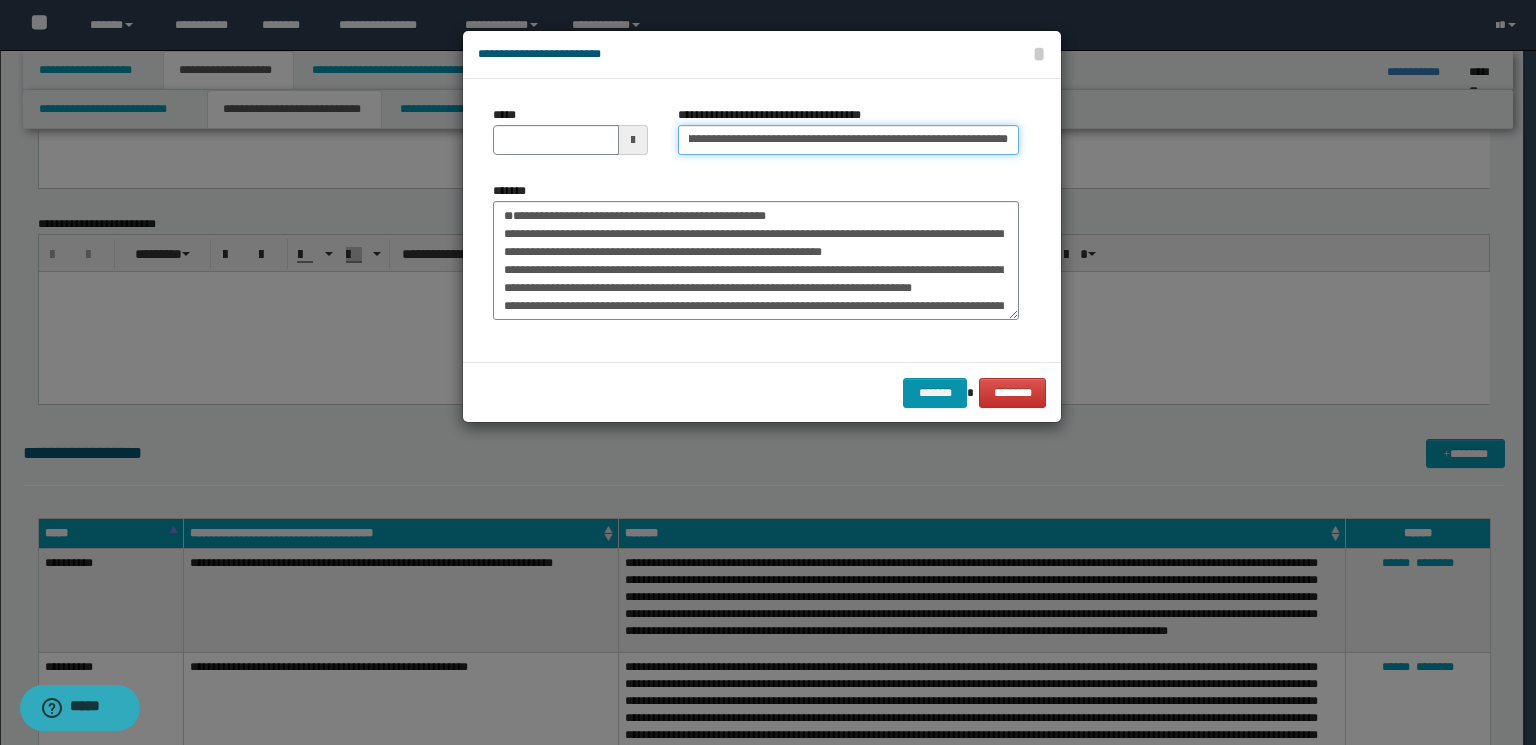 drag, startPoint x: 935, startPoint y: 138, endPoint x: 1017, endPoint y: 145, distance: 82.29824 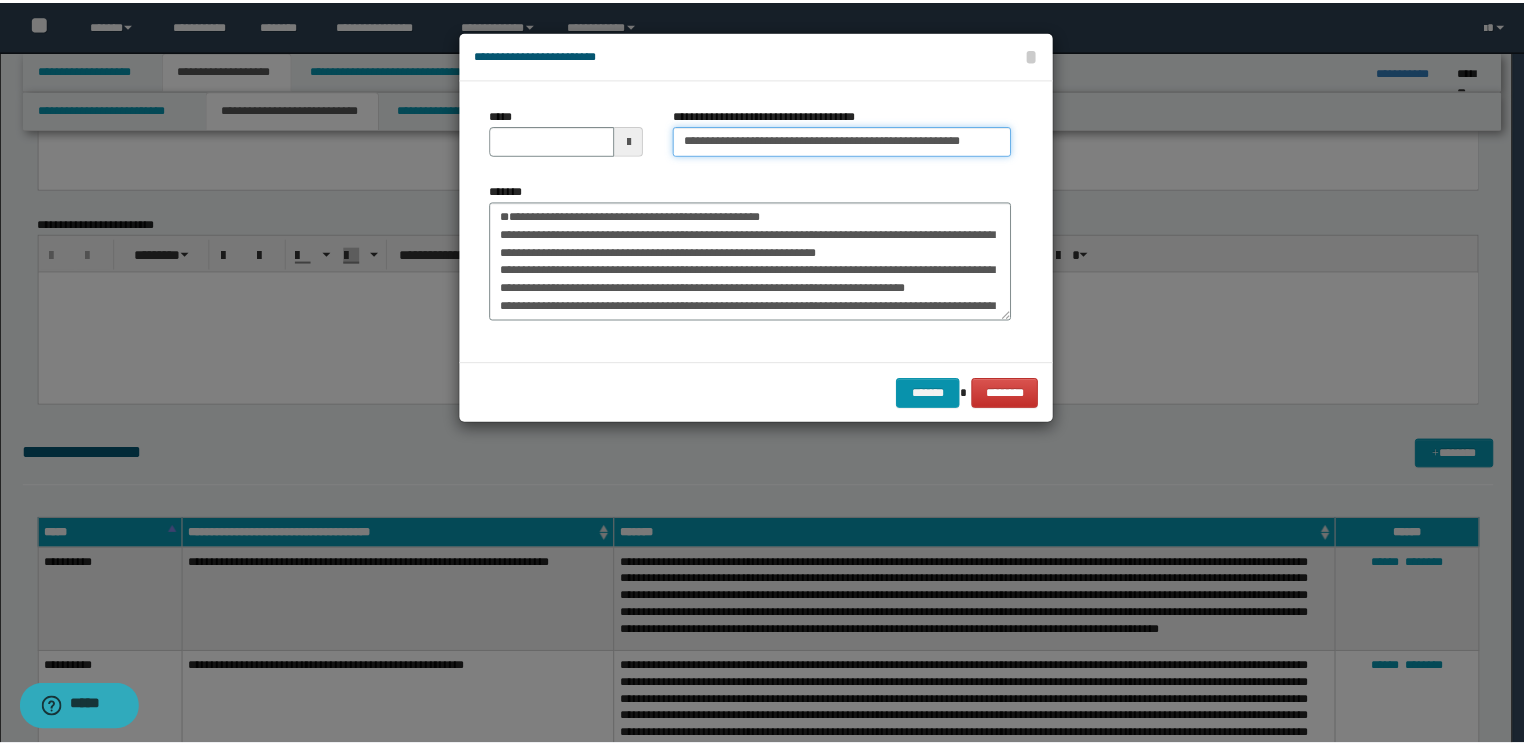 scroll, scrollTop: 0, scrollLeft: 0, axis: both 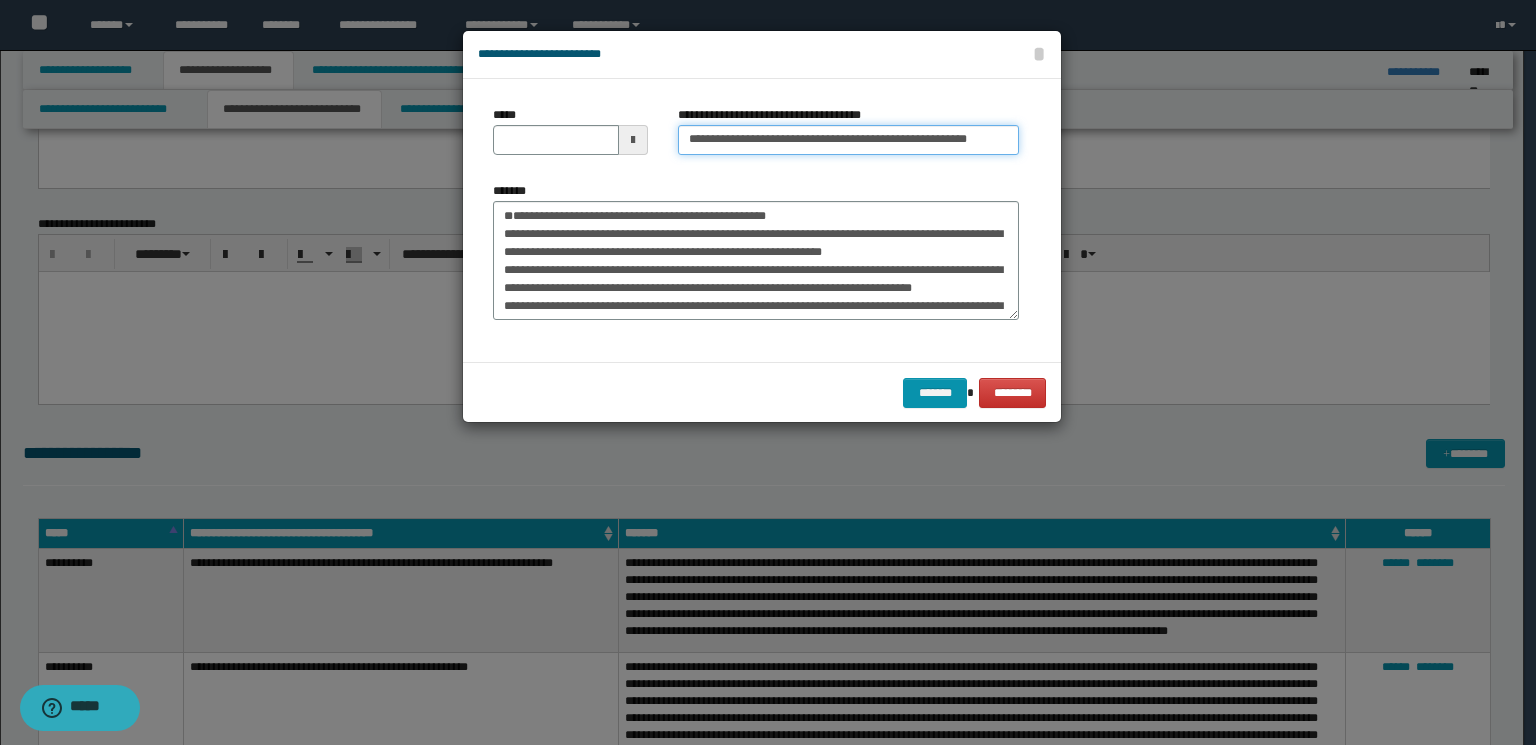 type 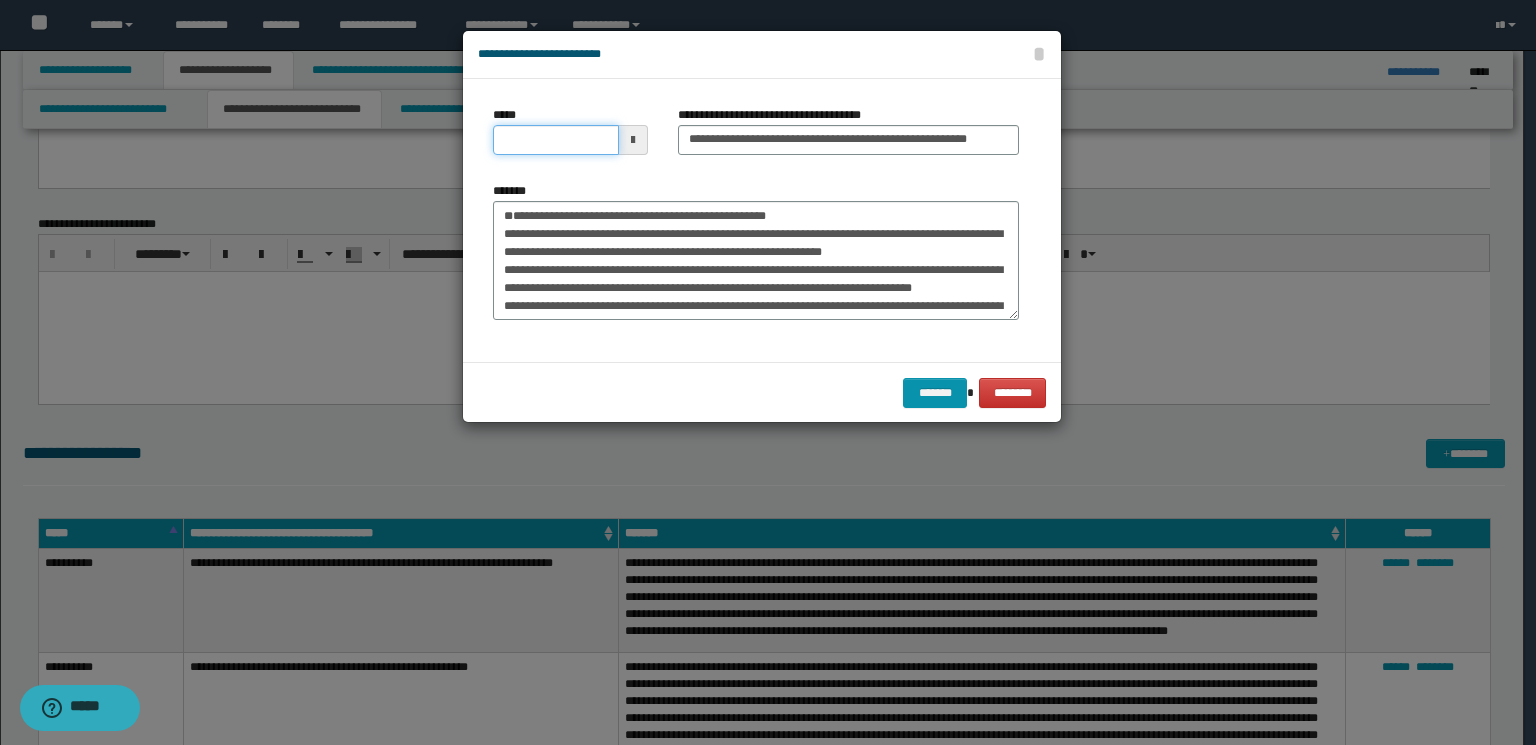 click on "*****" at bounding box center [556, 140] 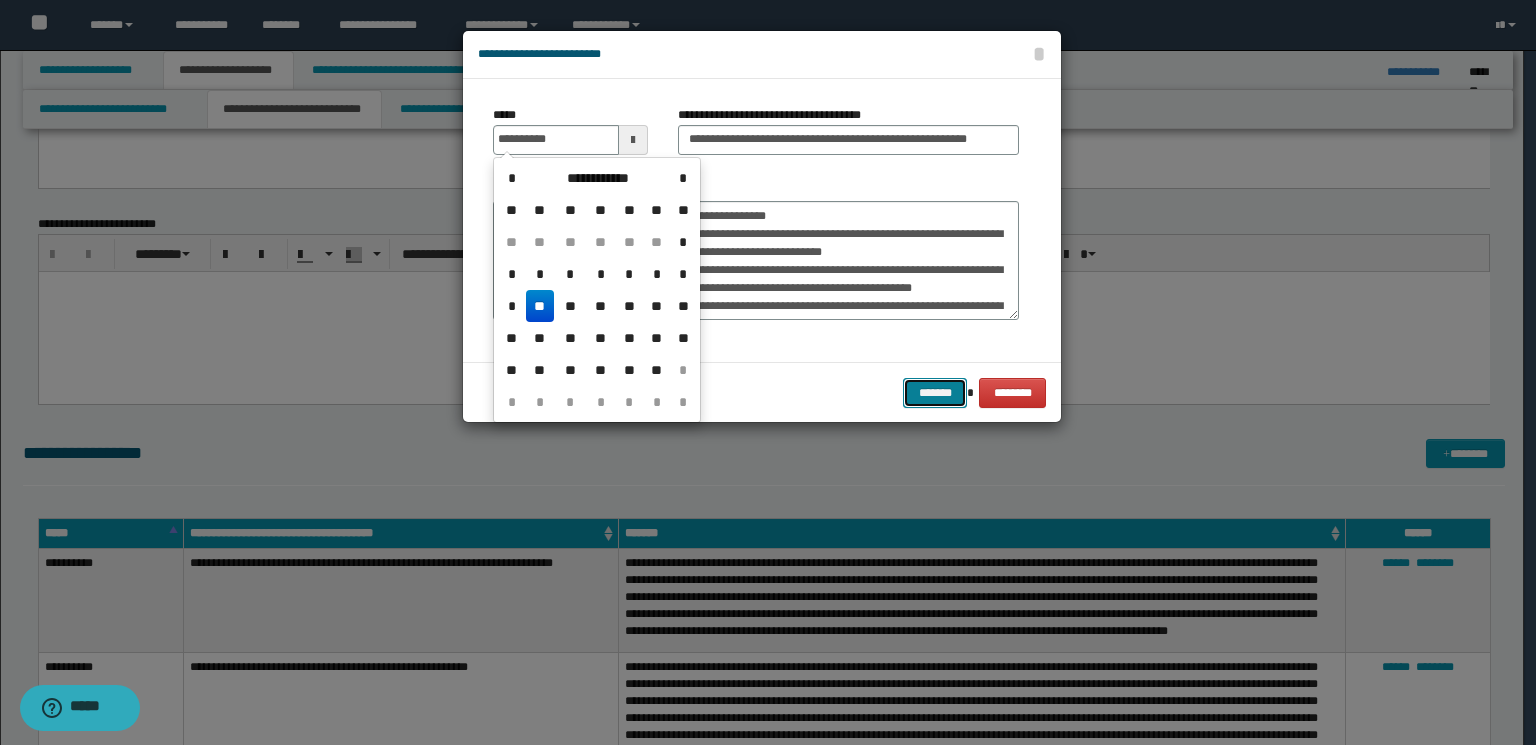 type on "**********" 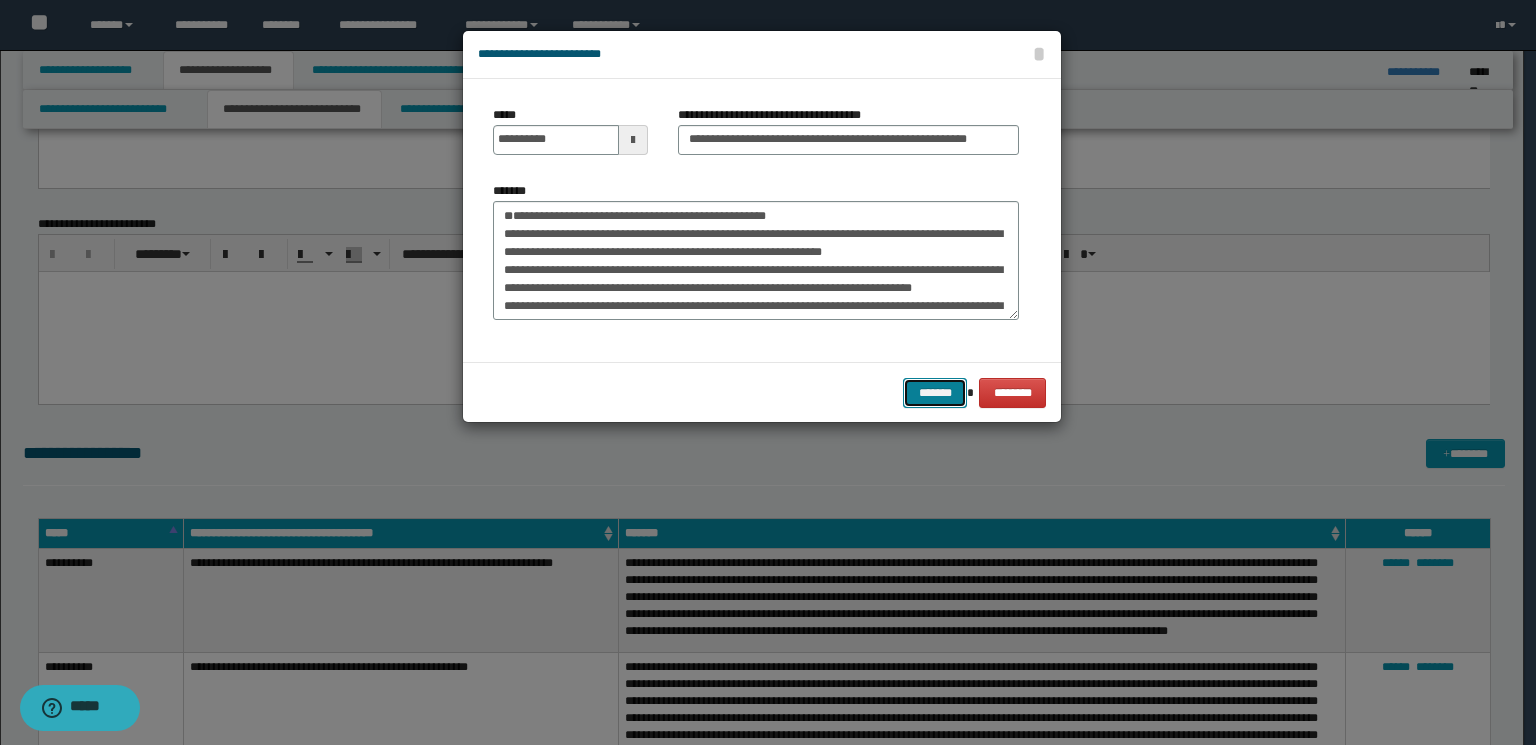 click on "*******" at bounding box center (935, 393) 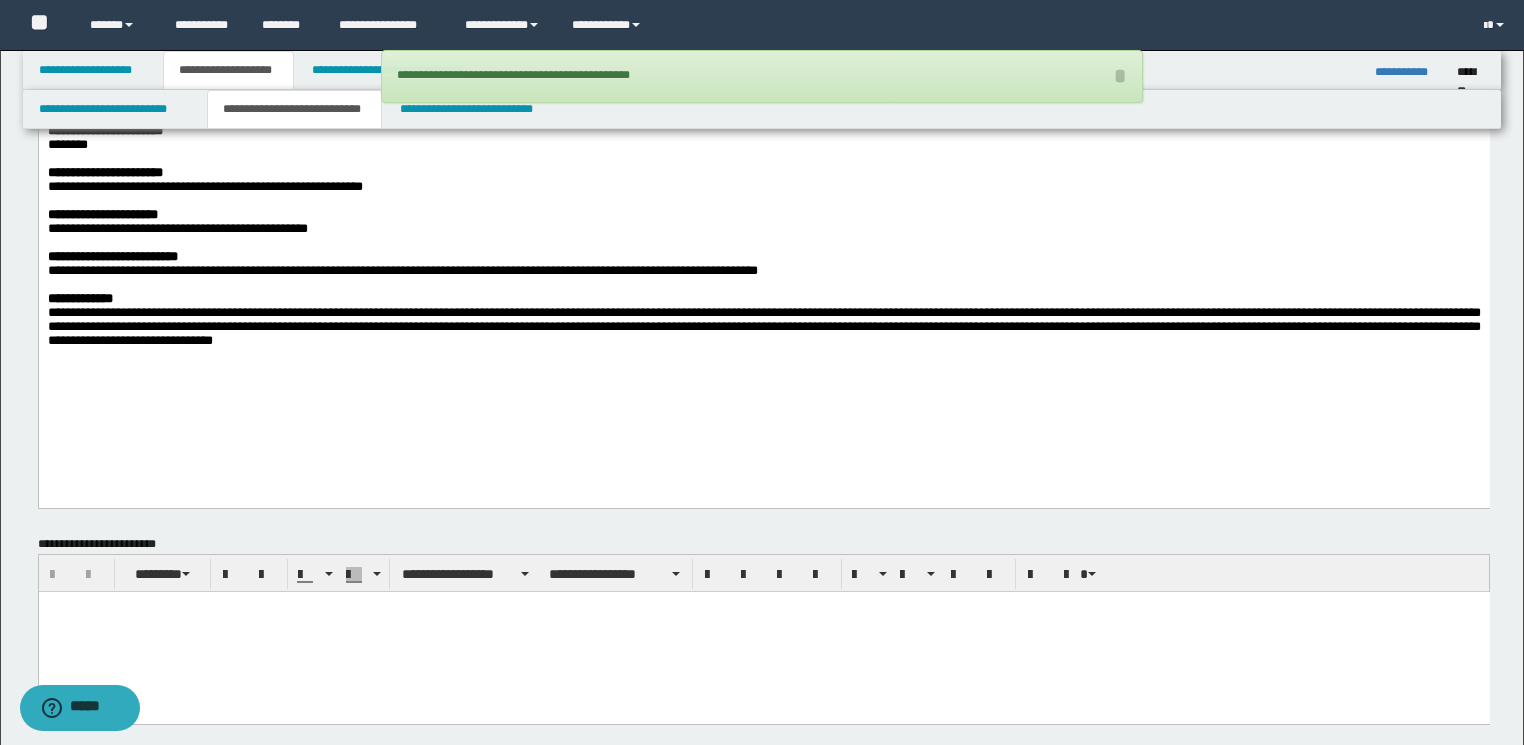 scroll, scrollTop: 0, scrollLeft: 0, axis: both 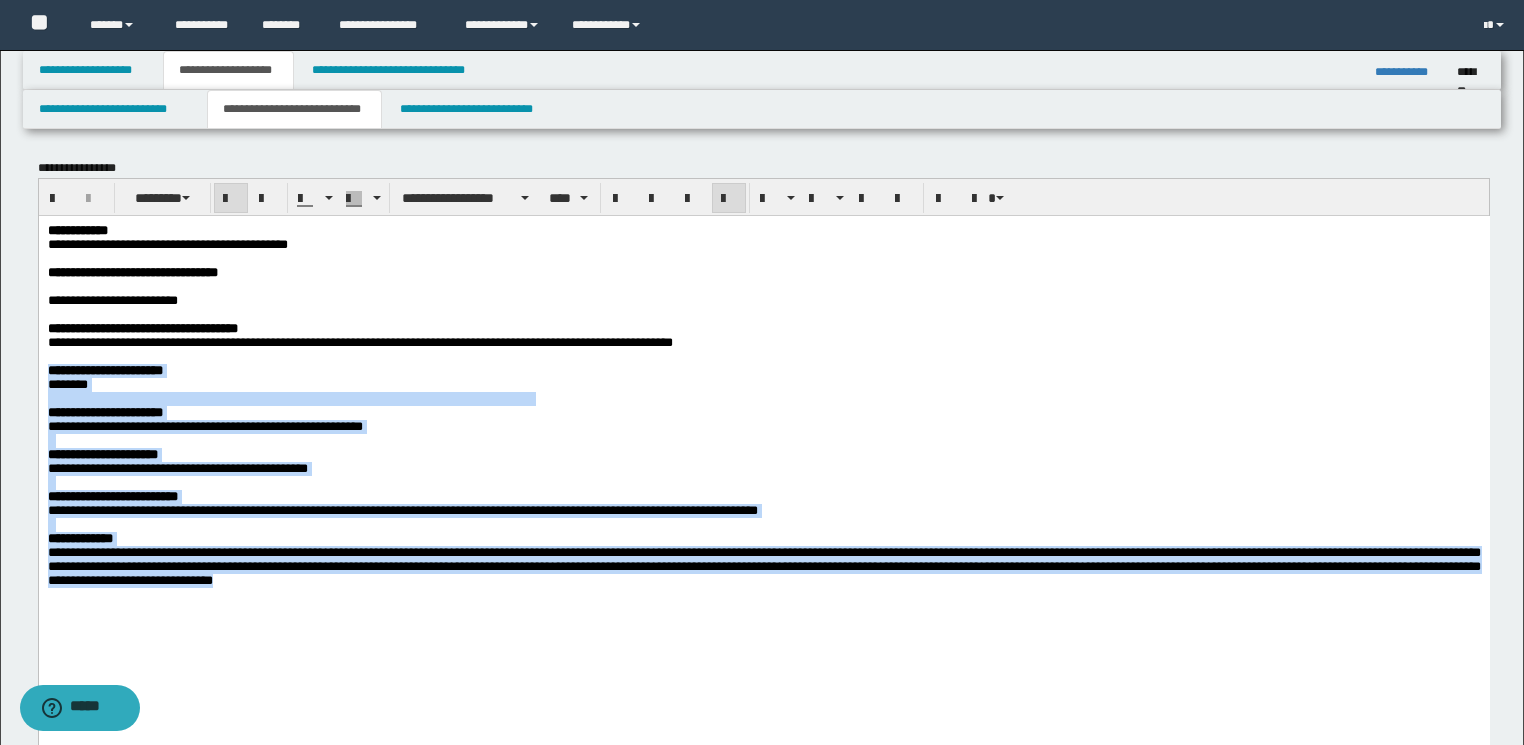 drag, startPoint x: 46, startPoint y: 392, endPoint x: 579, endPoint y: 648, distance: 591.29095 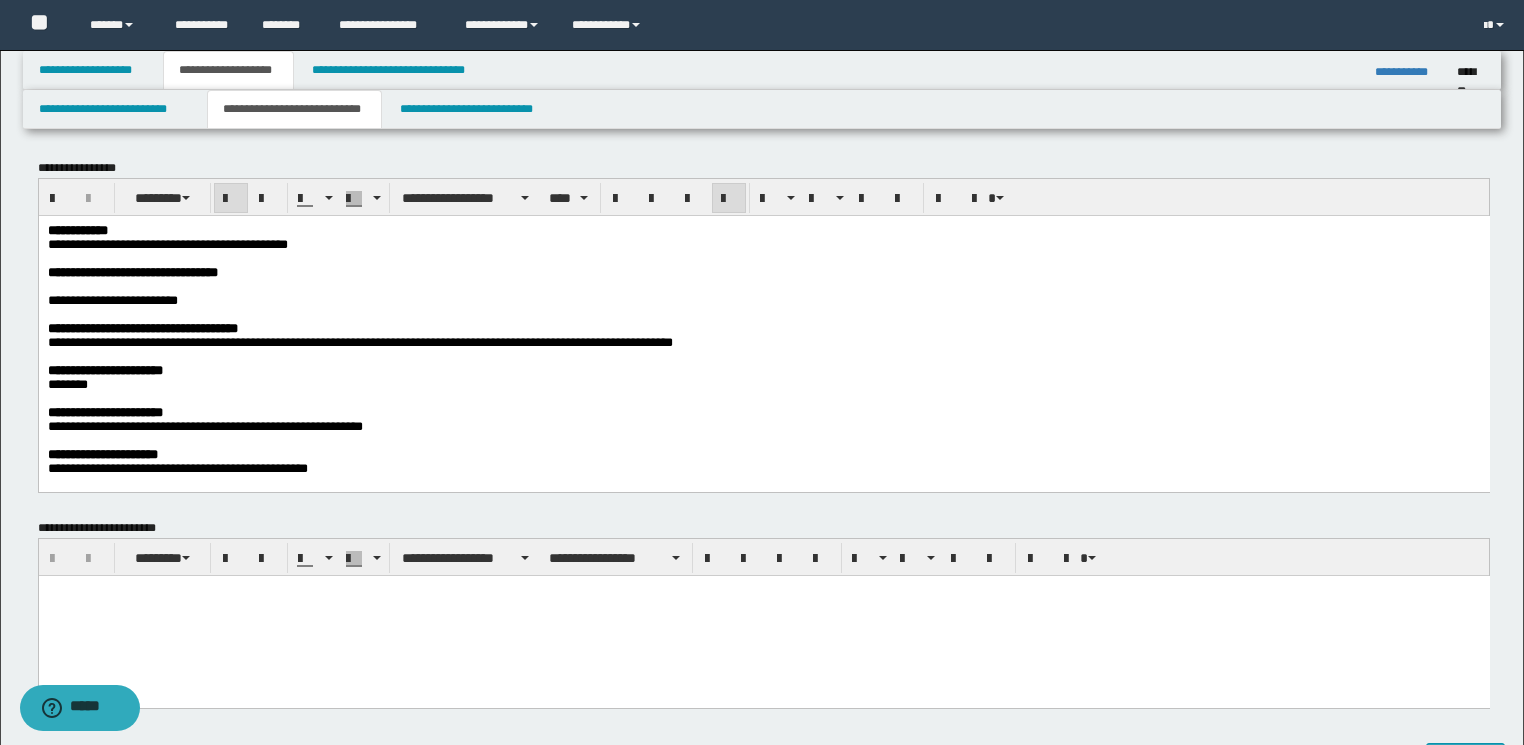 scroll, scrollTop: 240, scrollLeft: 0, axis: vertical 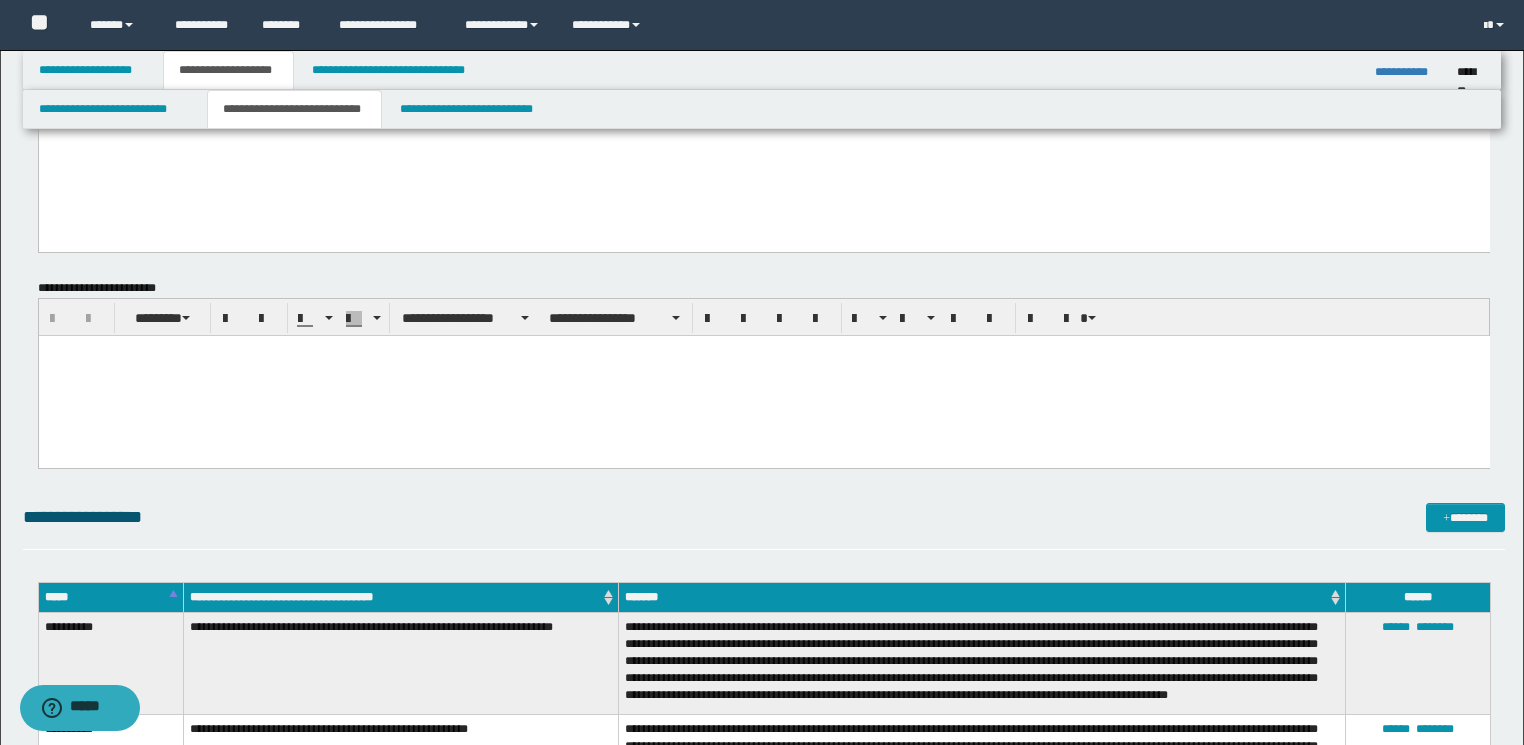 click at bounding box center [763, 375] 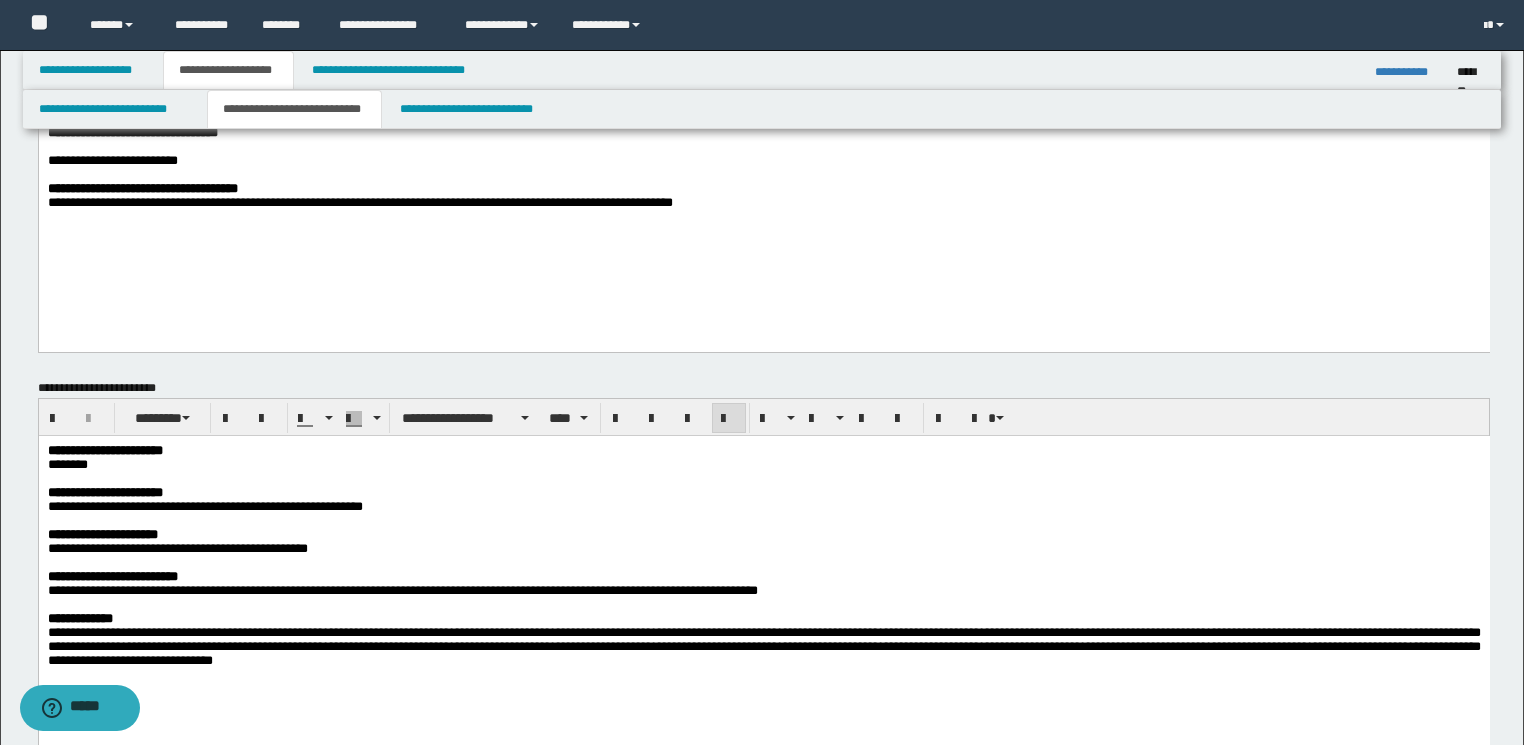 scroll, scrollTop: 0, scrollLeft: 0, axis: both 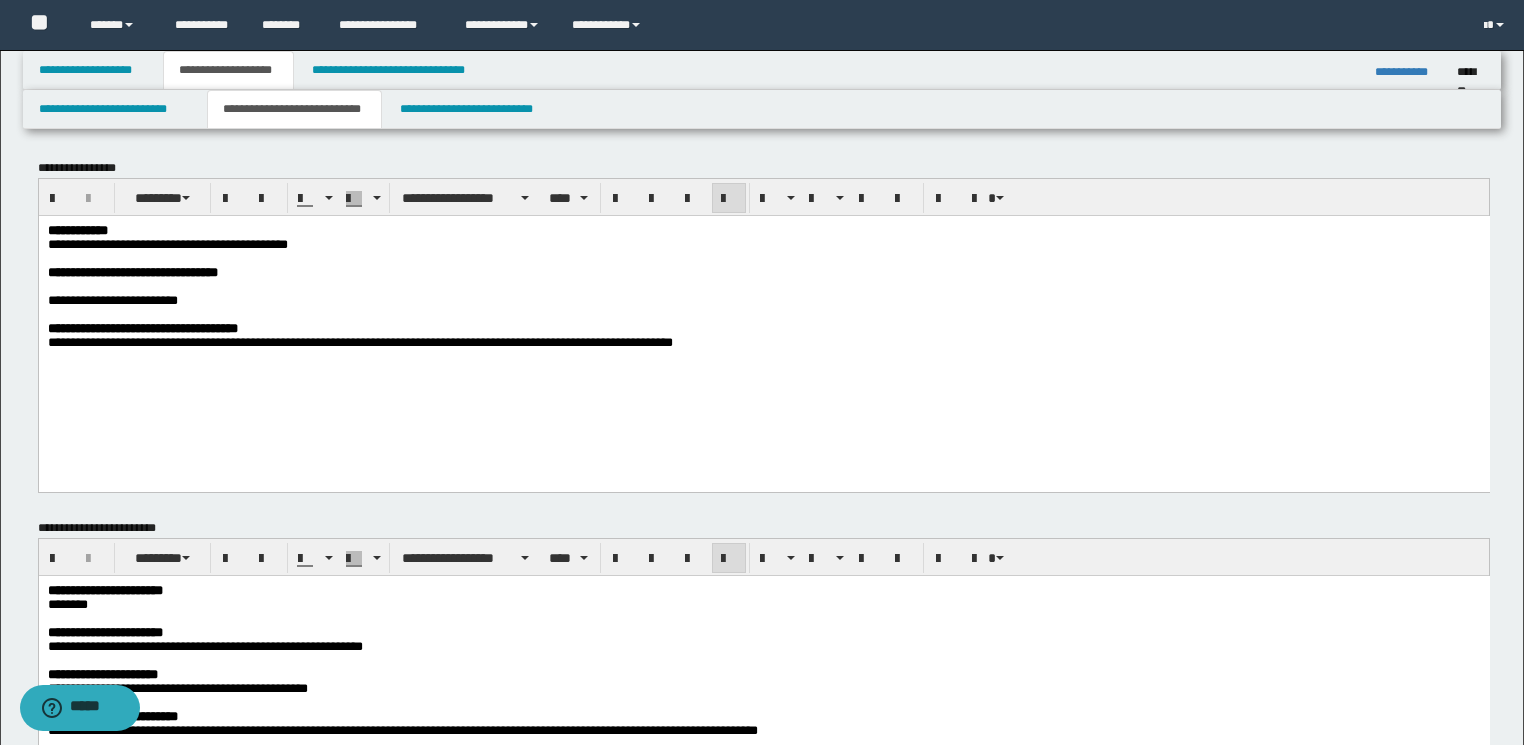 click on "**********" at bounding box center (762, 342) 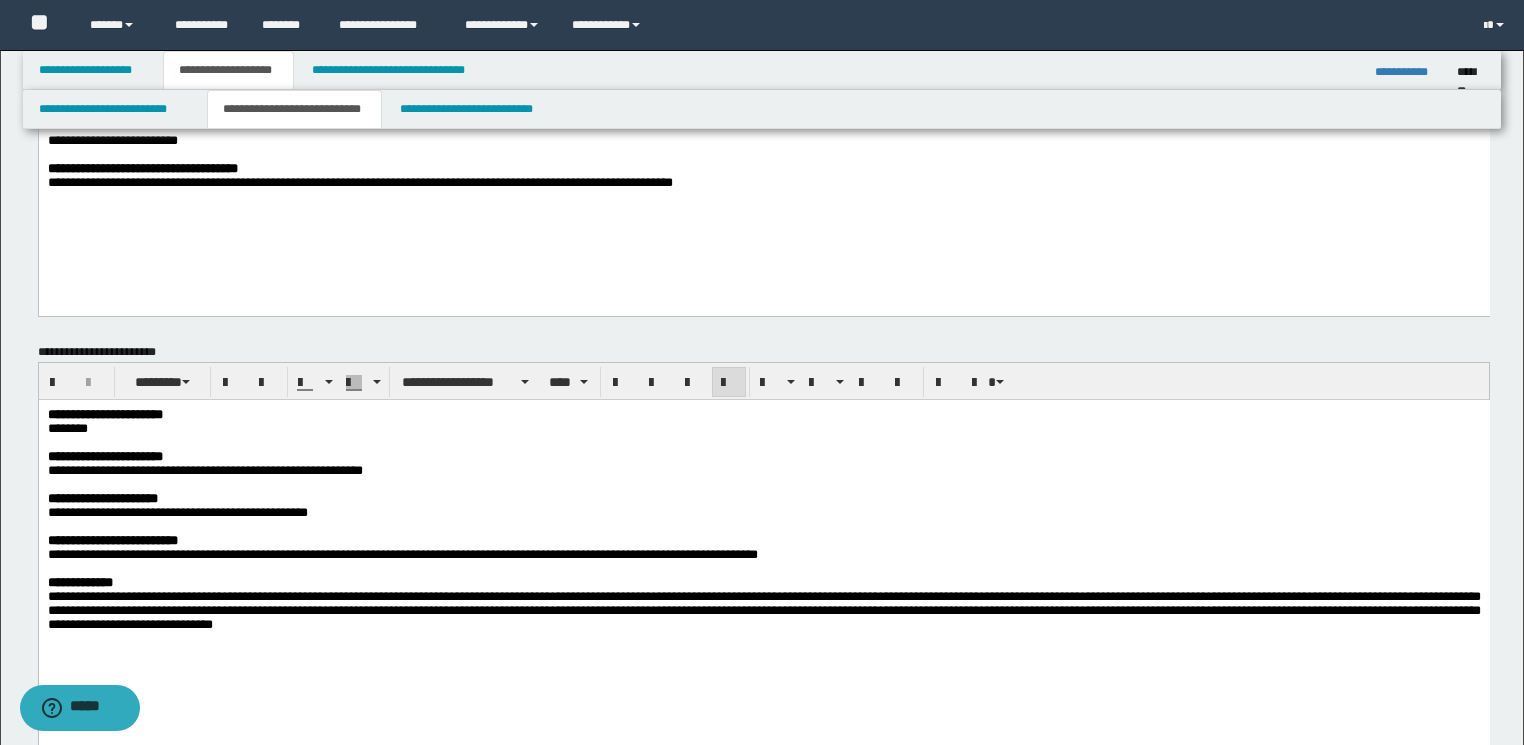 scroll, scrollTop: 640, scrollLeft: 0, axis: vertical 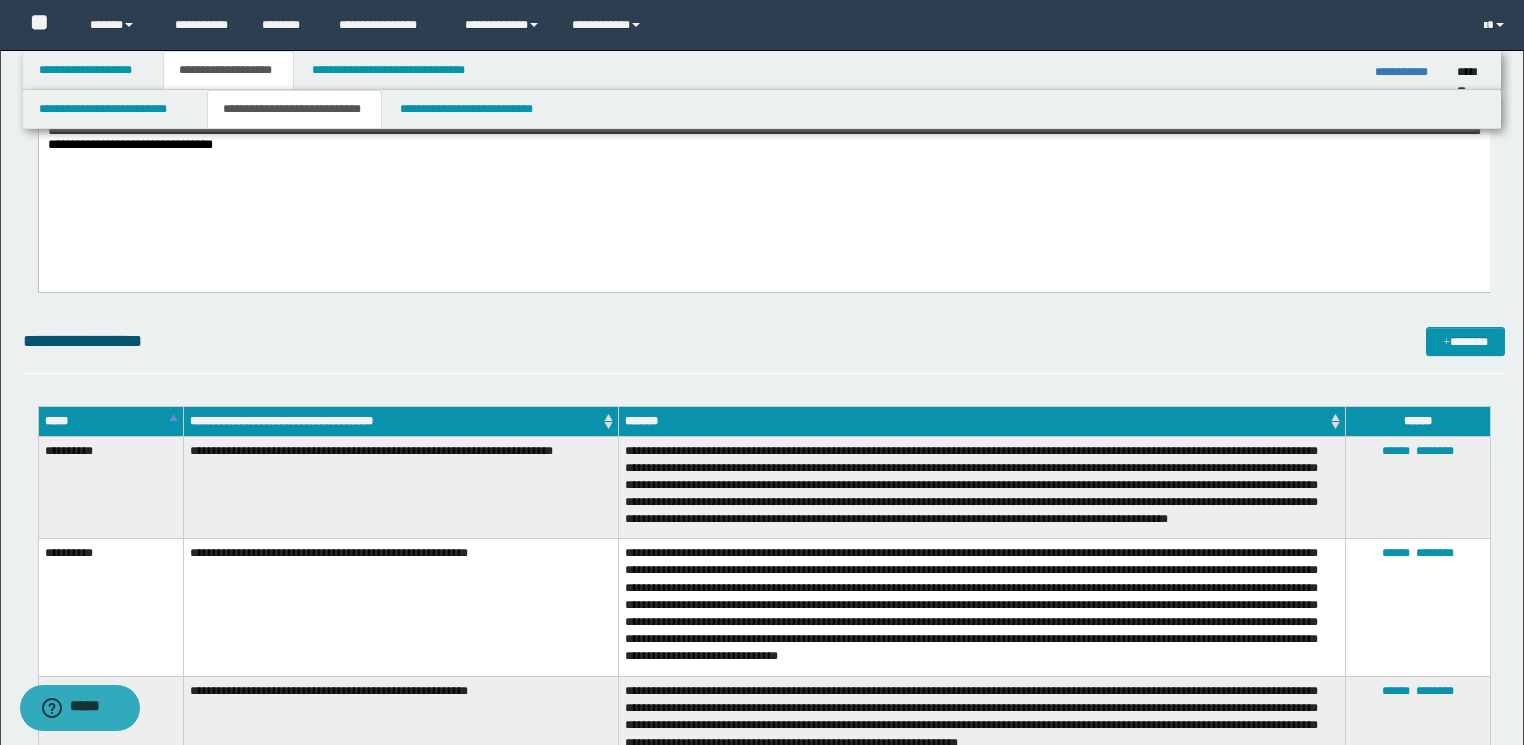 click on "**********" at bounding box center [763, 130] 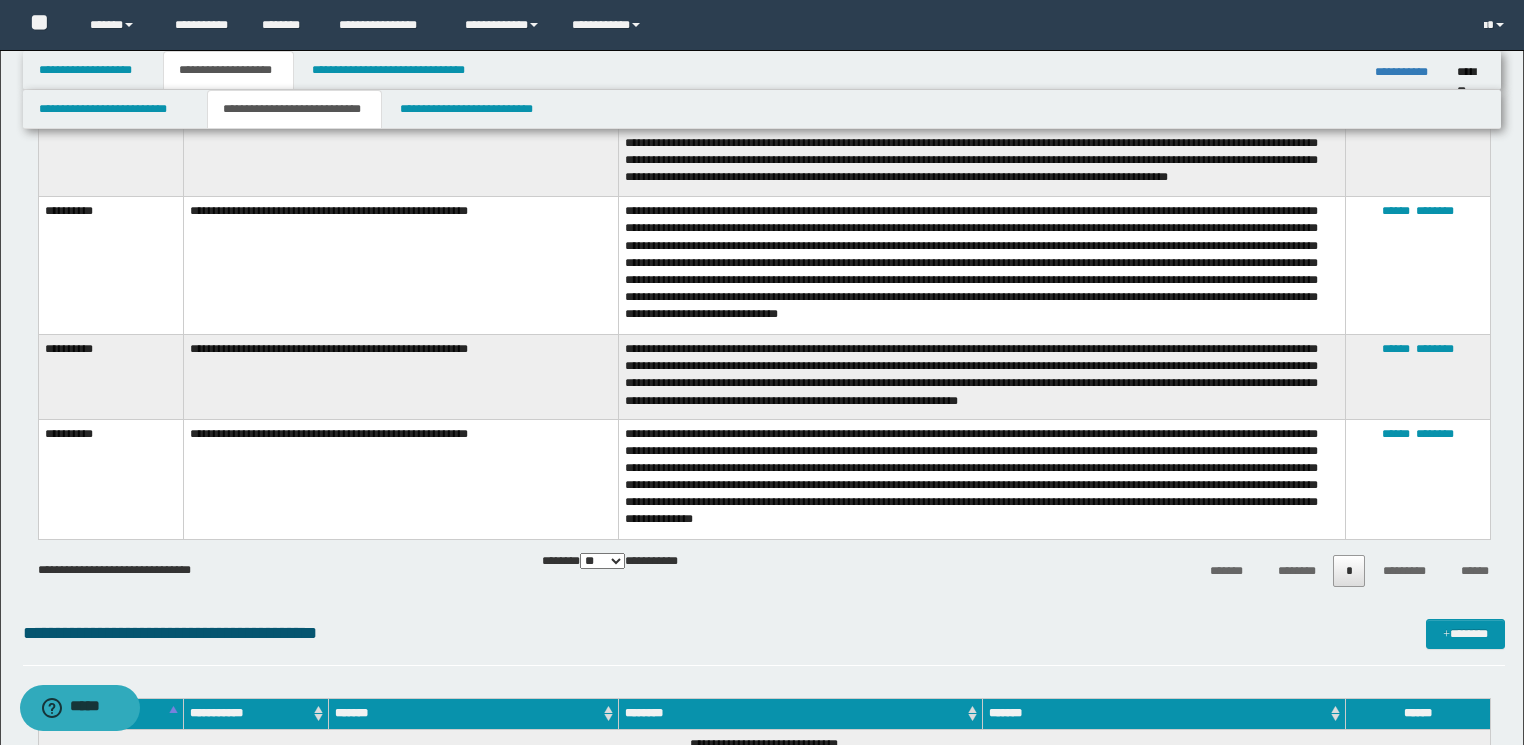 scroll, scrollTop: 1200, scrollLeft: 0, axis: vertical 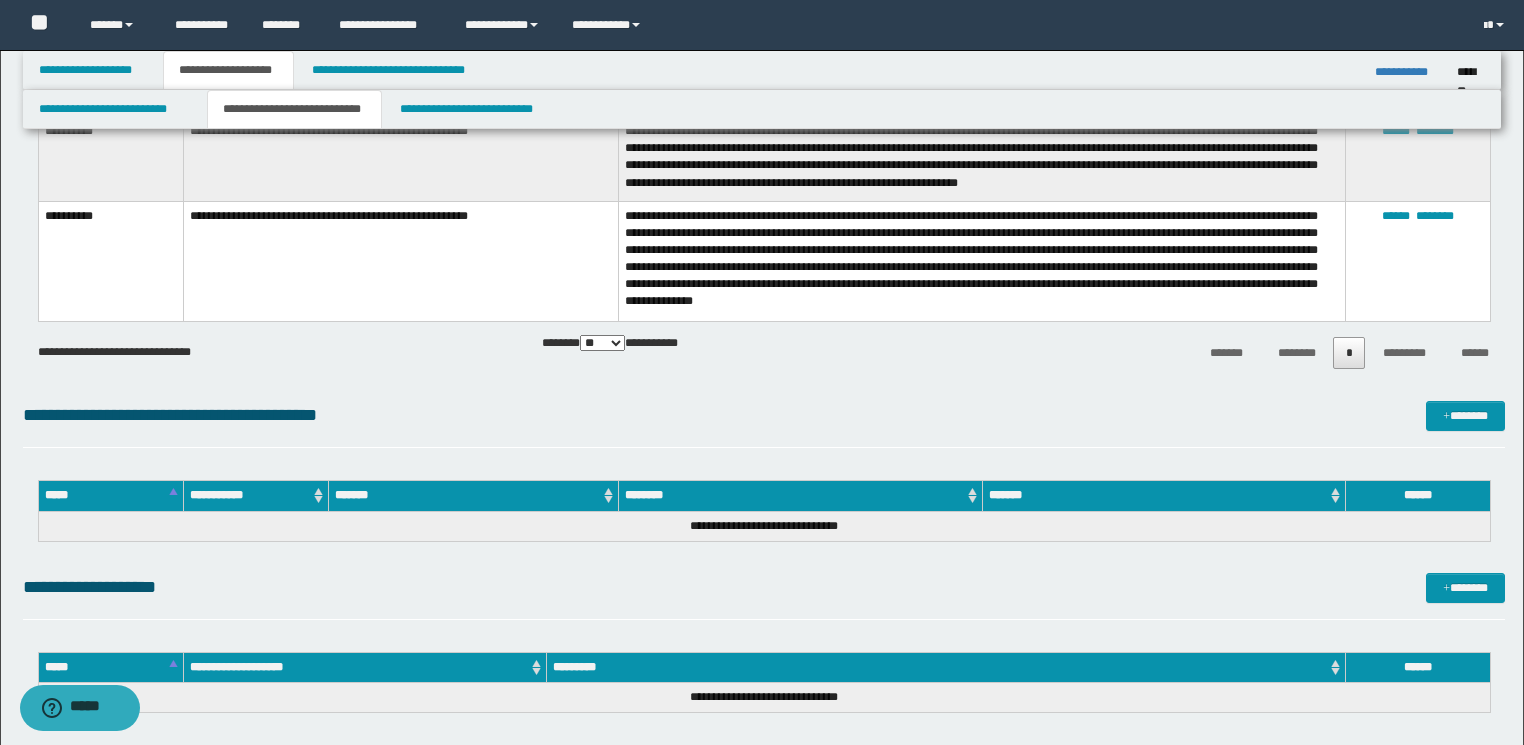 click on "**********" at bounding box center [764, 526] 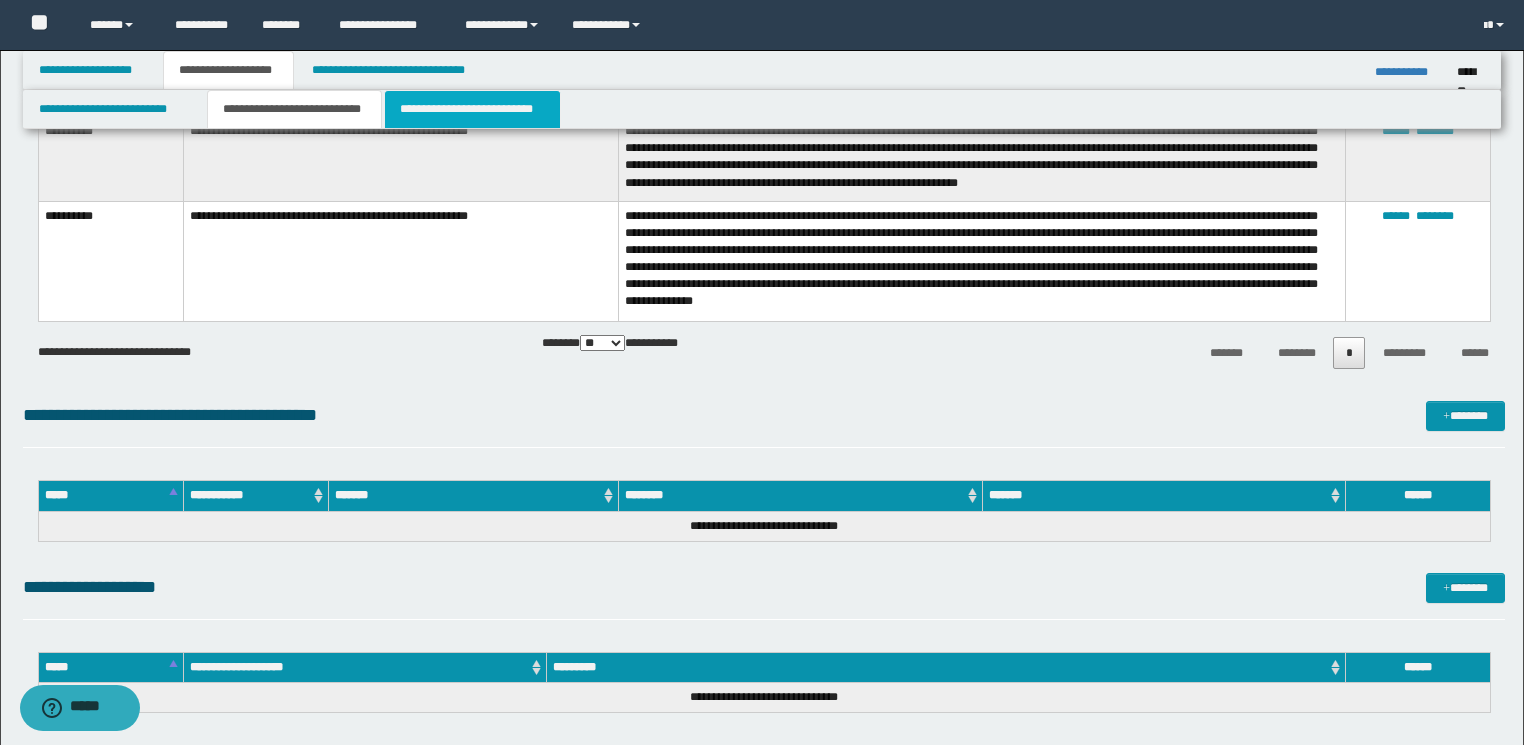 click on "**********" at bounding box center [472, 109] 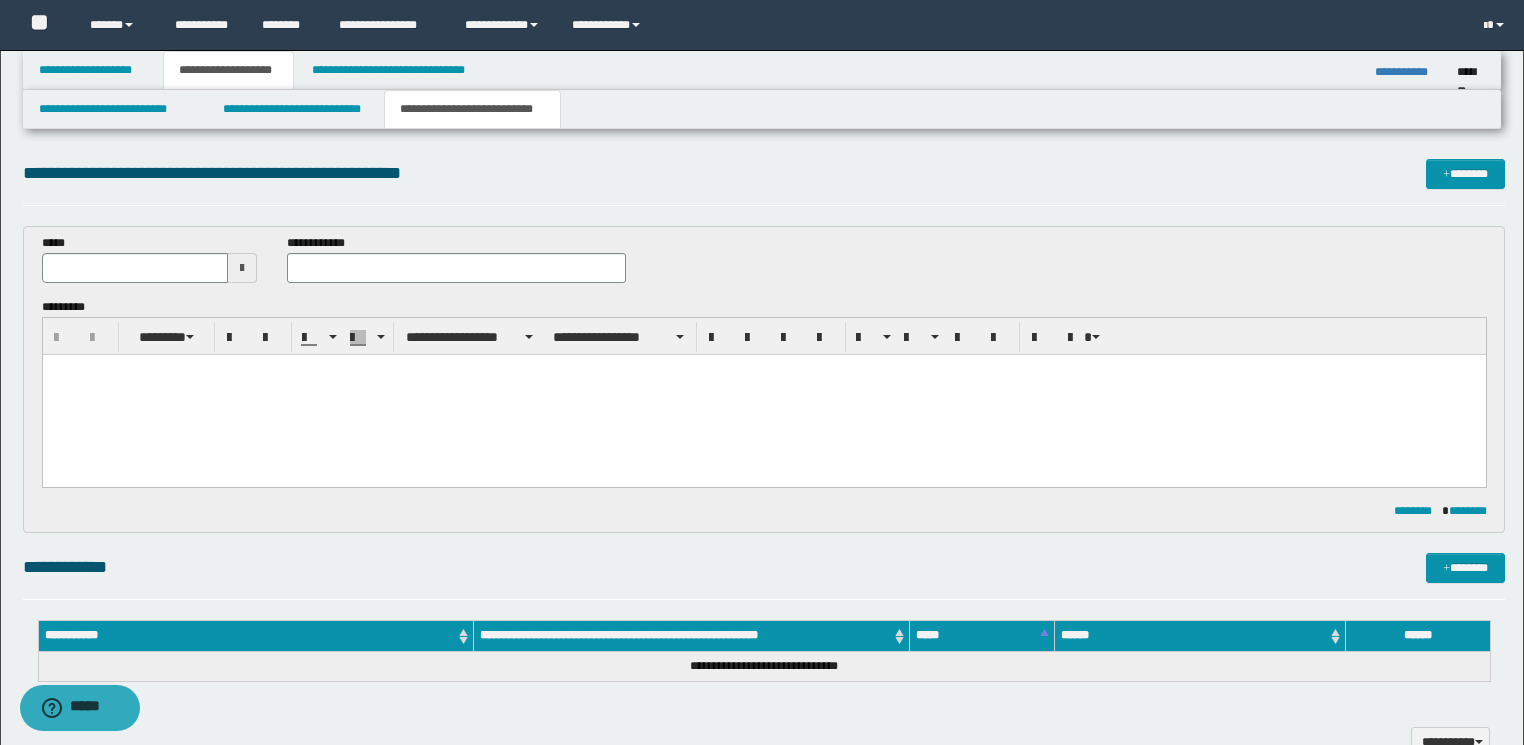 scroll, scrollTop: 0, scrollLeft: 0, axis: both 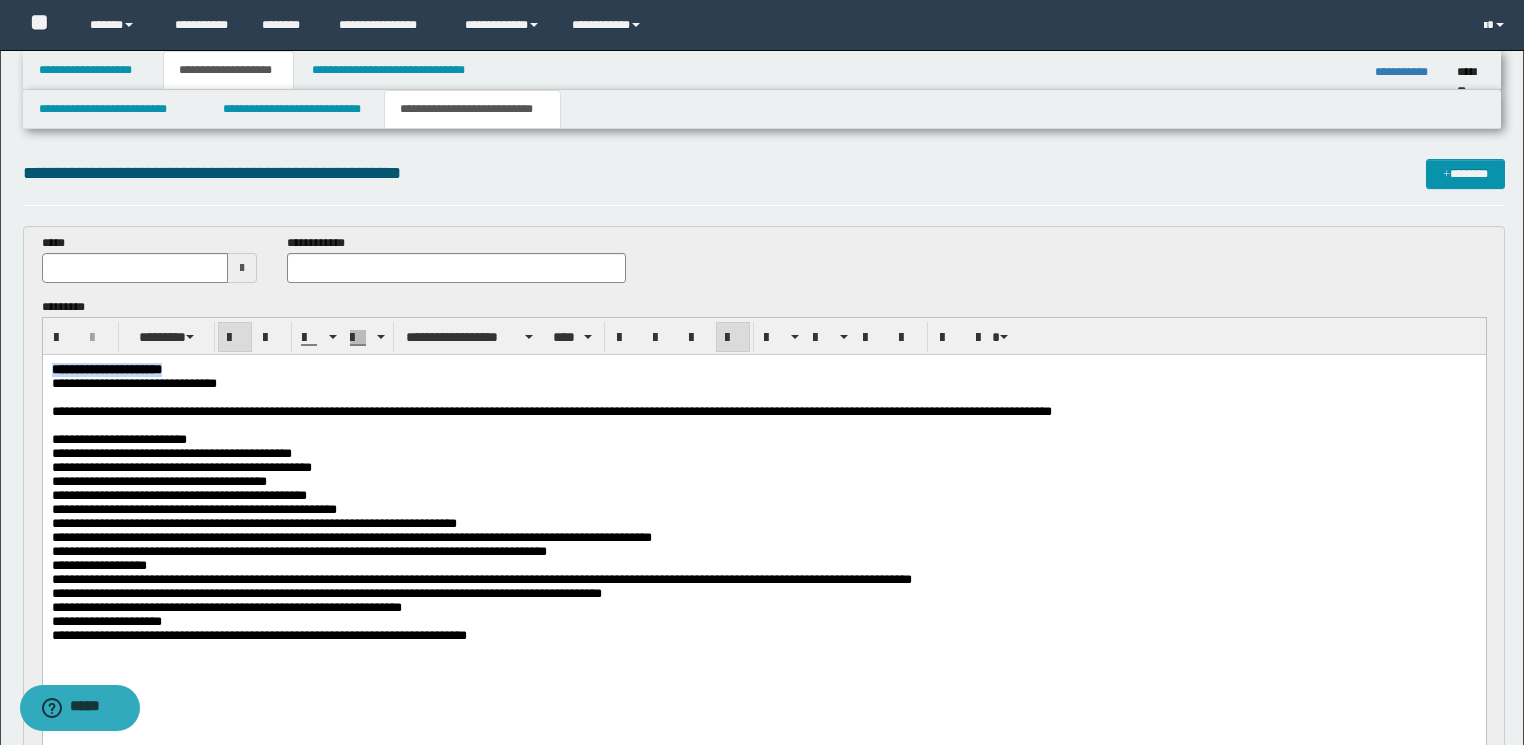 drag, startPoint x: 143, startPoint y: 368, endPoint x: 0, endPoint y: 368, distance: 143 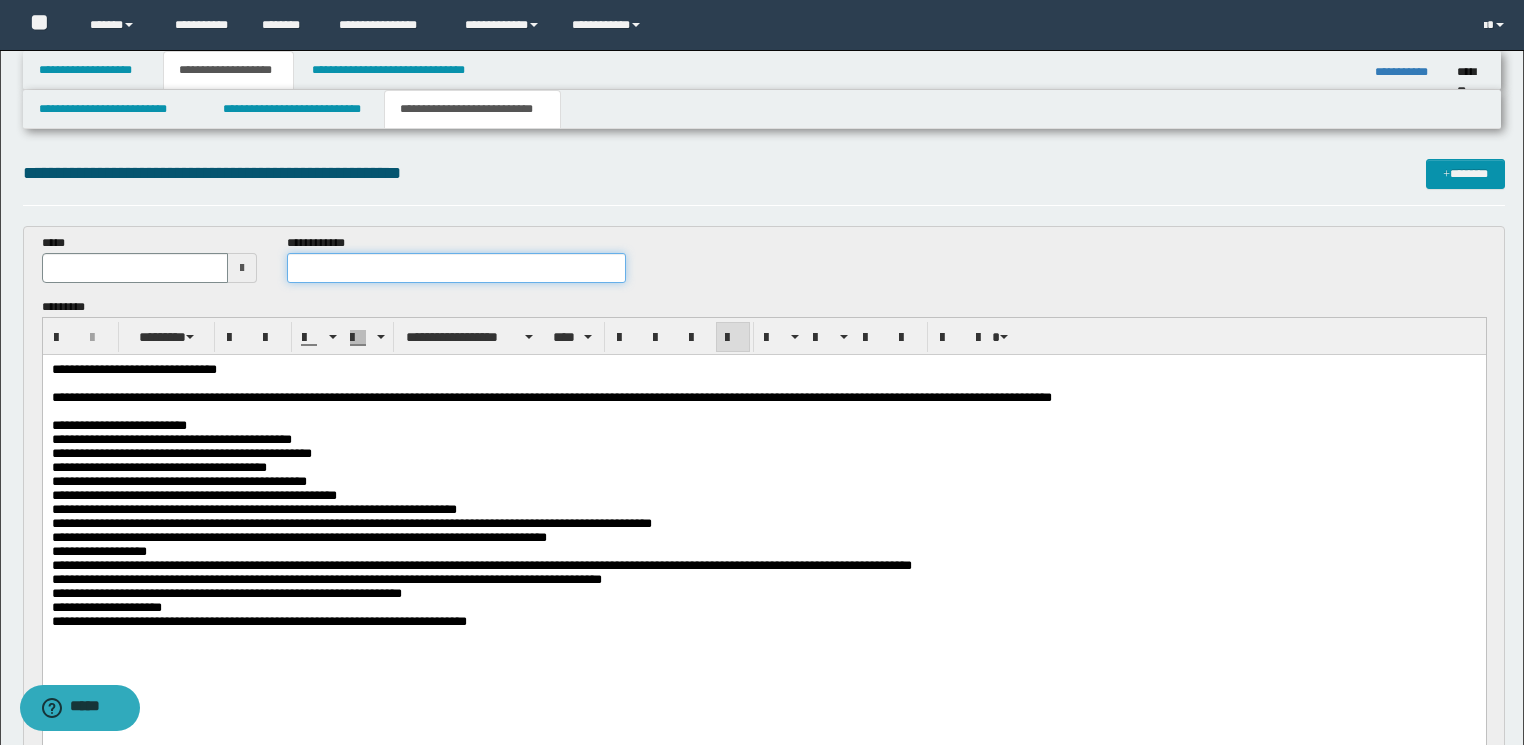 click at bounding box center [456, 268] 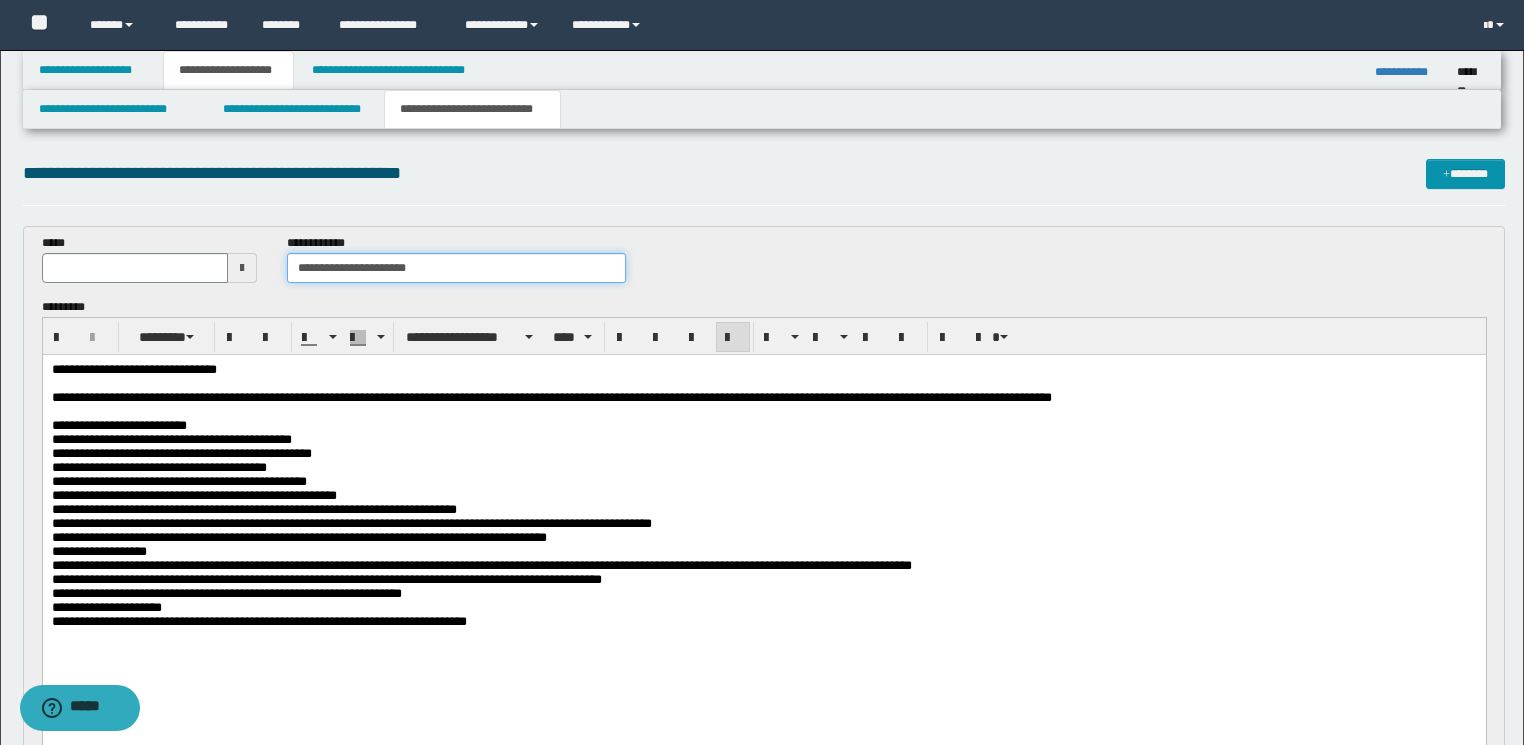 drag, startPoint x: 328, startPoint y: 268, endPoint x: 258, endPoint y: 270, distance: 70.028564 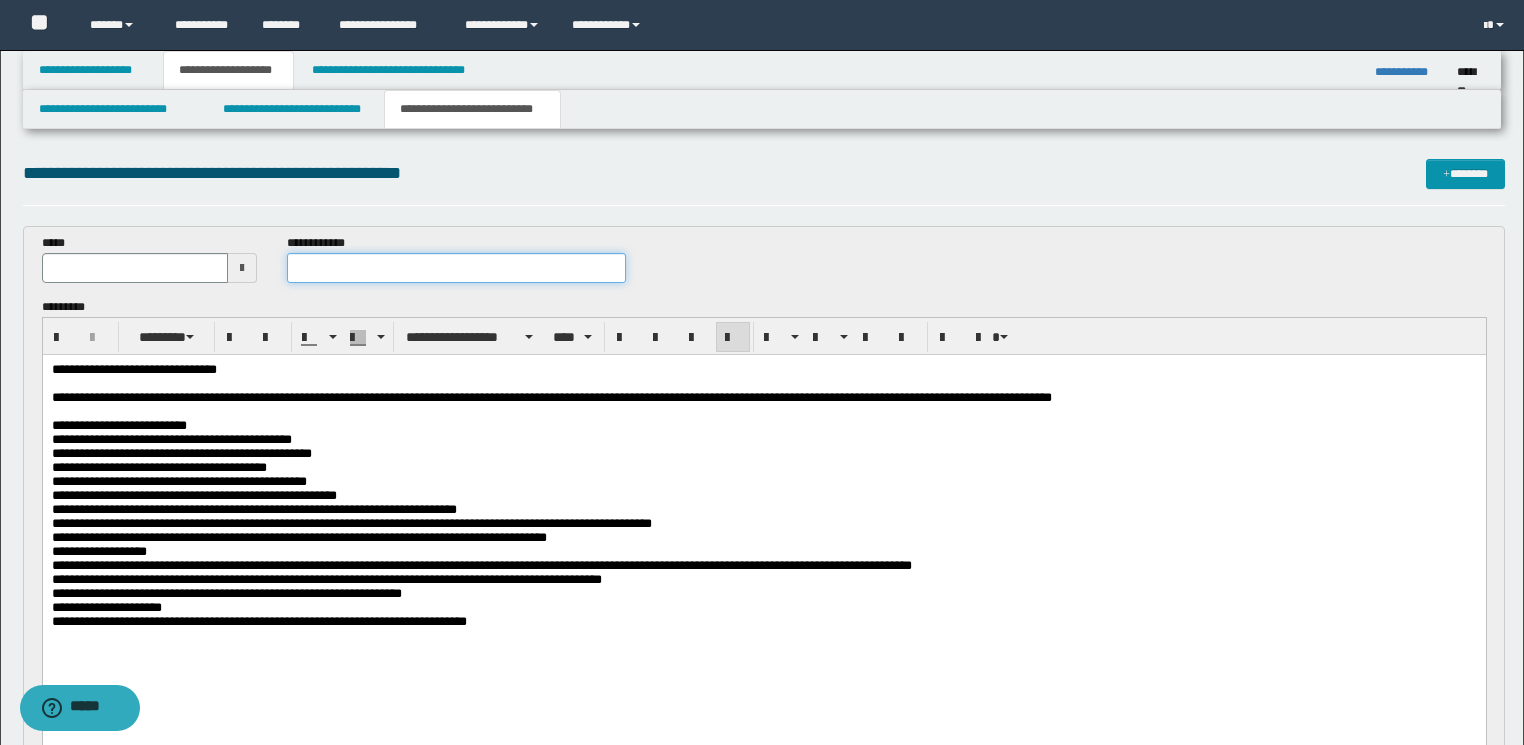click at bounding box center [456, 268] 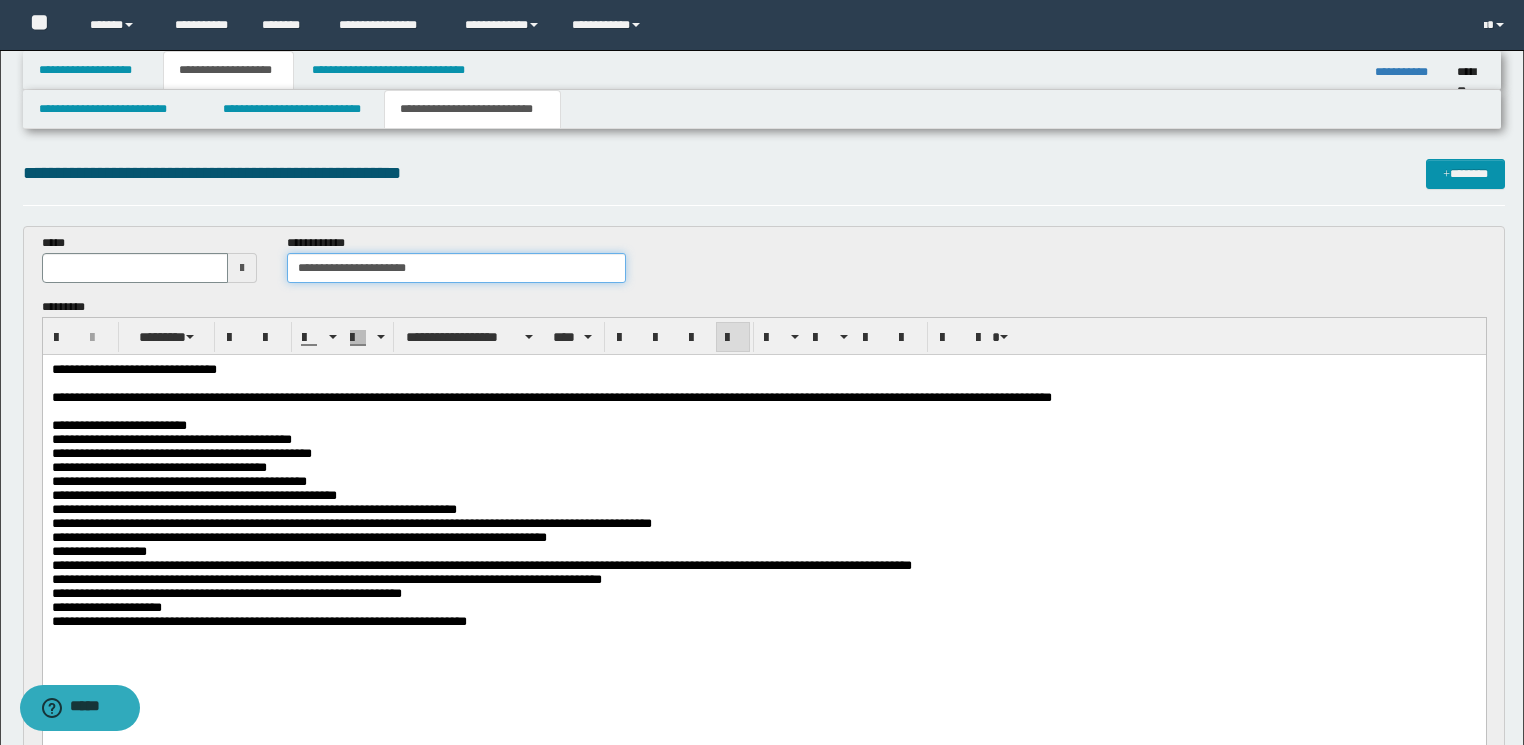 drag, startPoint x: 328, startPoint y: 269, endPoint x: 273, endPoint y: 269, distance: 55 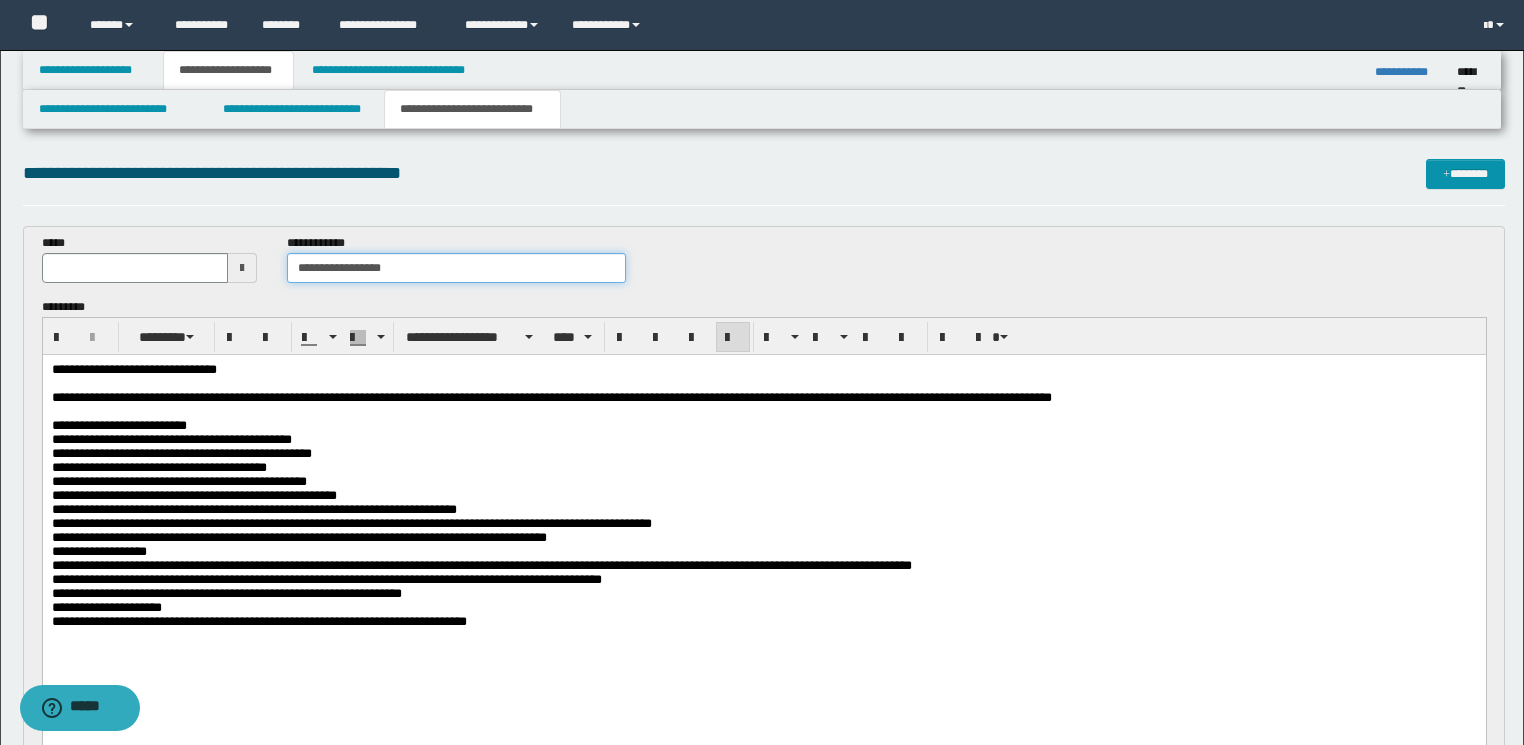 click on "**********" at bounding box center (456, 268) 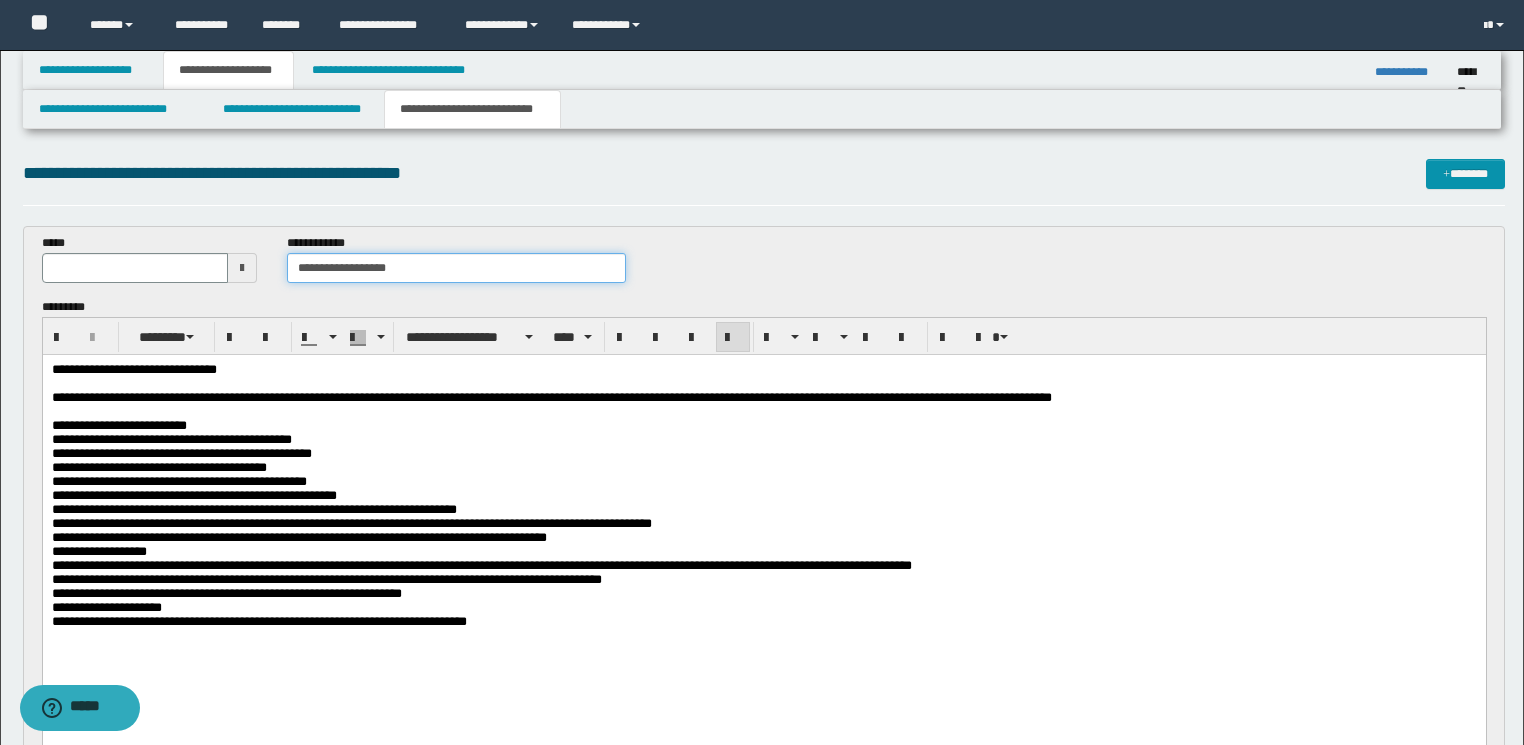 paste on "******" 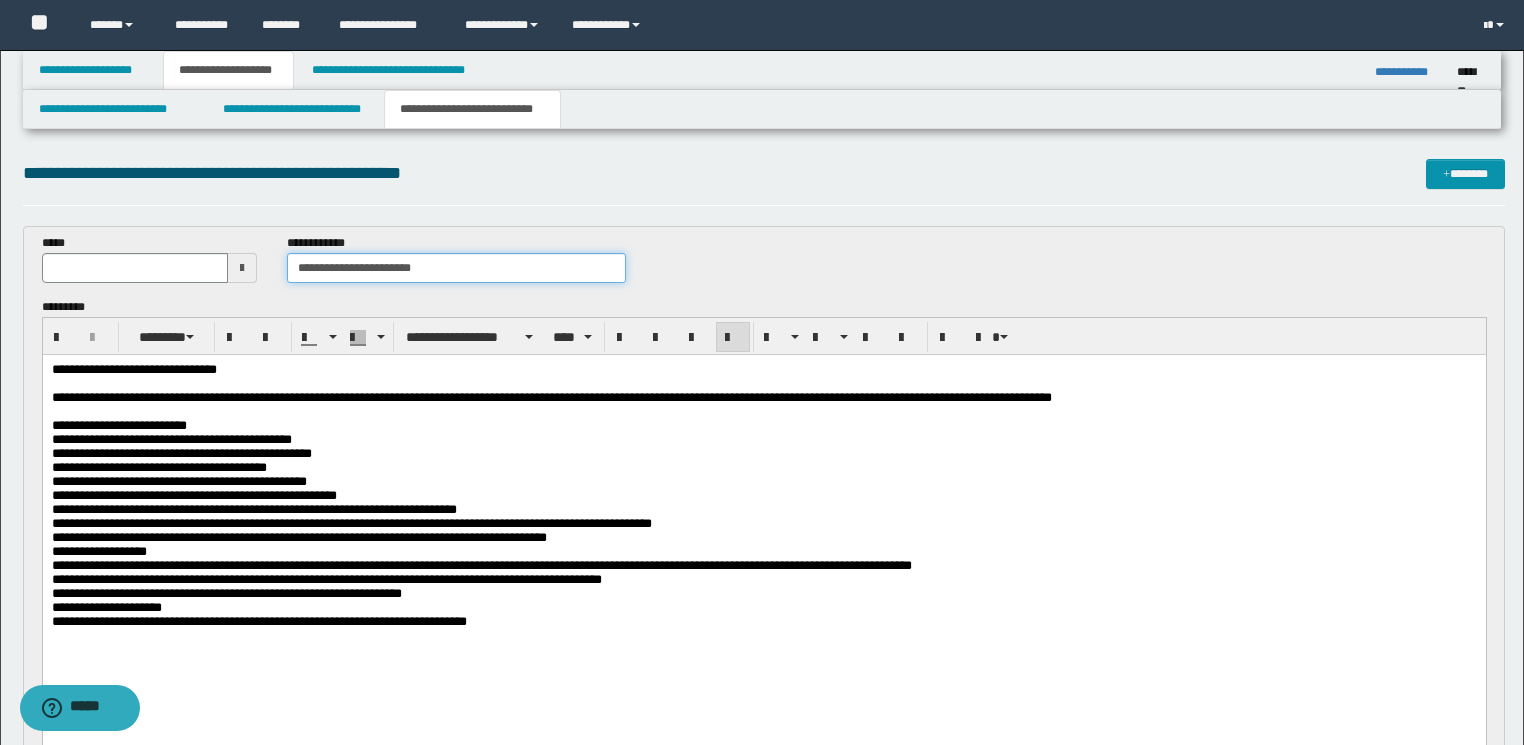 type 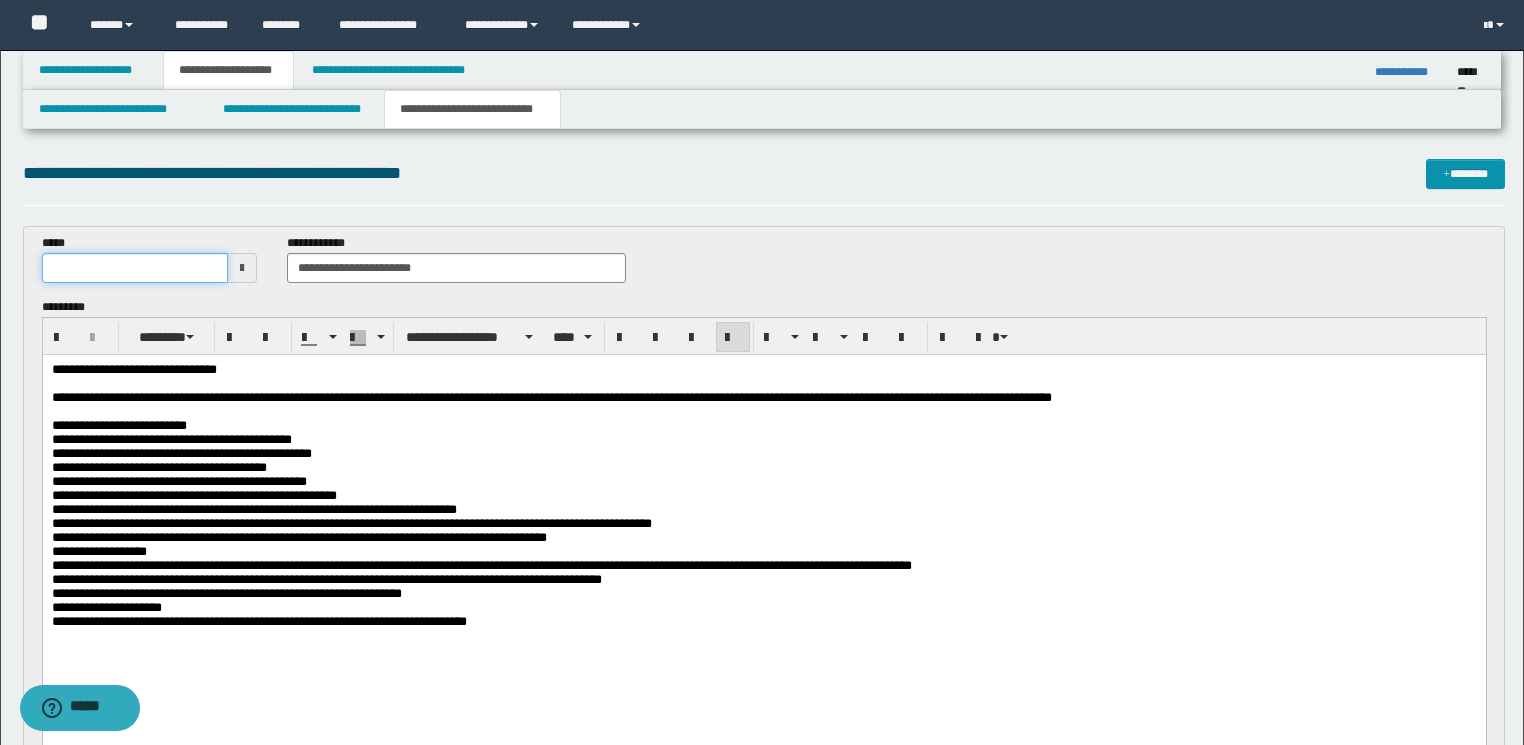 click at bounding box center [135, 268] 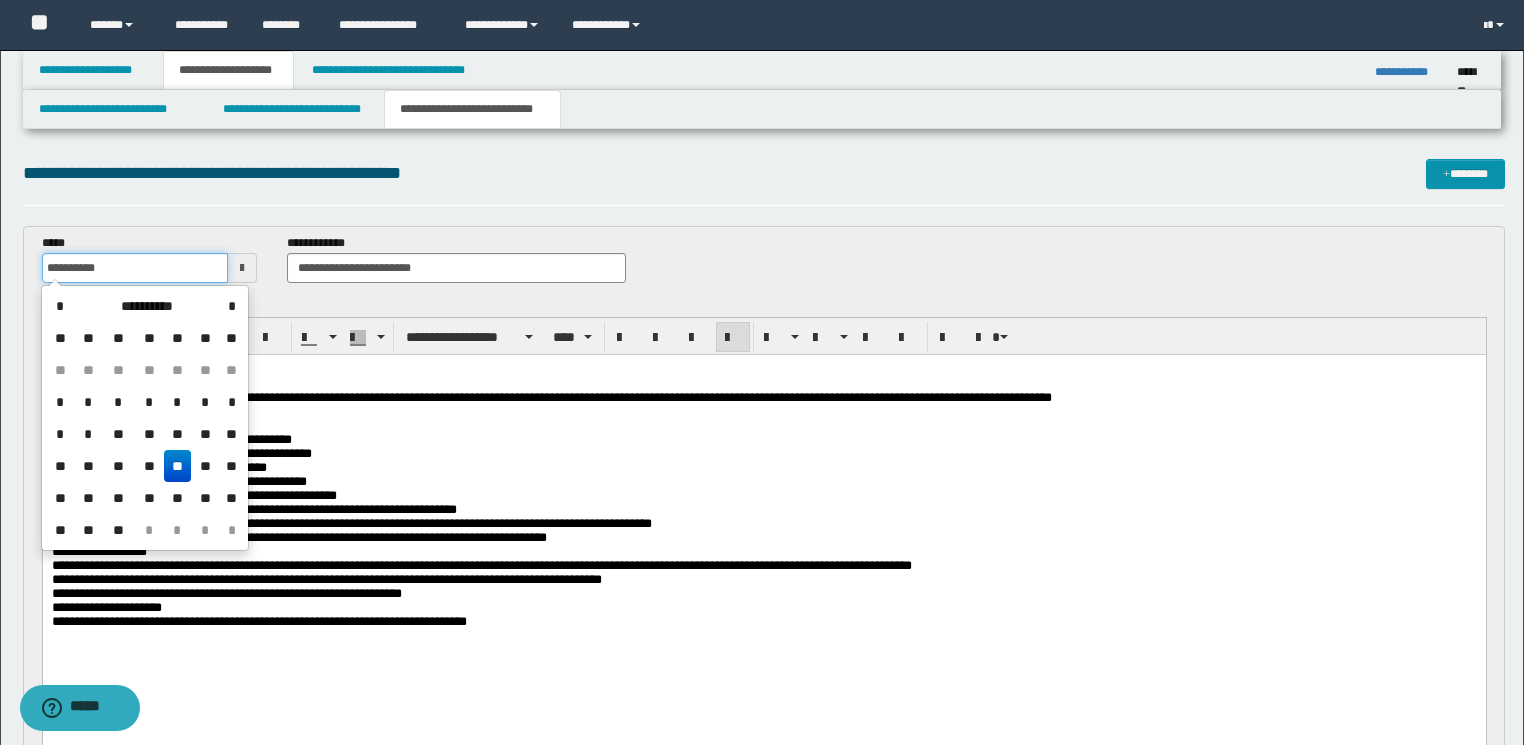 type on "**********" 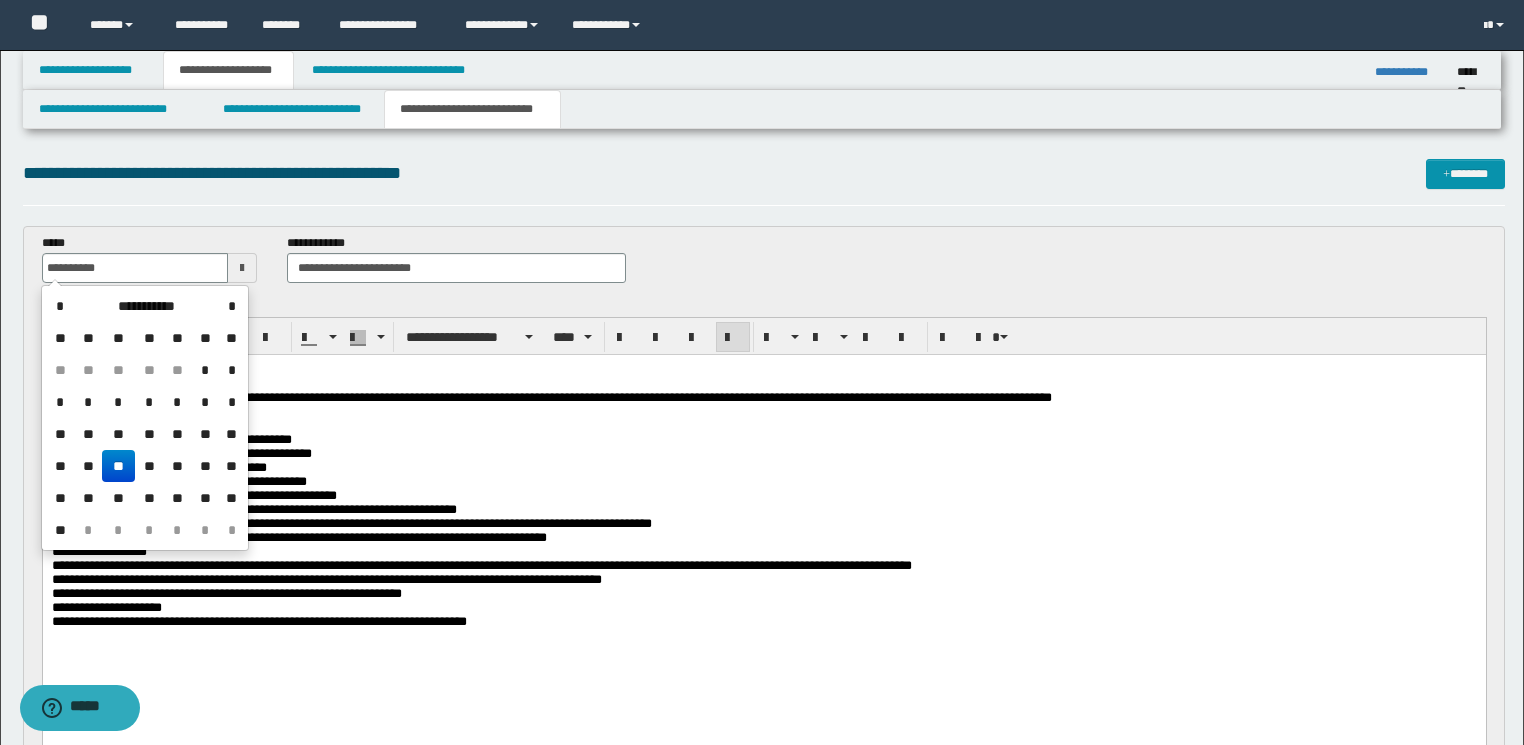 click on "**********" at bounding box center (763, 551) 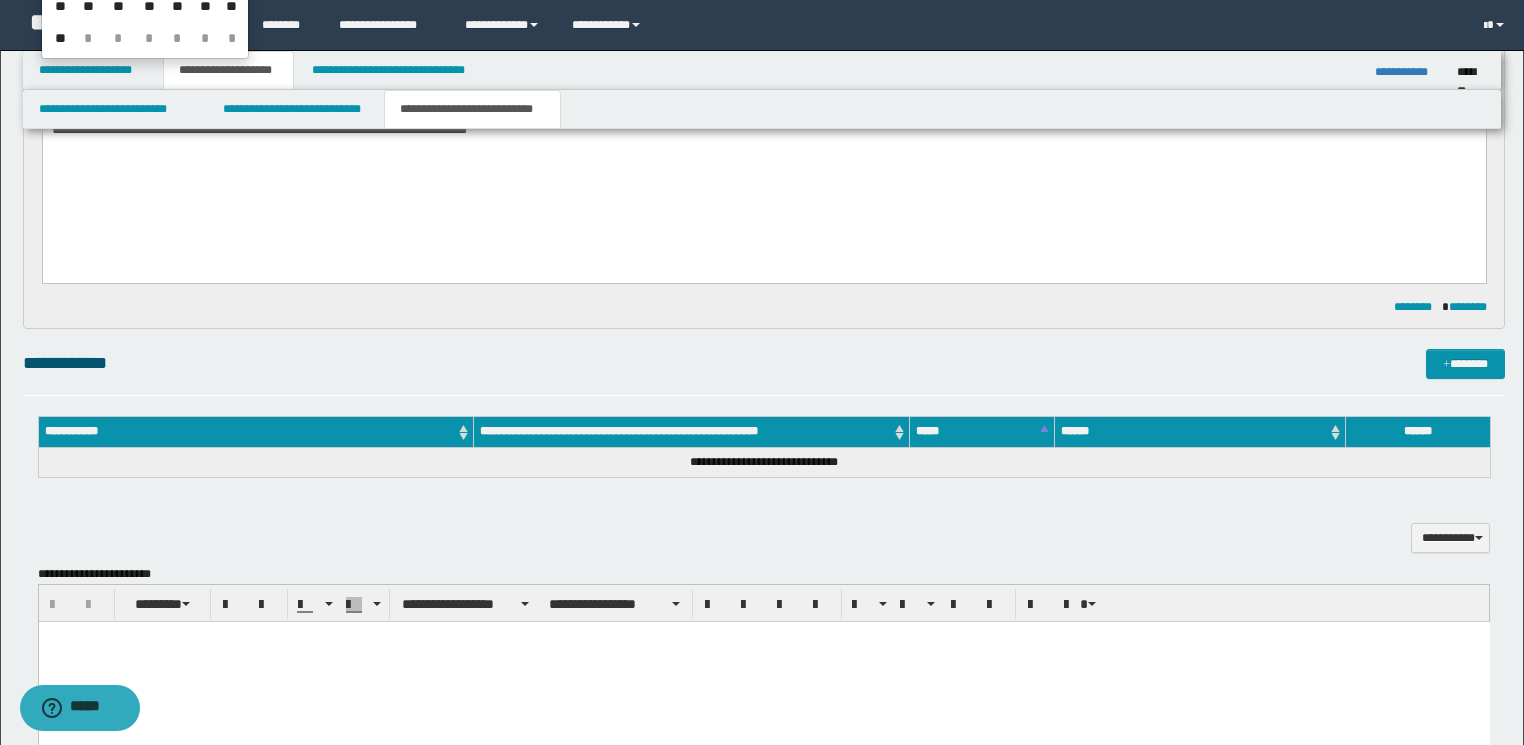 scroll, scrollTop: 720, scrollLeft: 0, axis: vertical 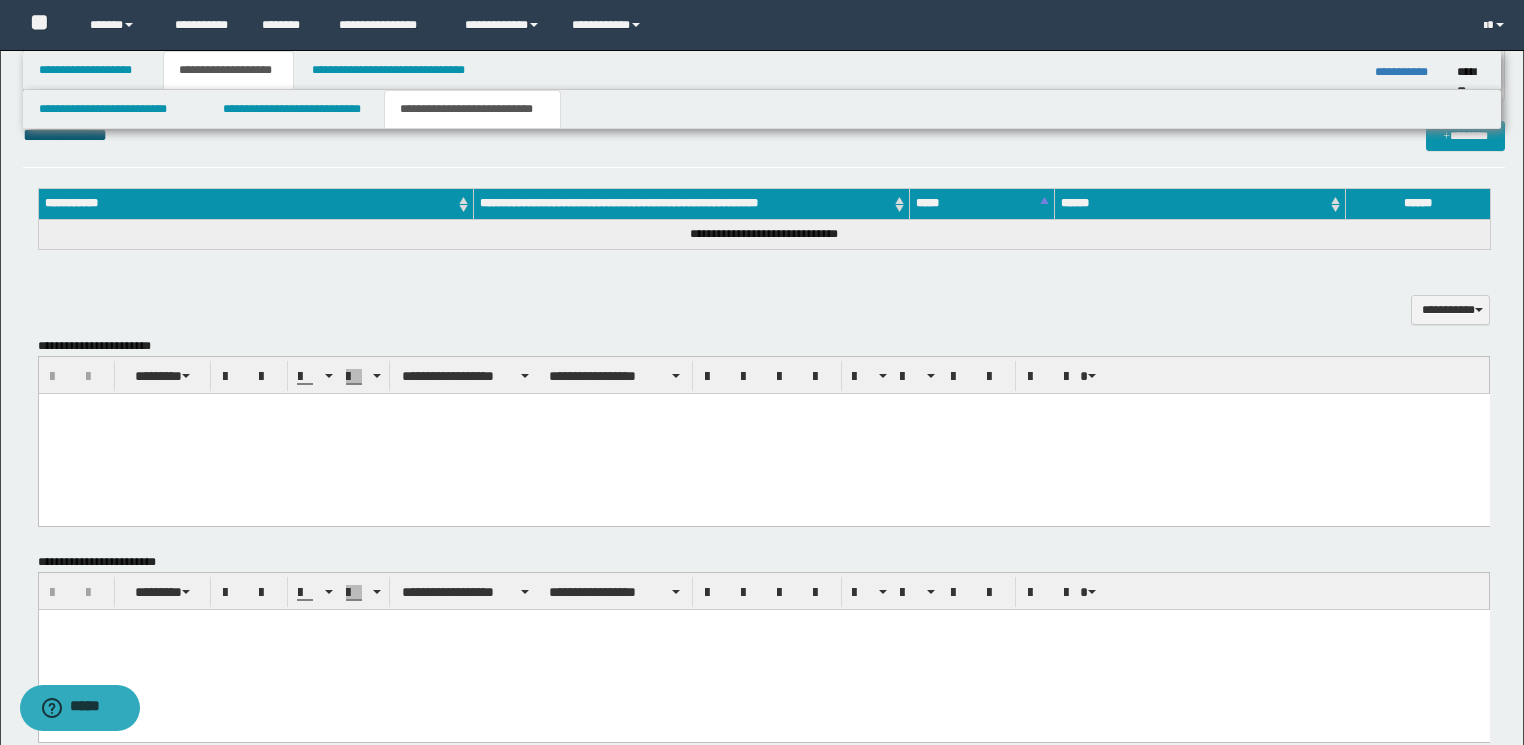 click at bounding box center [763, 433] 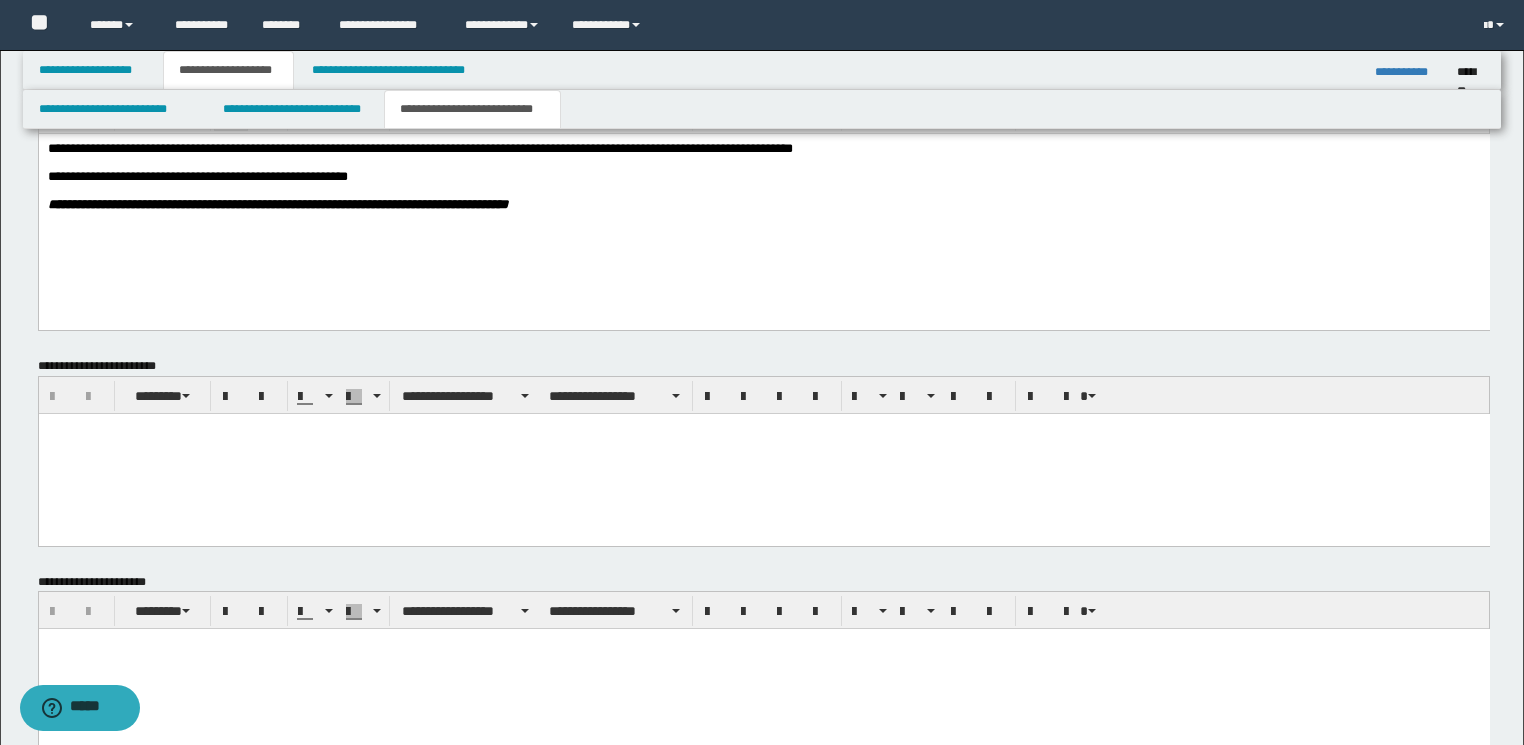 scroll, scrollTop: 1119, scrollLeft: 0, axis: vertical 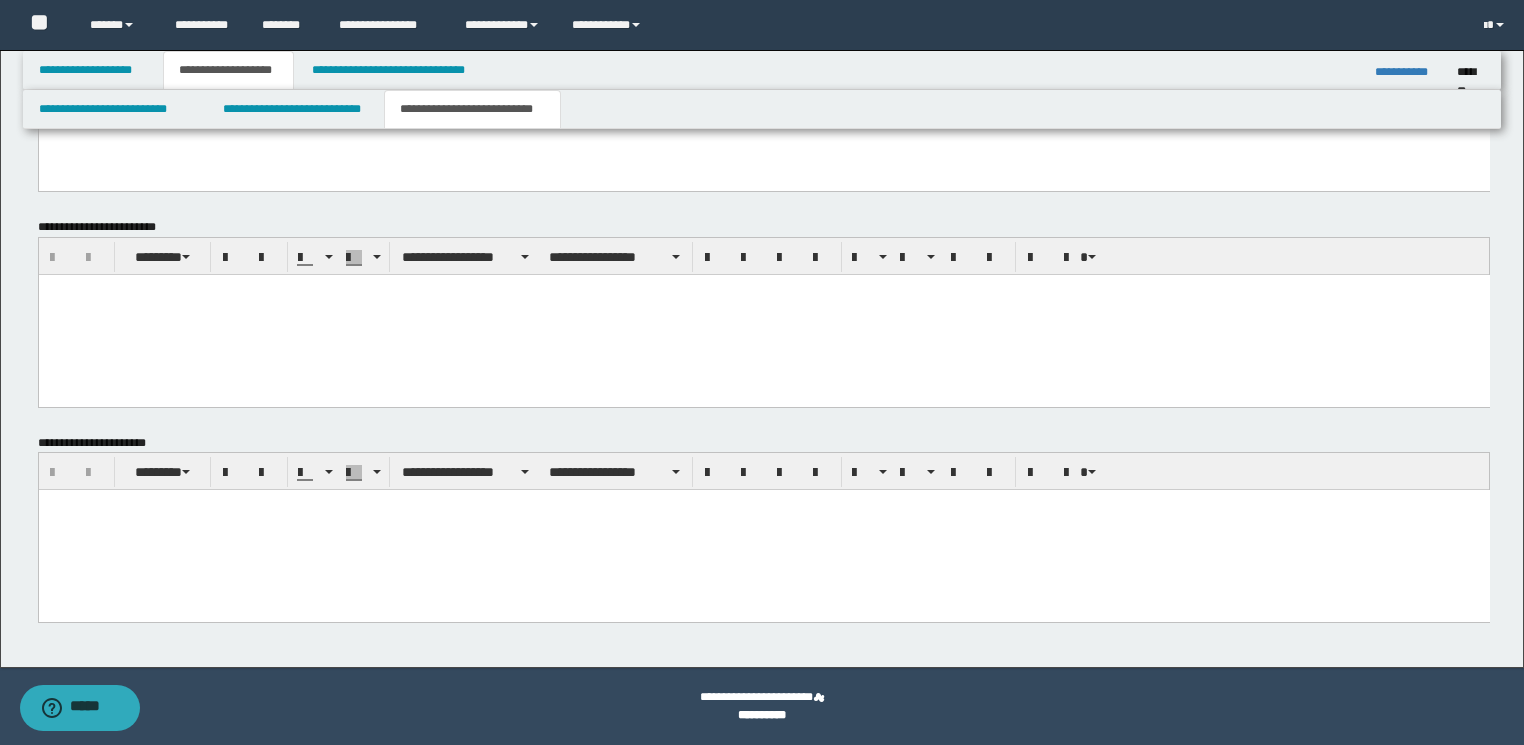 click at bounding box center [763, 530] 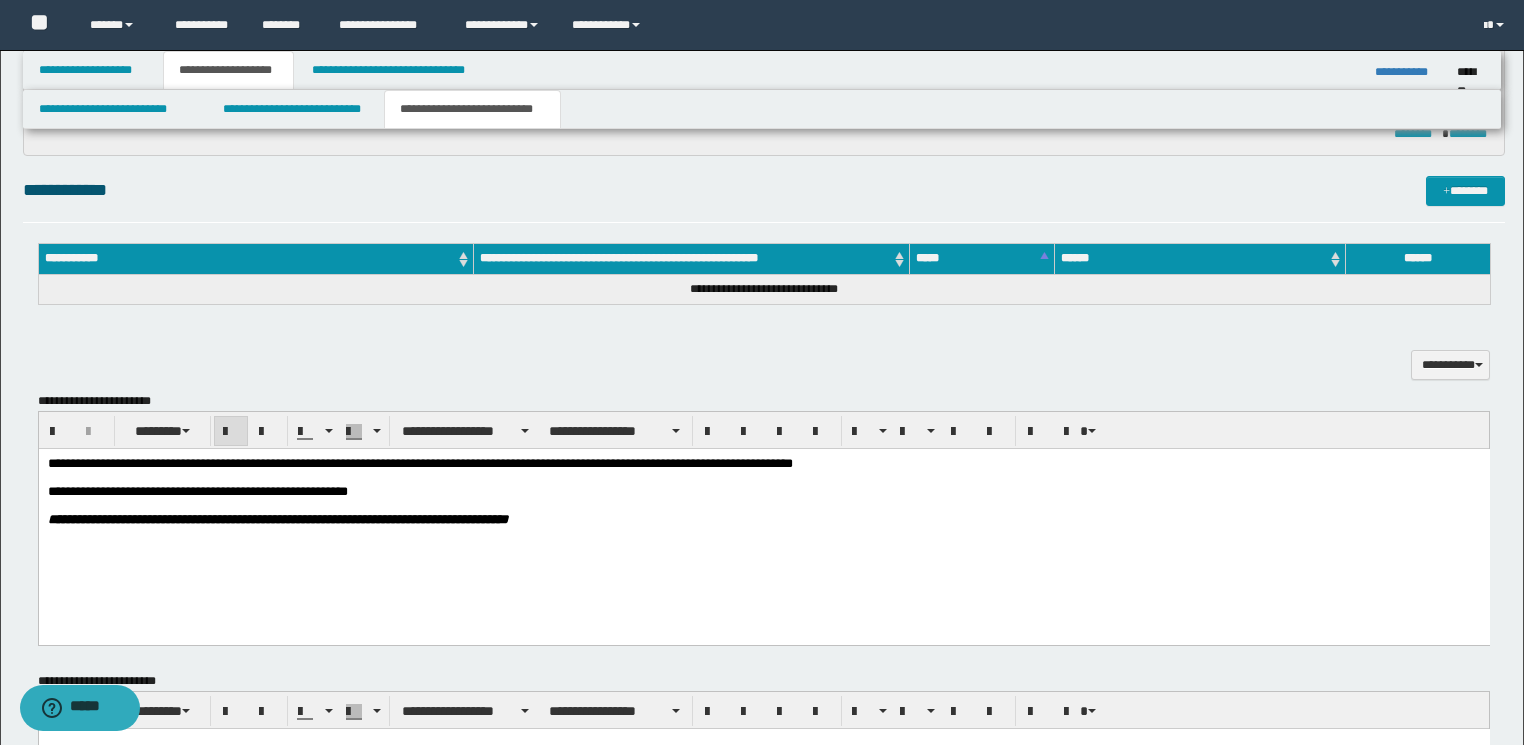 scroll, scrollTop: 559, scrollLeft: 0, axis: vertical 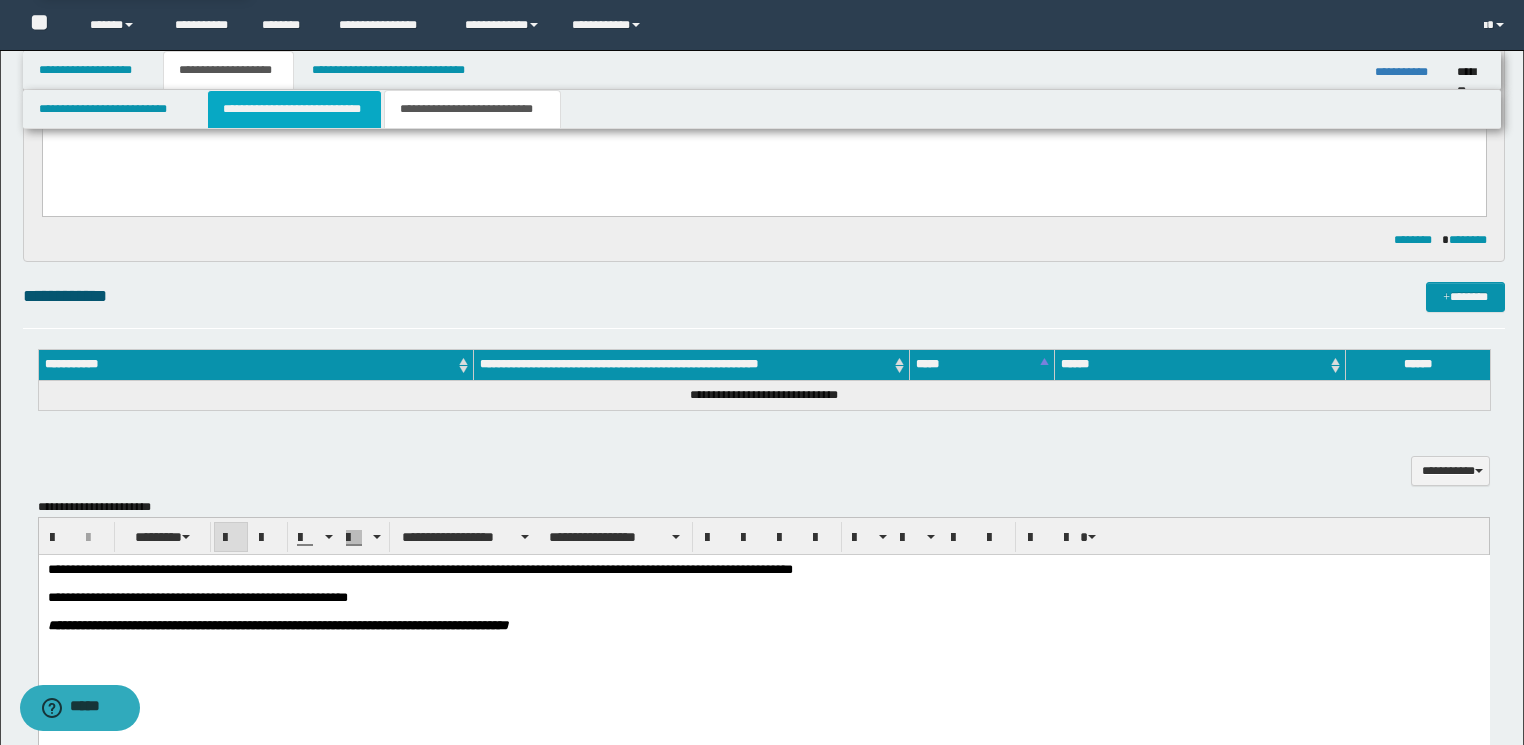 type on "**********" 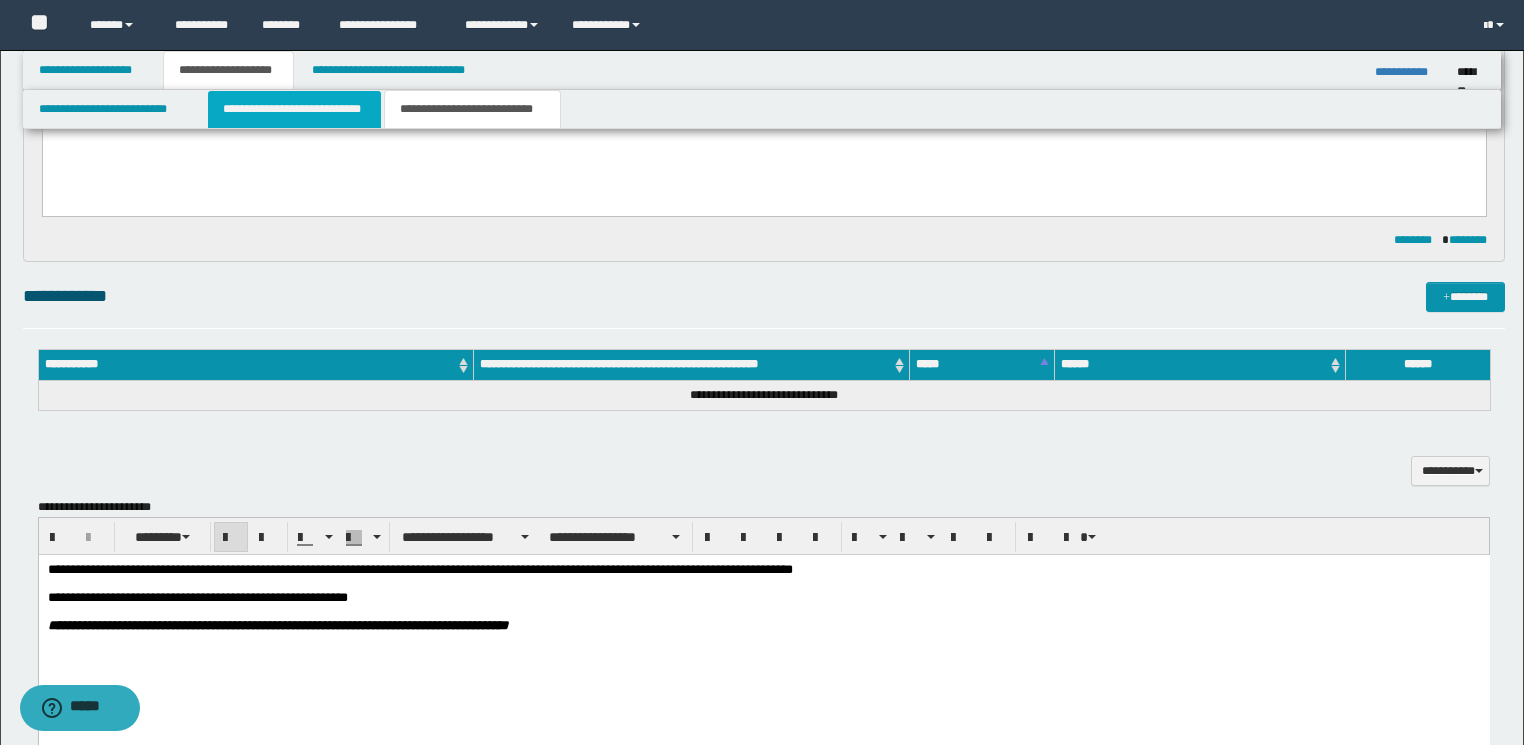drag, startPoint x: 289, startPoint y: 108, endPoint x: 265, endPoint y: 135, distance: 36.124783 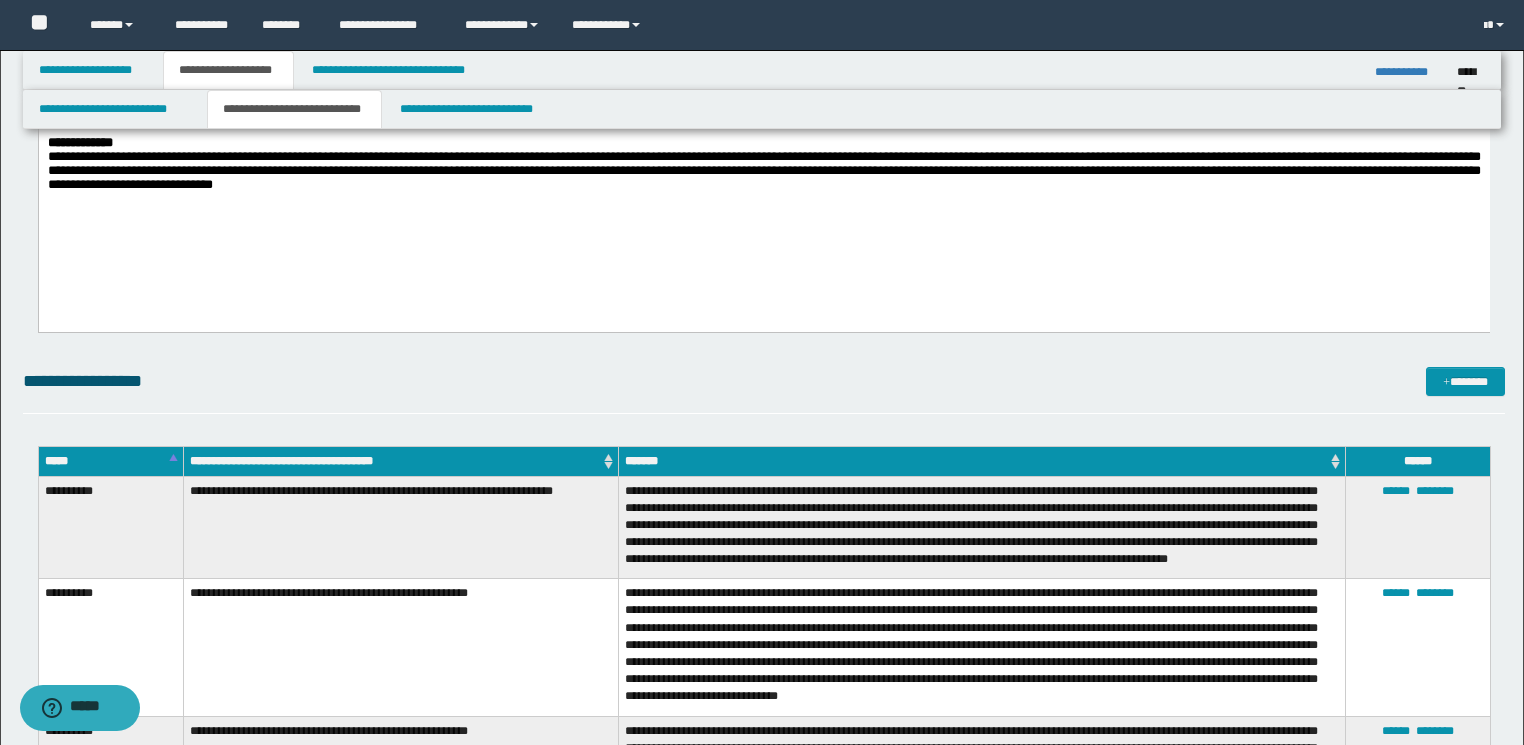 scroll, scrollTop: 719, scrollLeft: 0, axis: vertical 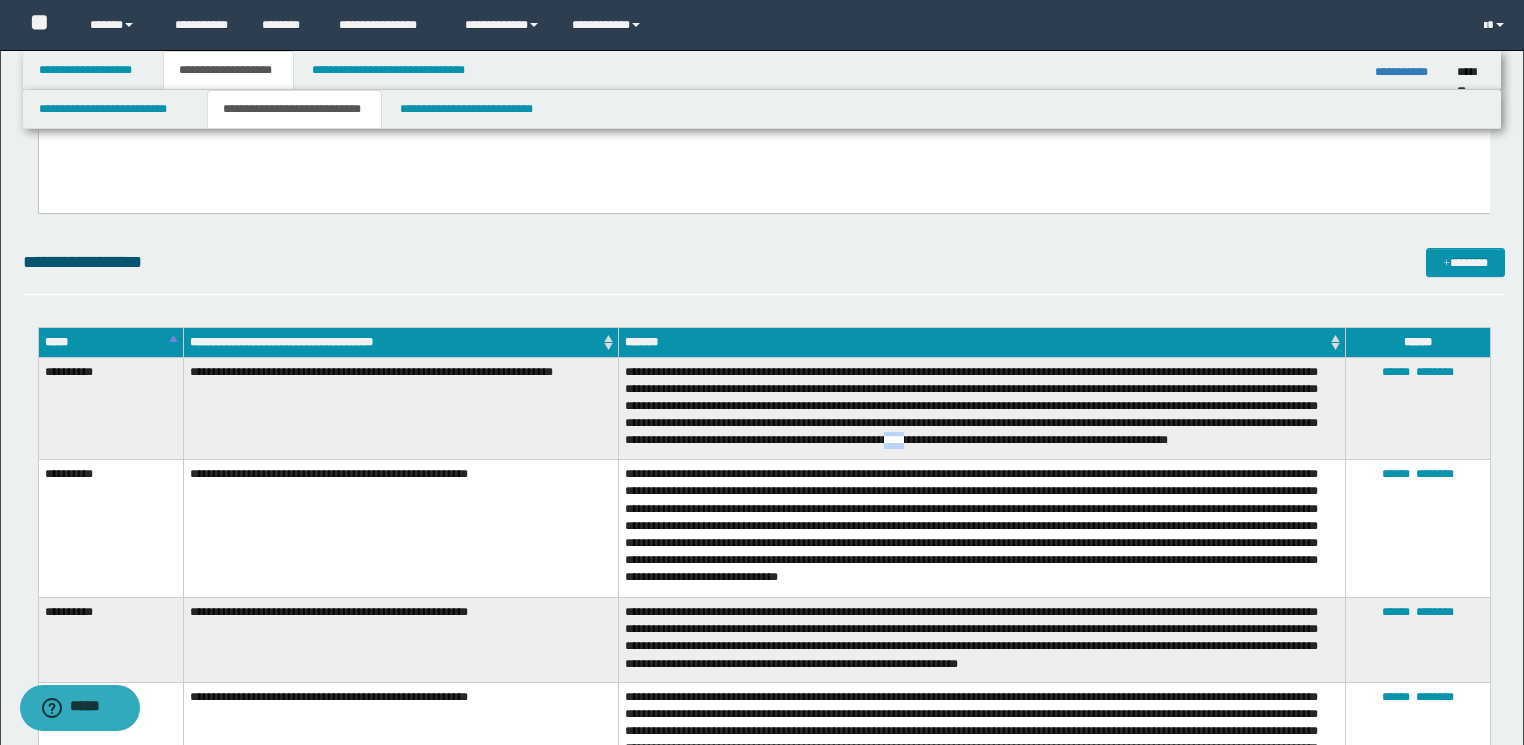 drag, startPoint x: 1166, startPoint y: 440, endPoint x: 1144, endPoint y: 443, distance: 22.203604 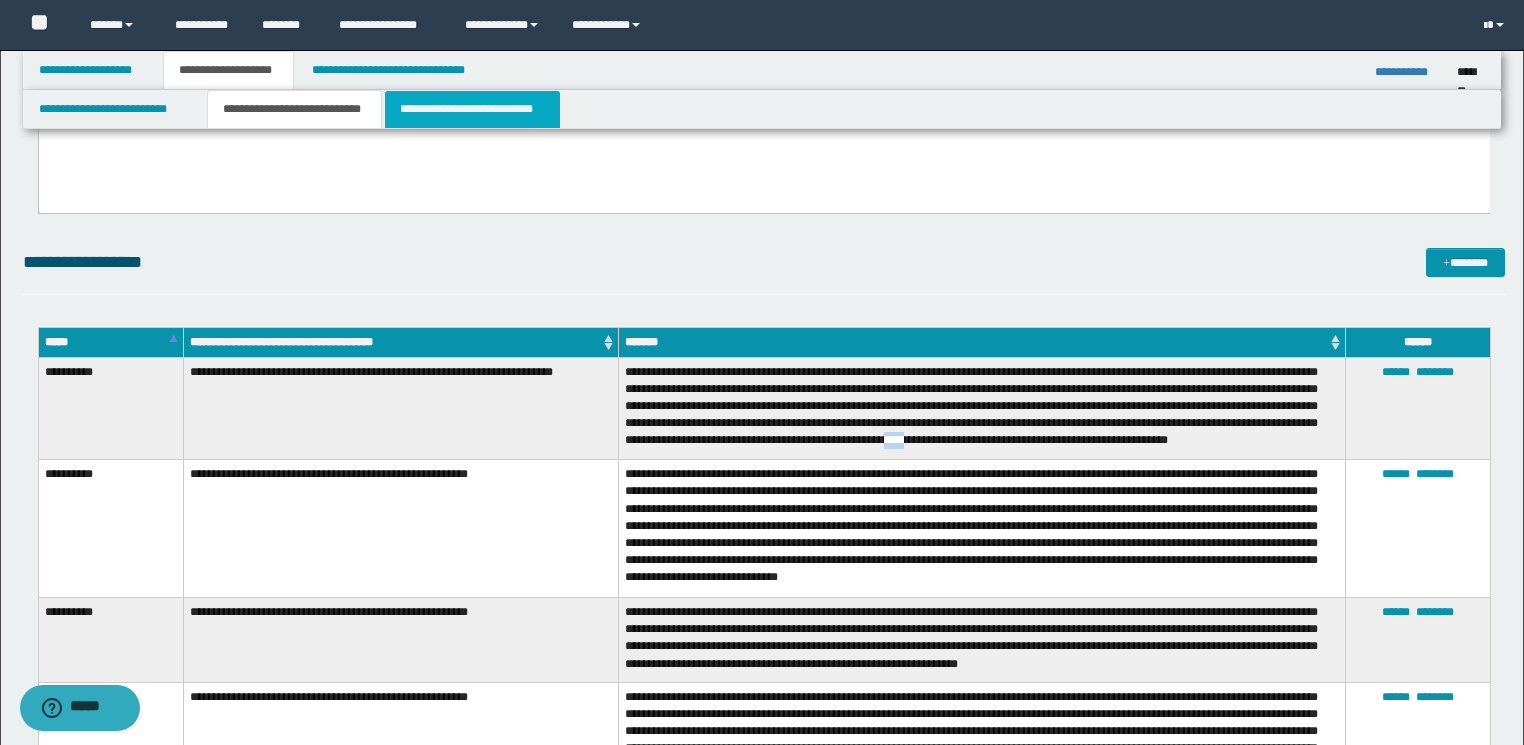 click on "**********" at bounding box center (472, 109) 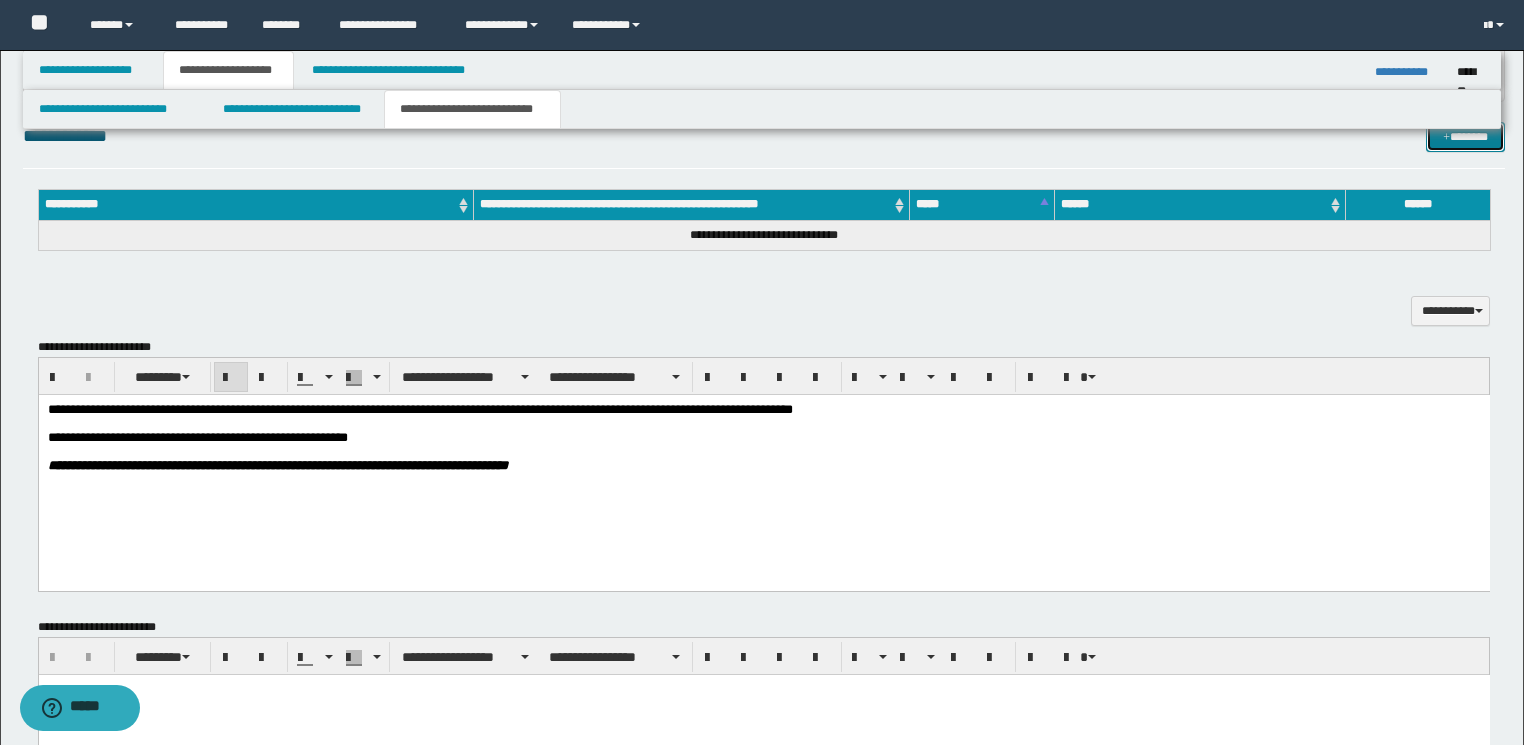 click at bounding box center (1446, 138) 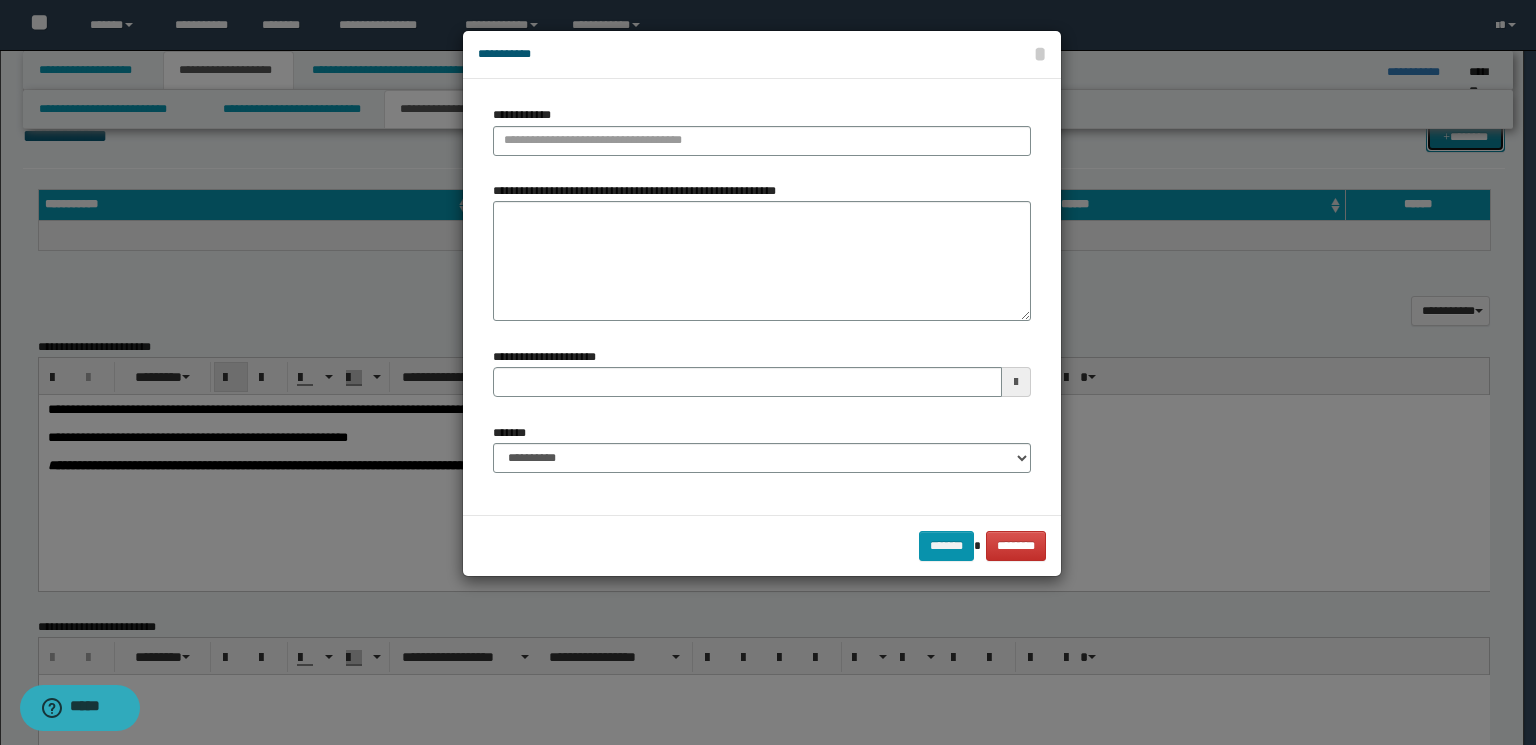 type 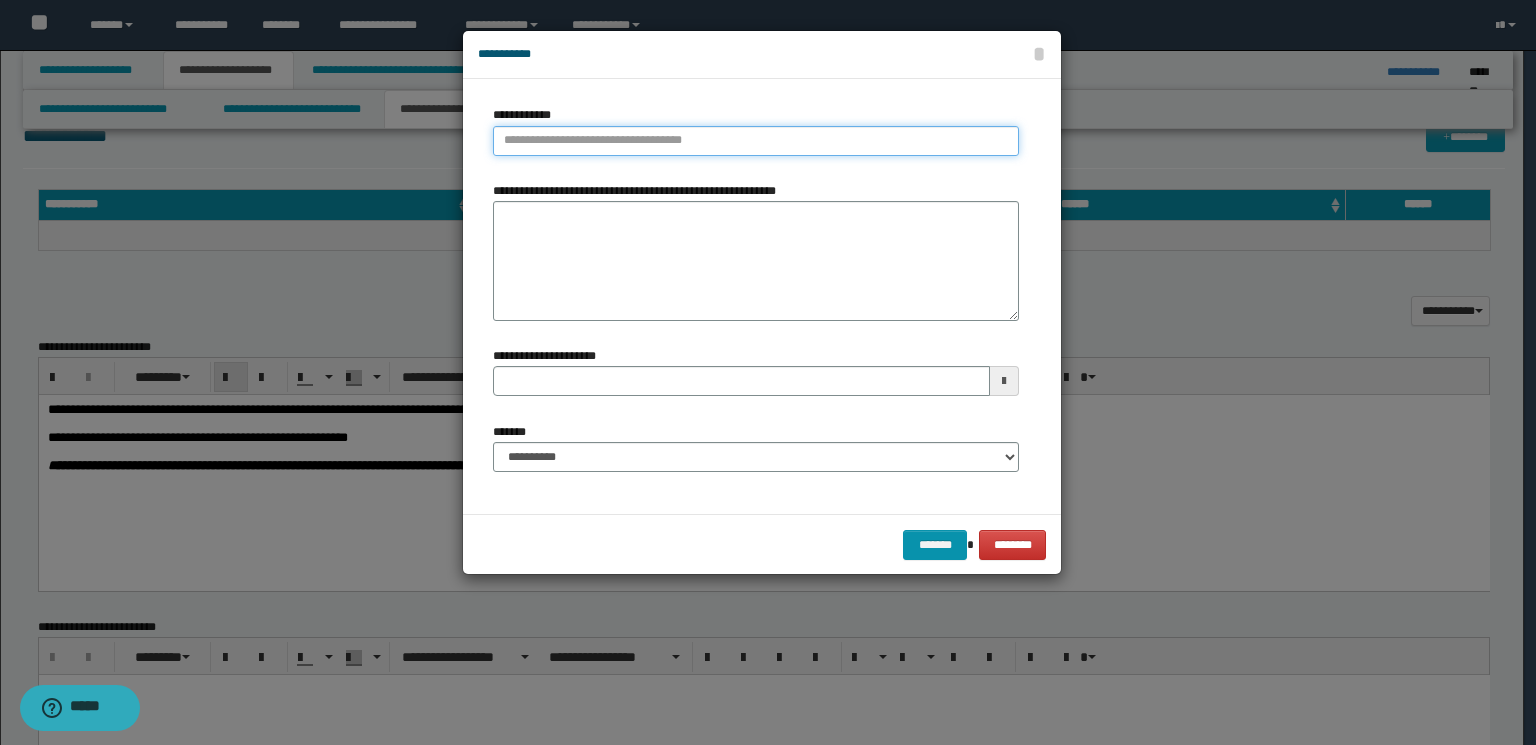 click on "**********" at bounding box center (756, 141) 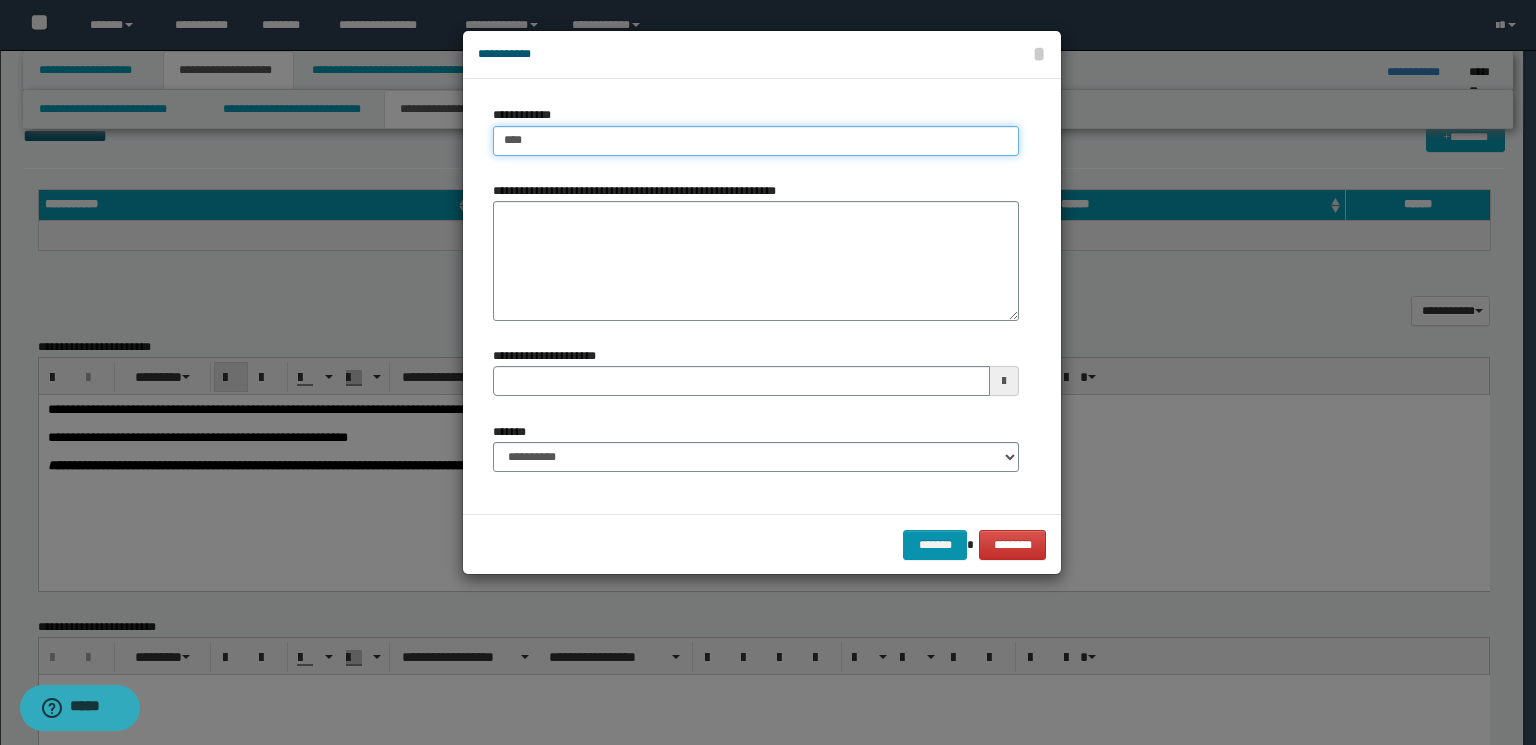 type on "****" 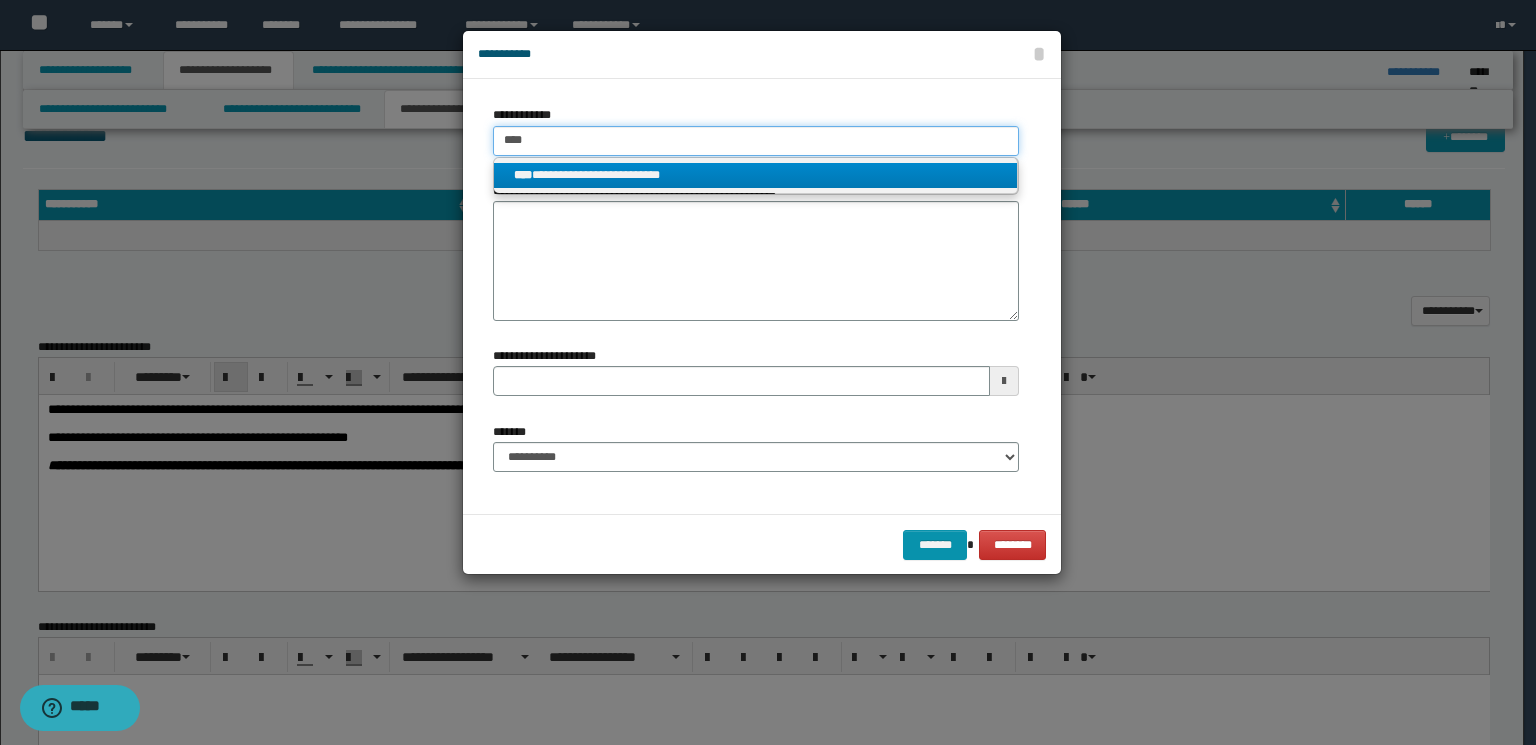 type on "****" 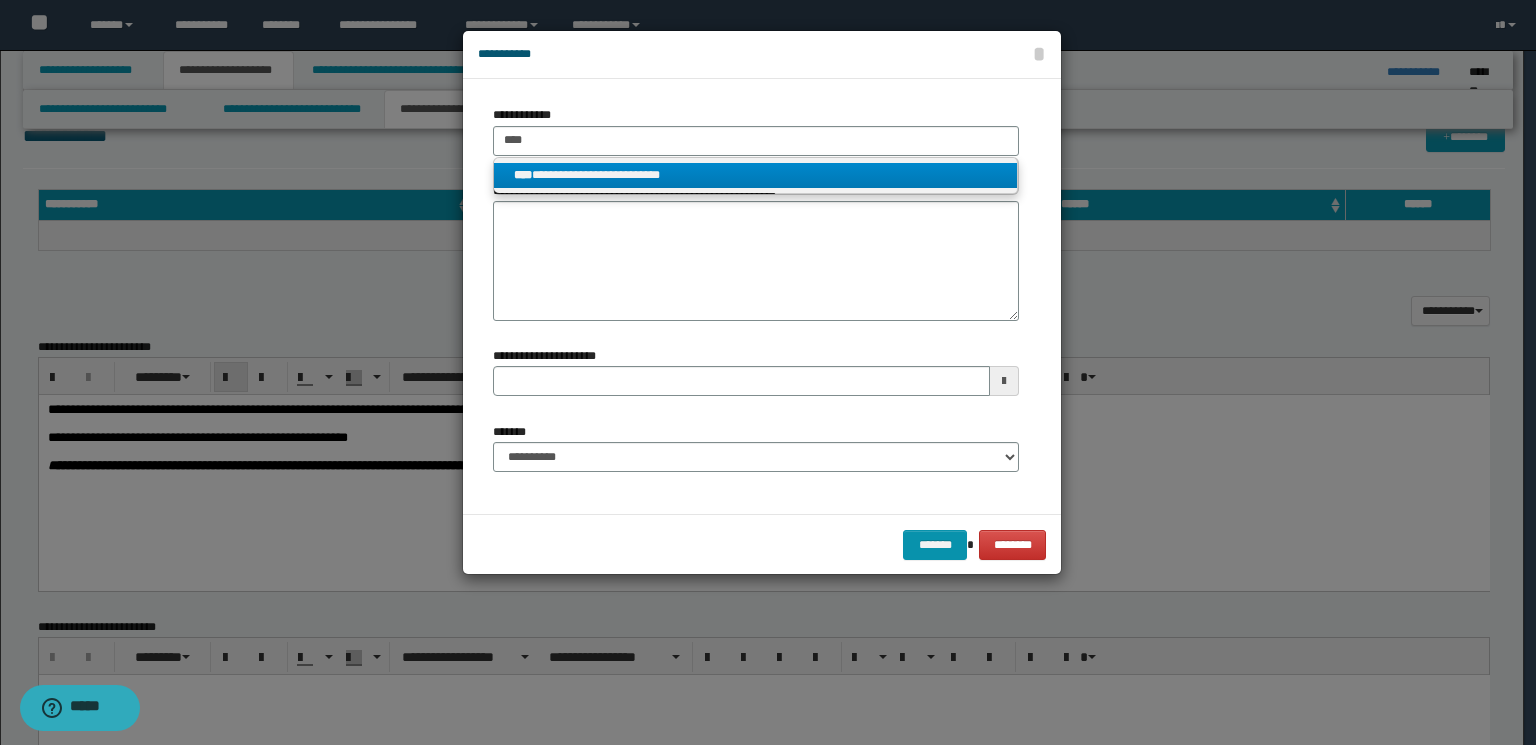 click on "**********" at bounding box center [756, 175] 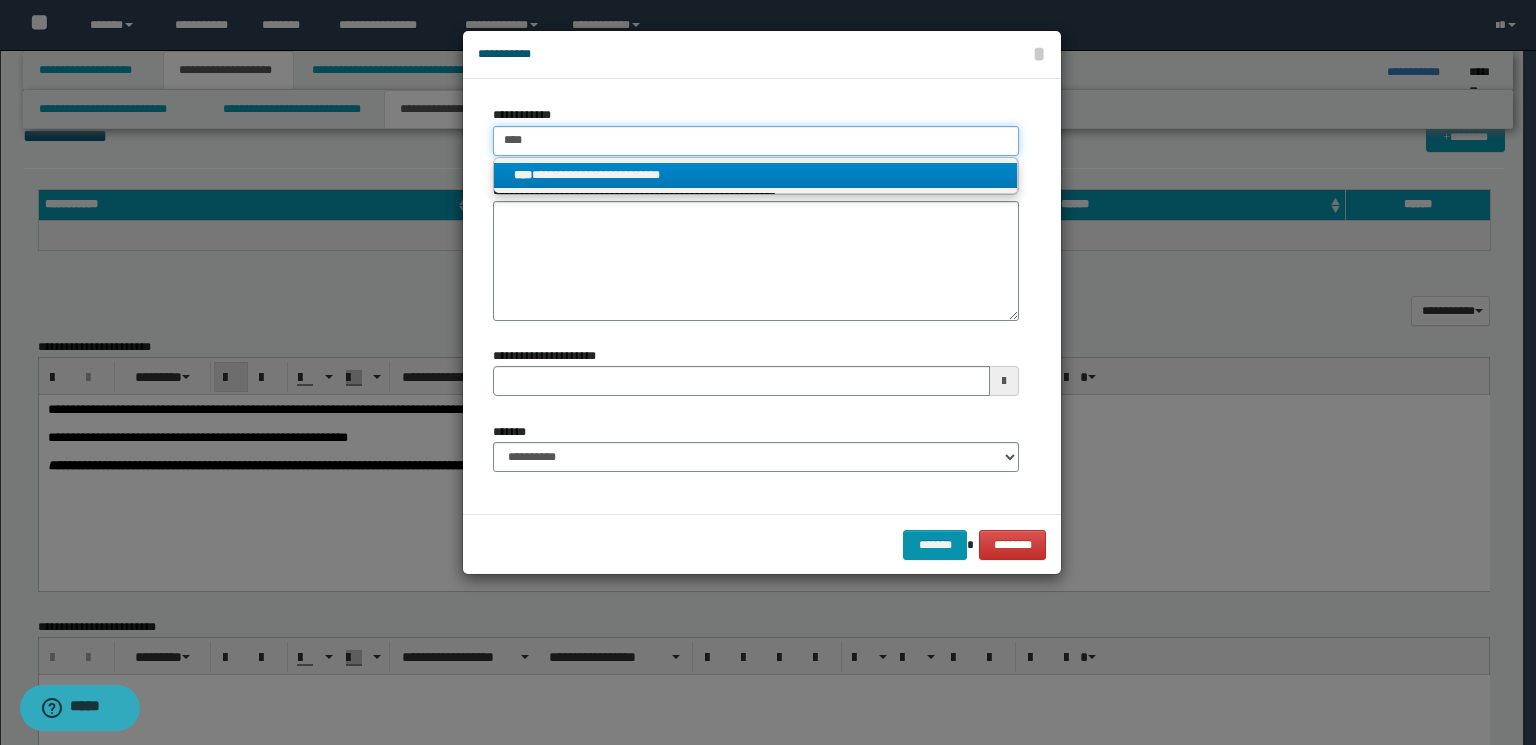 type 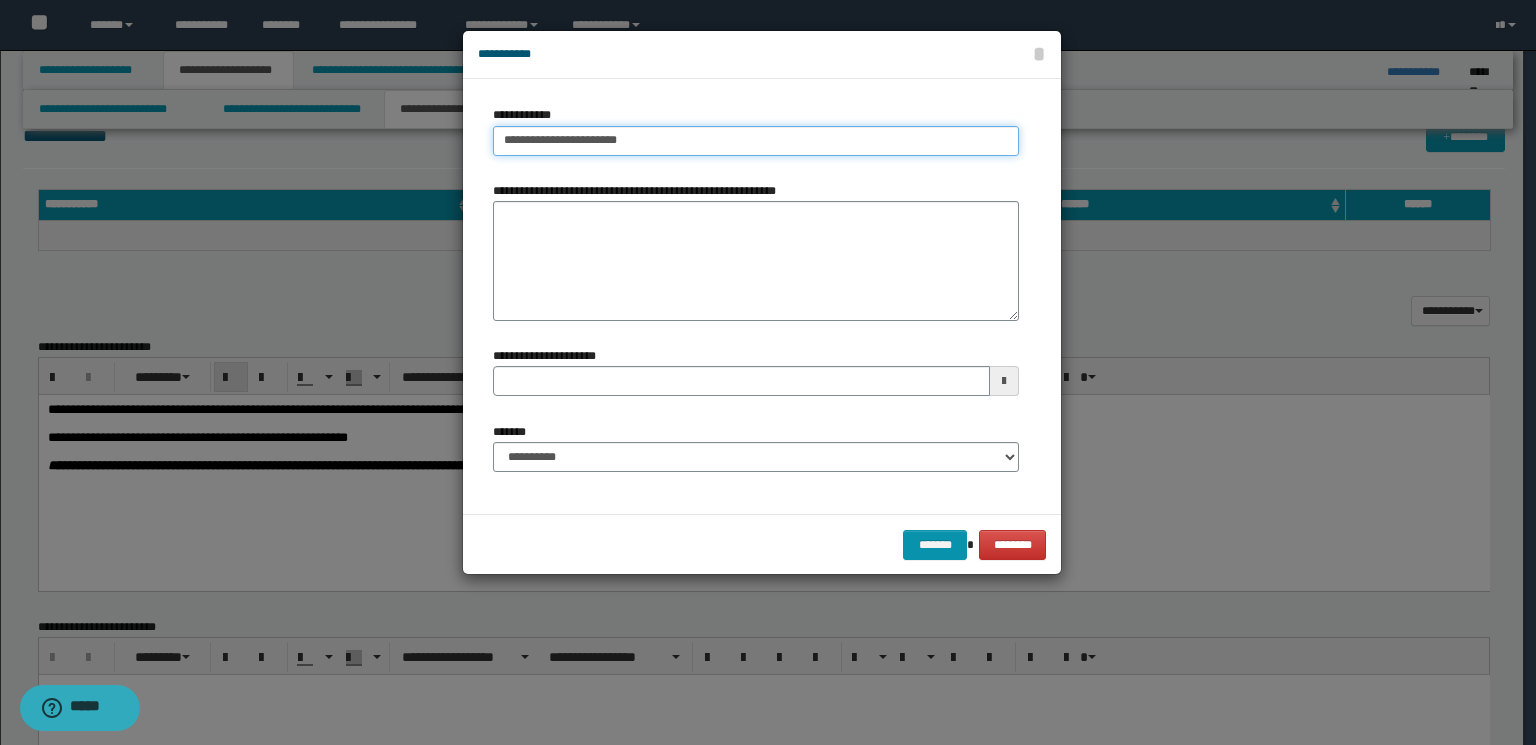 type 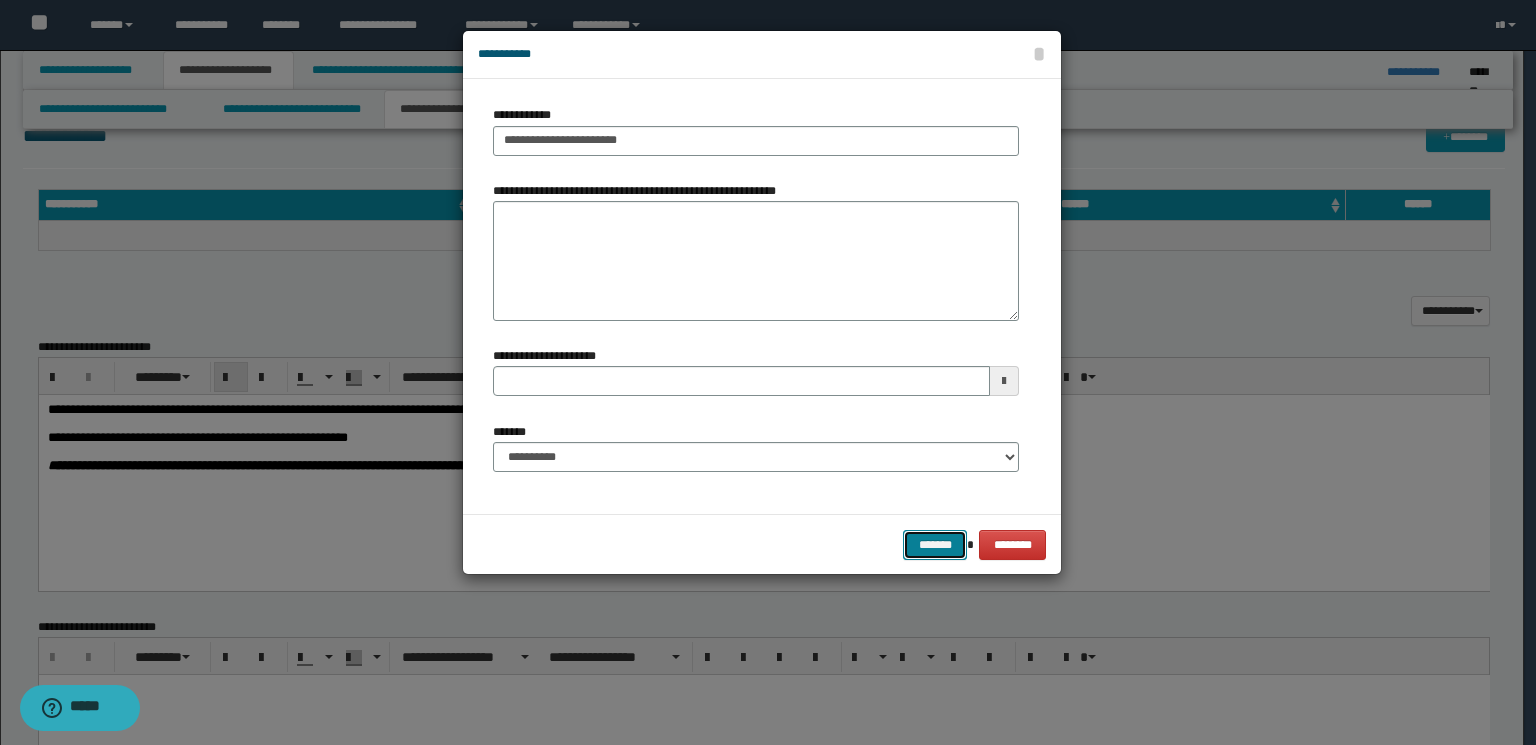click on "*******" at bounding box center (935, 545) 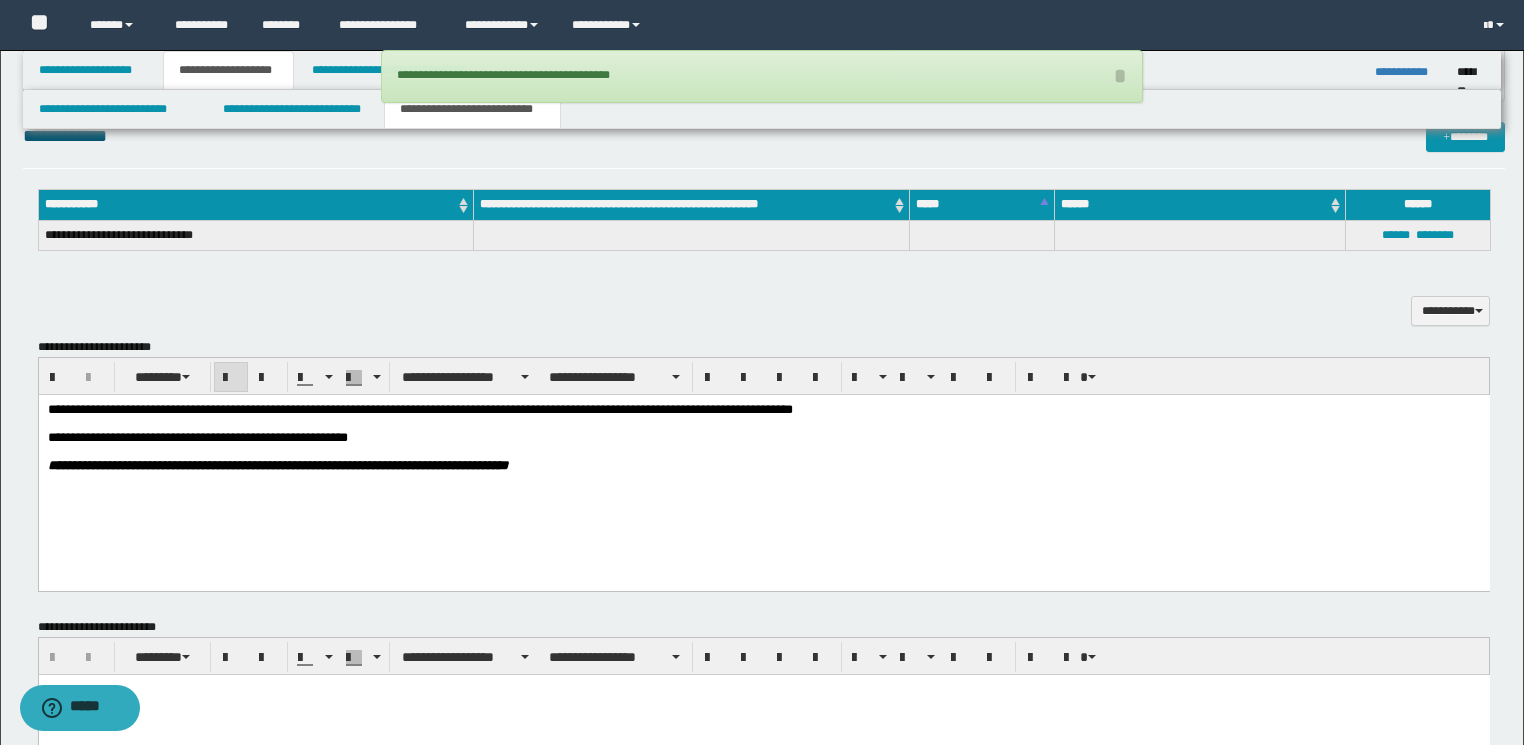 drag, startPoint x: 485, startPoint y: 562, endPoint x: 459, endPoint y: 494, distance: 72.8011 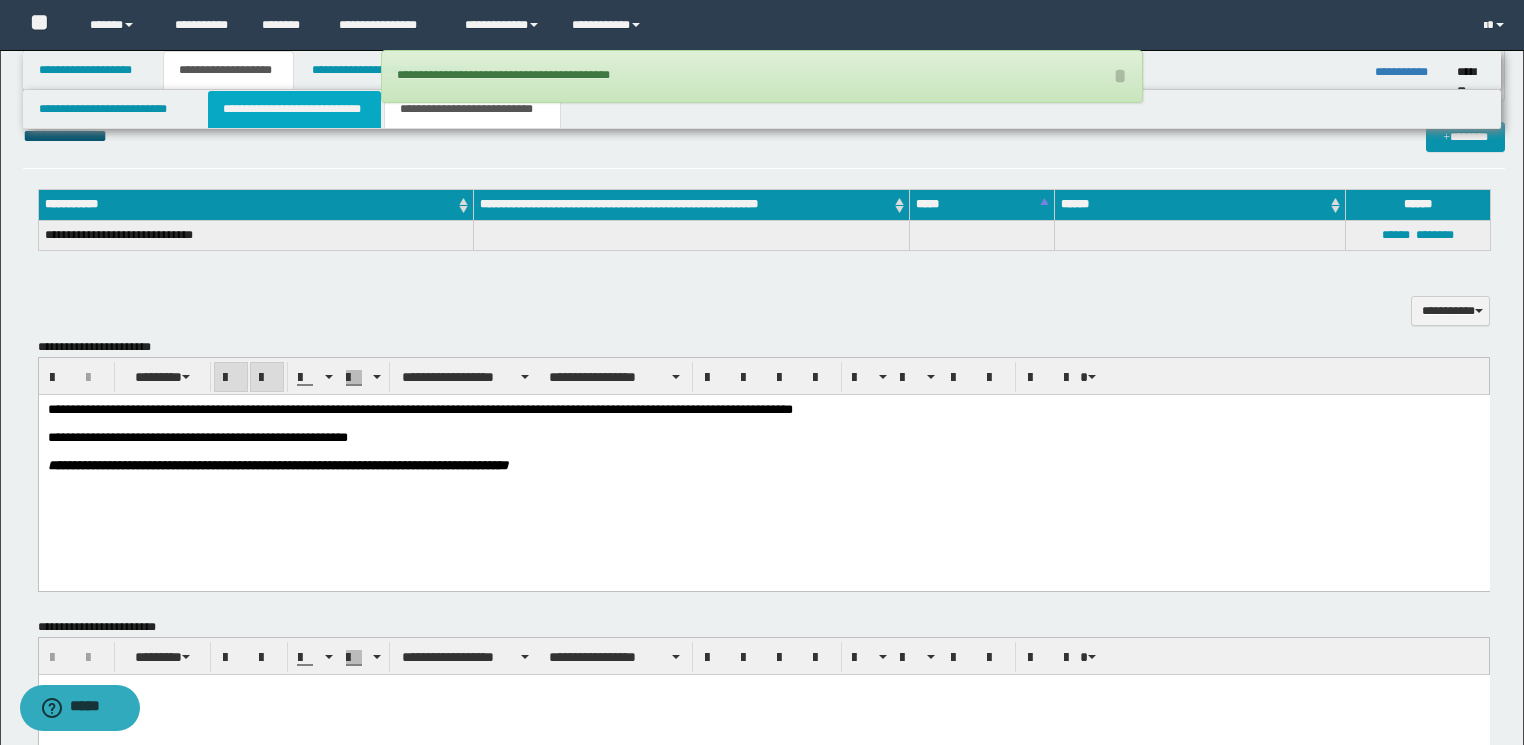 click on "**********" at bounding box center [294, 109] 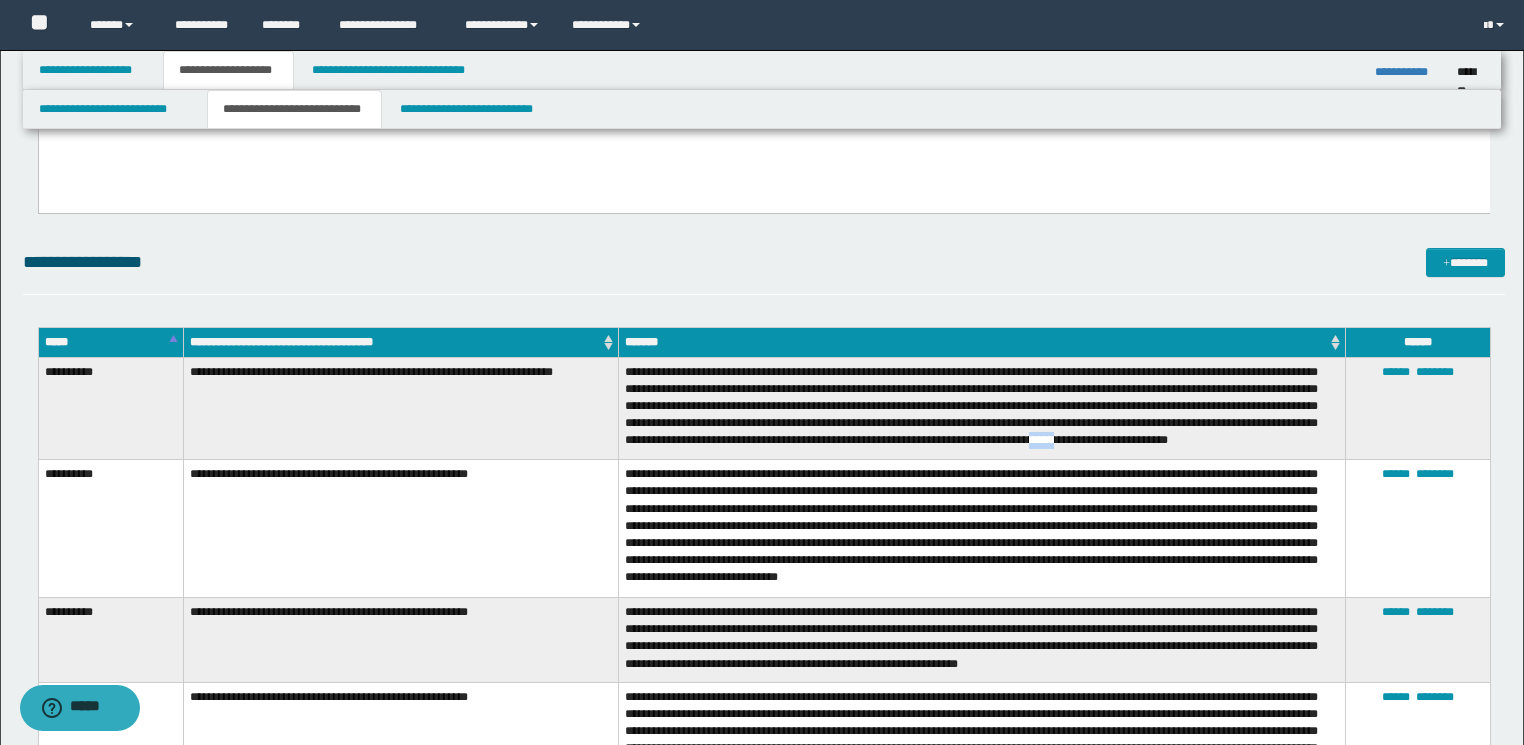 drag, startPoint x: 1325, startPoint y: 438, endPoint x: 1291, endPoint y: 438, distance: 34 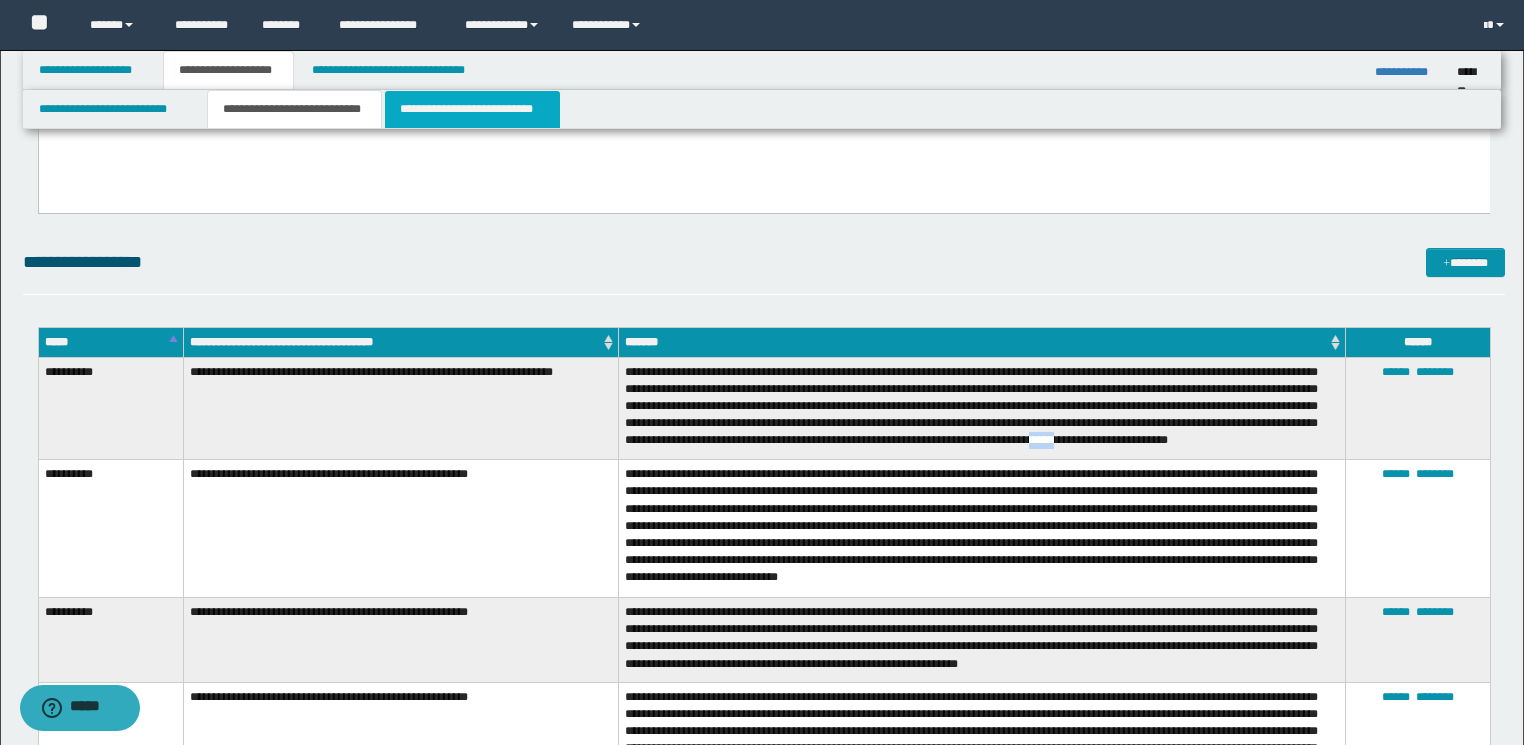 click on "**********" at bounding box center [472, 109] 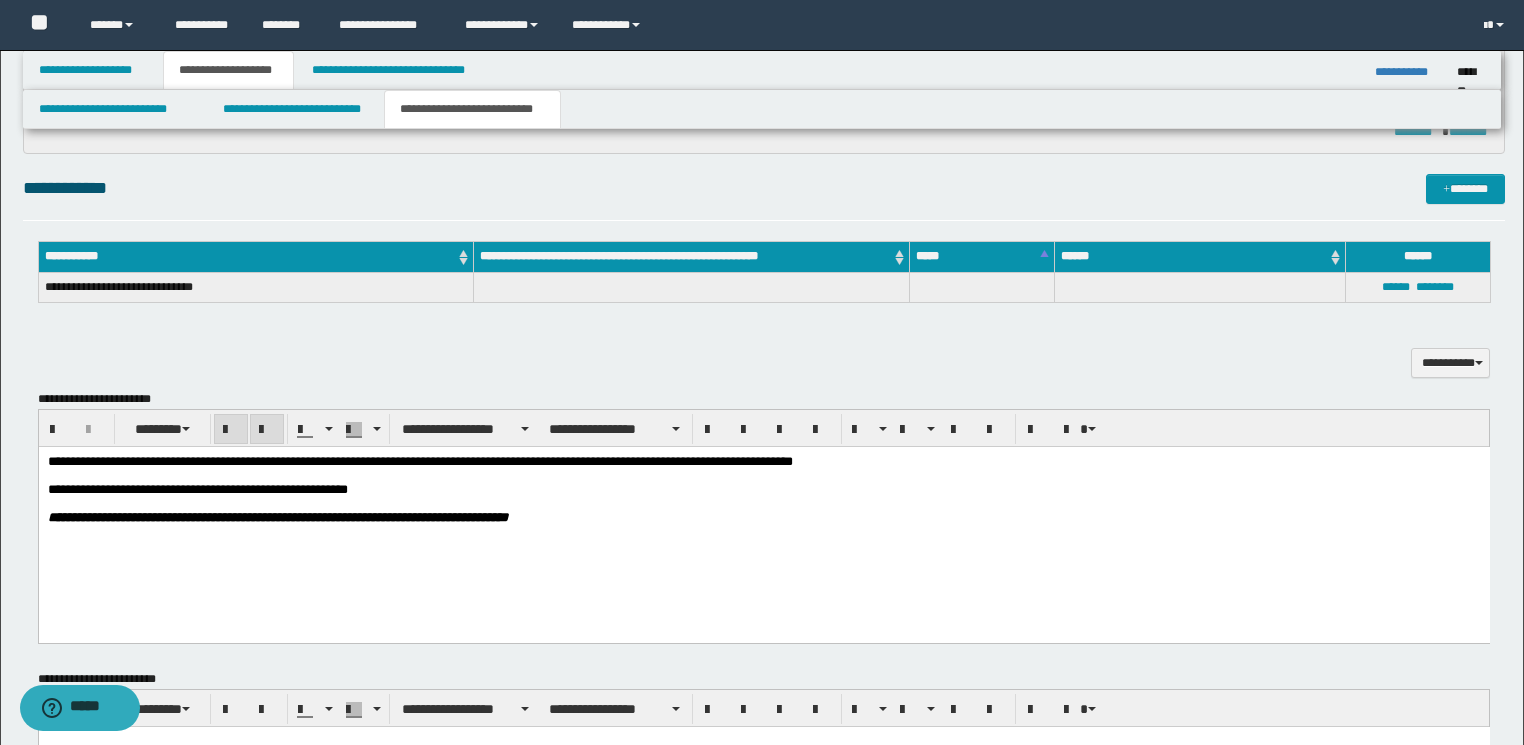 scroll, scrollTop: 639, scrollLeft: 0, axis: vertical 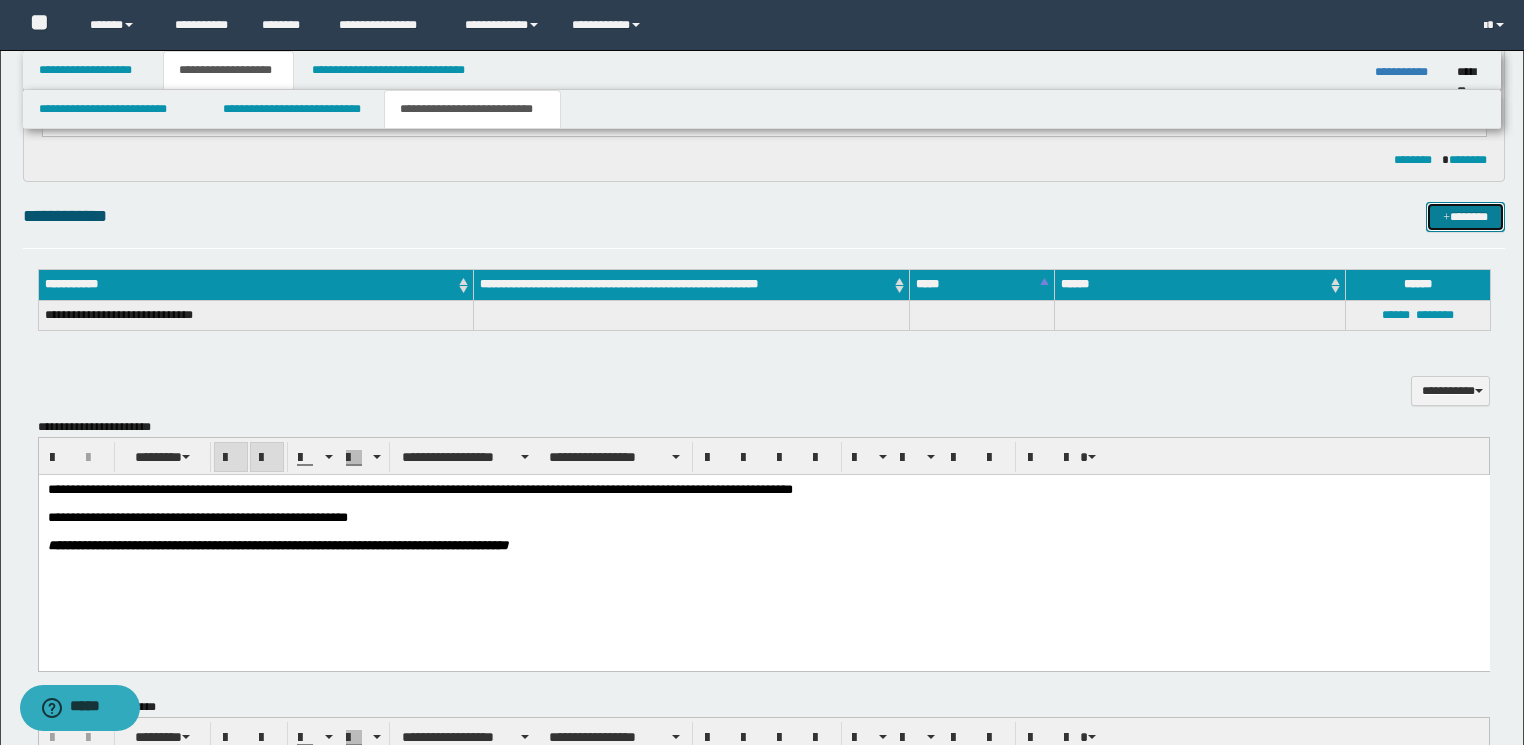 click on "*******" at bounding box center (1465, 217) 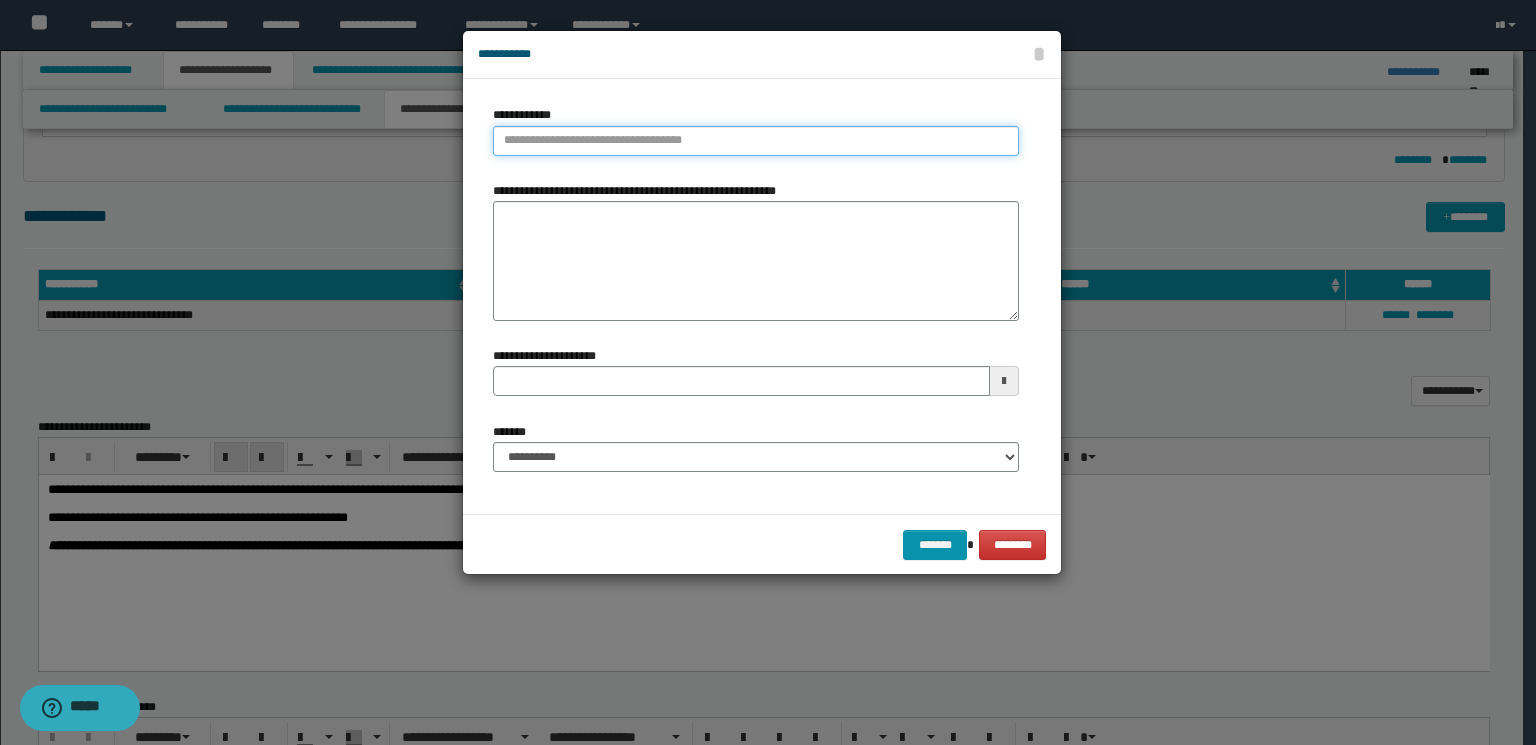 type on "**********" 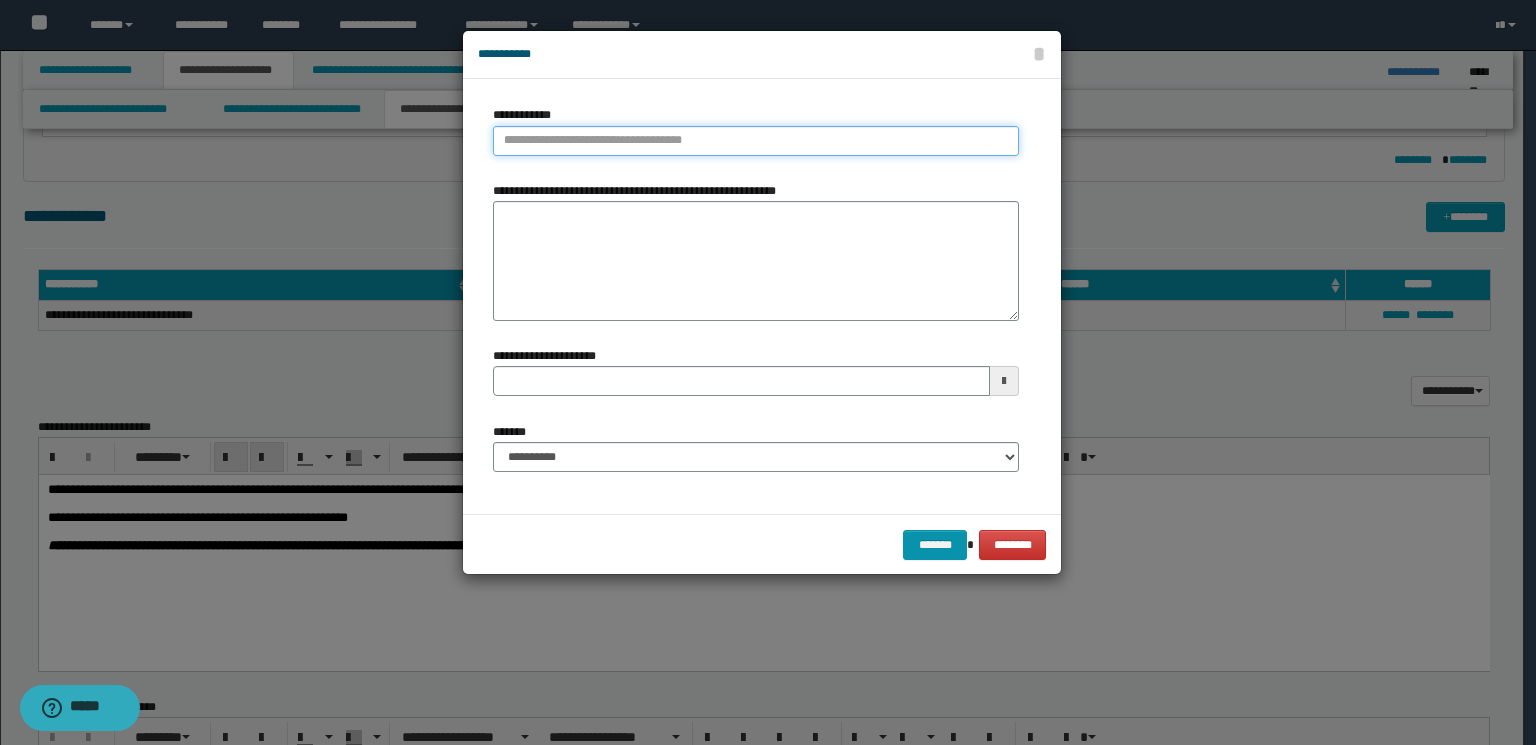 click on "**********" at bounding box center [756, 141] 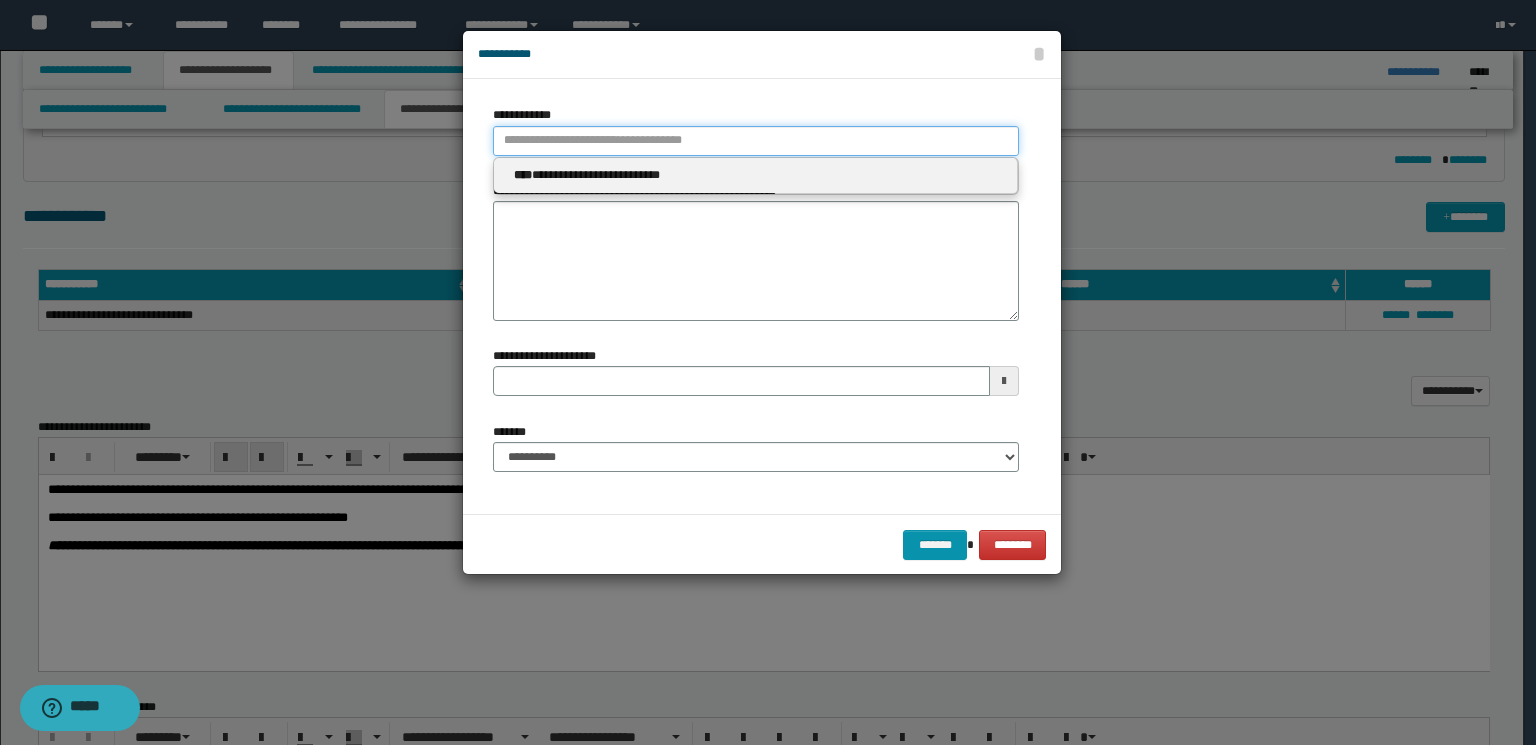paste on "****" 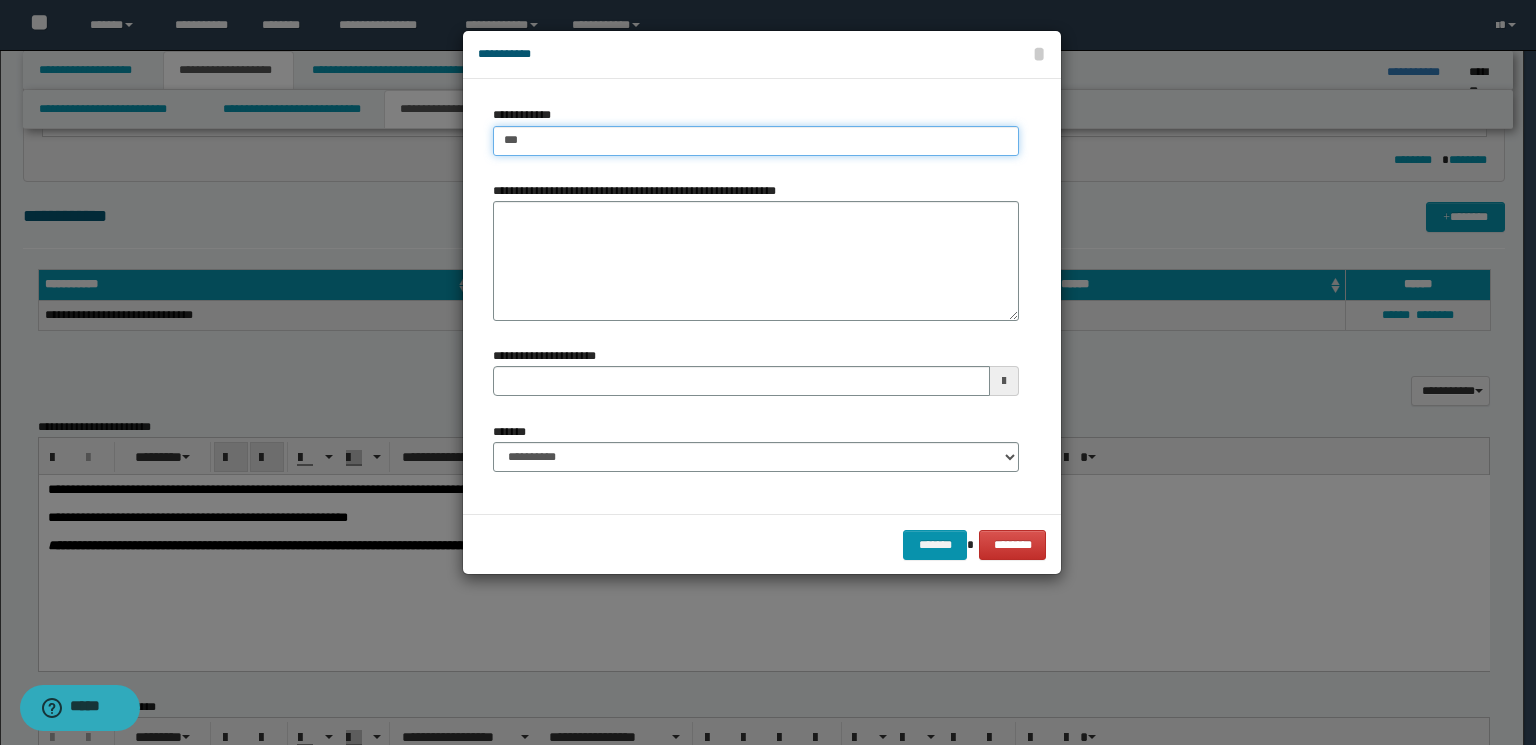 type on "*" 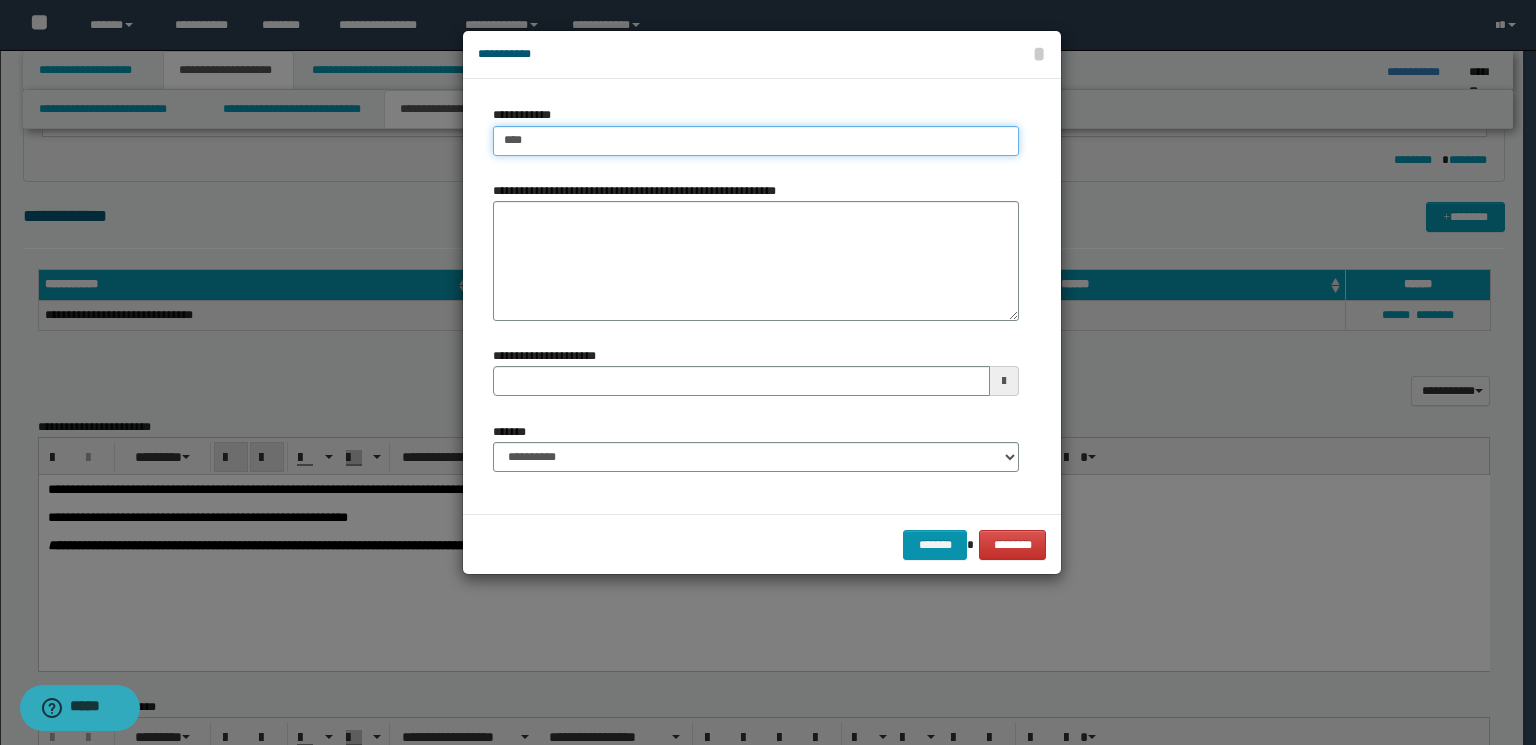 type on "****" 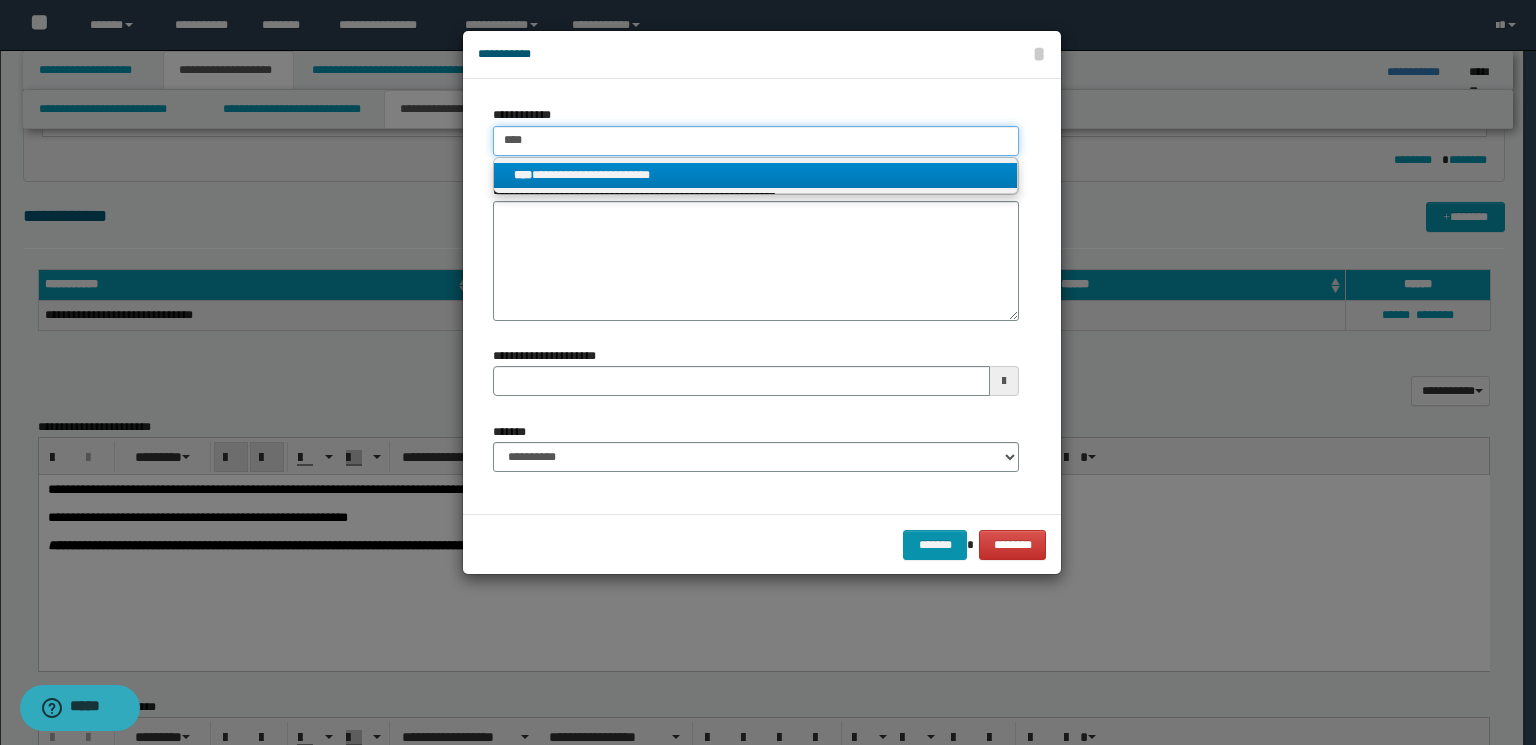 type on "****" 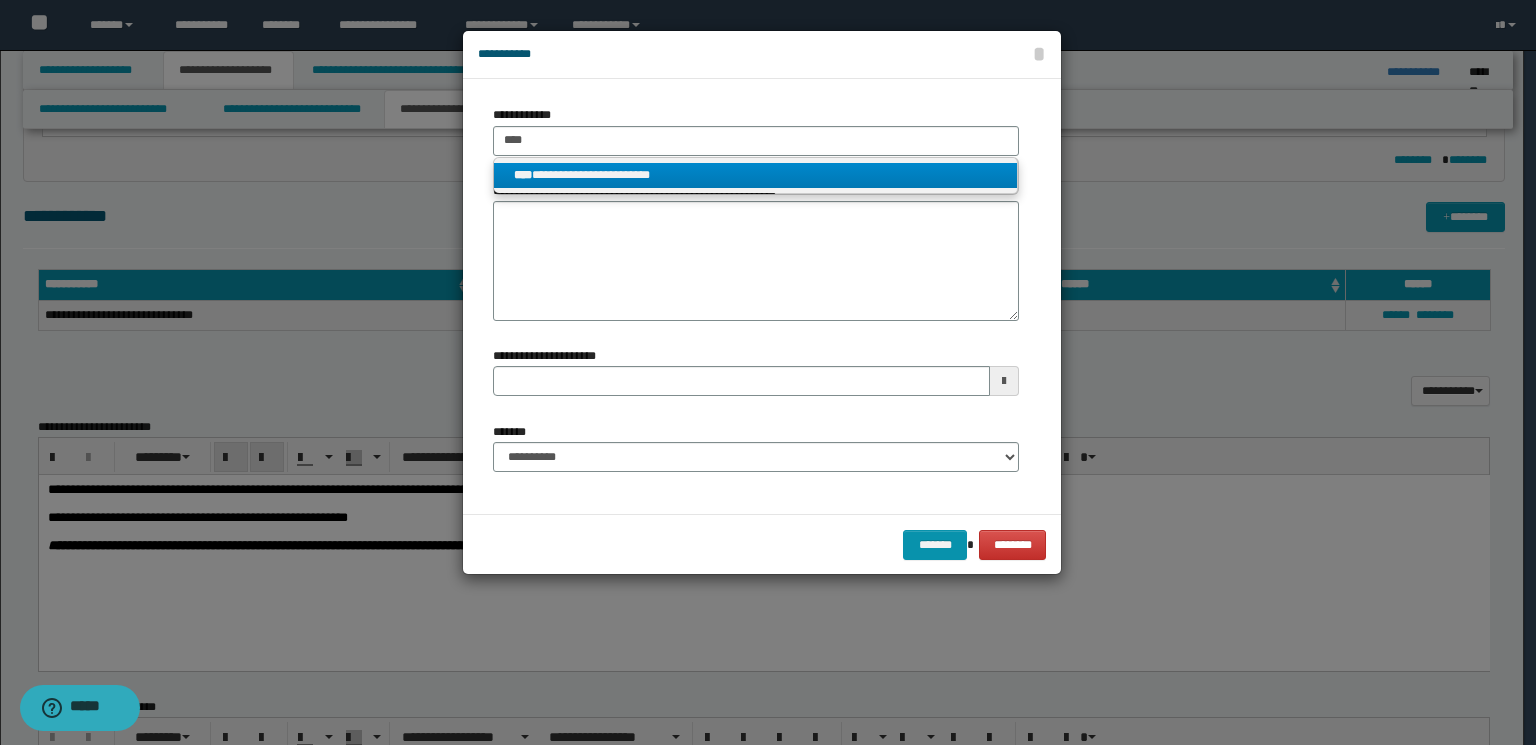 click on "**********" at bounding box center (756, 175) 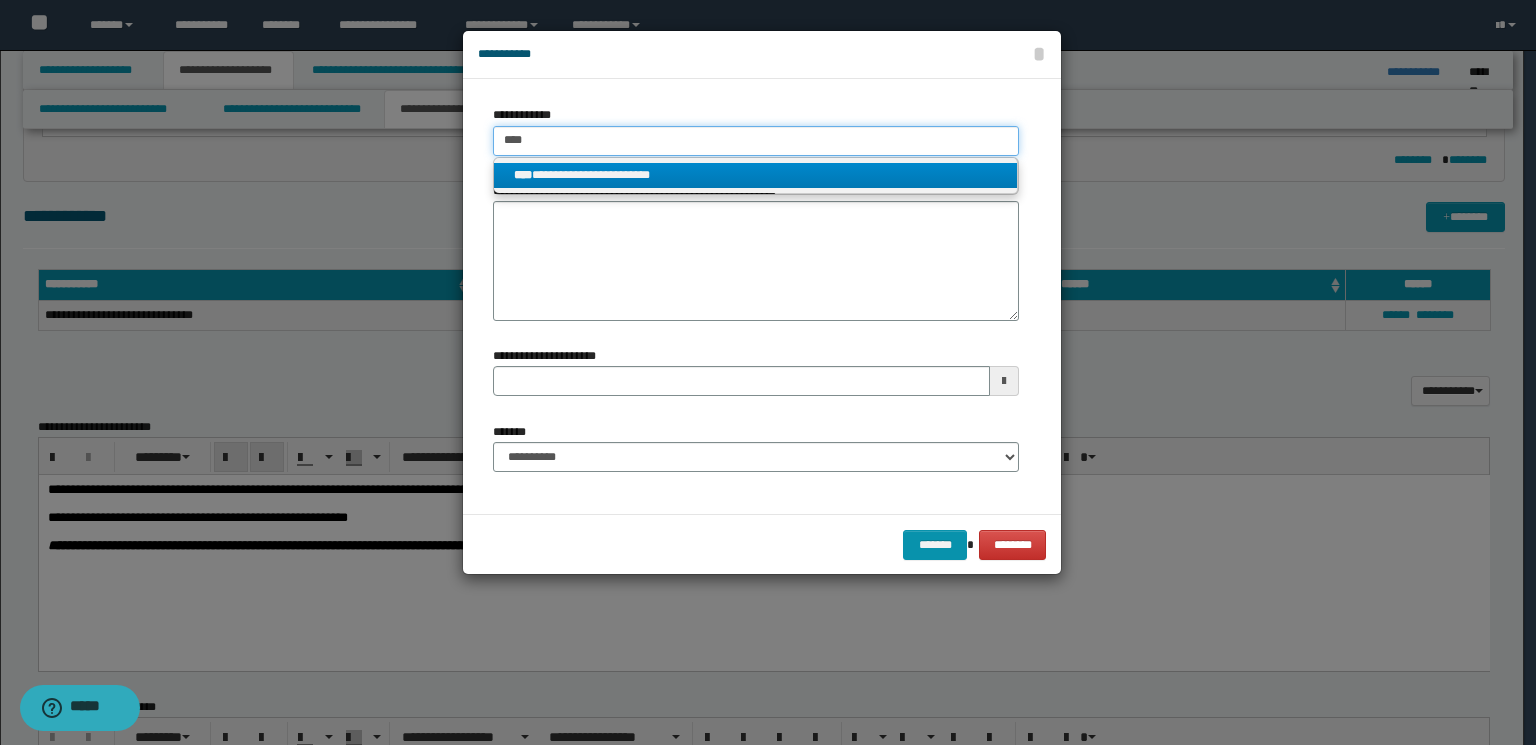 type 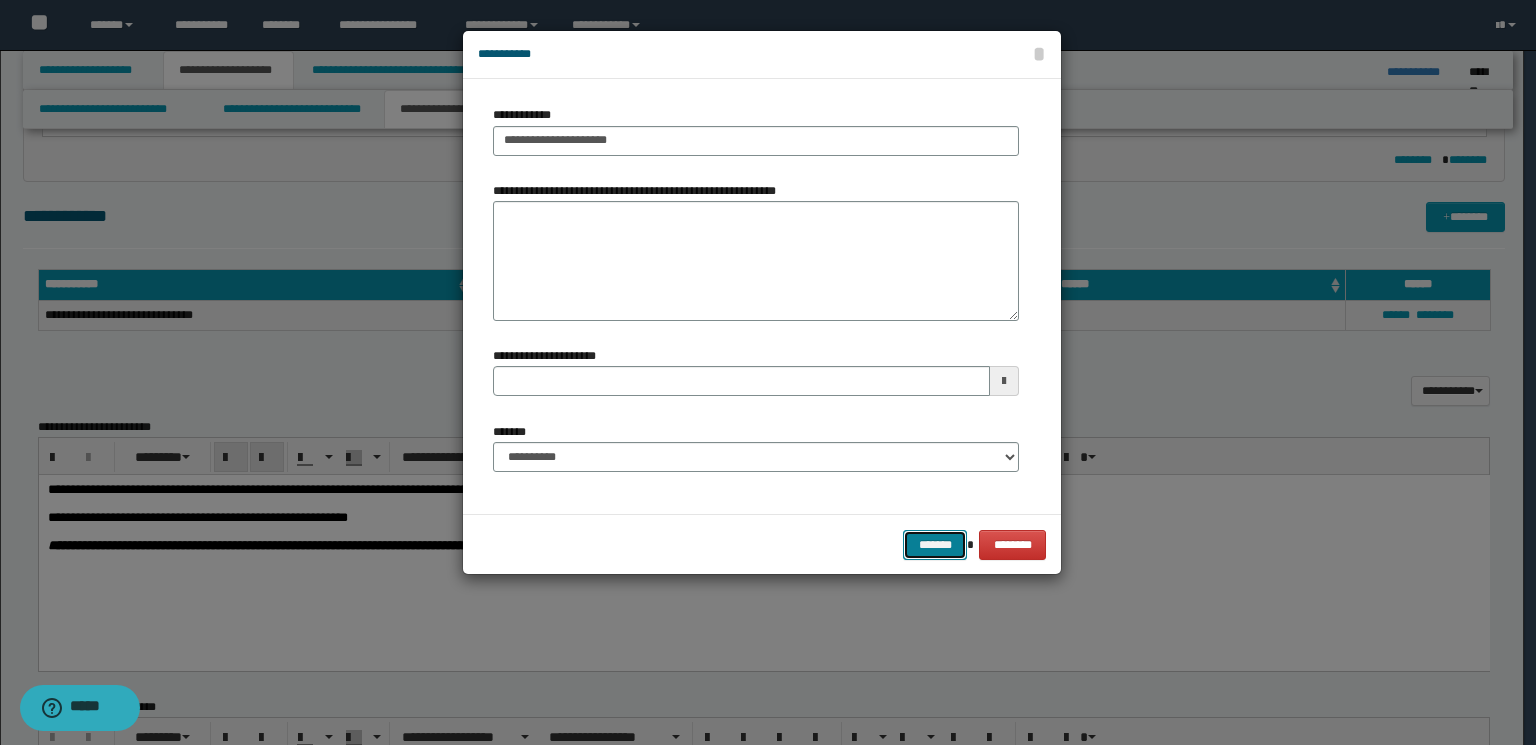click on "*******" at bounding box center [935, 545] 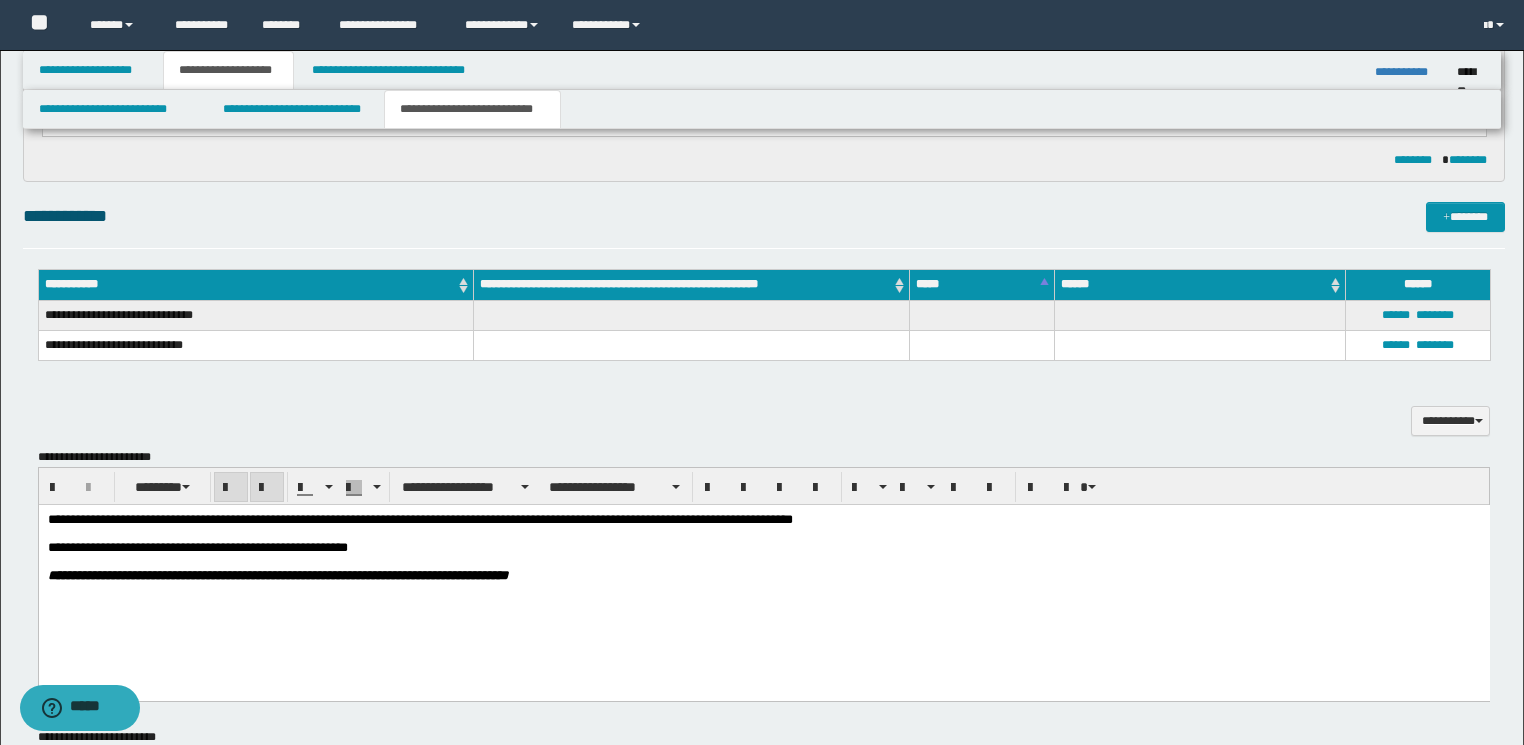 drag, startPoint x: 1238, startPoint y: 617, endPoint x: 1275, endPoint y: 533, distance: 91.787796 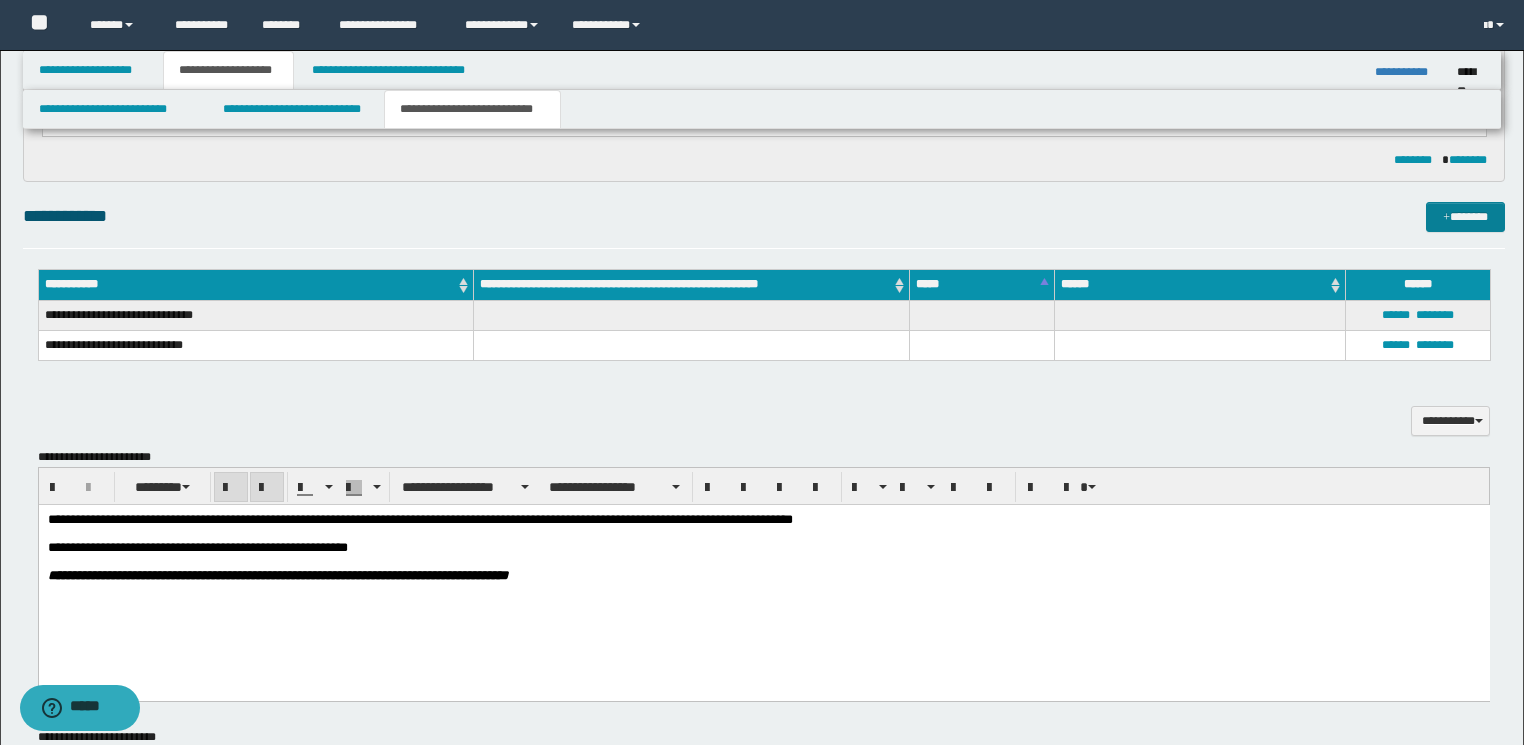 click on "*******" at bounding box center (1465, 217) 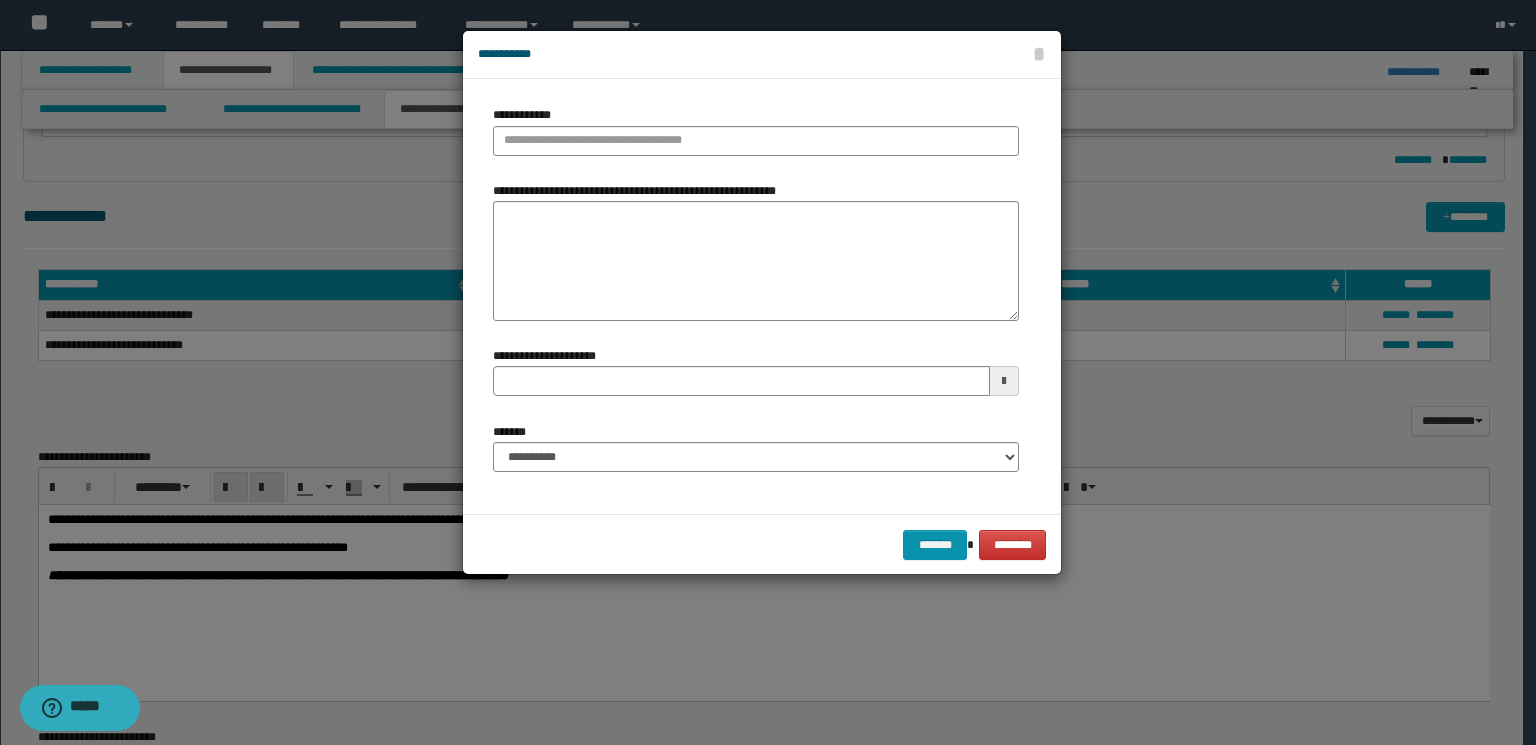 type 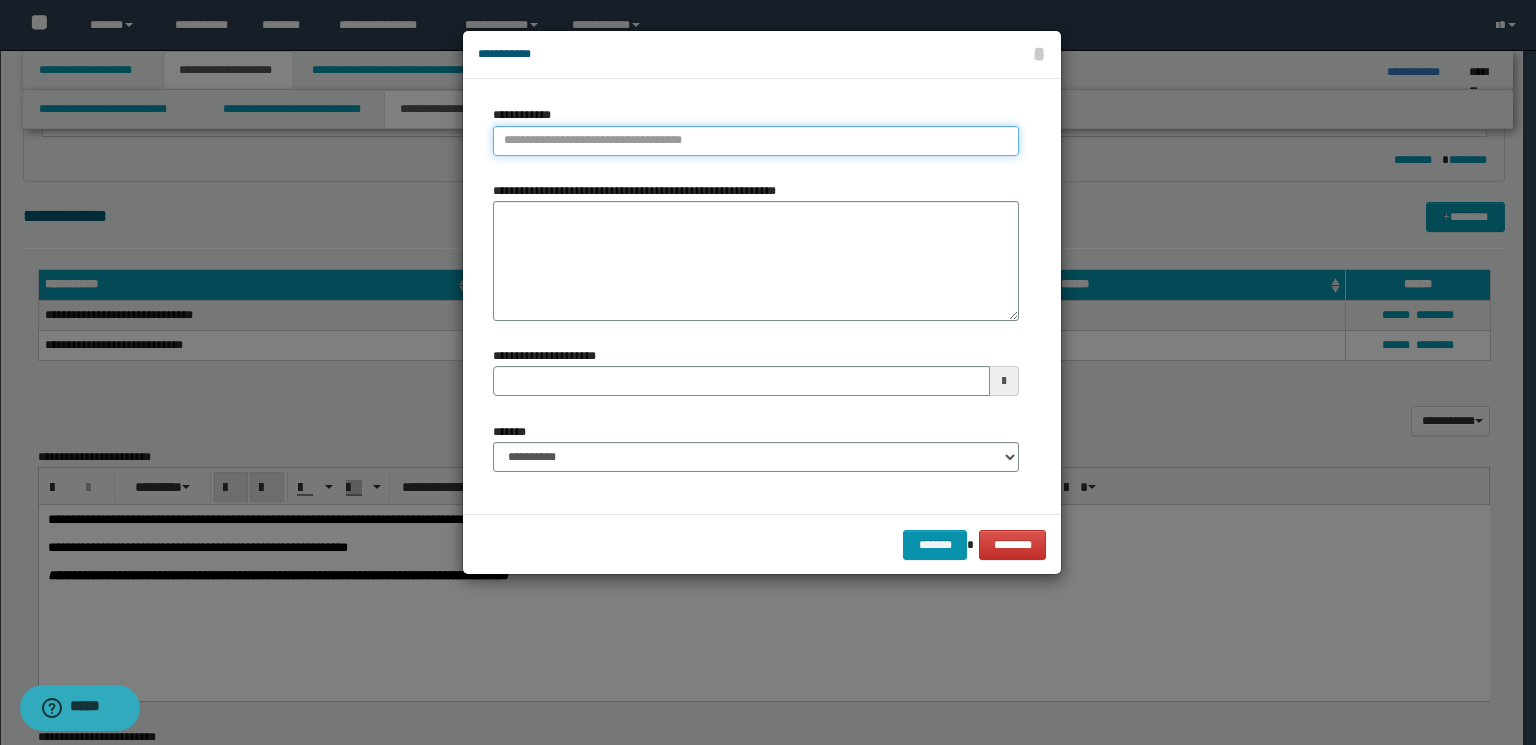 type on "**********" 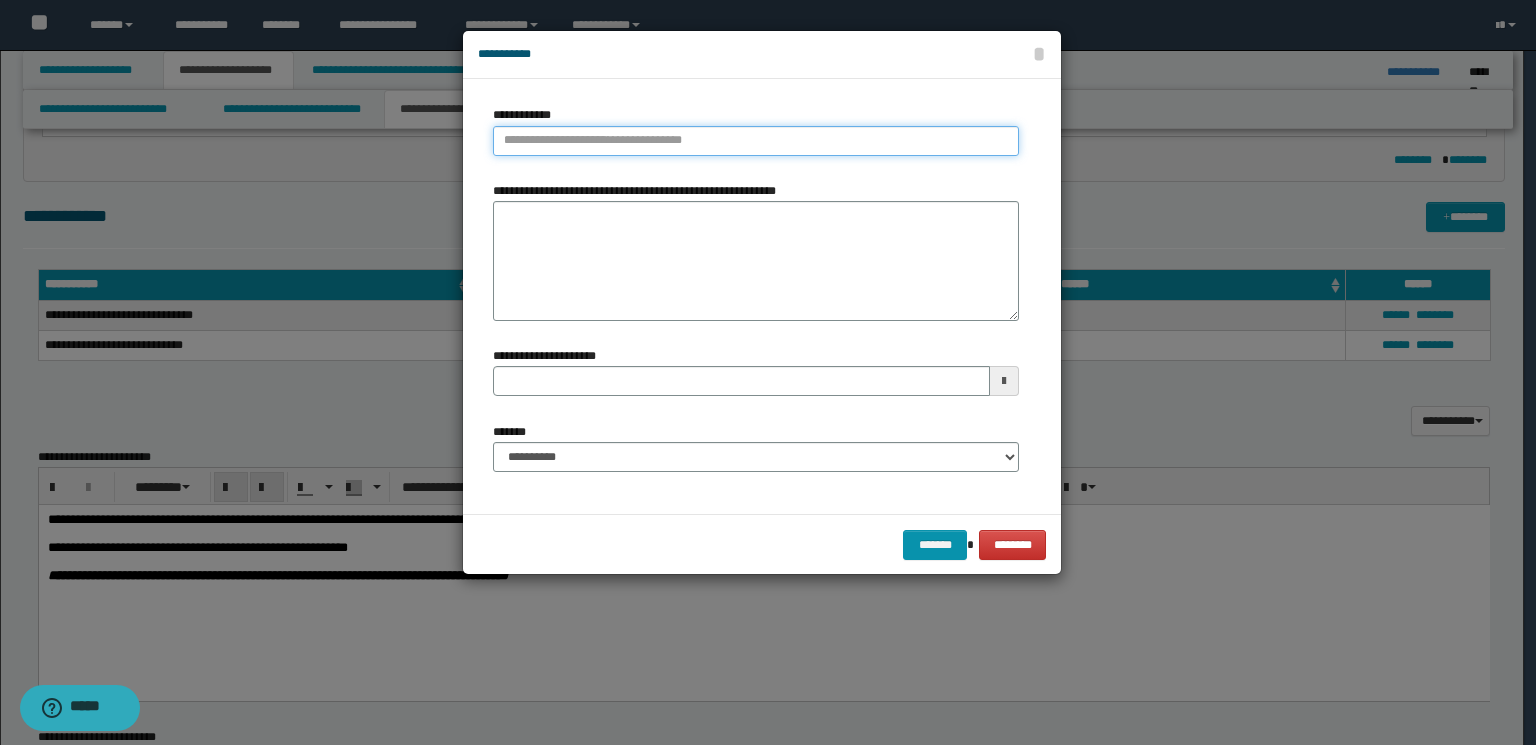 click on "**********" at bounding box center [756, 141] 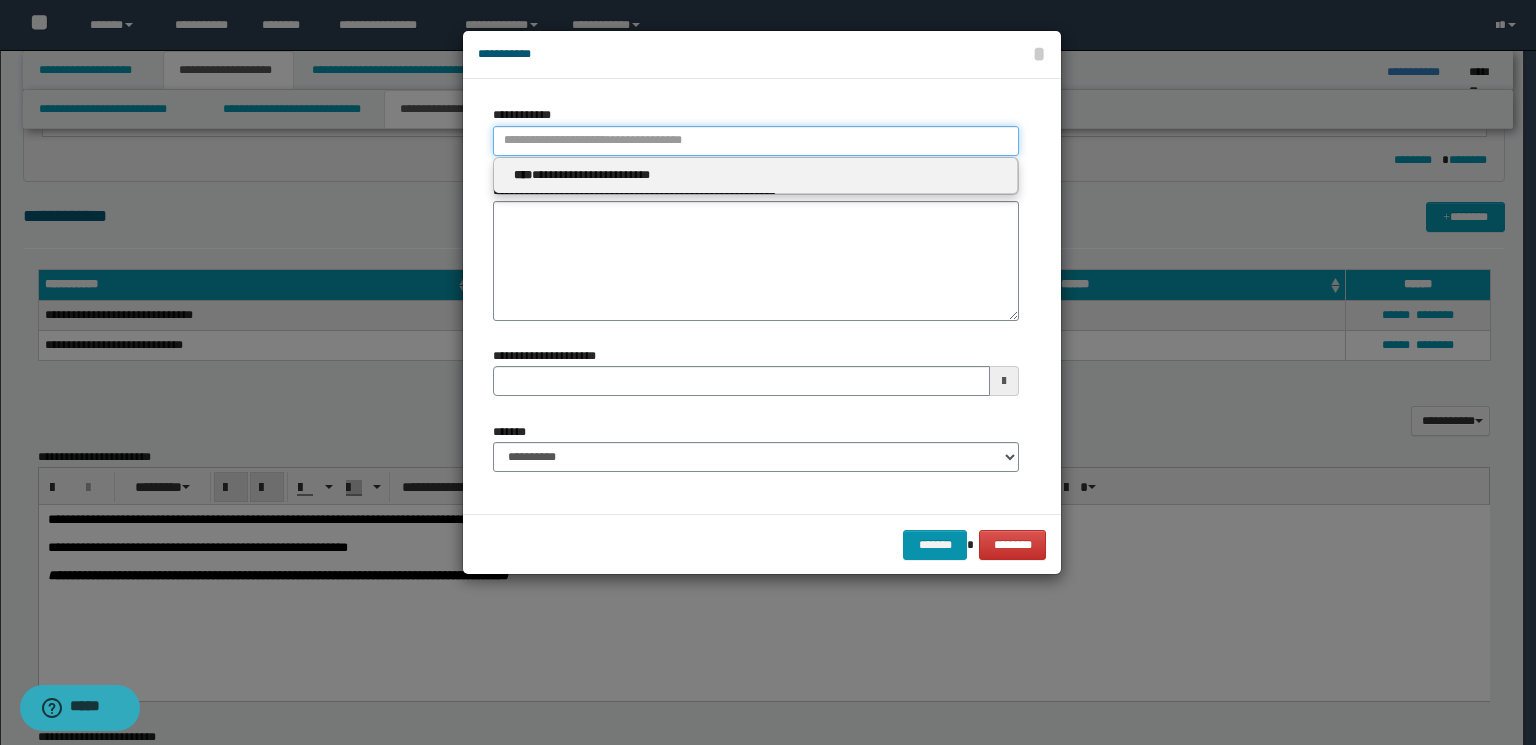 paste on "****" 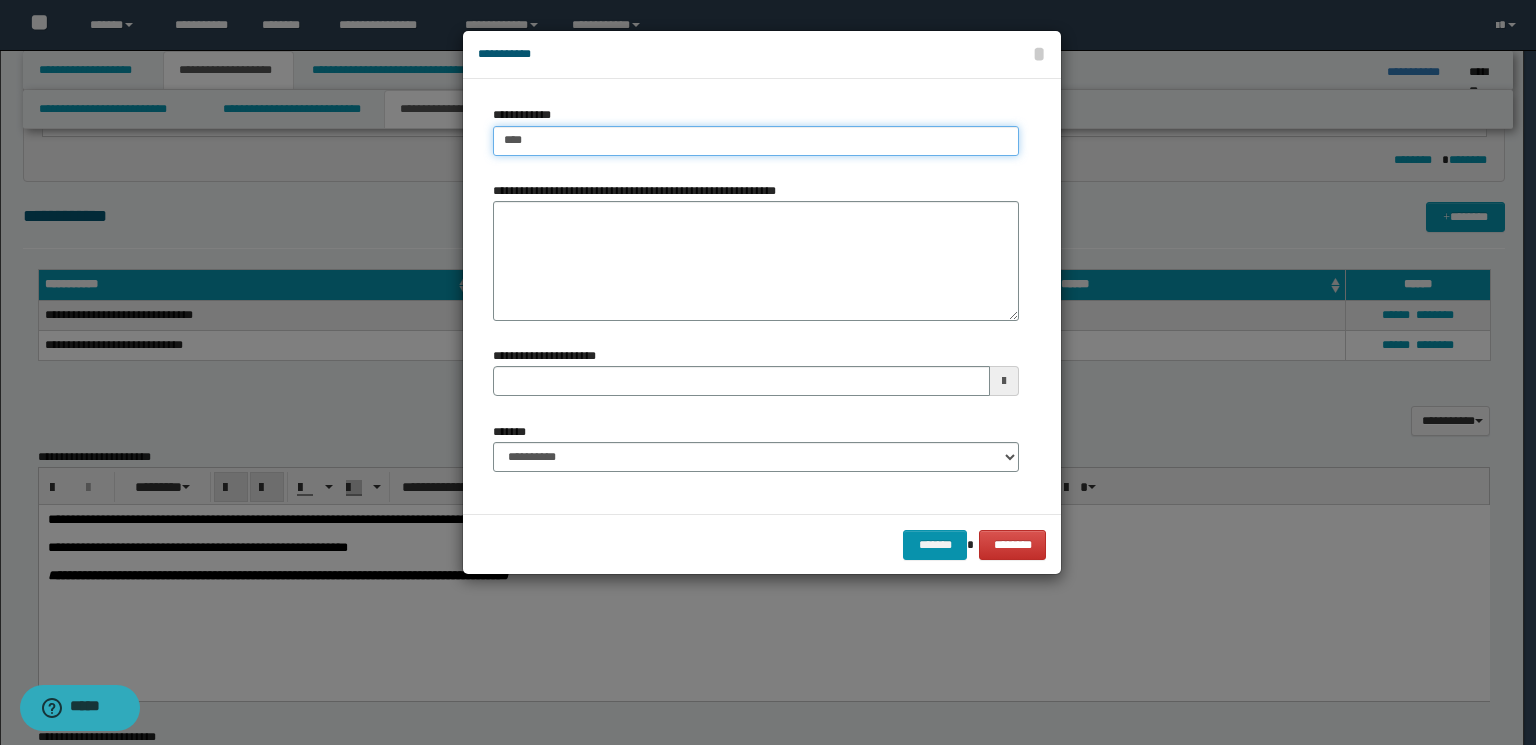 type on "****" 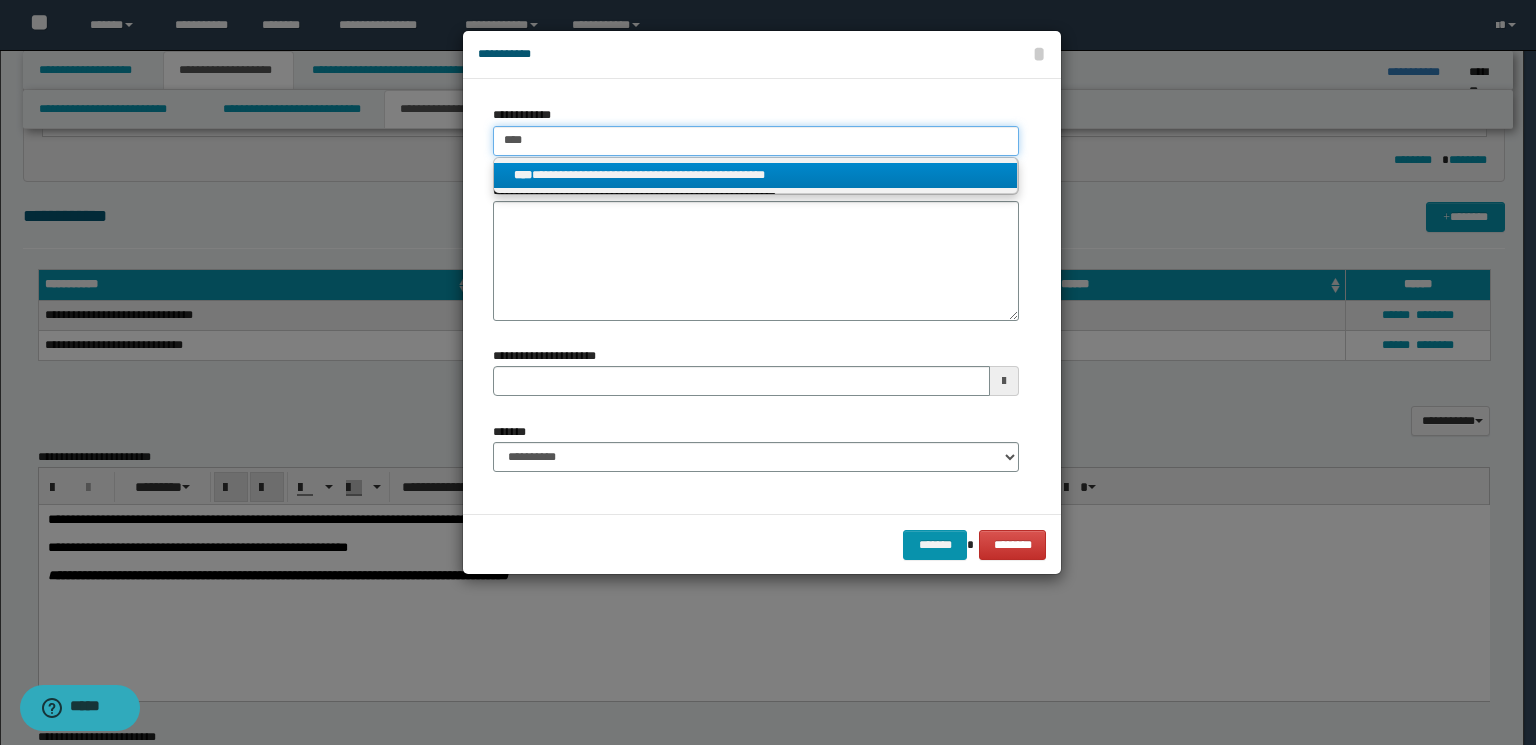 type on "****" 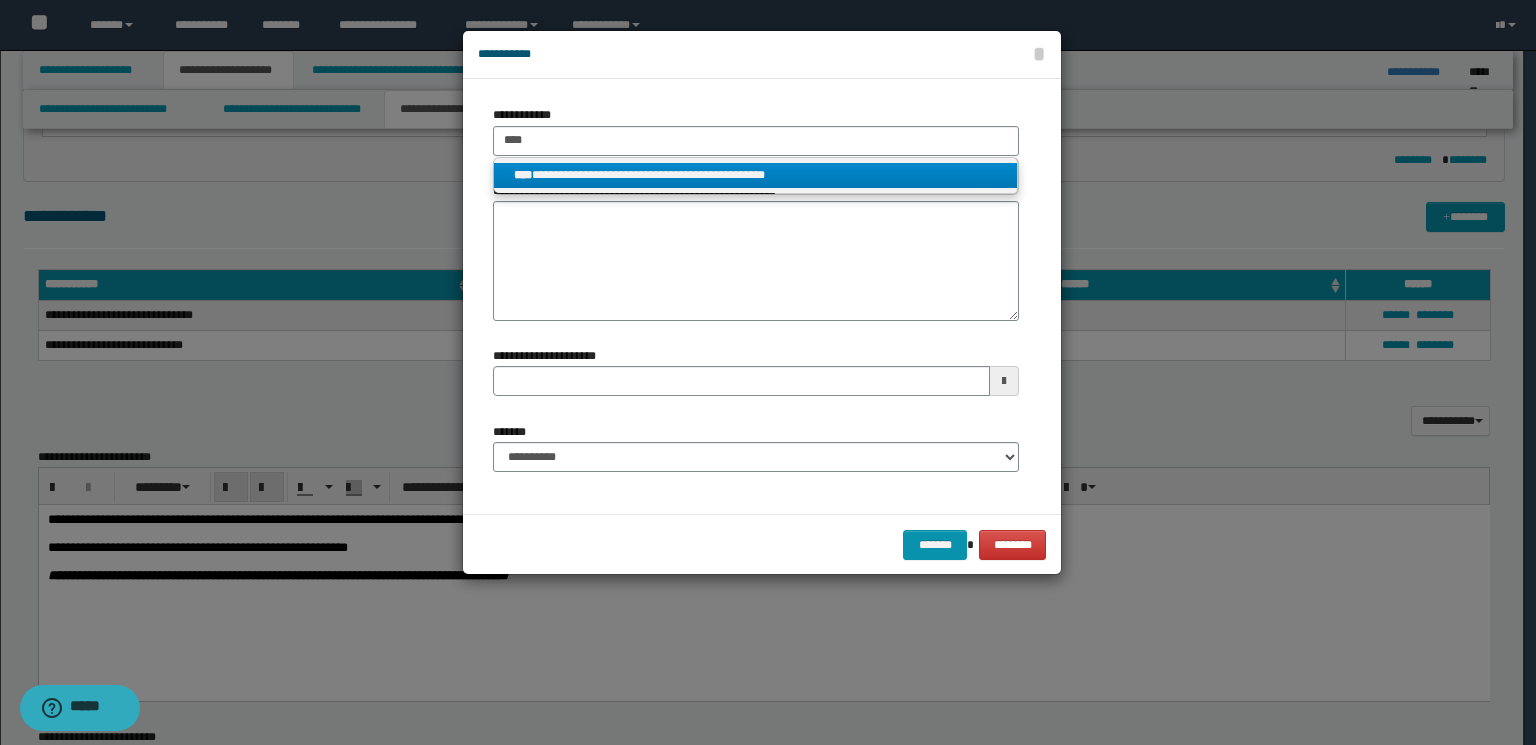 click on "**********" at bounding box center (756, 175) 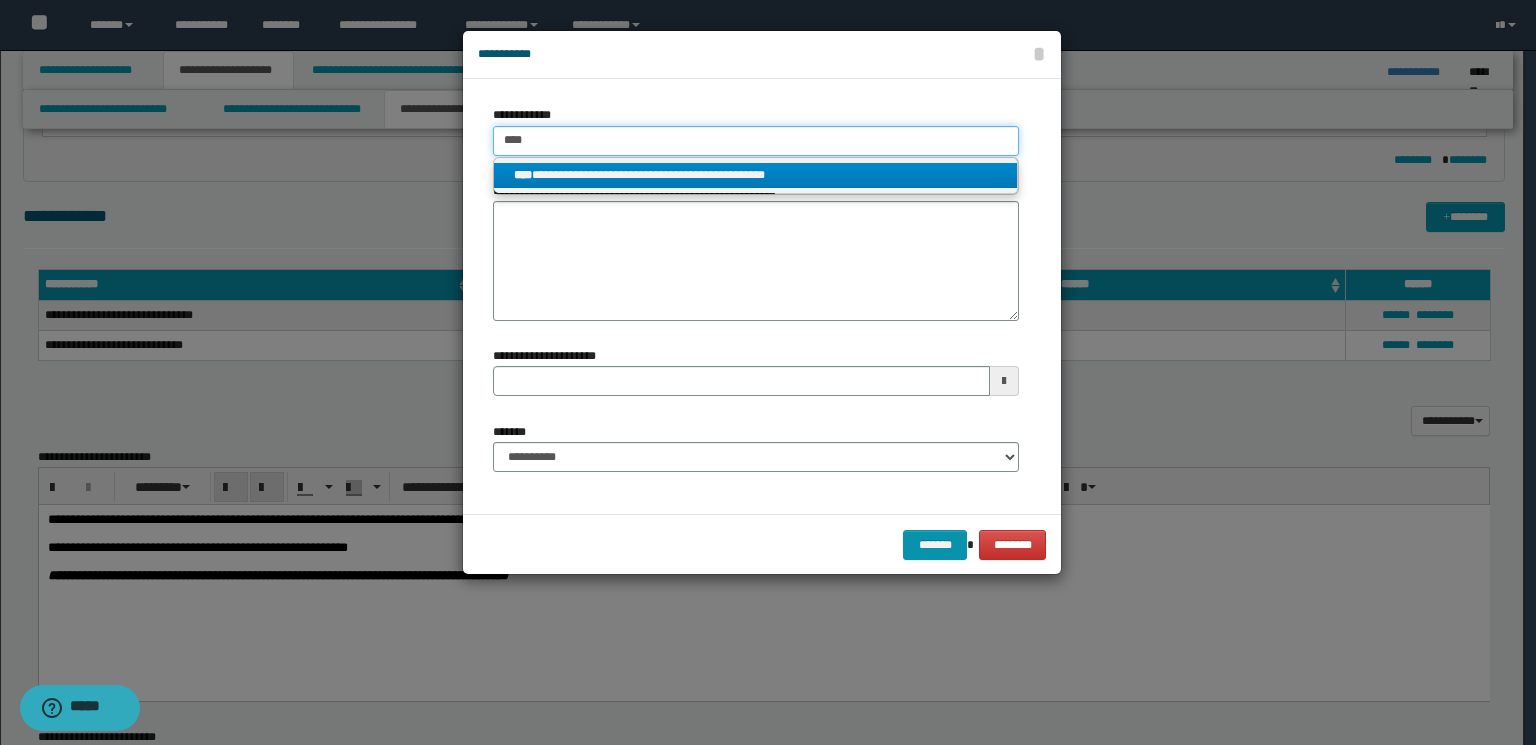 type 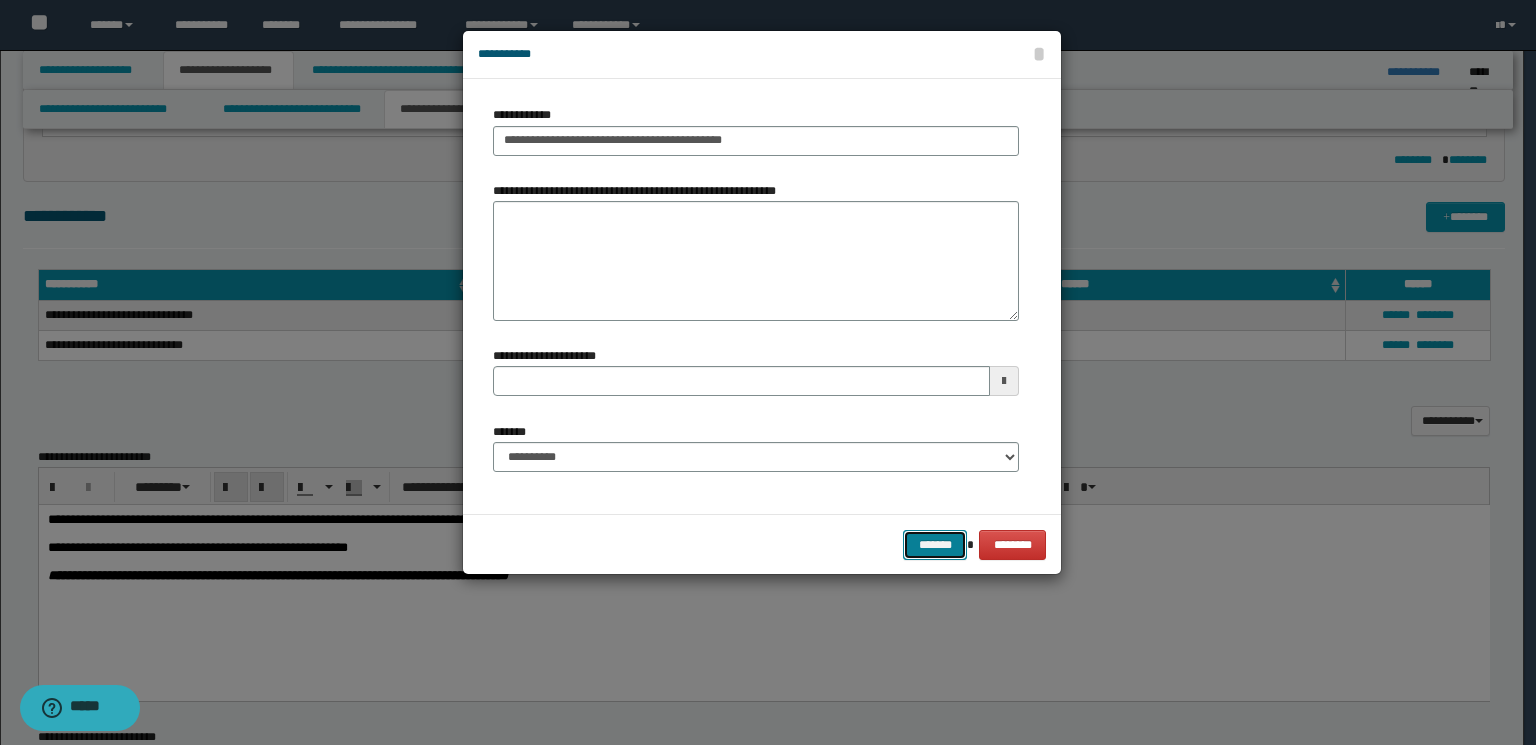 click on "*******" at bounding box center (935, 545) 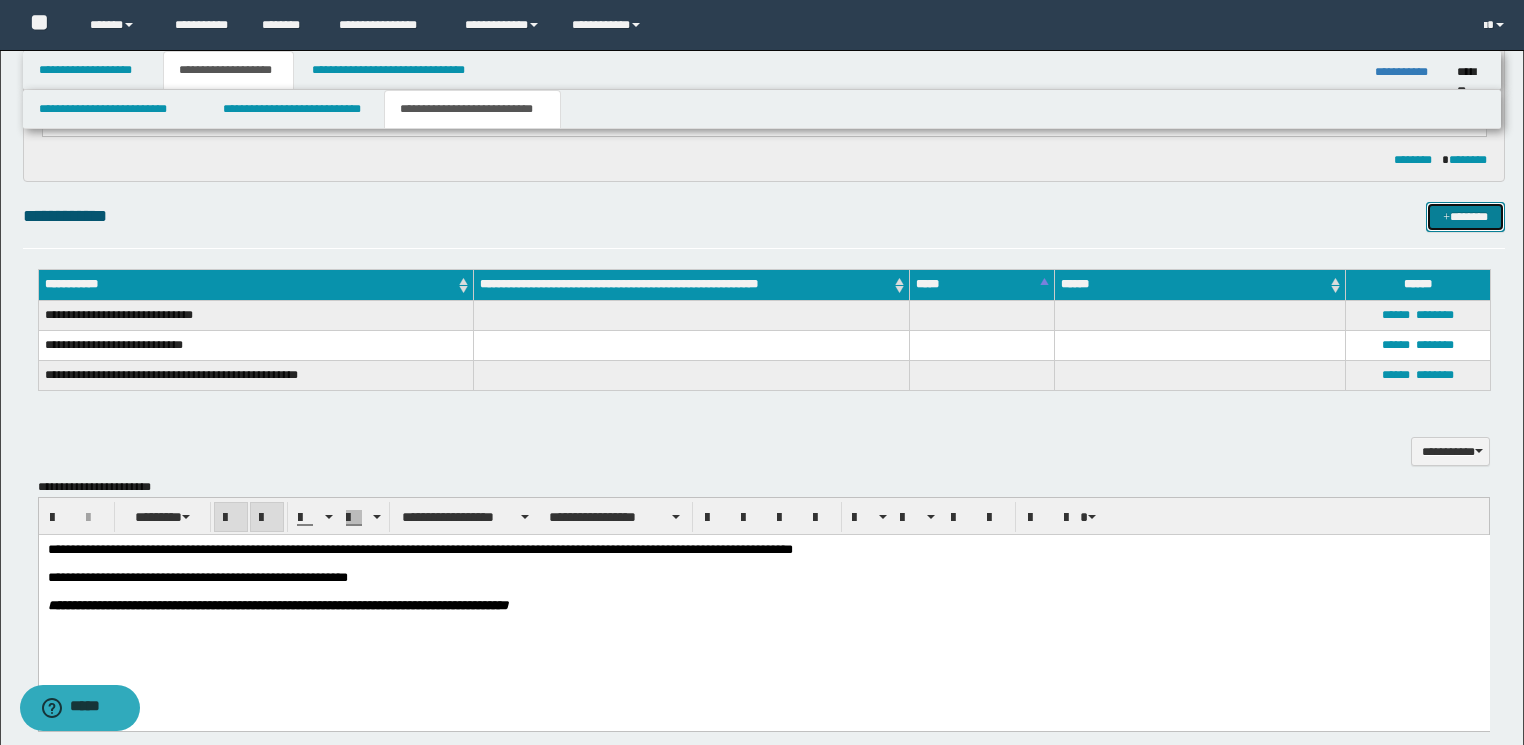 click on "*******" at bounding box center [1465, 217] 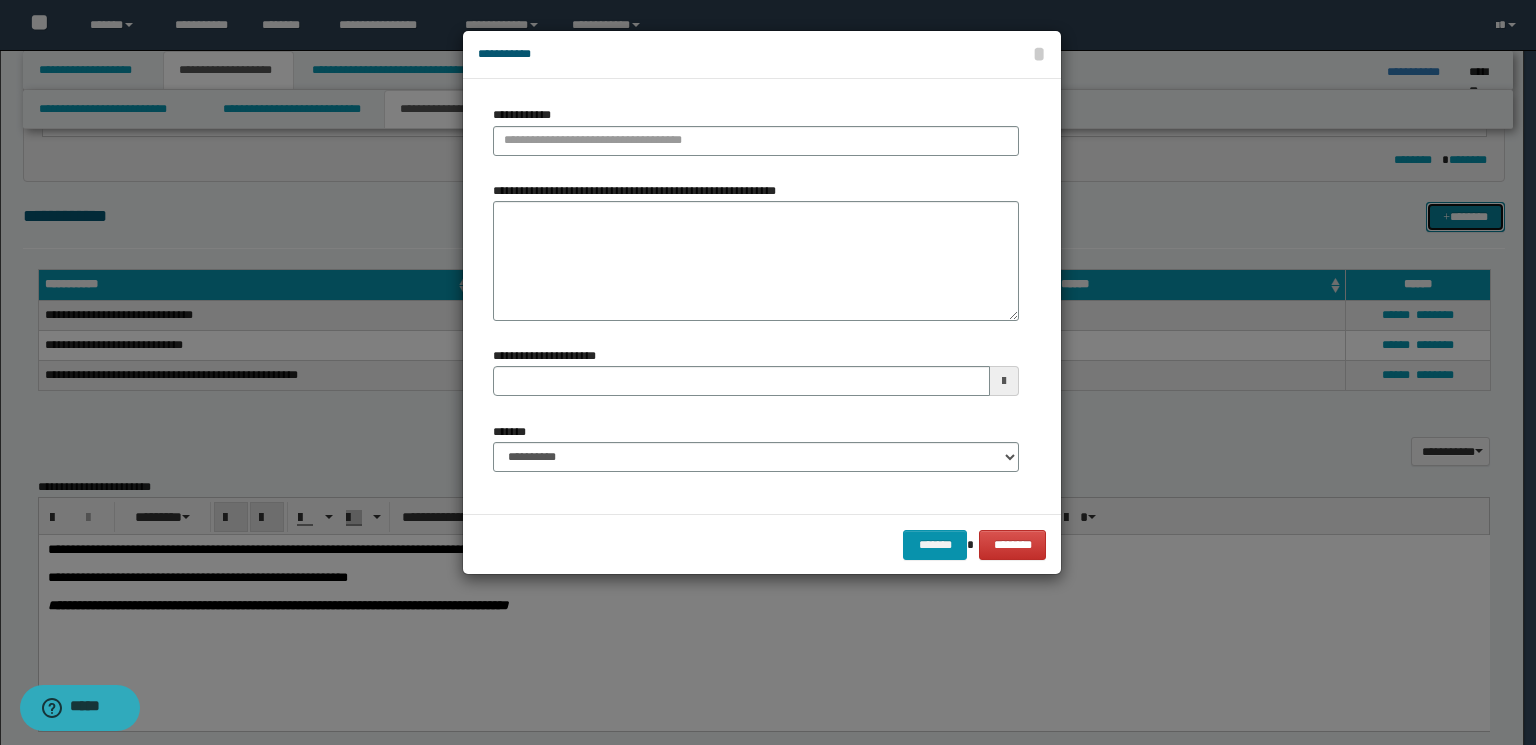 type 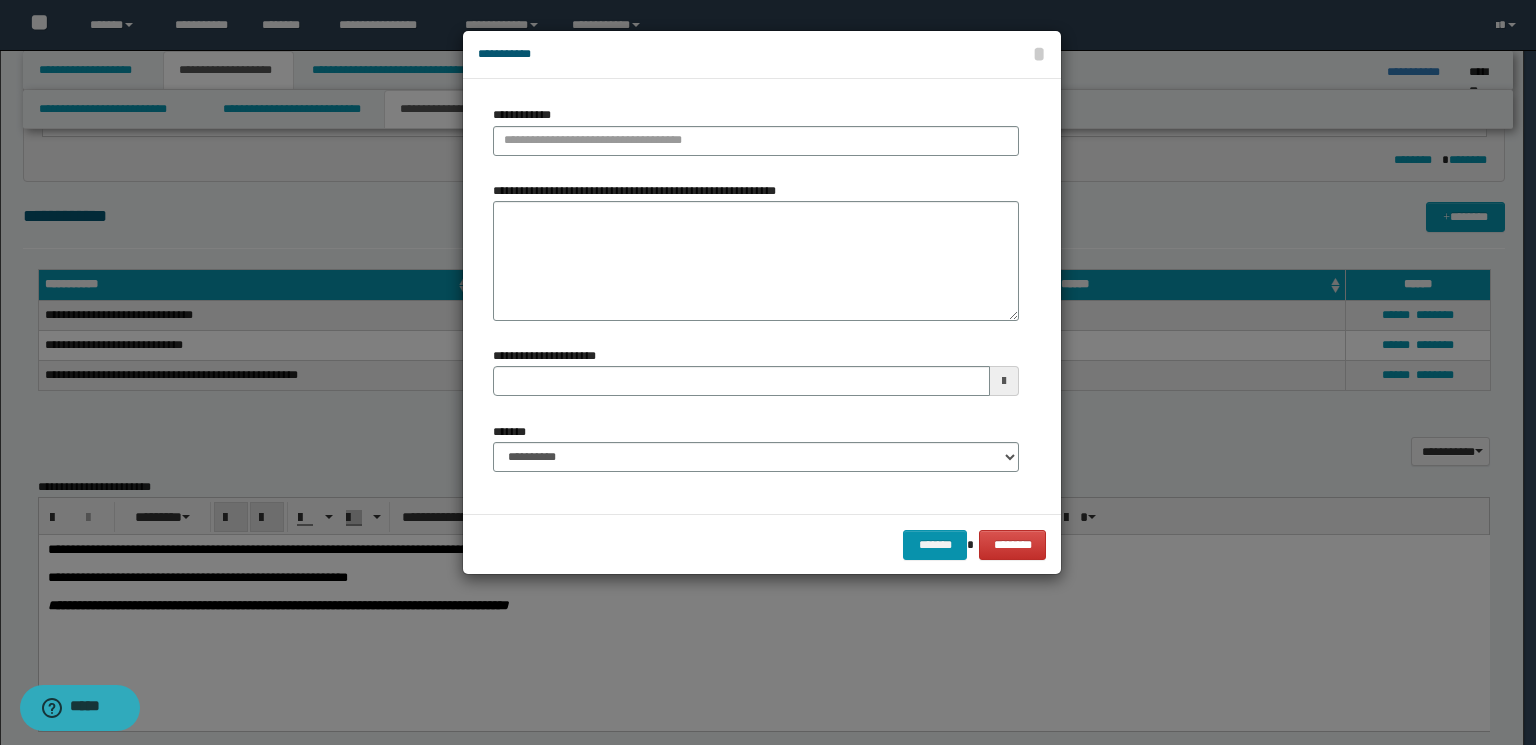 click on "**********" at bounding box center [756, 138] 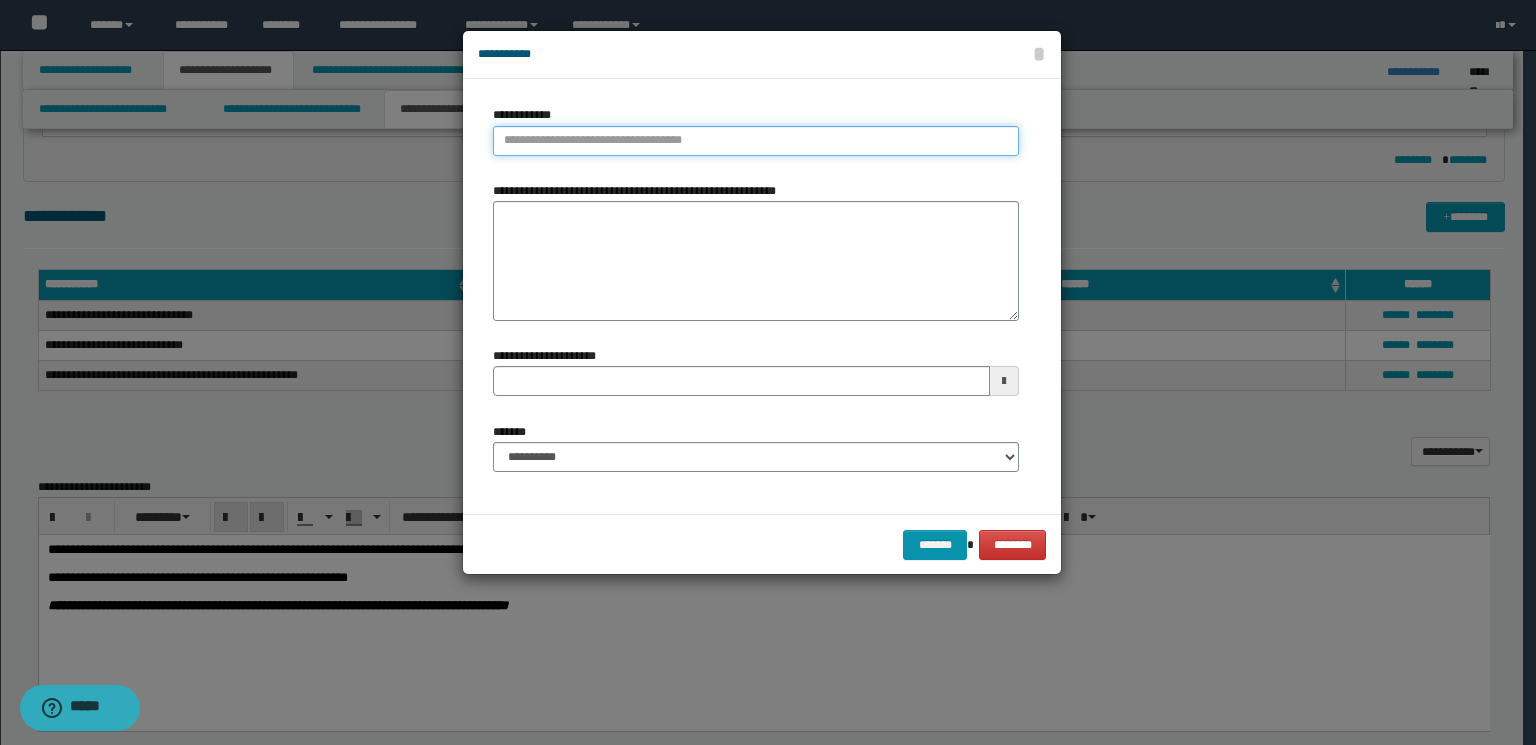 type on "**********" 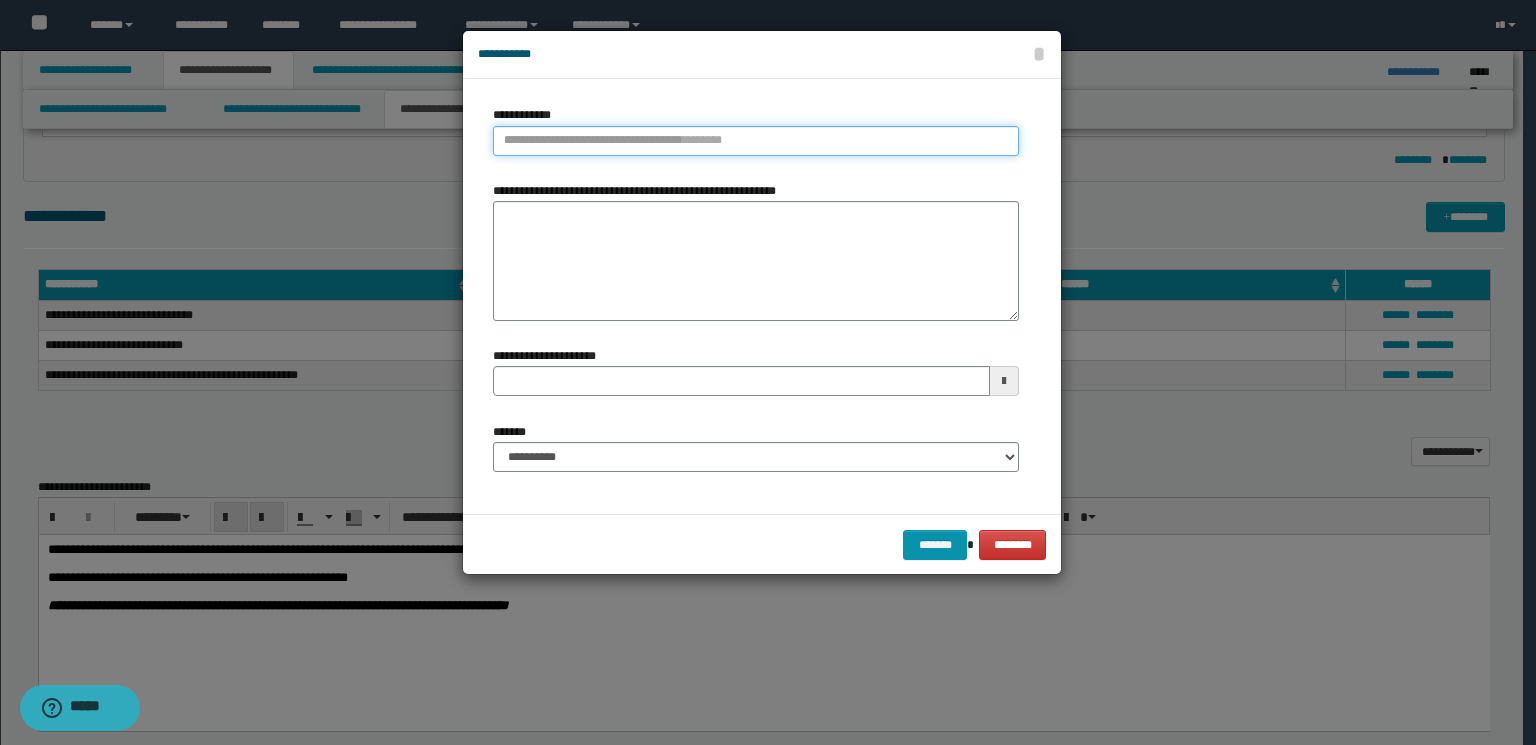 click on "**********" at bounding box center [756, 141] 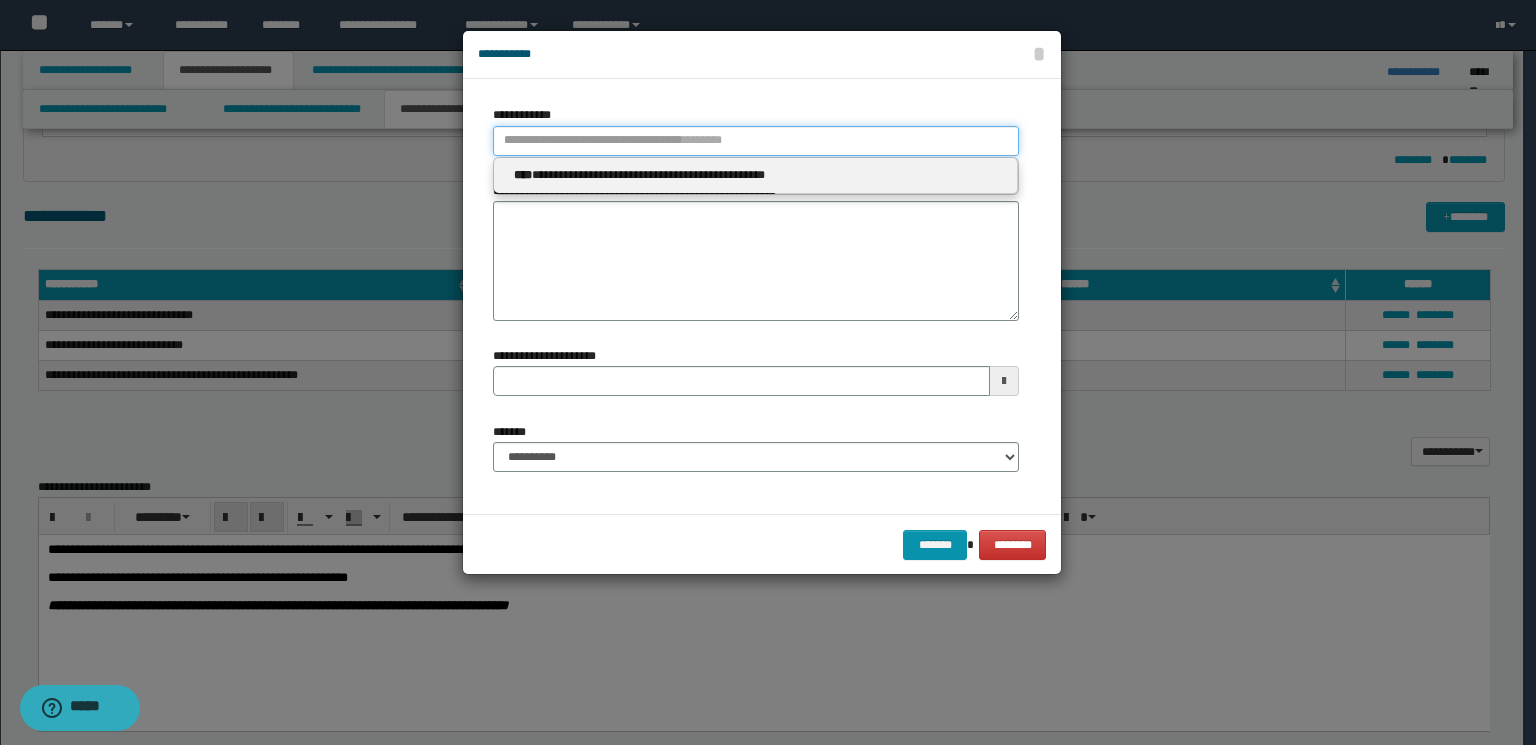 paste on "****" 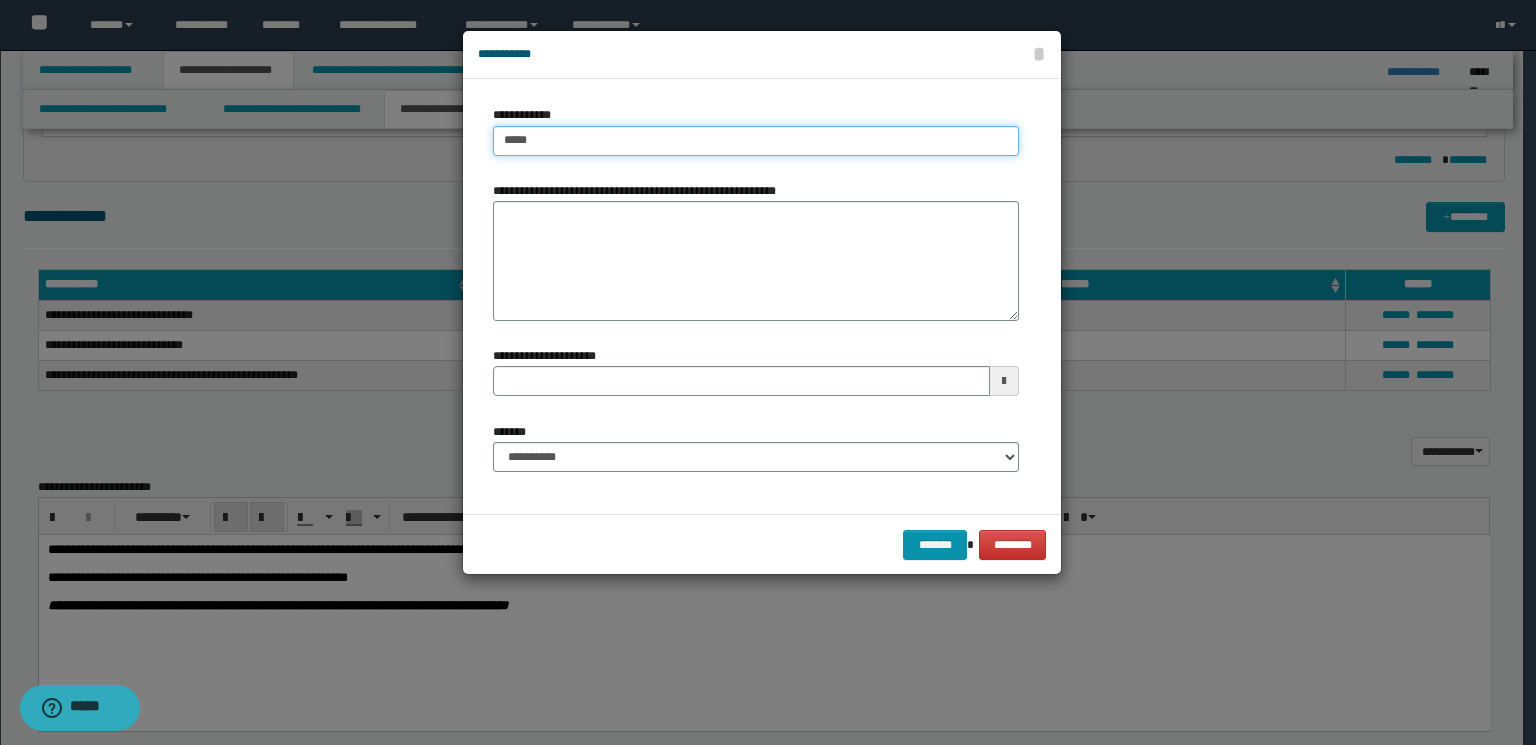 type on "****" 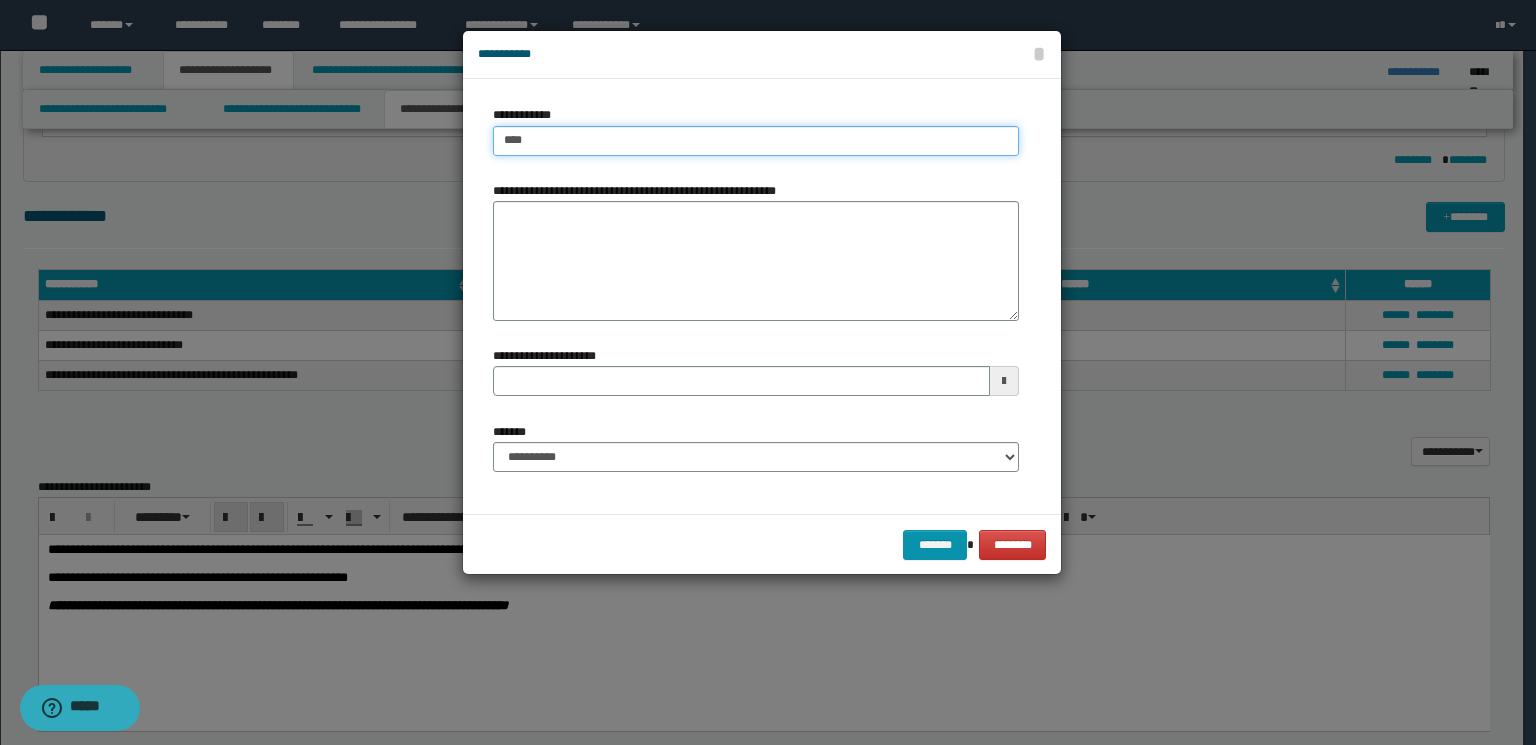 type on "****" 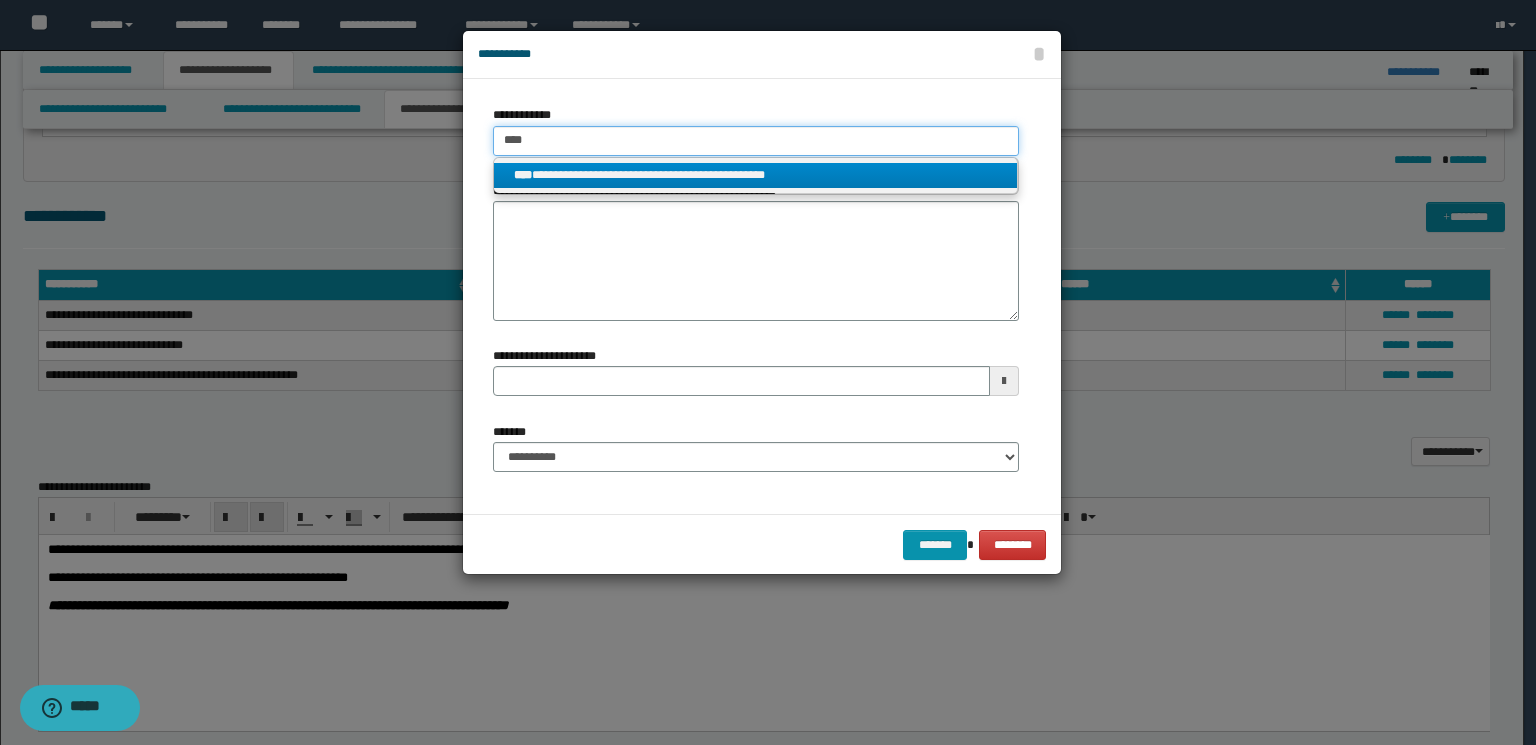 type 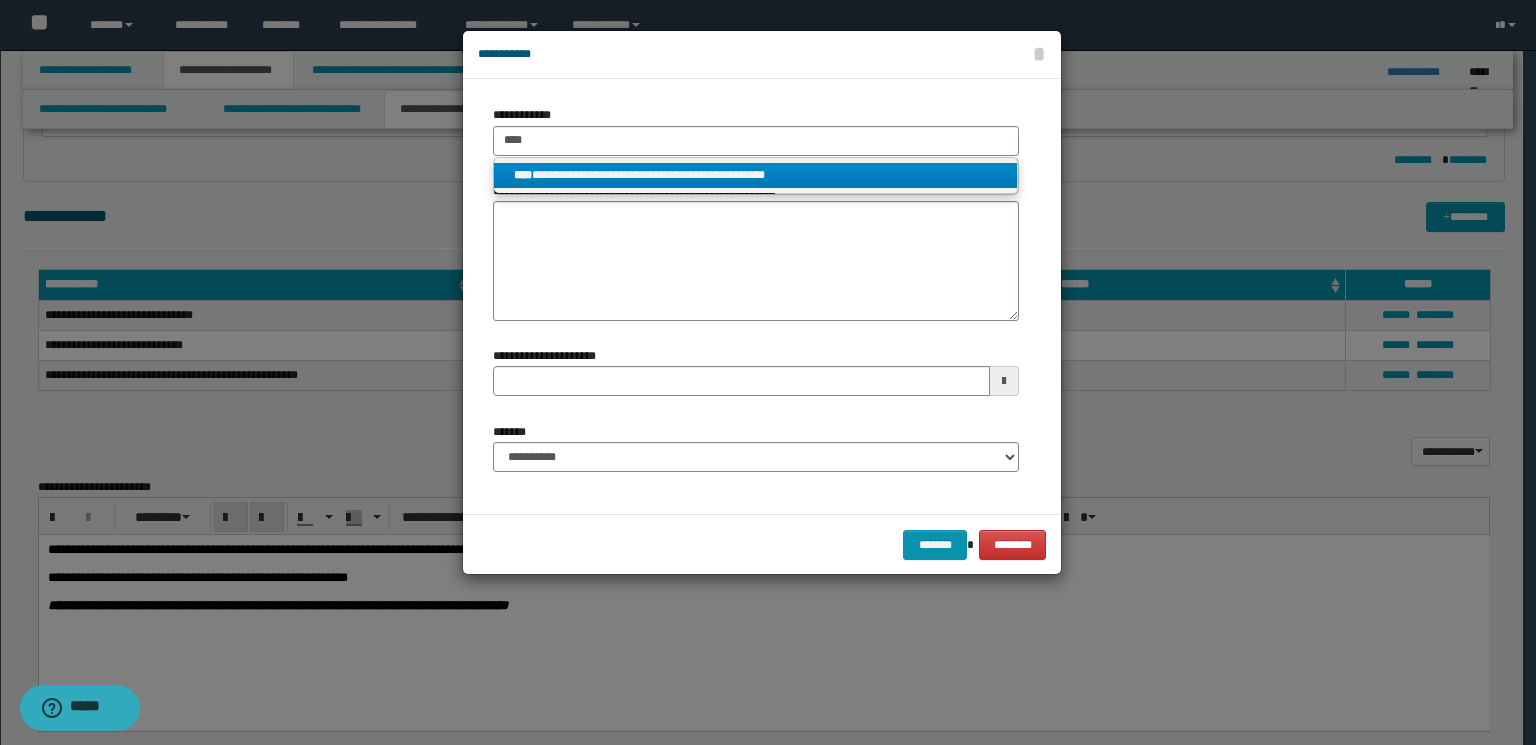 click on "**********" at bounding box center [755, 175] 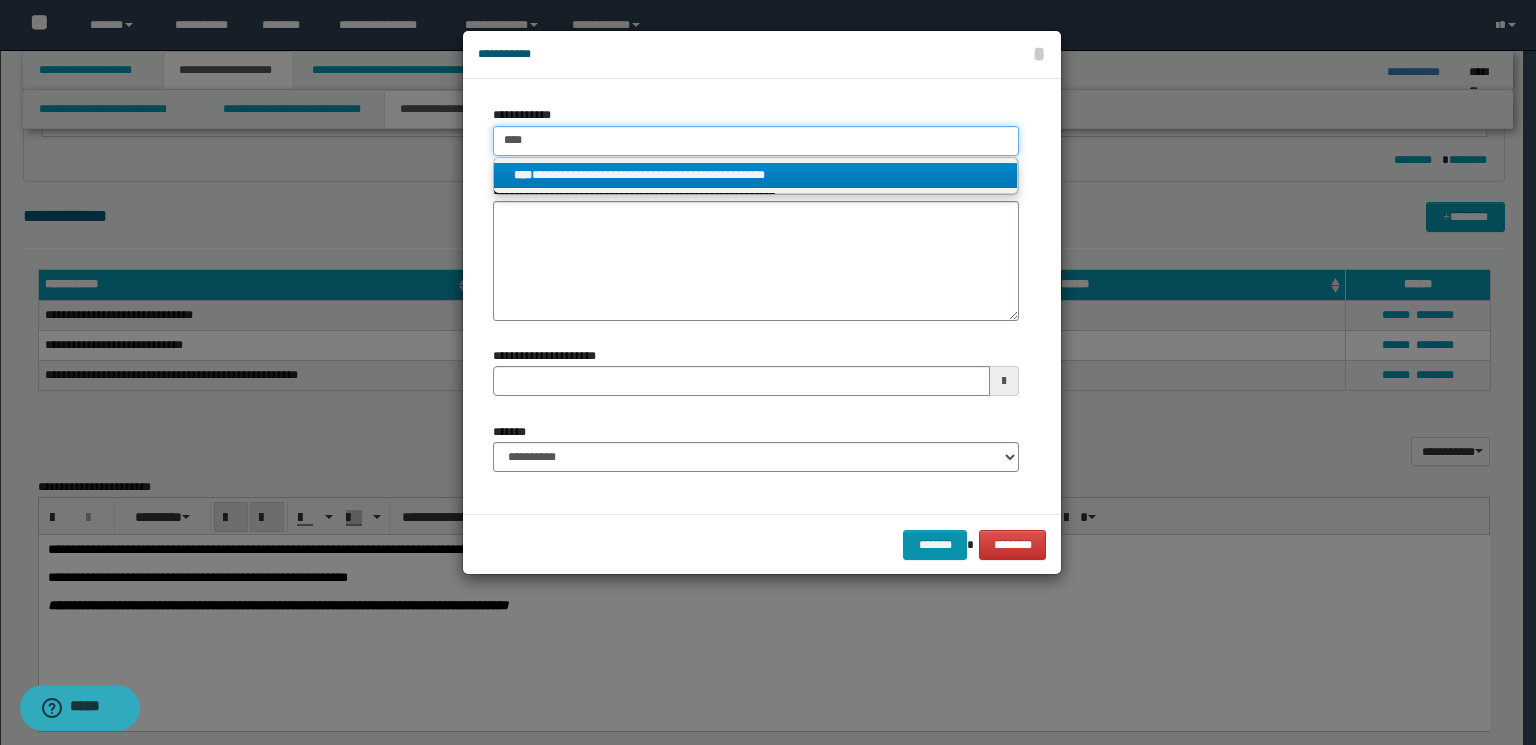 type 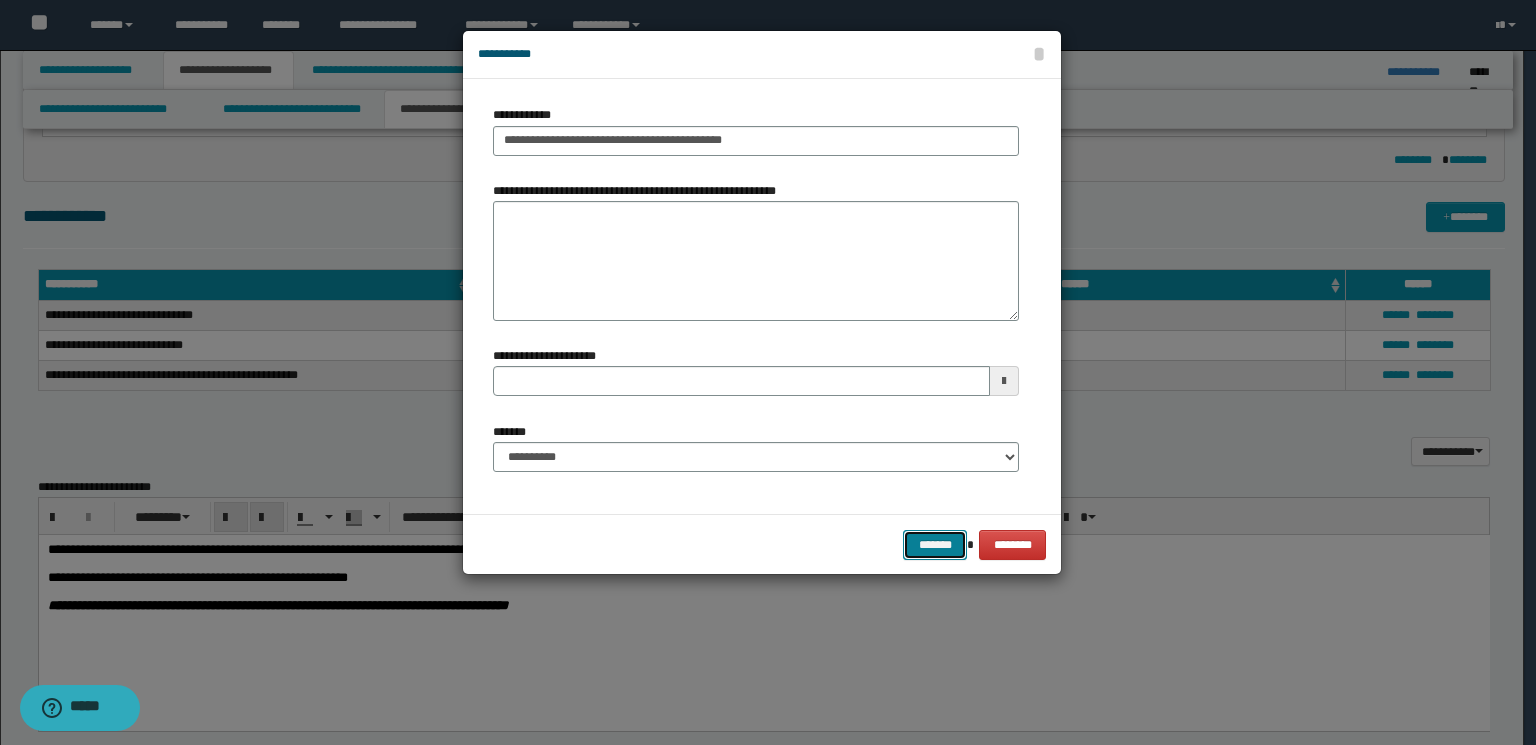 click on "*******" at bounding box center [935, 545] 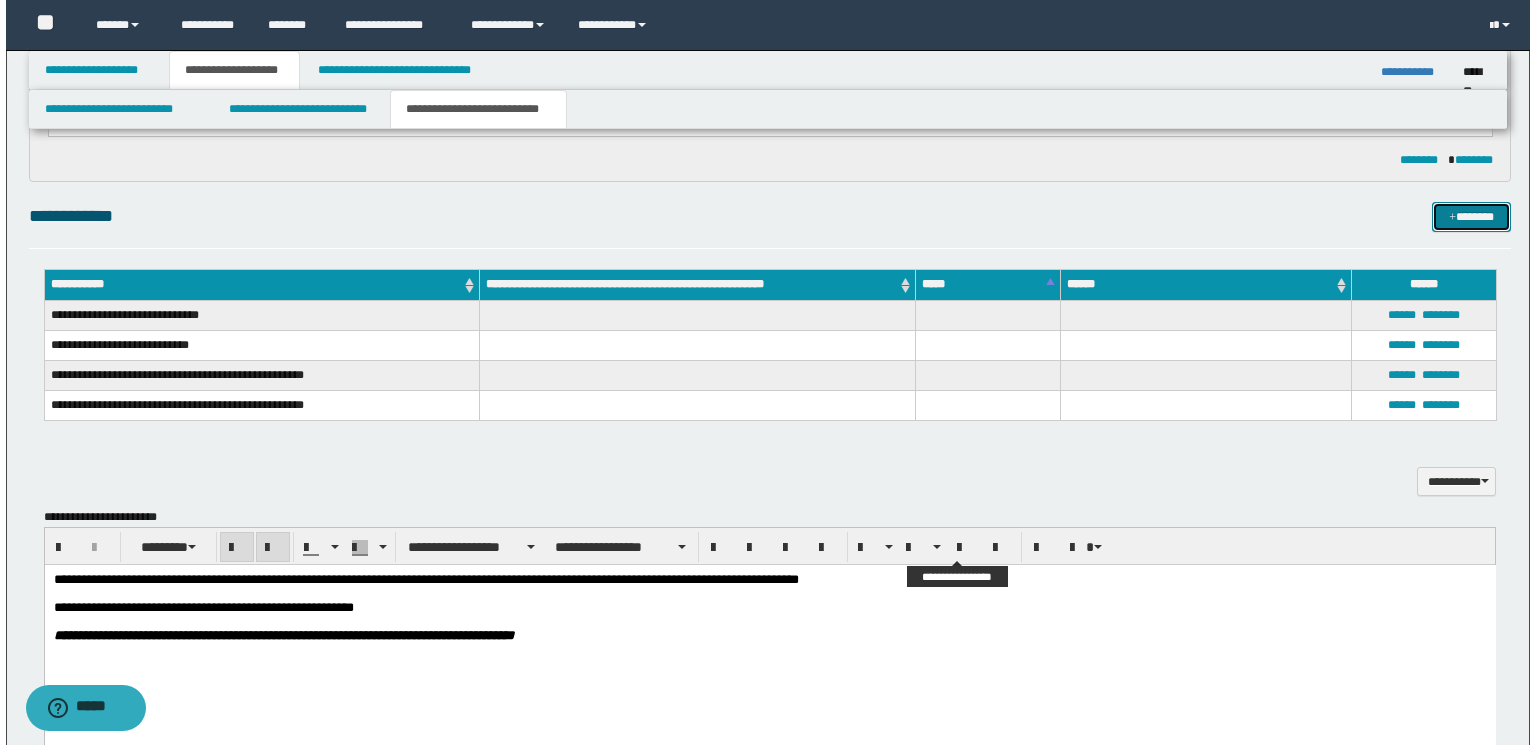 scroll, scrollTop: 559, scrollLeft: 0, axis: vertical 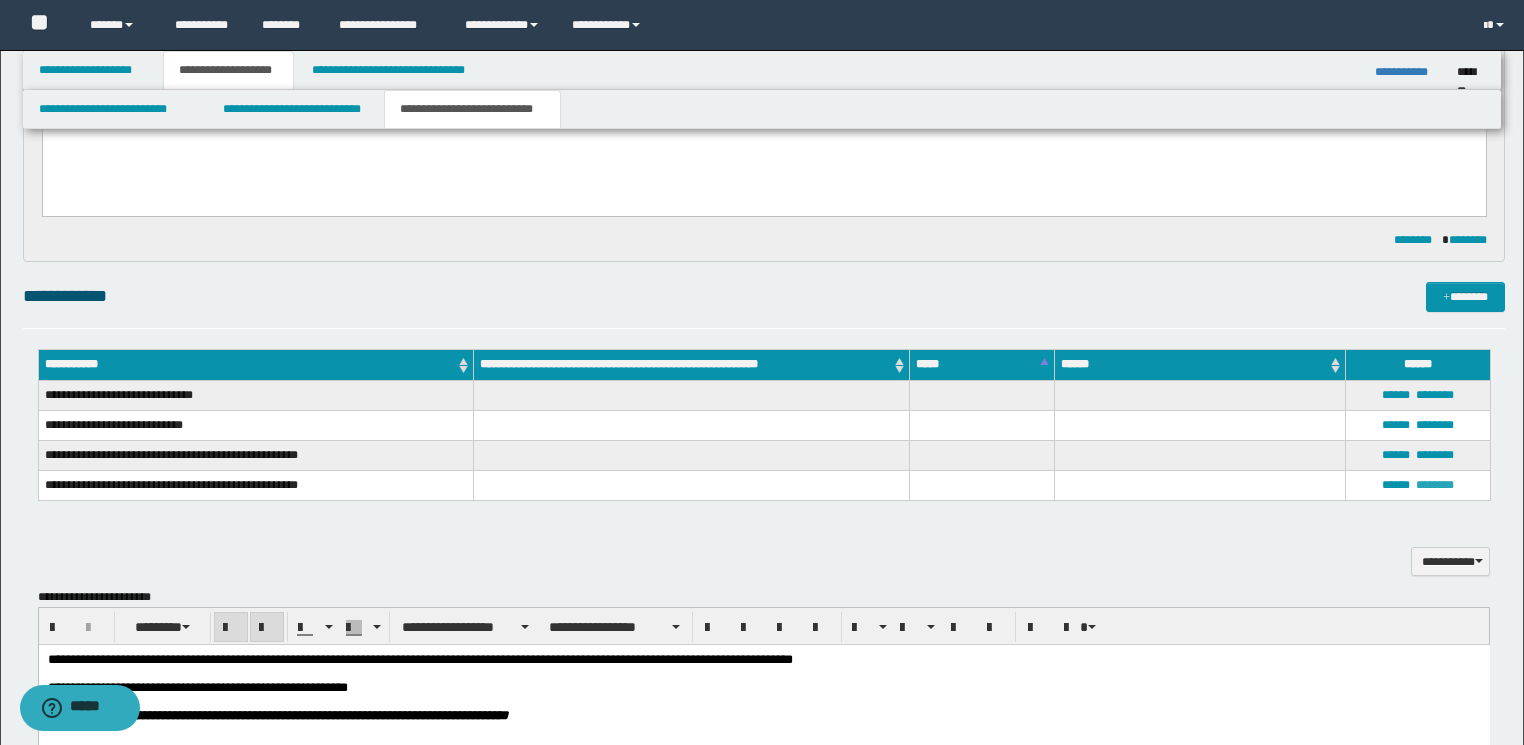 click on "********" at bounding box center [1435, 485] 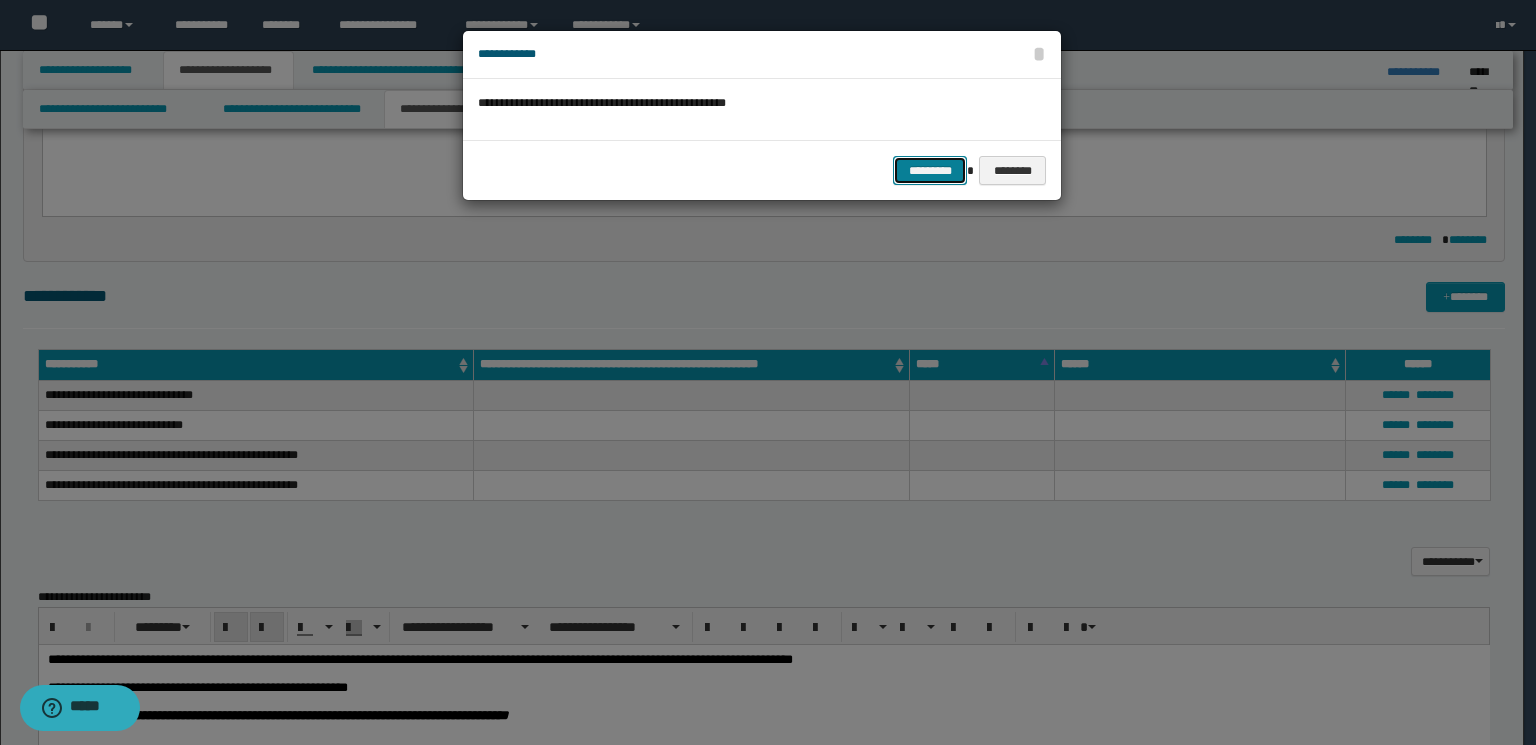 click on "*********" at bounding box center (930, 171) 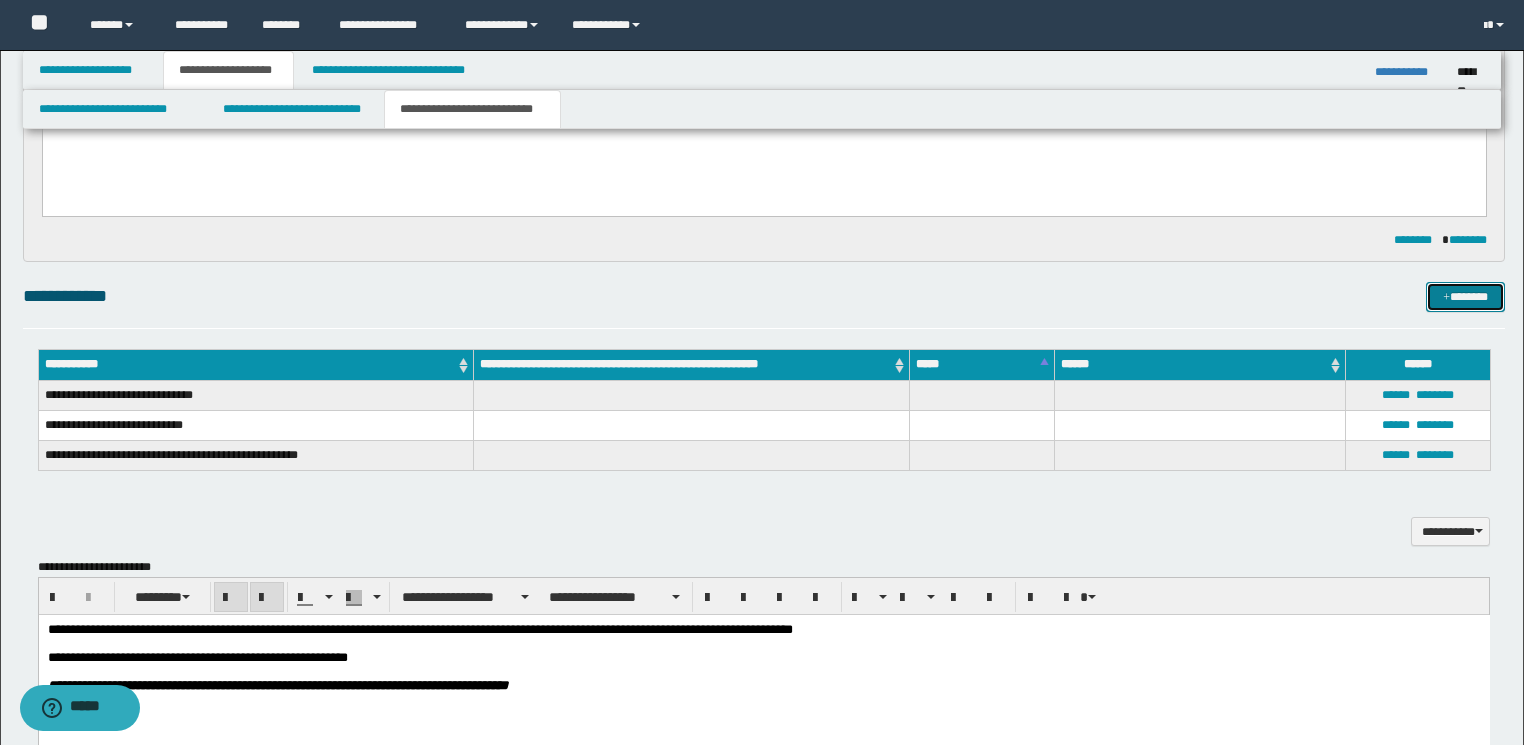 click on "*******" at bounding box center [1465, 297] 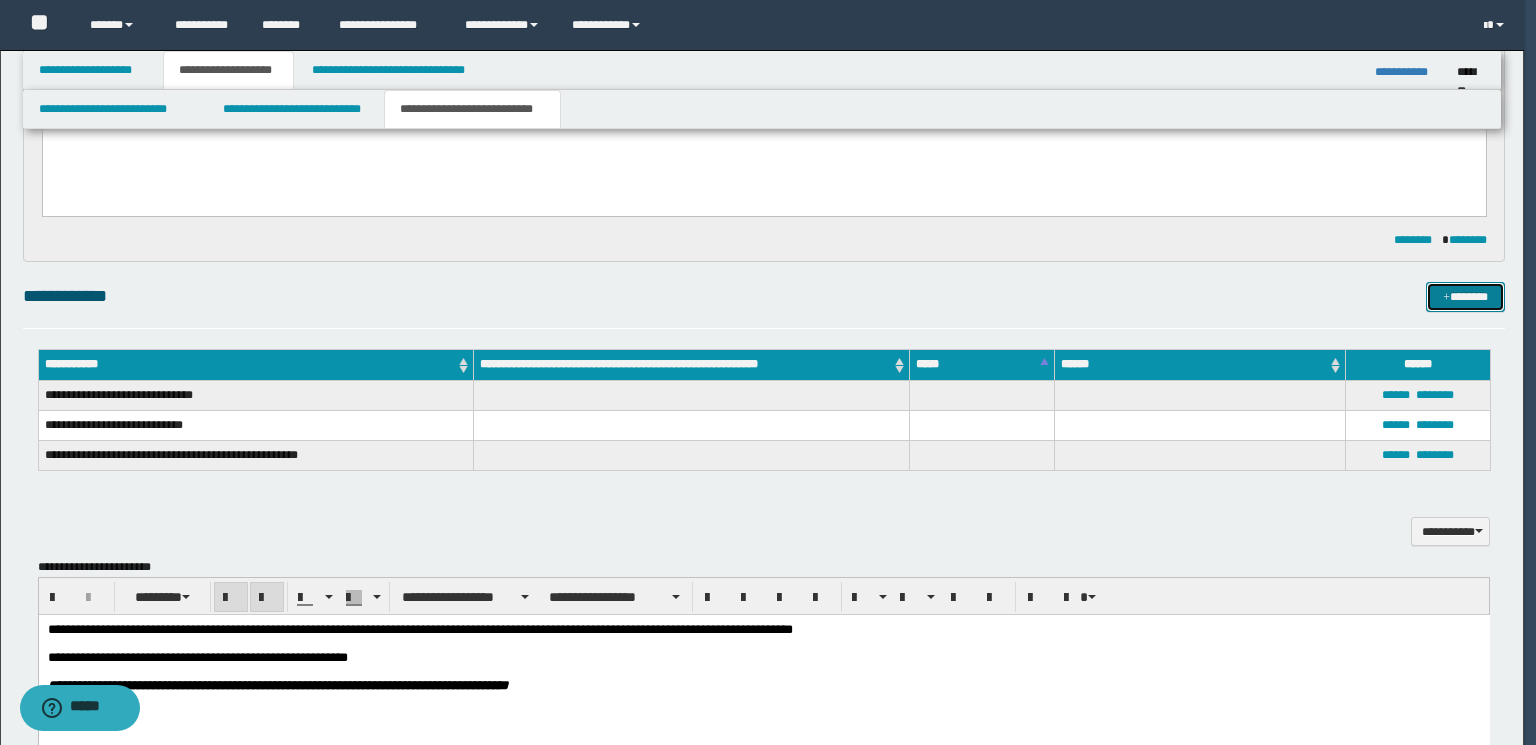 type 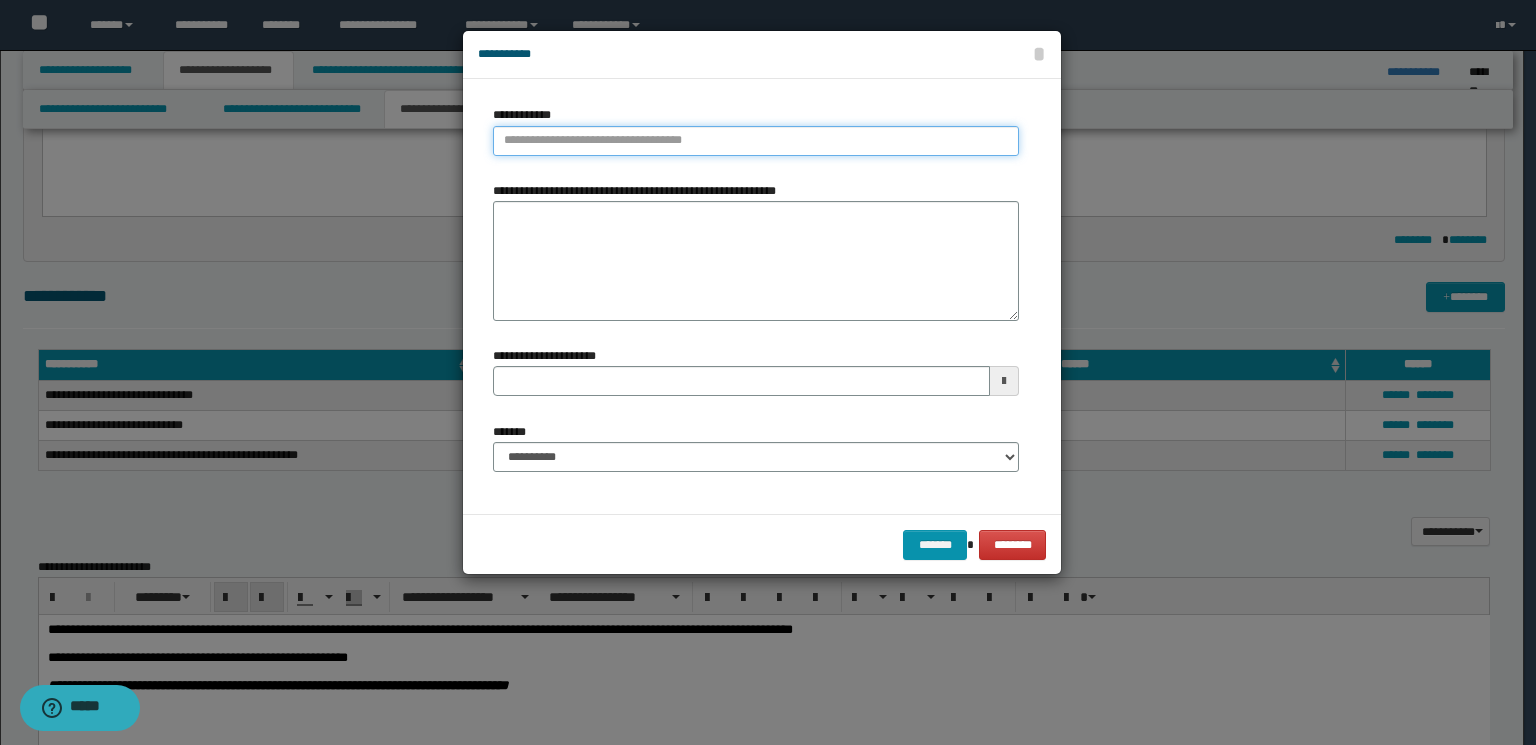 type on "**********" 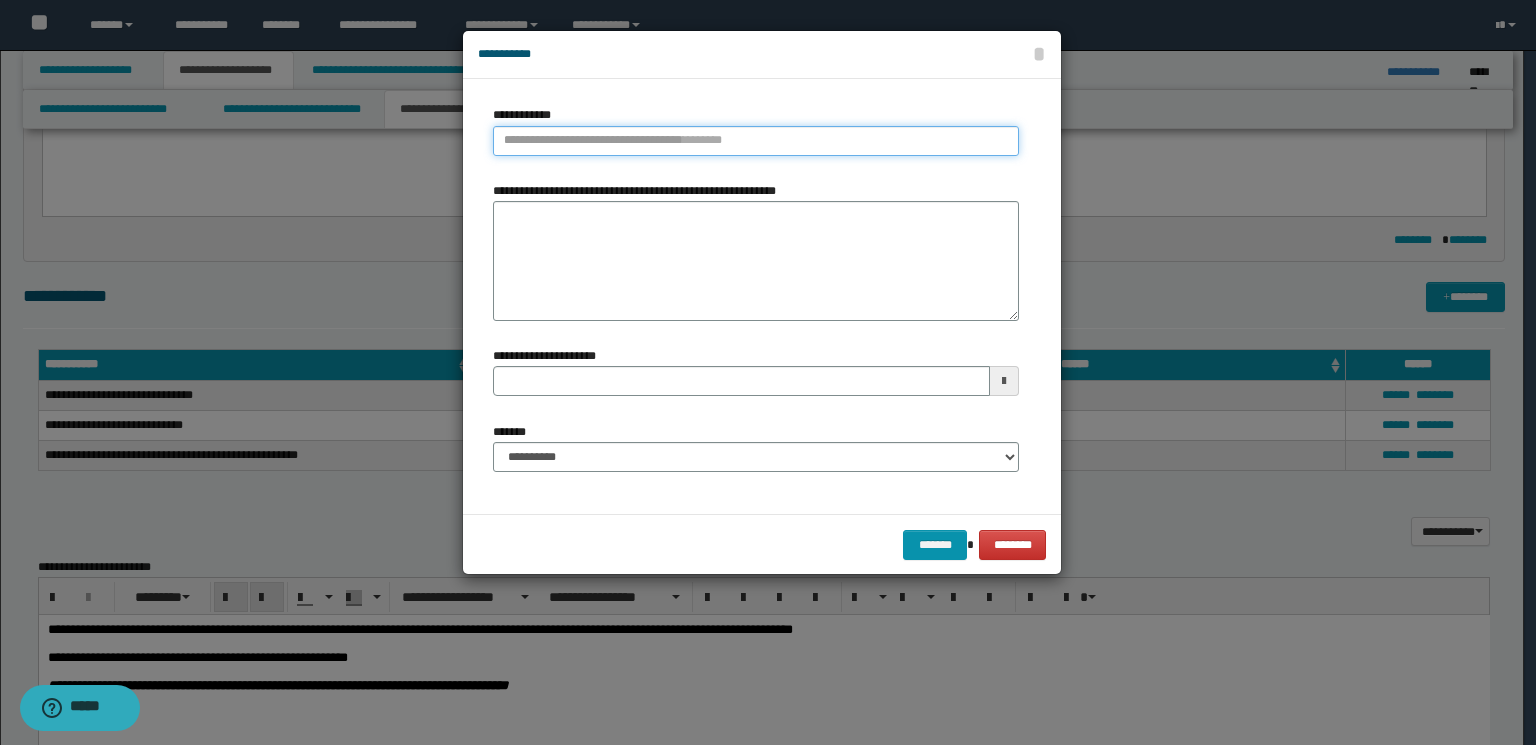 click on "**********" at bounding box center (756, 141) 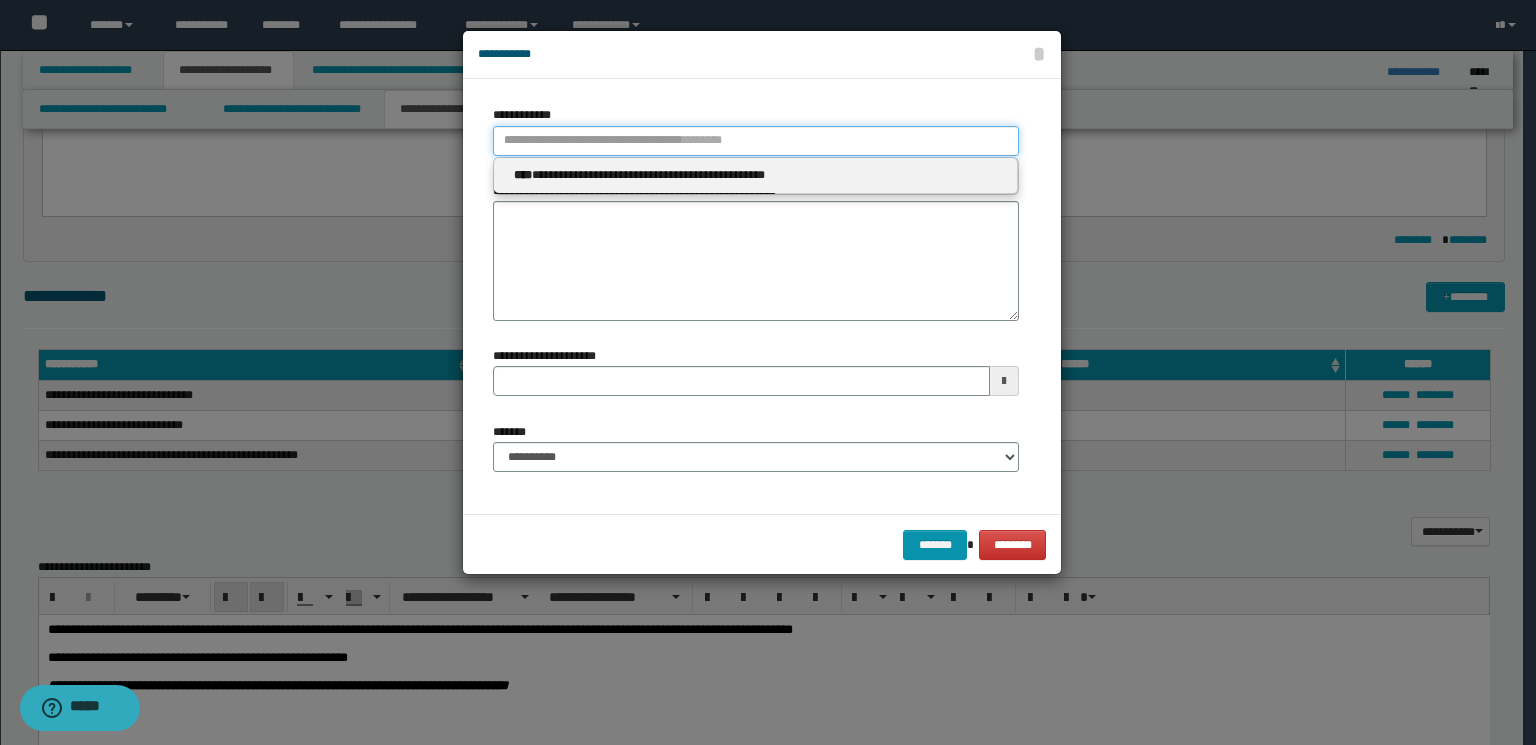 paste on "****" 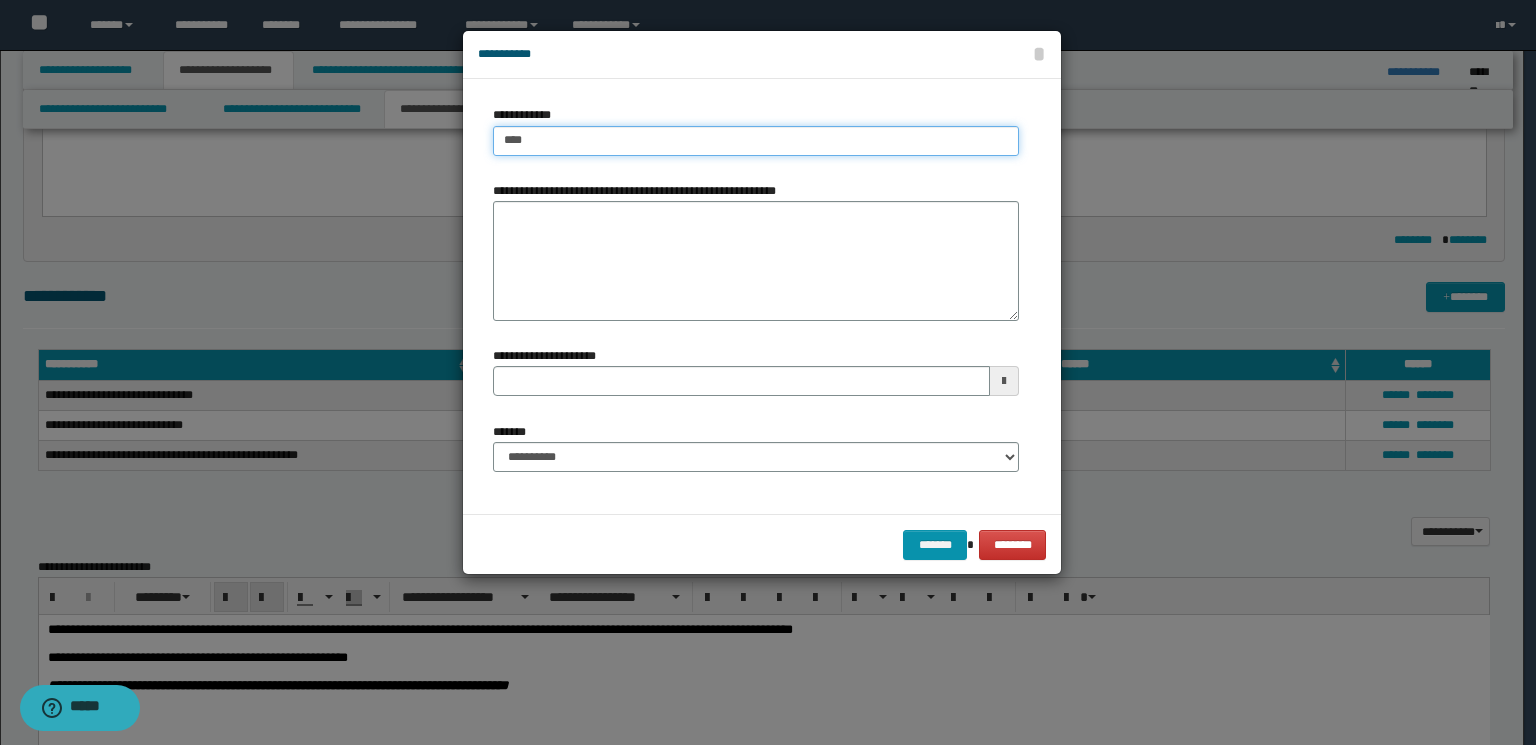 type on "****" 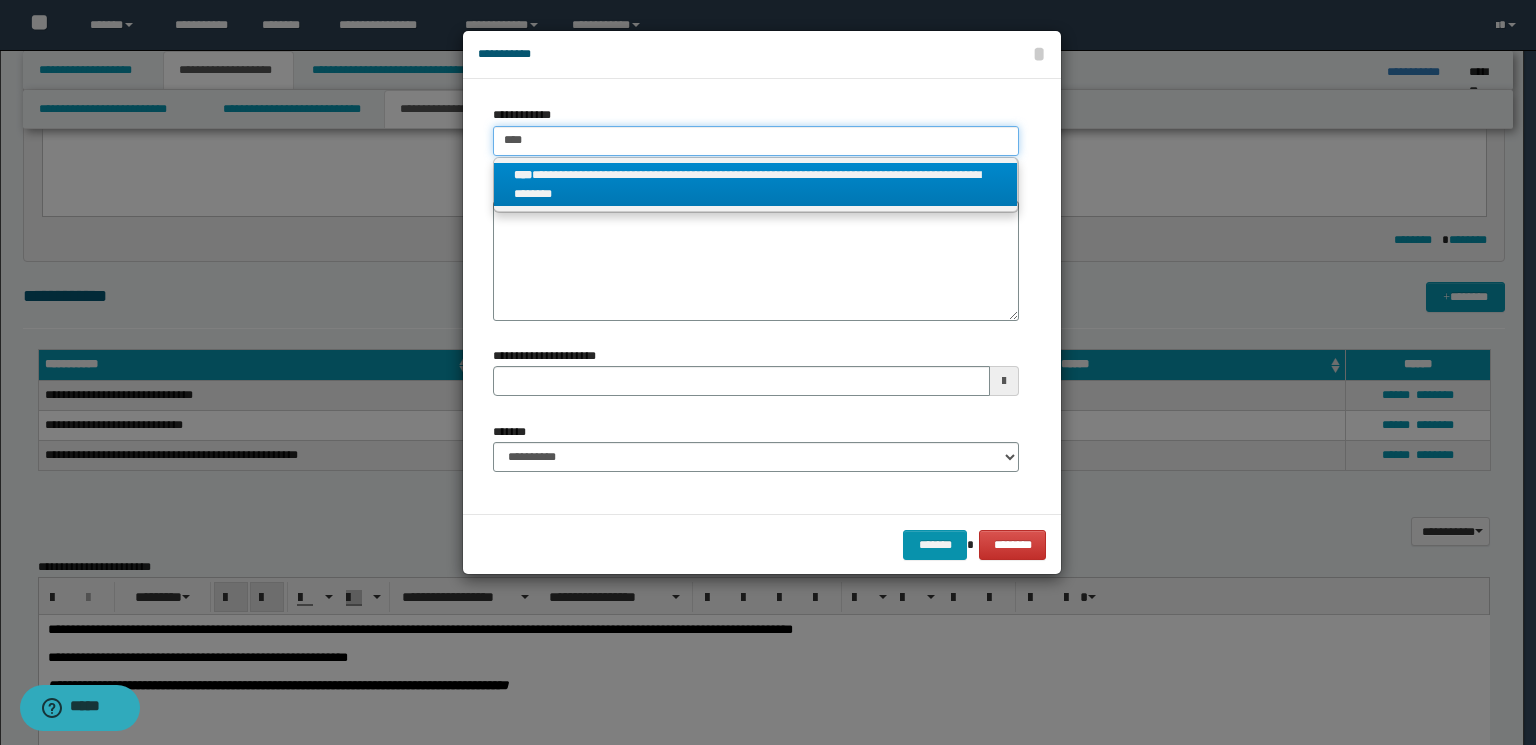 type on "****" 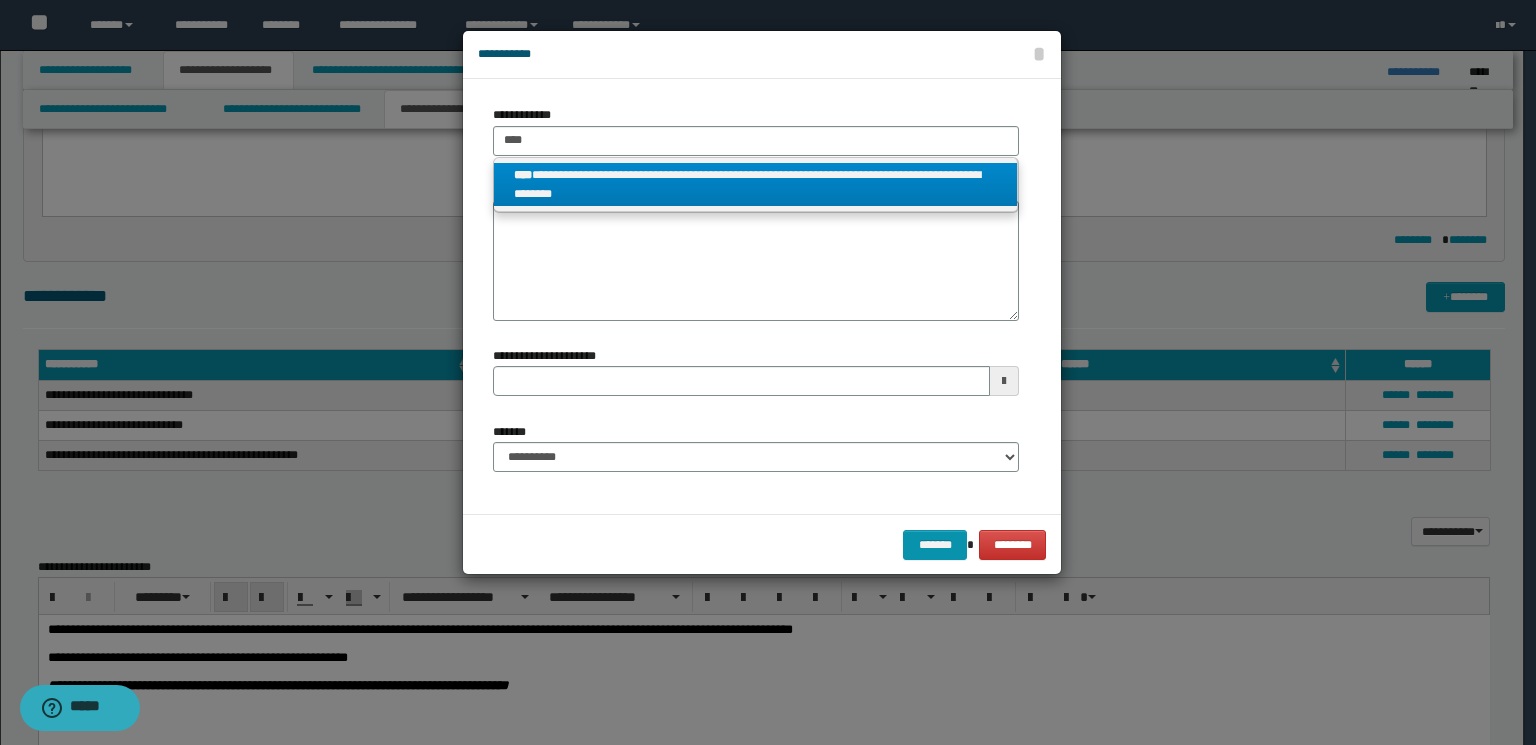 click on "**********" at bounding box center (756, 185) 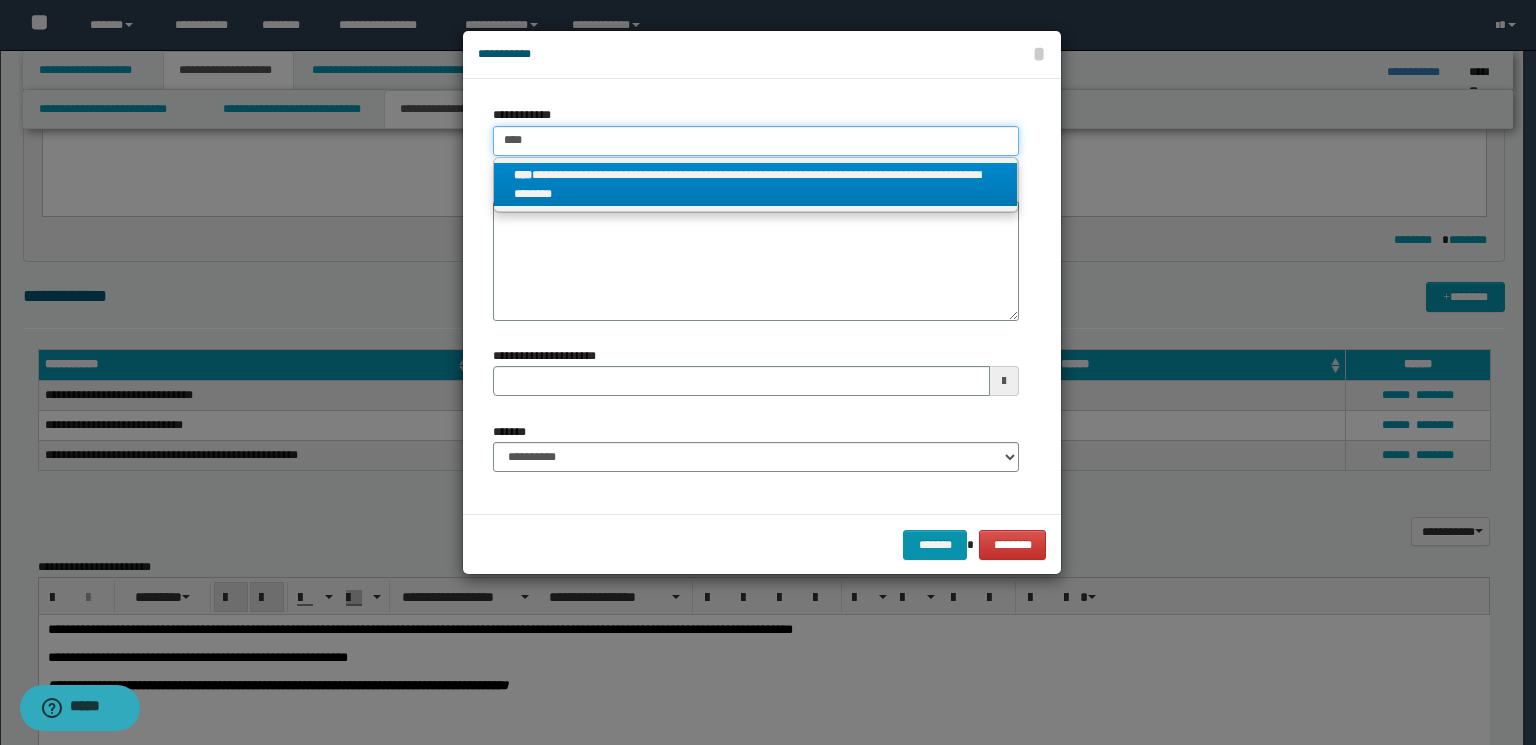 type 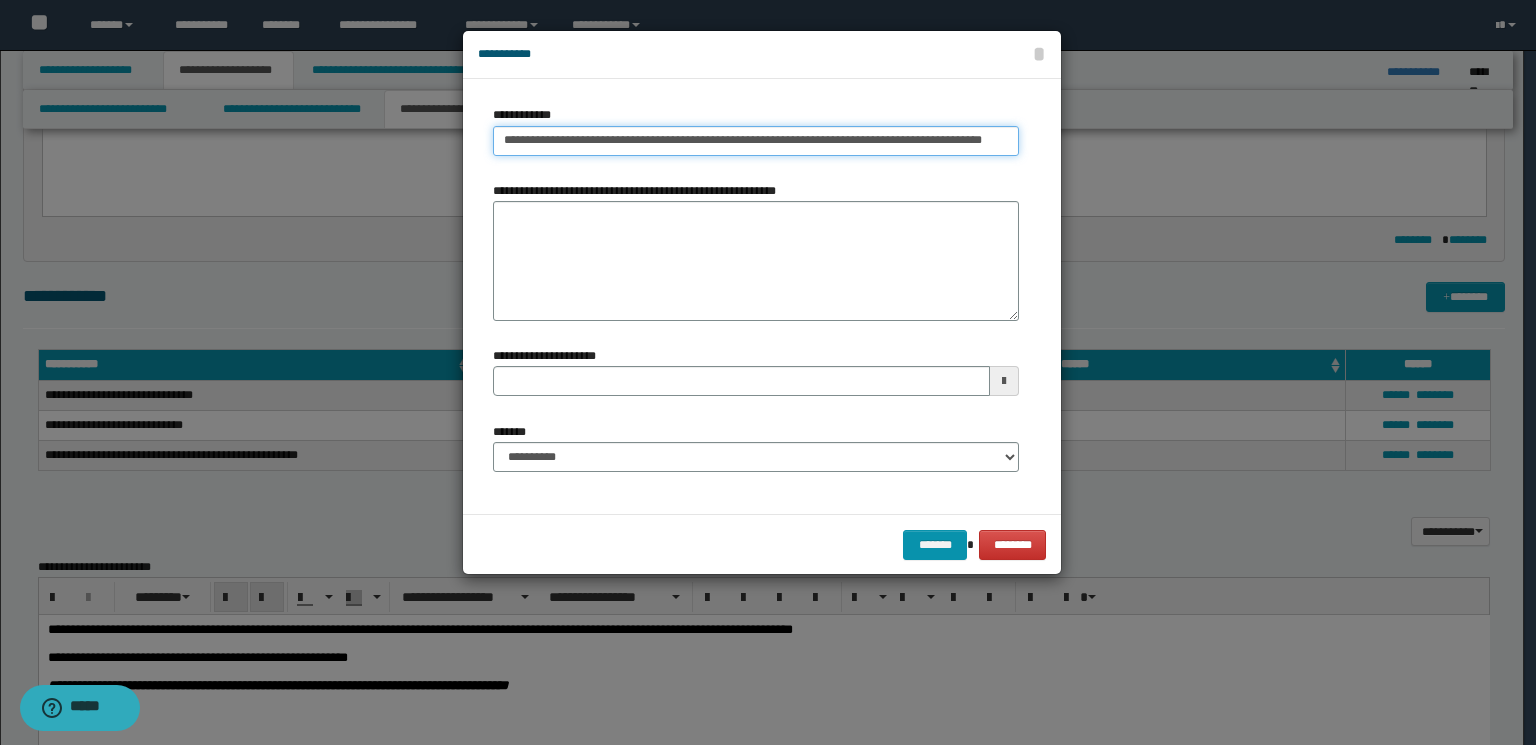 scroll, scrollTop: 0, scrollLeft: 7, axis: horizontal 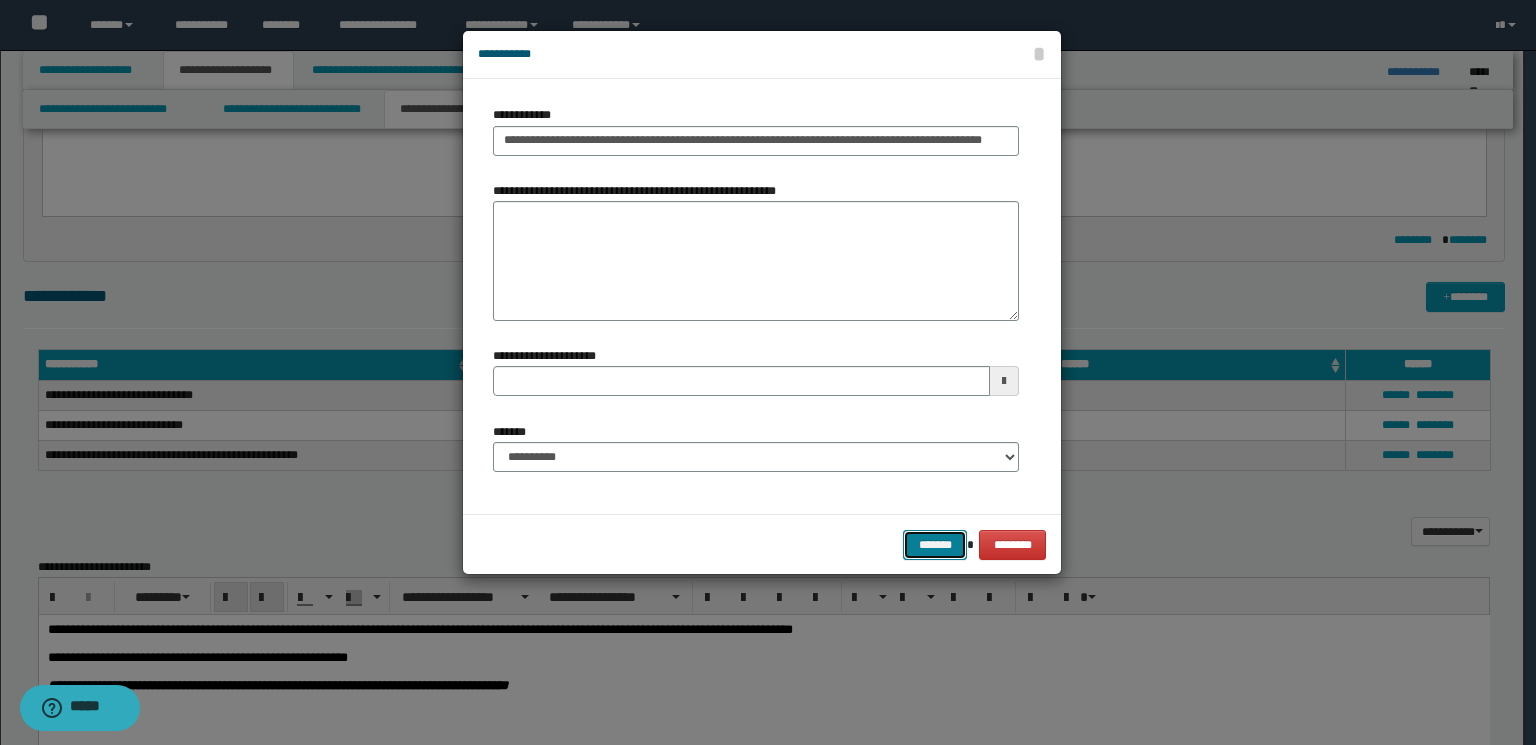 click on "*******" at bounding box center [935, 545] 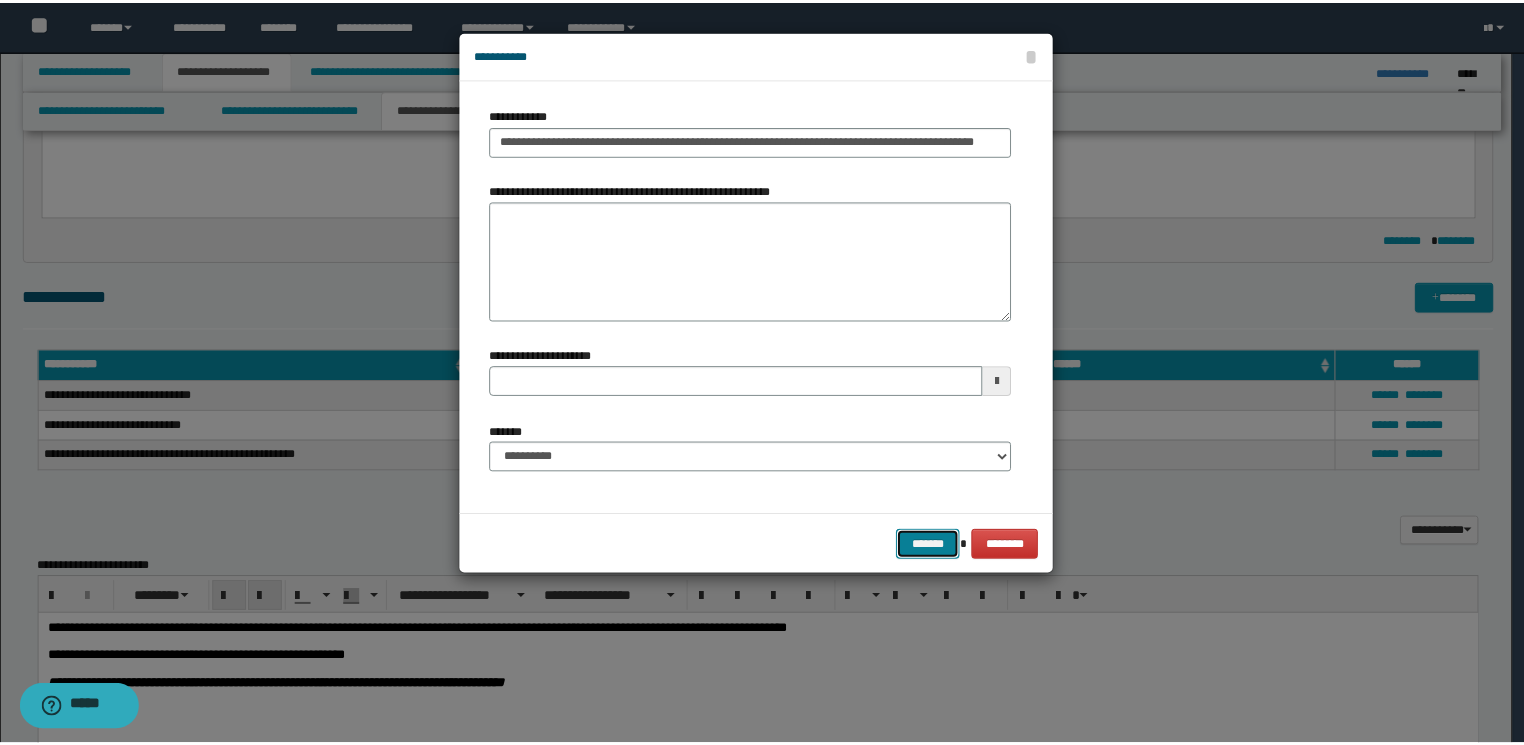 scroll, scrollTop: 0, scrollLeft: 0, axis: both 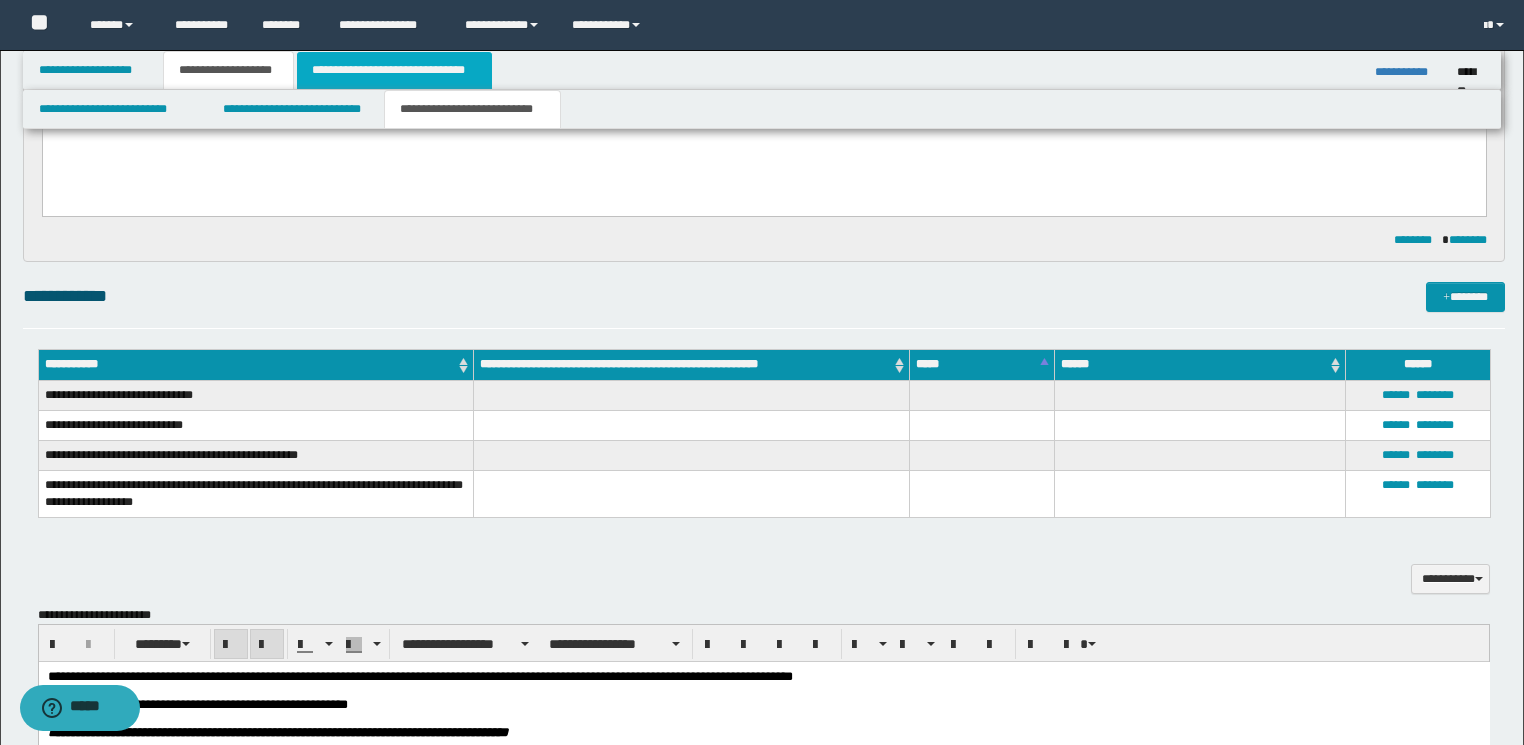 click on "**********" at bounding box center (394, 70) 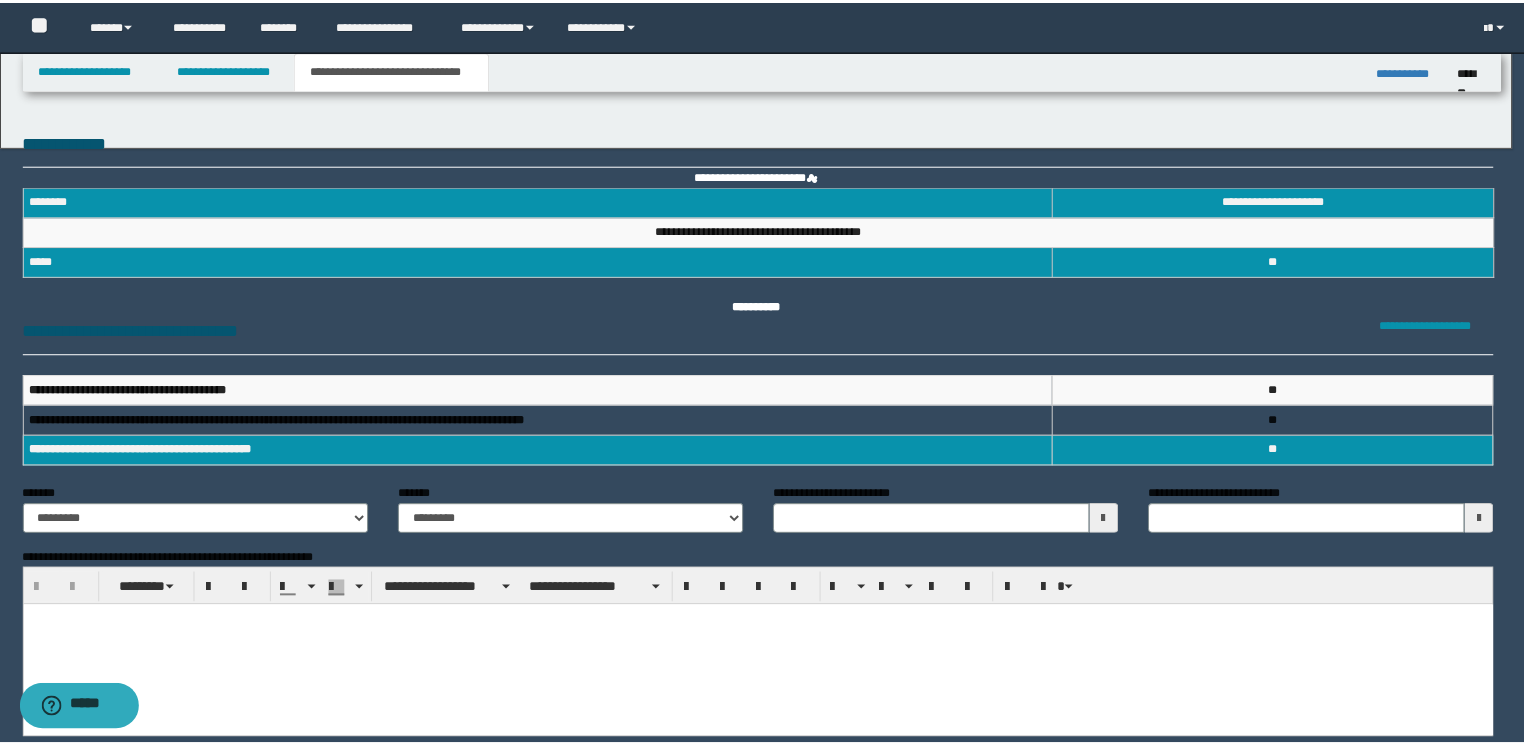 scroll, scrollTop: 0, scrollLeft: 0, axis: both 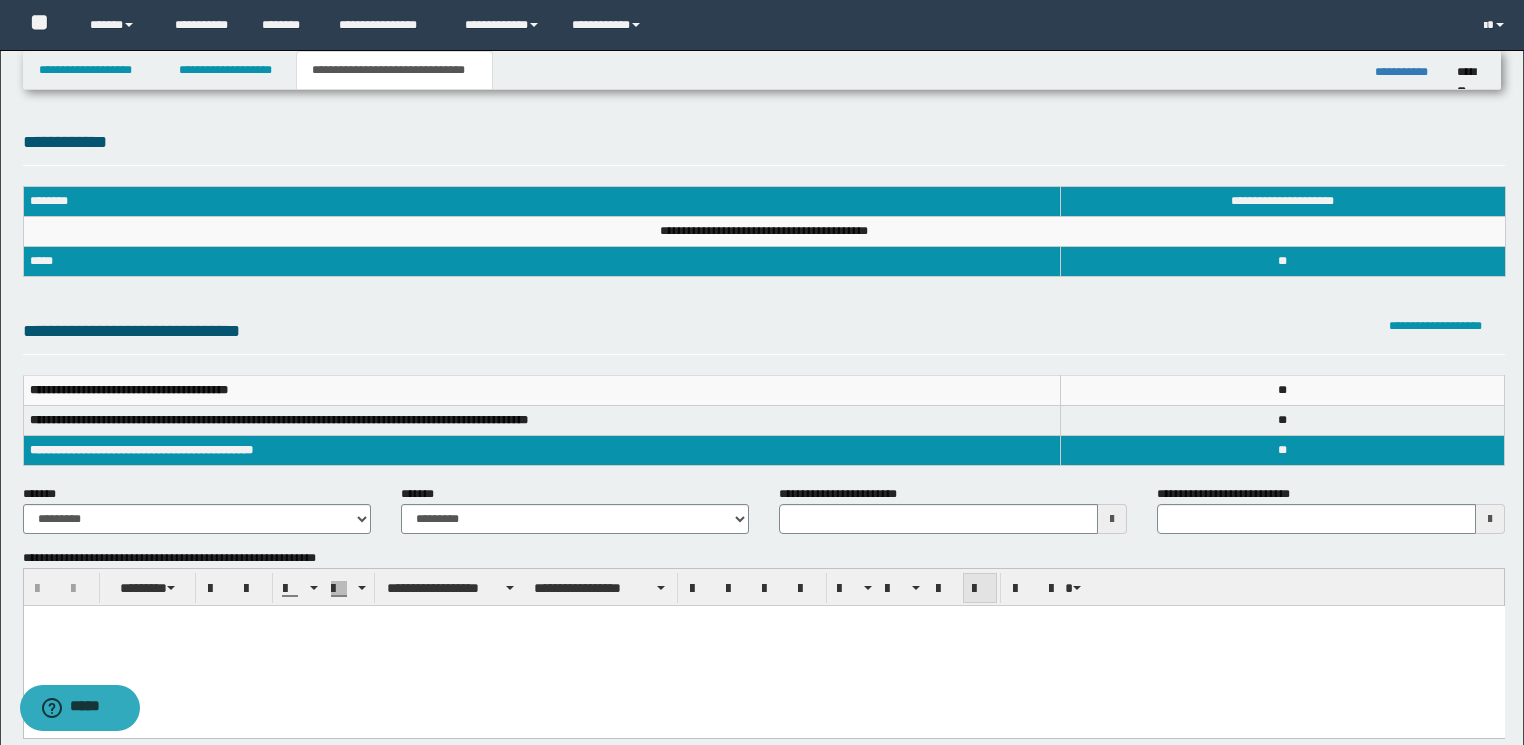 type 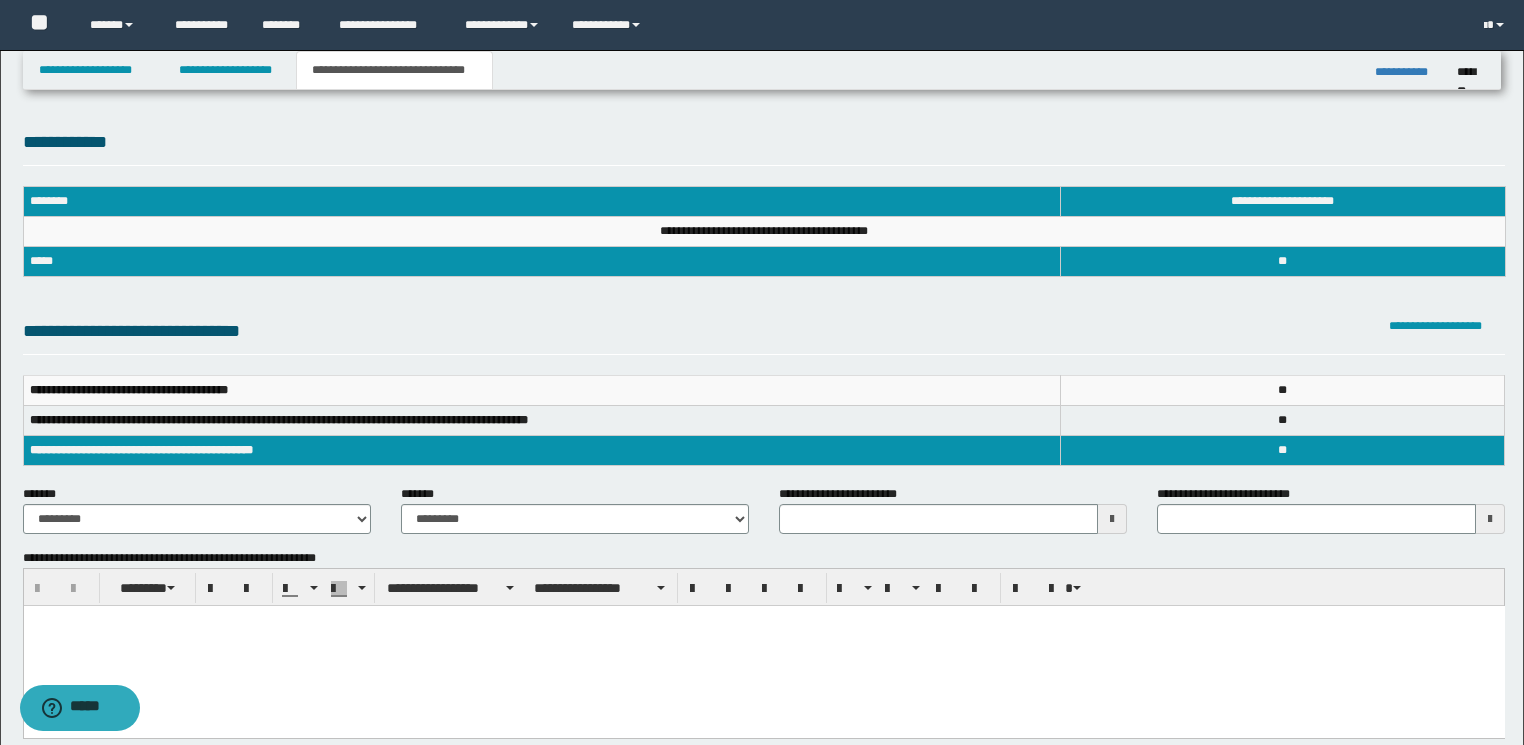 click at bounding box center [763, 646] 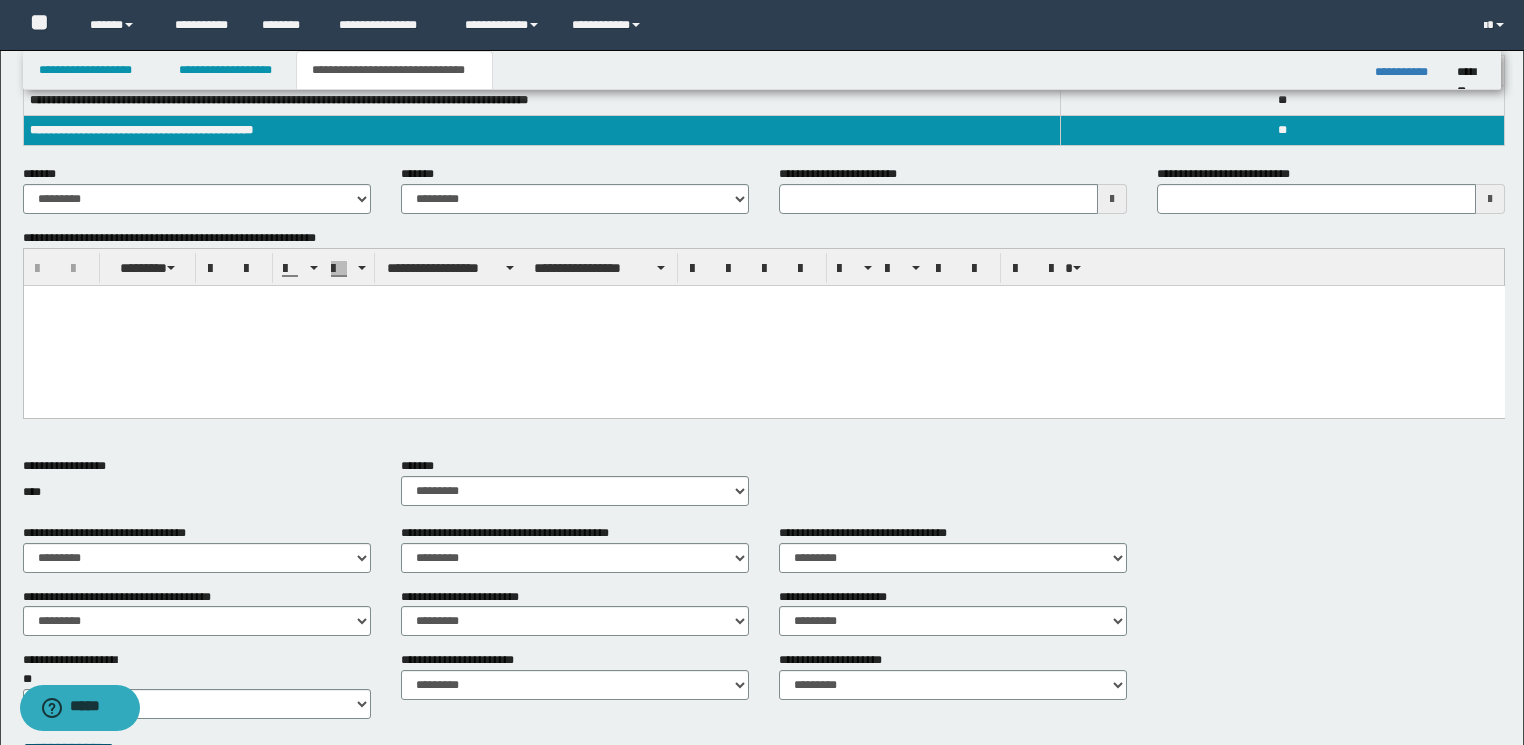 paste 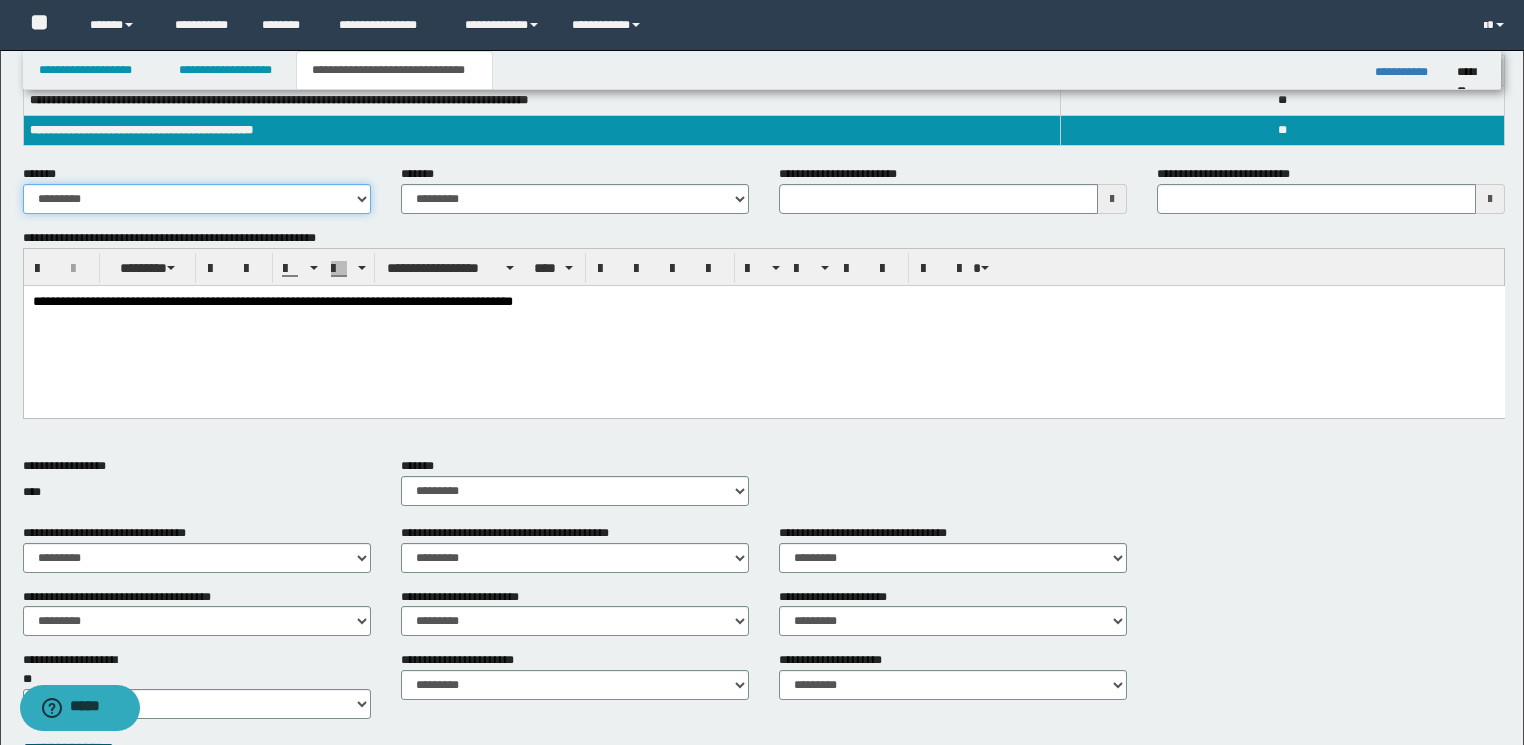 click on "**********" at bounding box center [197, 199] 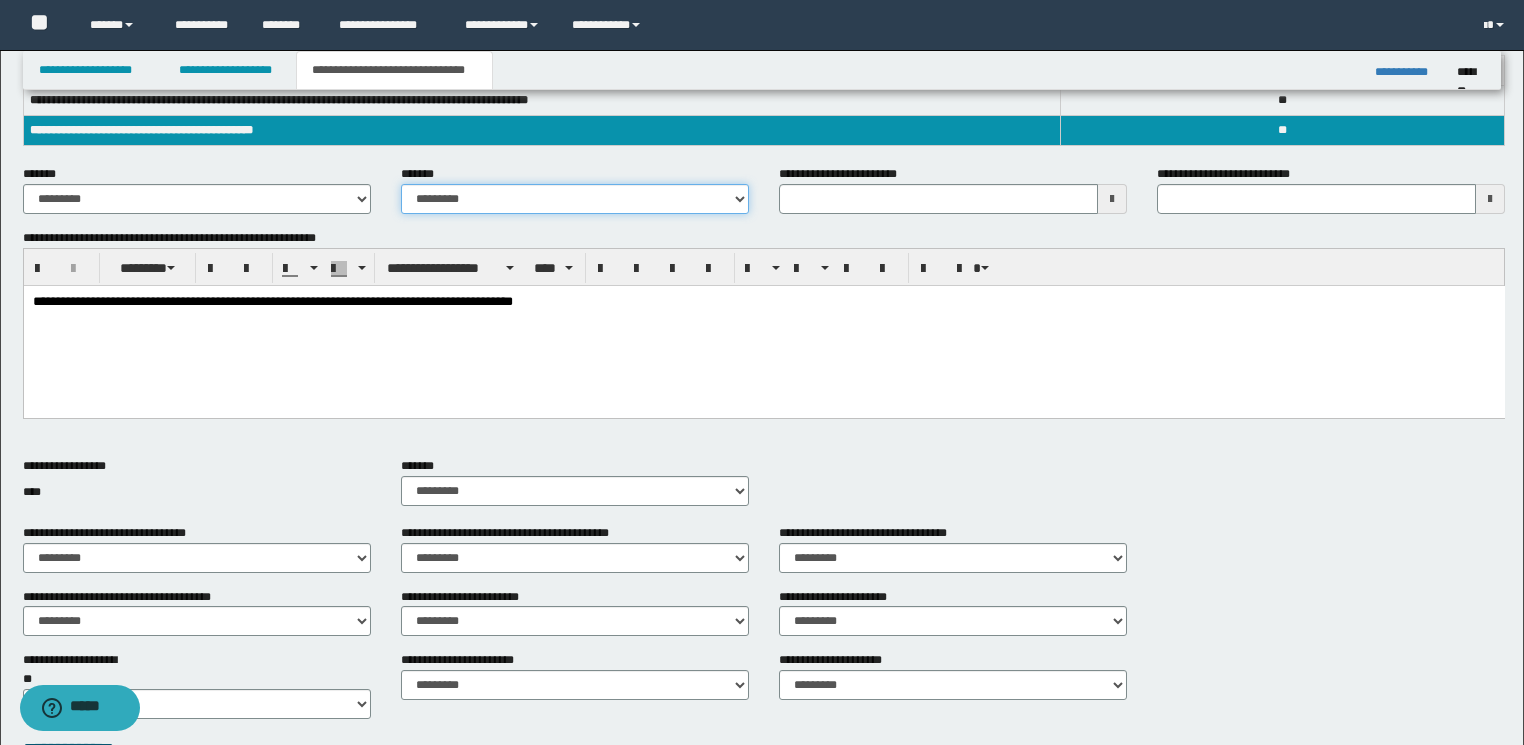 click on "**********" at bounding box center (575, 199) 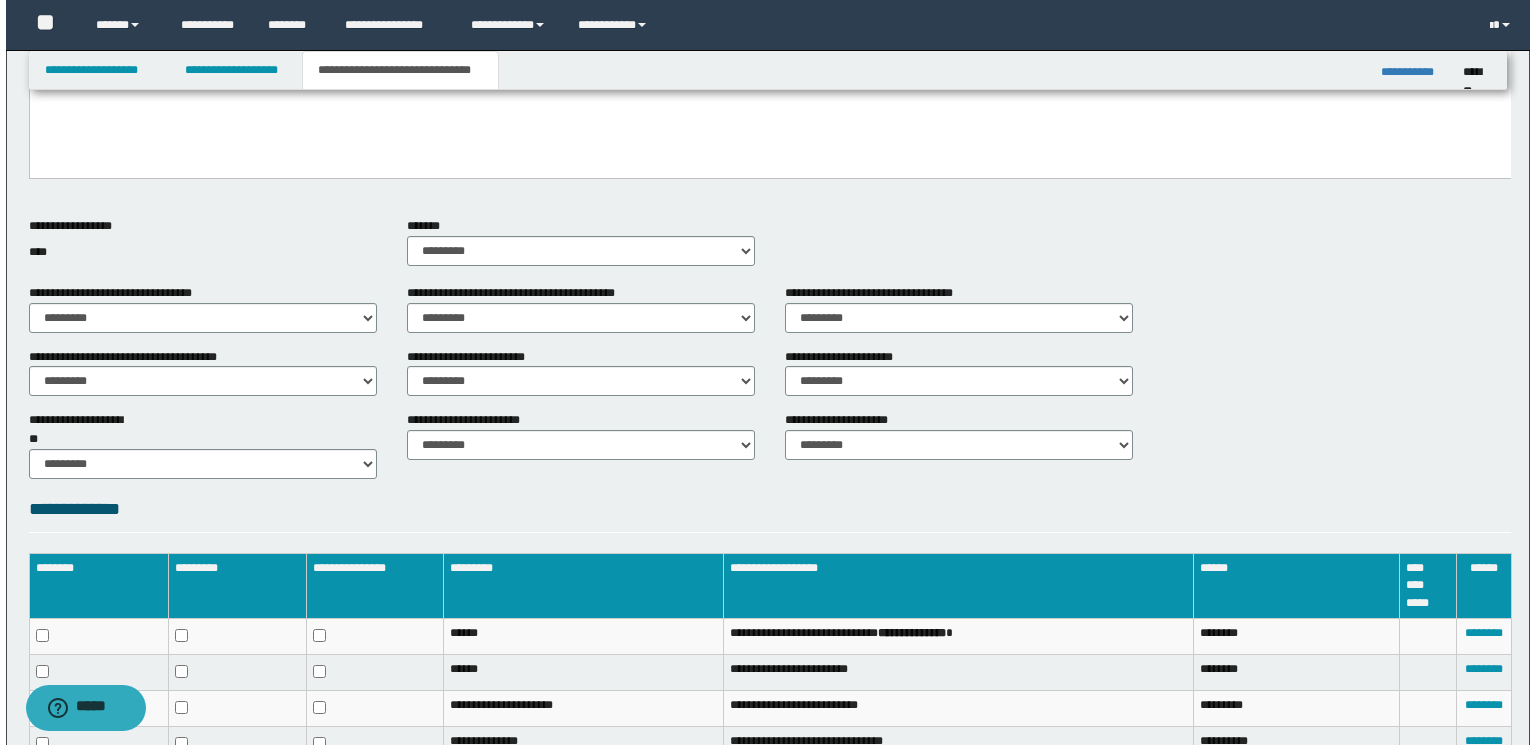 scroll, scrollTop: 767, scrollLeft: 0, axis: vertical 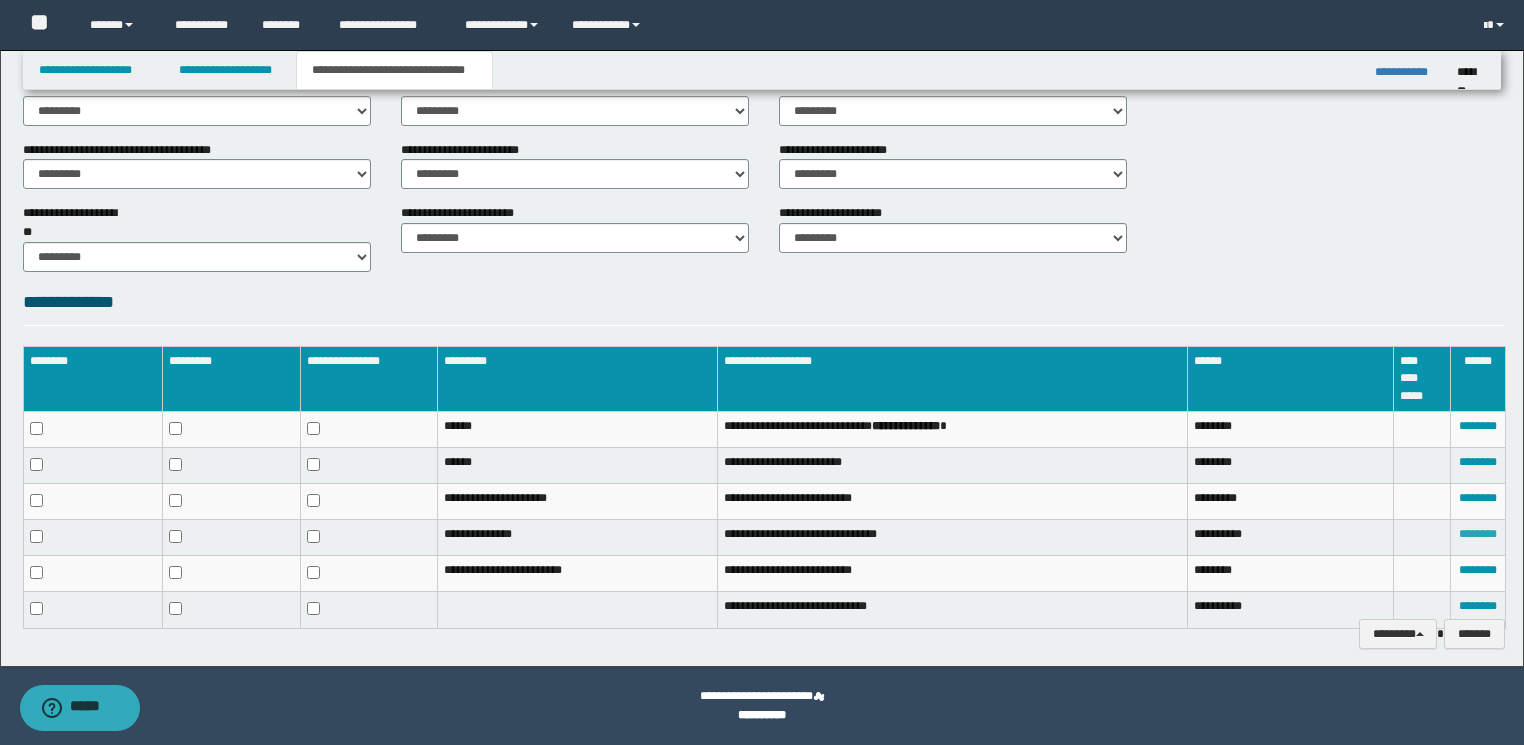 click on "********" at bounding box center [1478, 534] 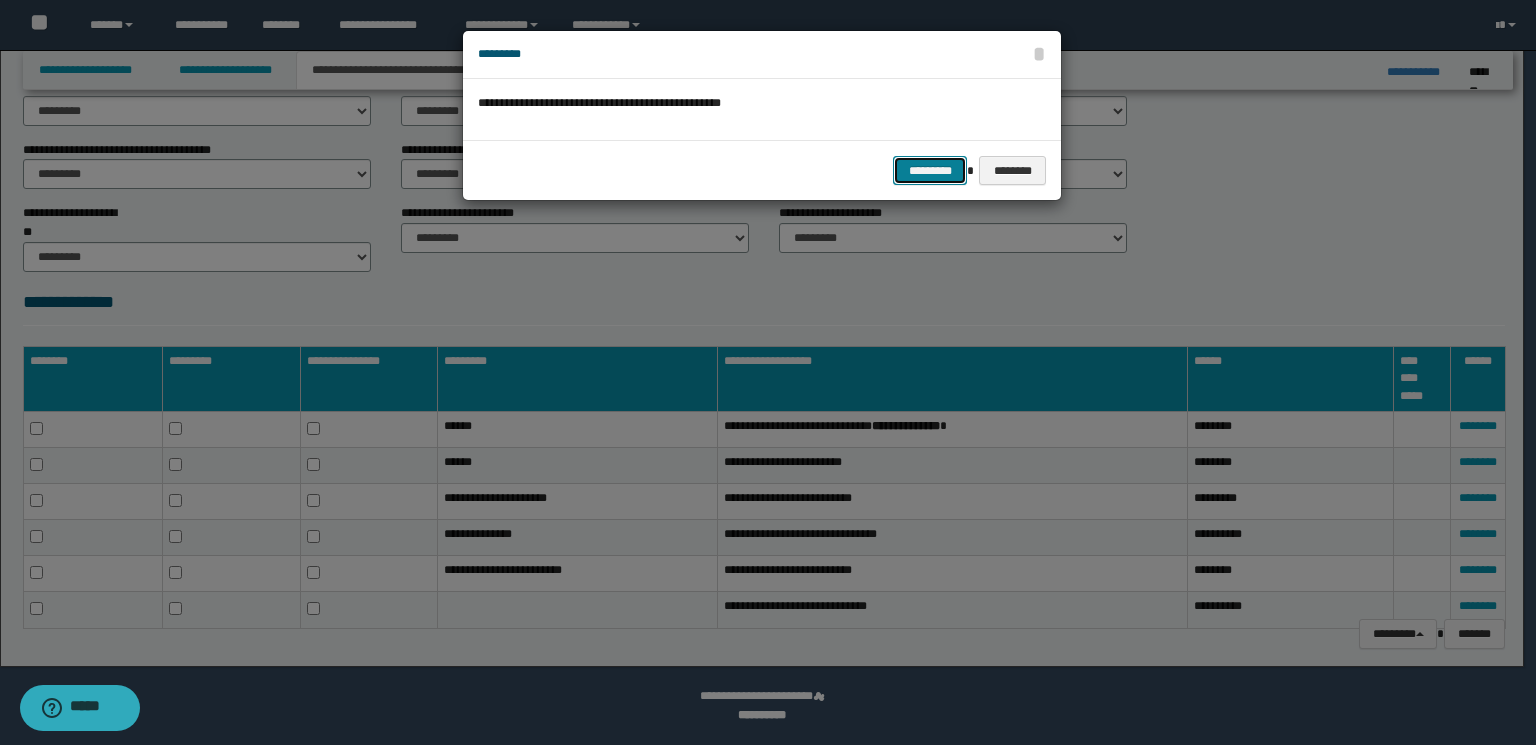 click on "*********" at bounding box center (930, 171) 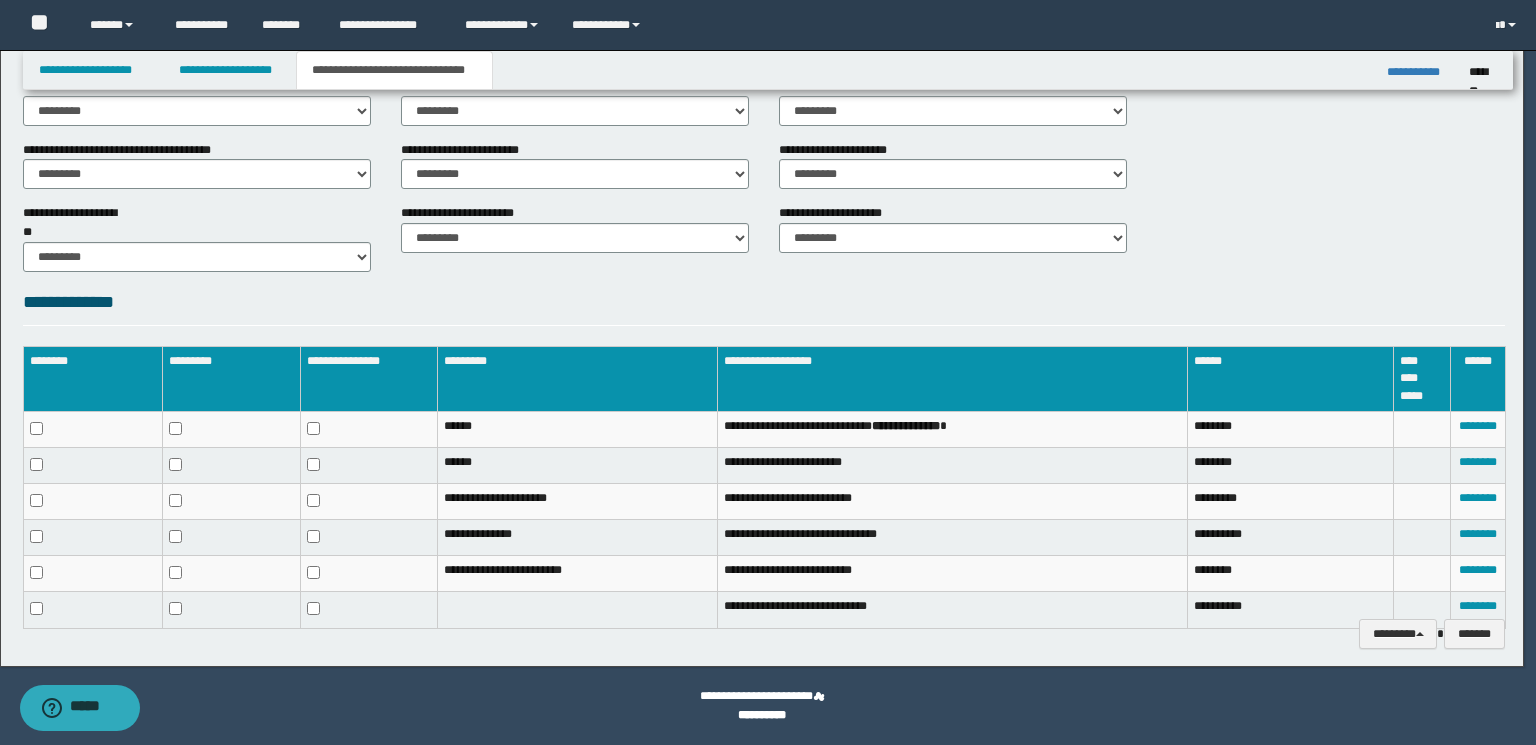 scroll, scrollTop: 752, scrollLeft: 0, axis: vertical 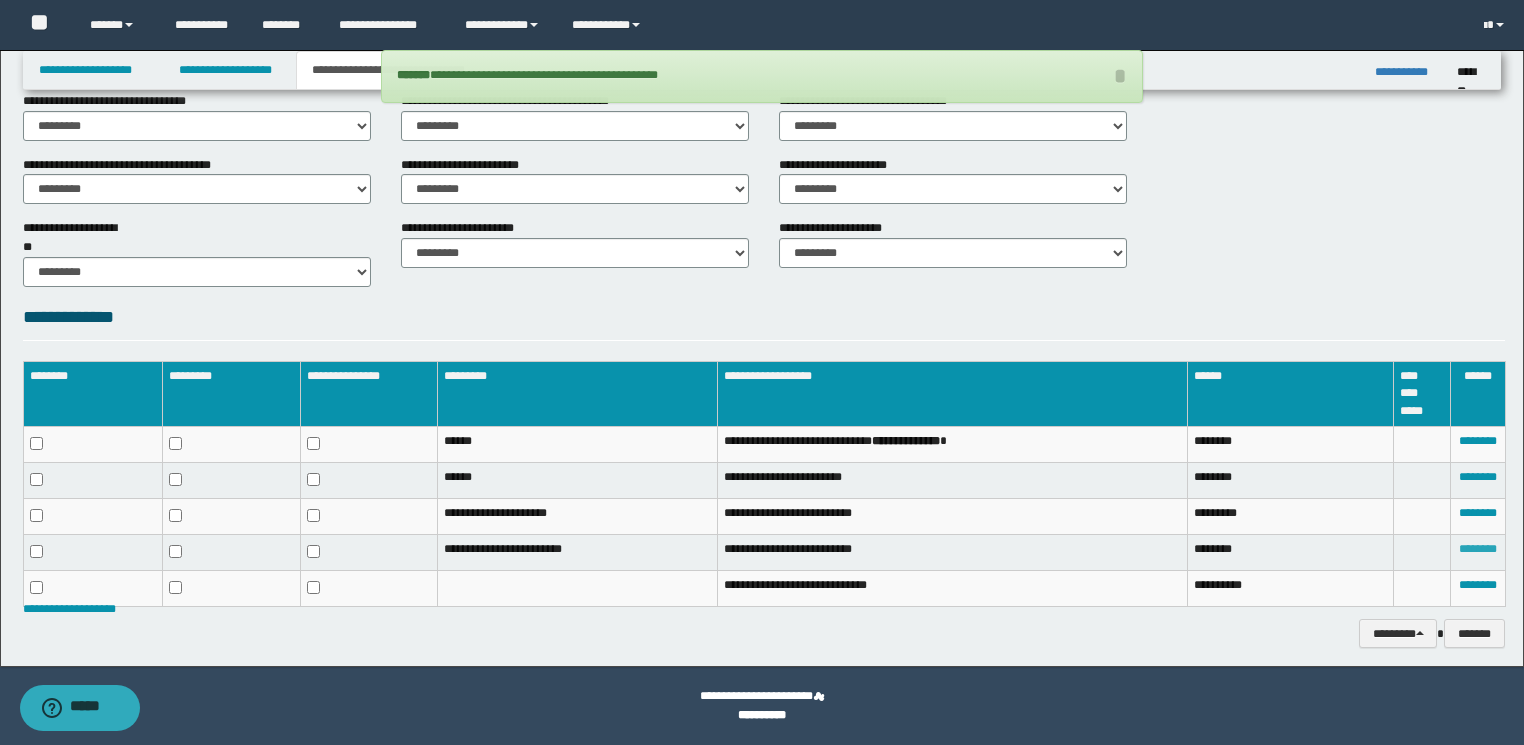 click on "********" at bounding box center (1478, 549) 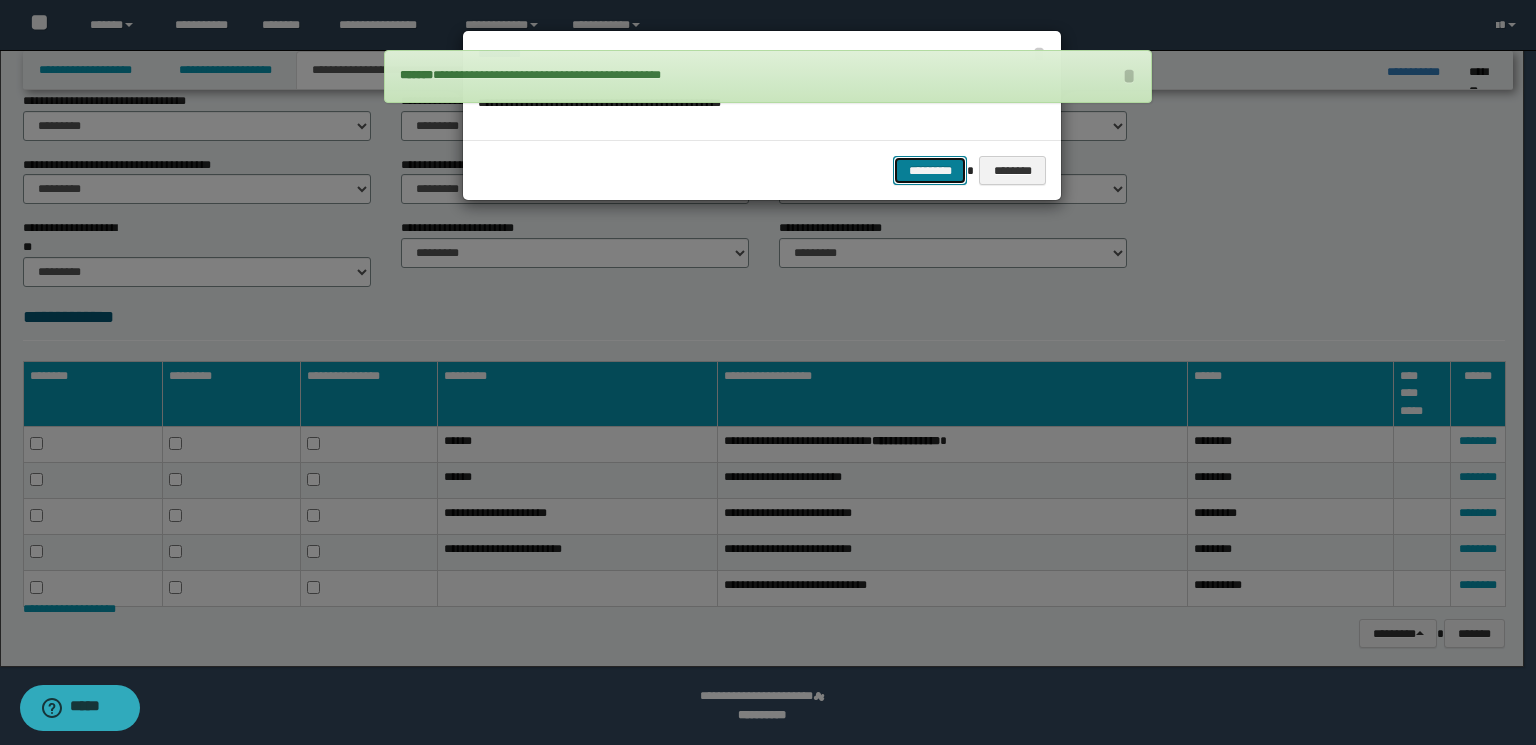 click on "*********" at bounding box center [930, 171] 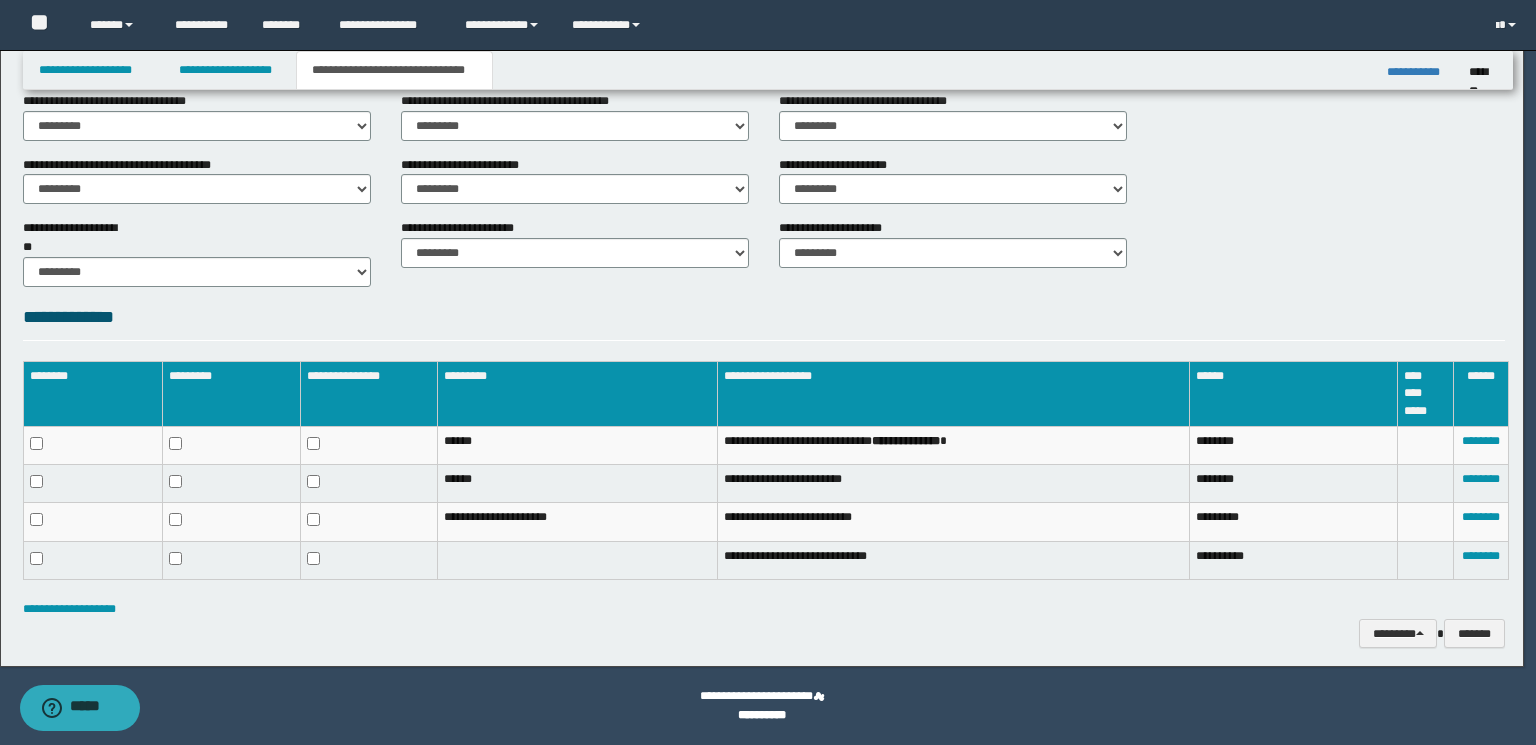 scroll, scrollTop: 717, scrollLeft: 0, axis: vertical 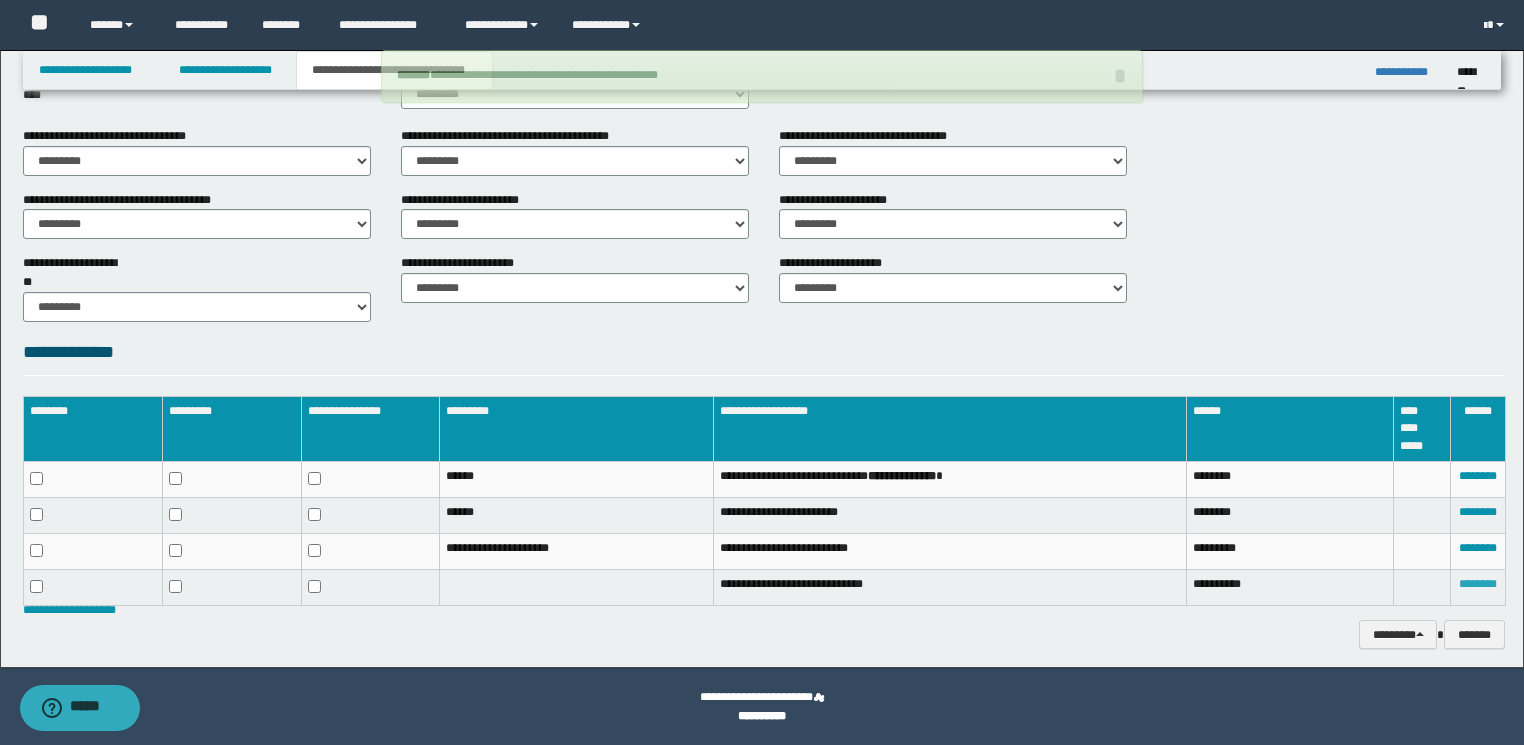 click on "********" at bounding box center [1478, 584] 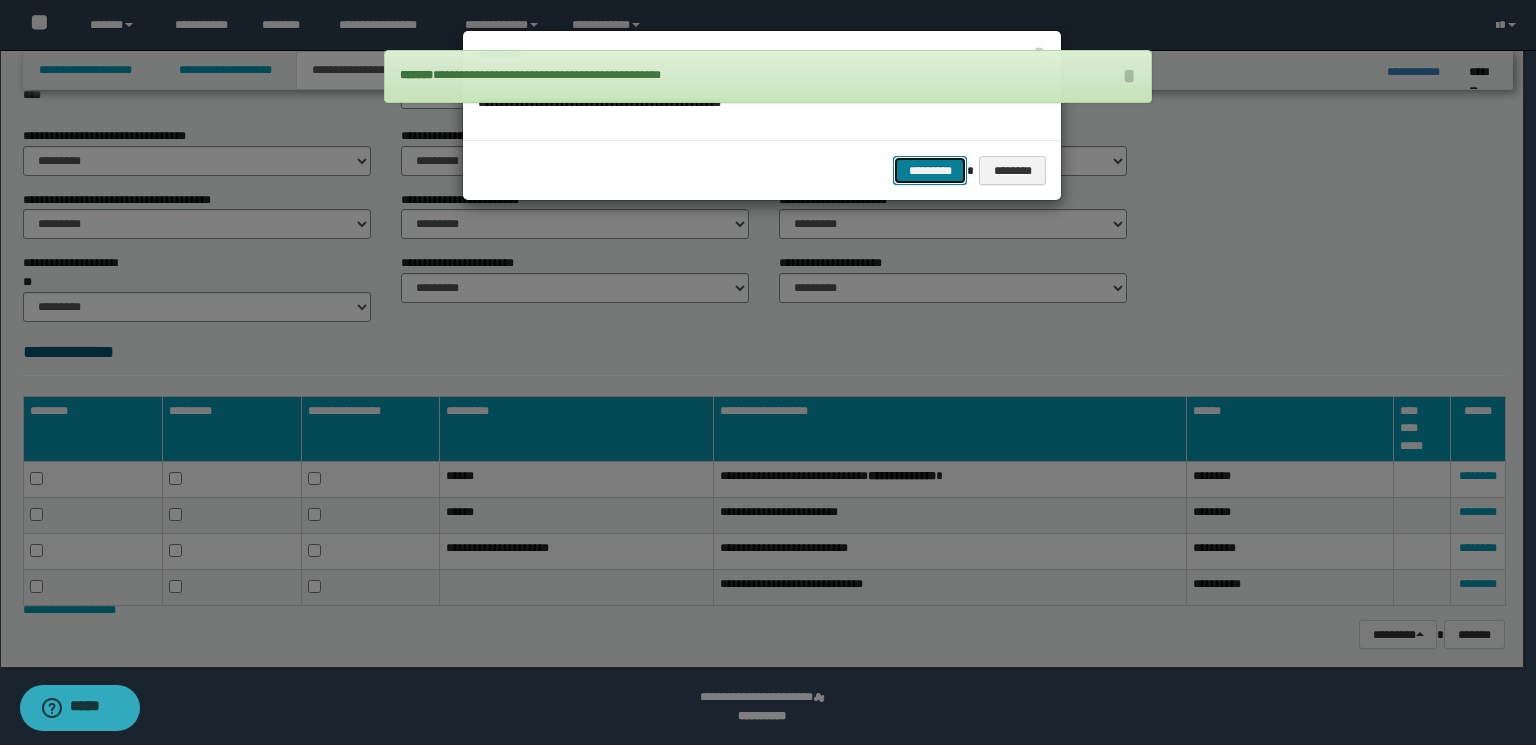 click on "*********" at bounding box center (930, 171) 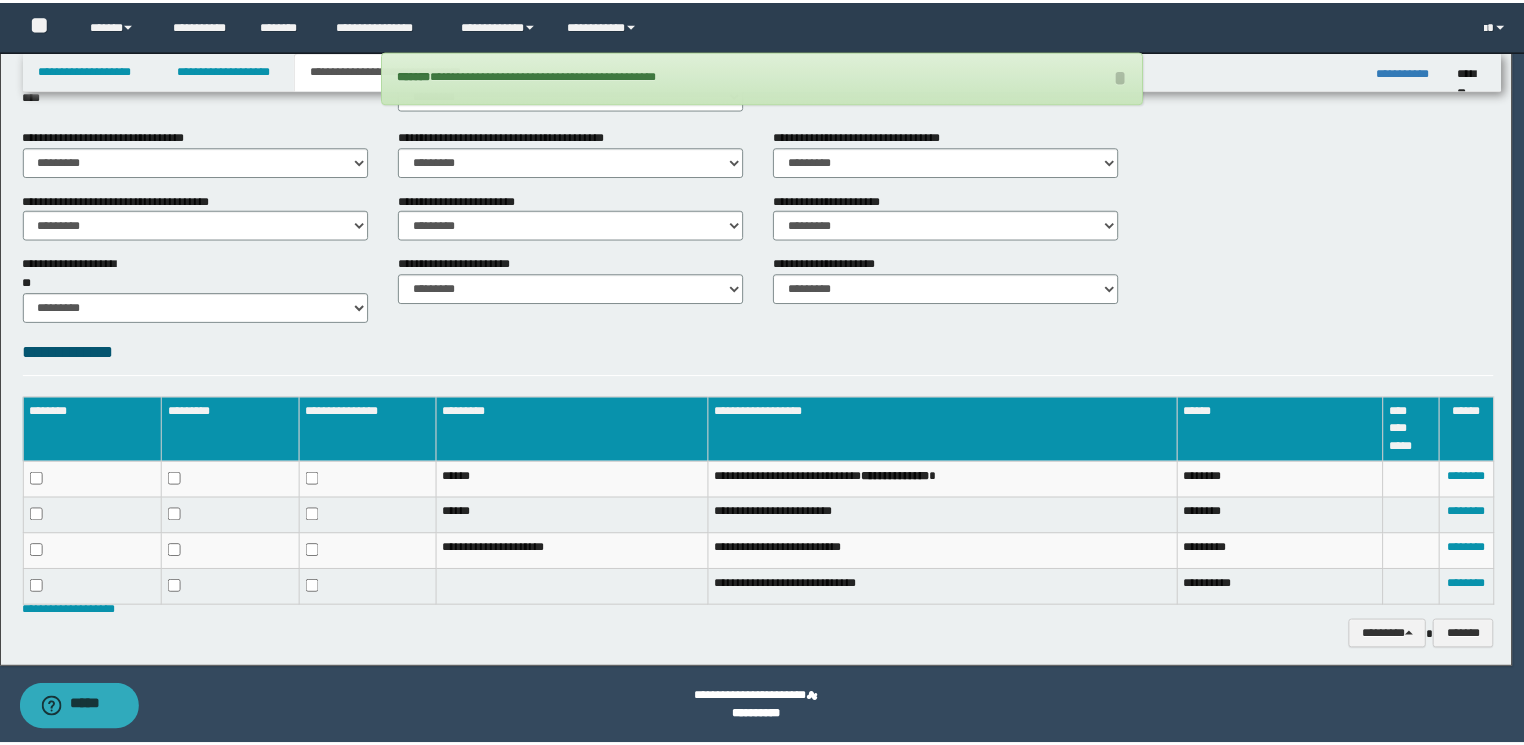 scroll, scrollTop: 684, scrollLeft: 0, axis: vertical 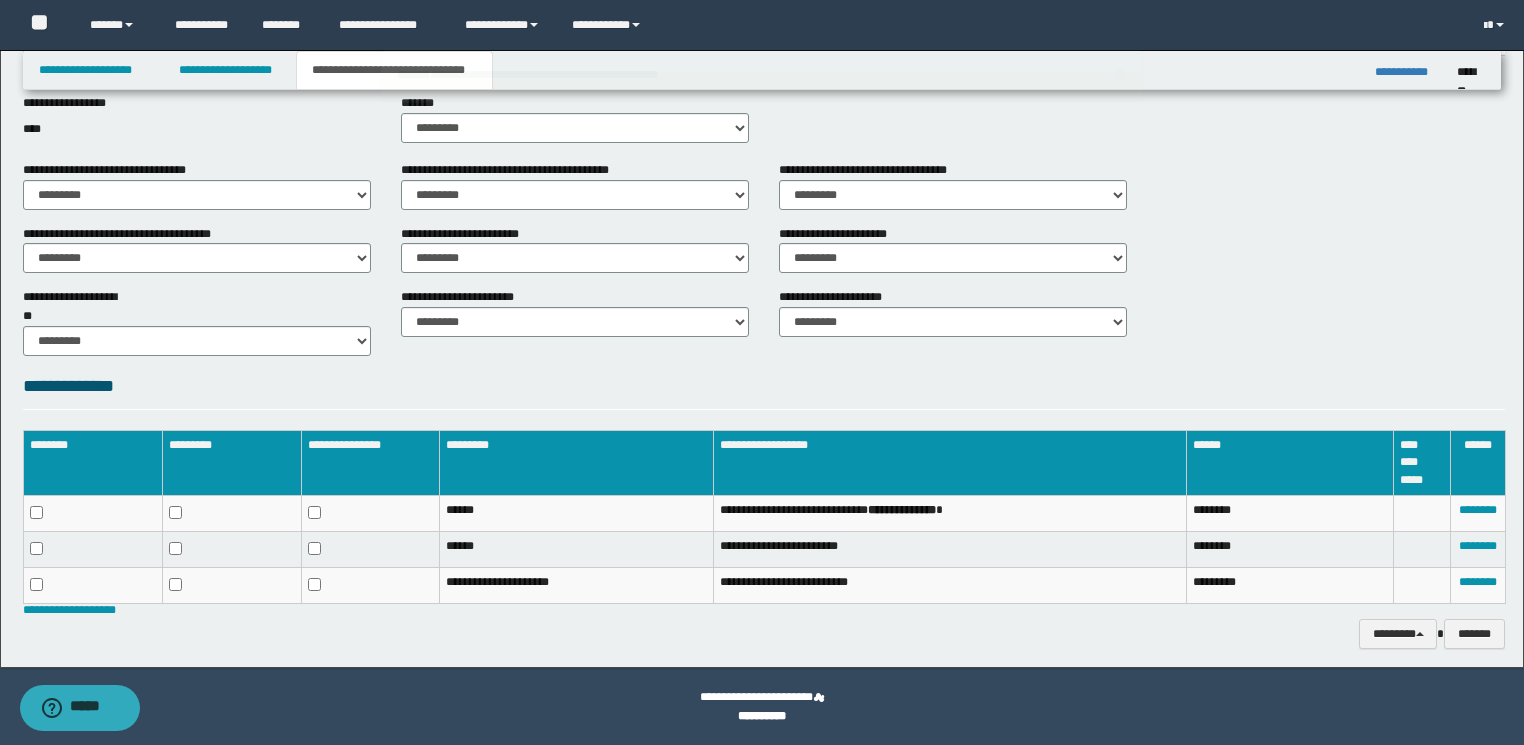 click on "**********" at bounding box center (764, 634) 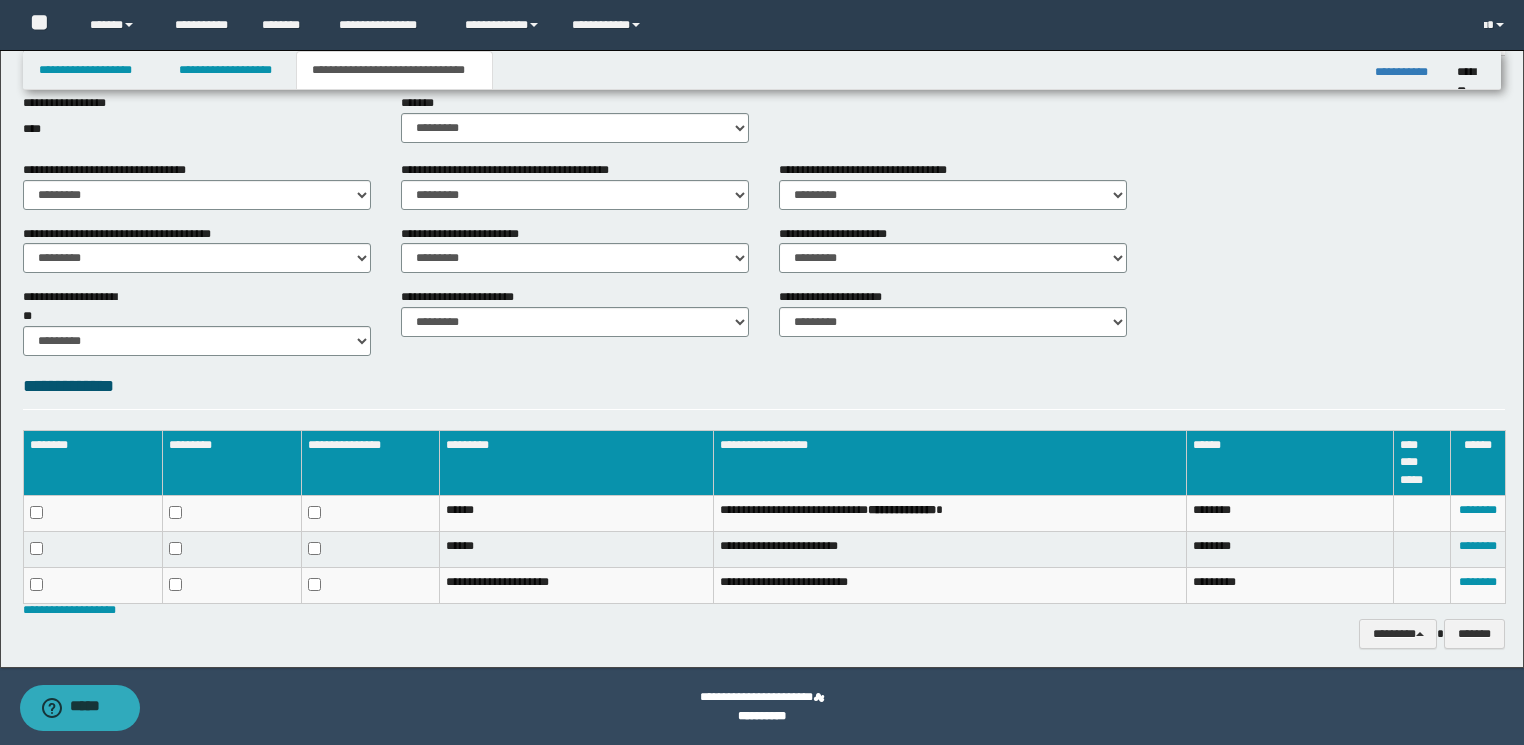 click on "**********" at bounding box center [764, 634] 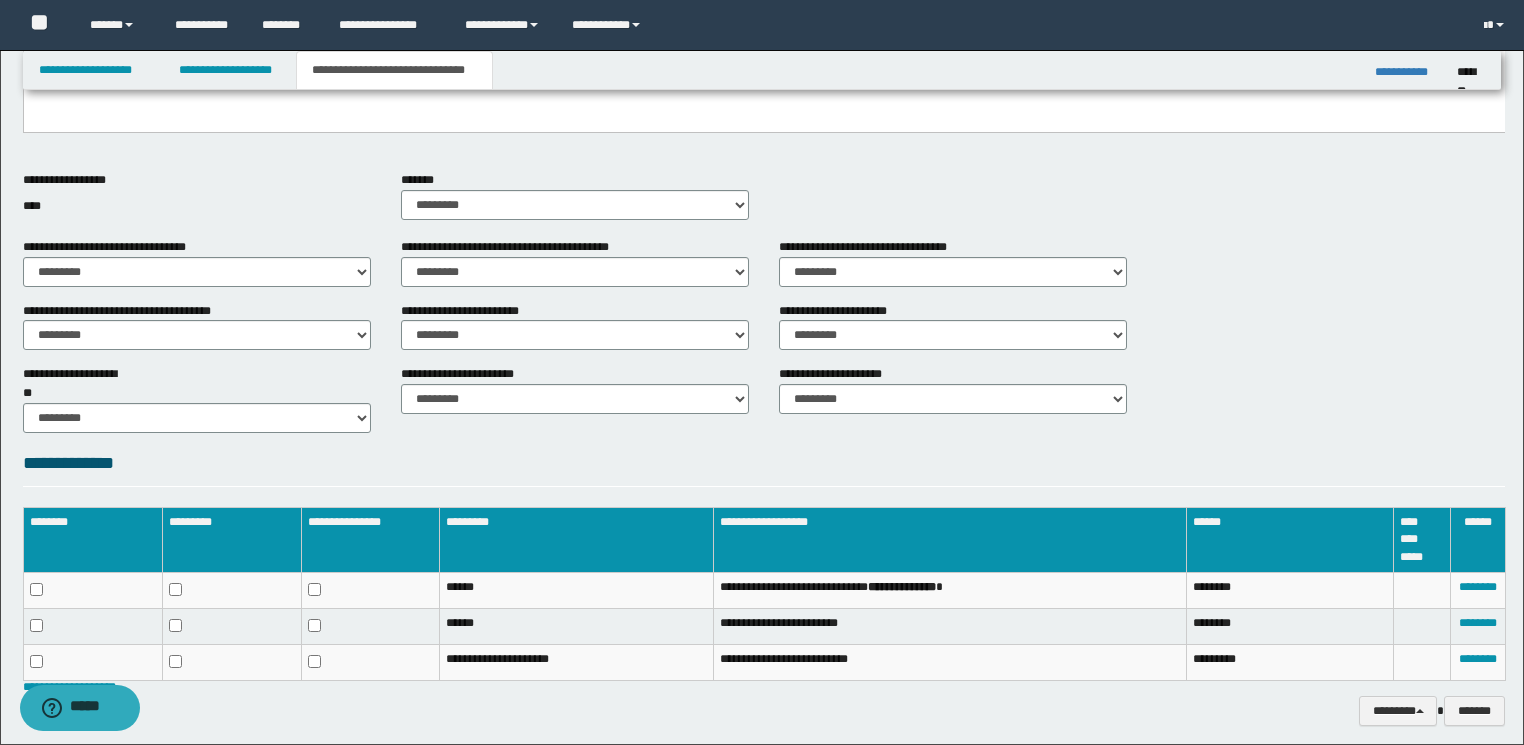 scroll, scrollTop: 684, scrollLeft: 0, axis: vertical 